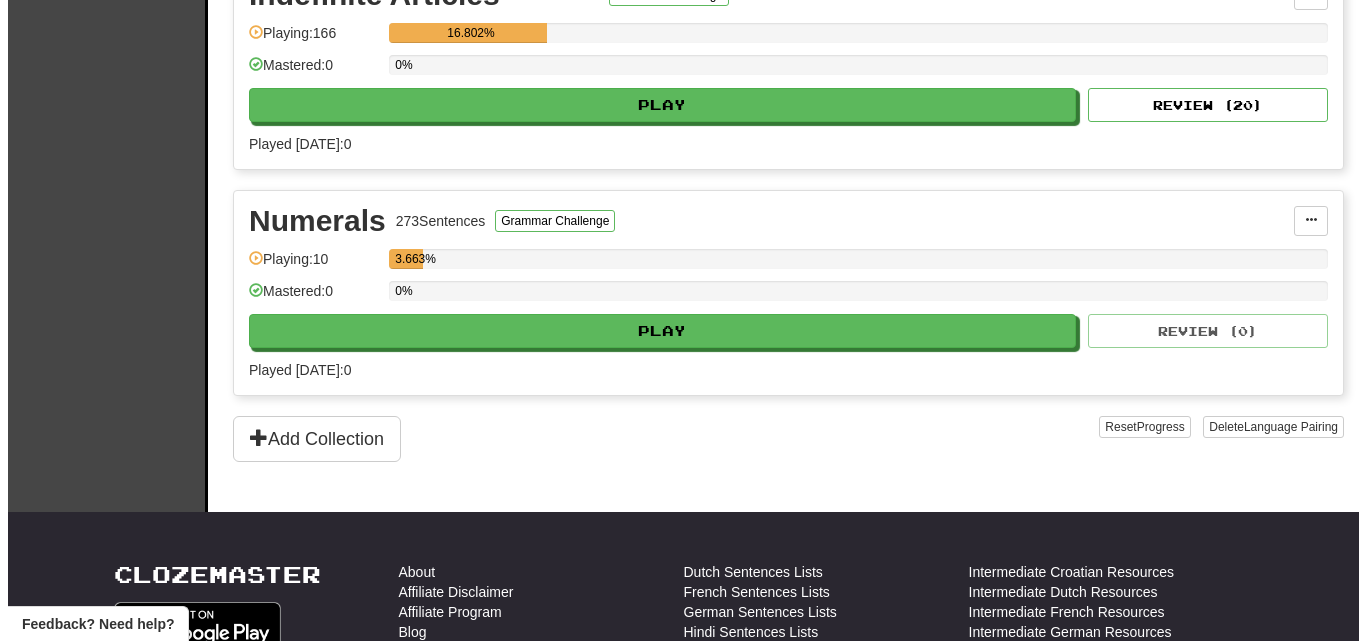 scroll, scrollTop: 2100, scrollLeft: 0, axis: vertical 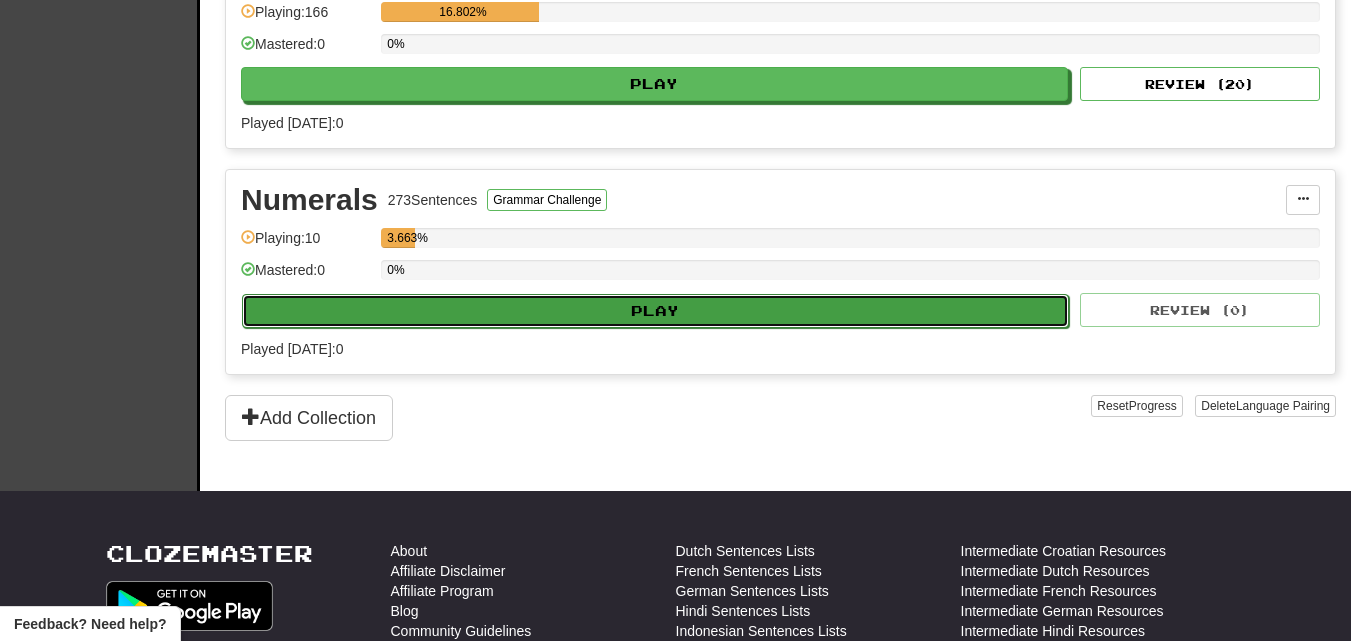 click on "Play" at bounding box center (655, 311) 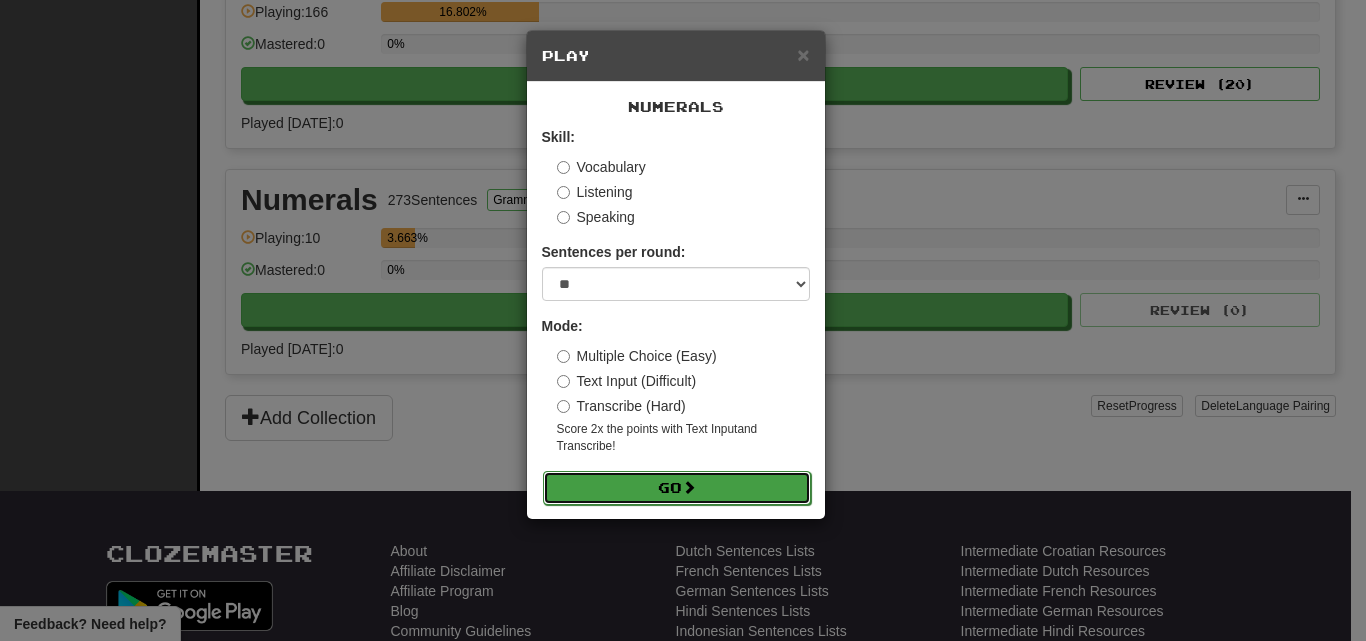 click at bounding box center [689, 487] 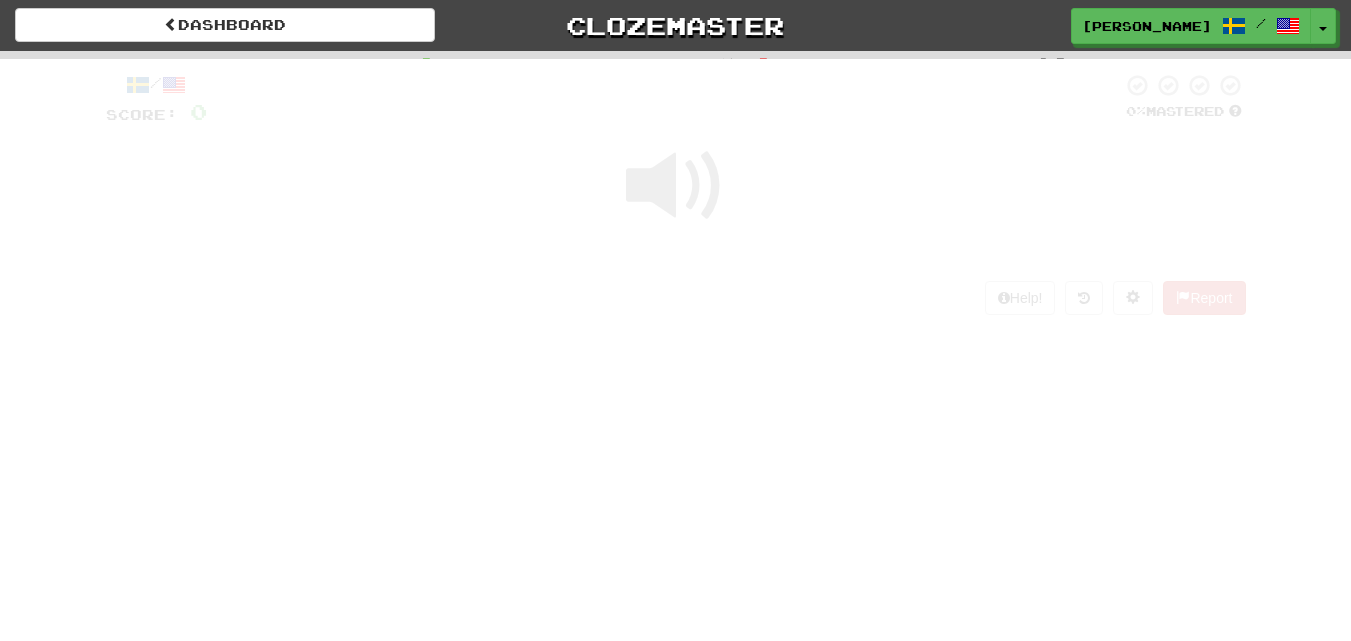scroll, scrollTop: 0, scrollLeft: 0, axis: both 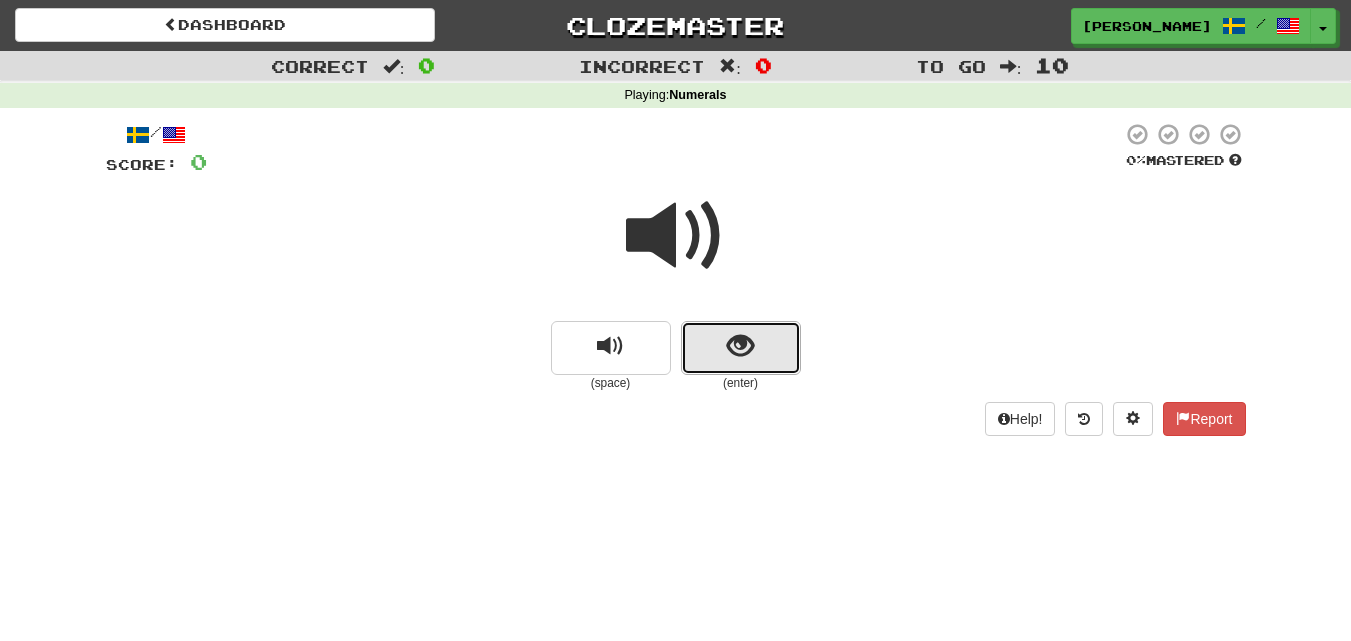click at bounding box center [740, 346] 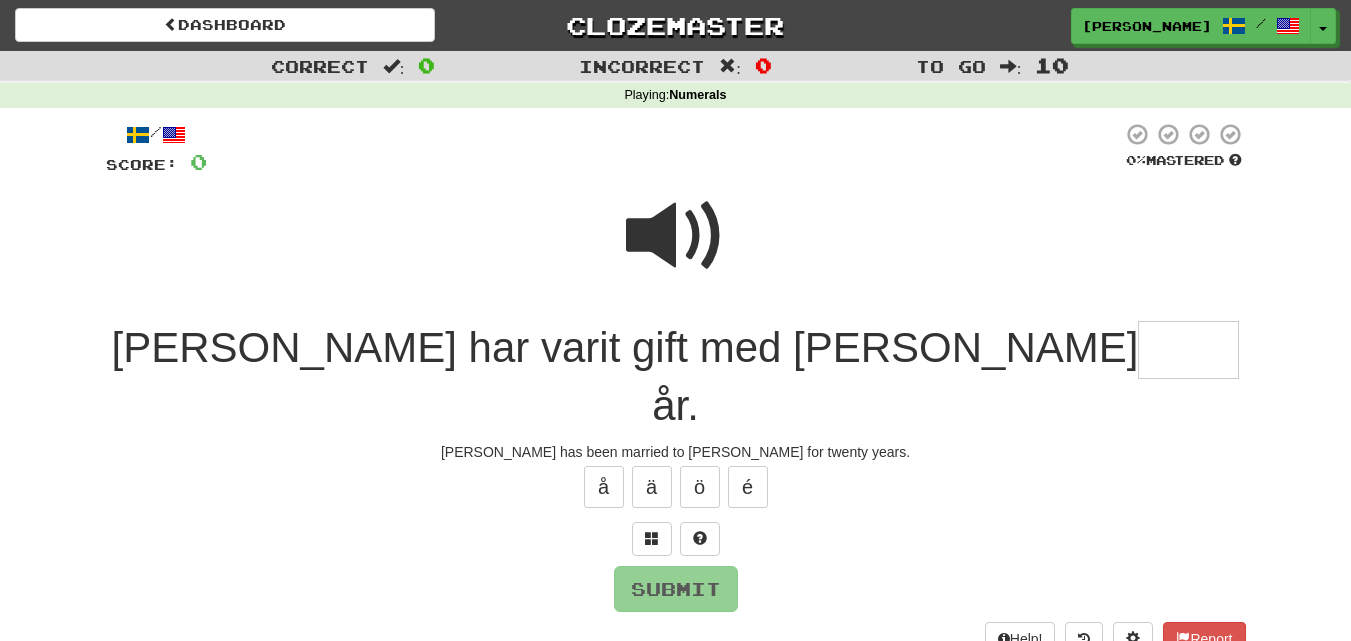click at bounding box center [676, 236] 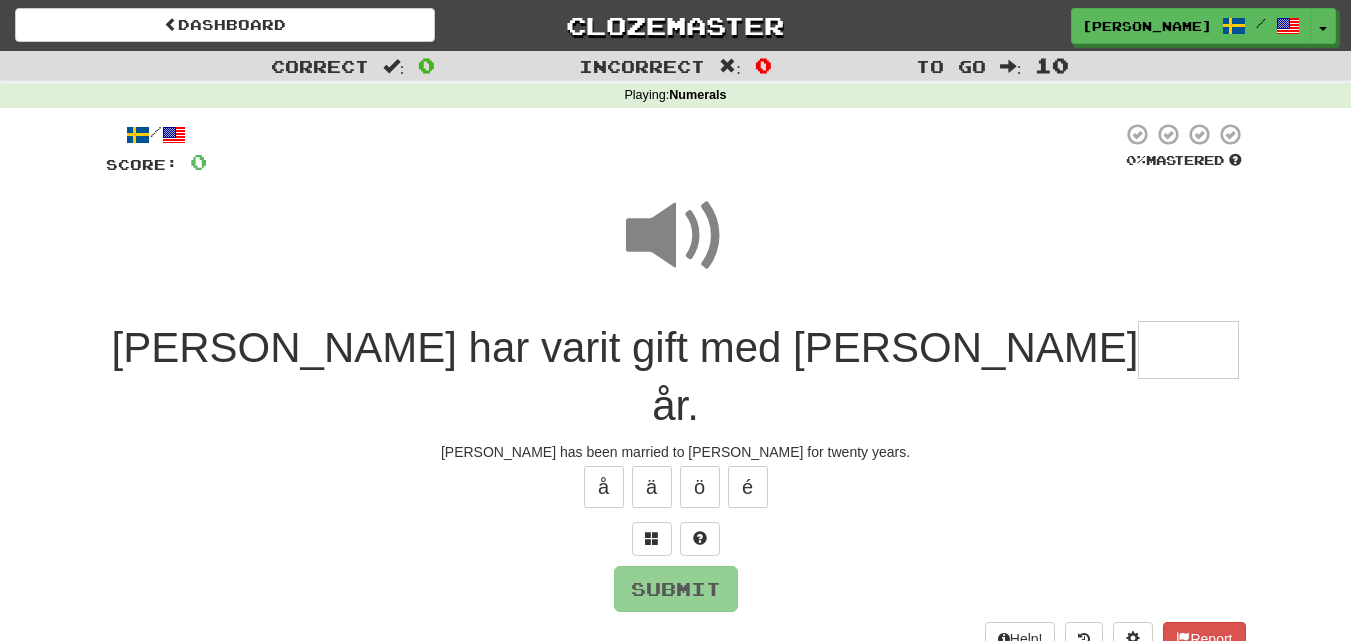 click at bounding box center [1188, 350] 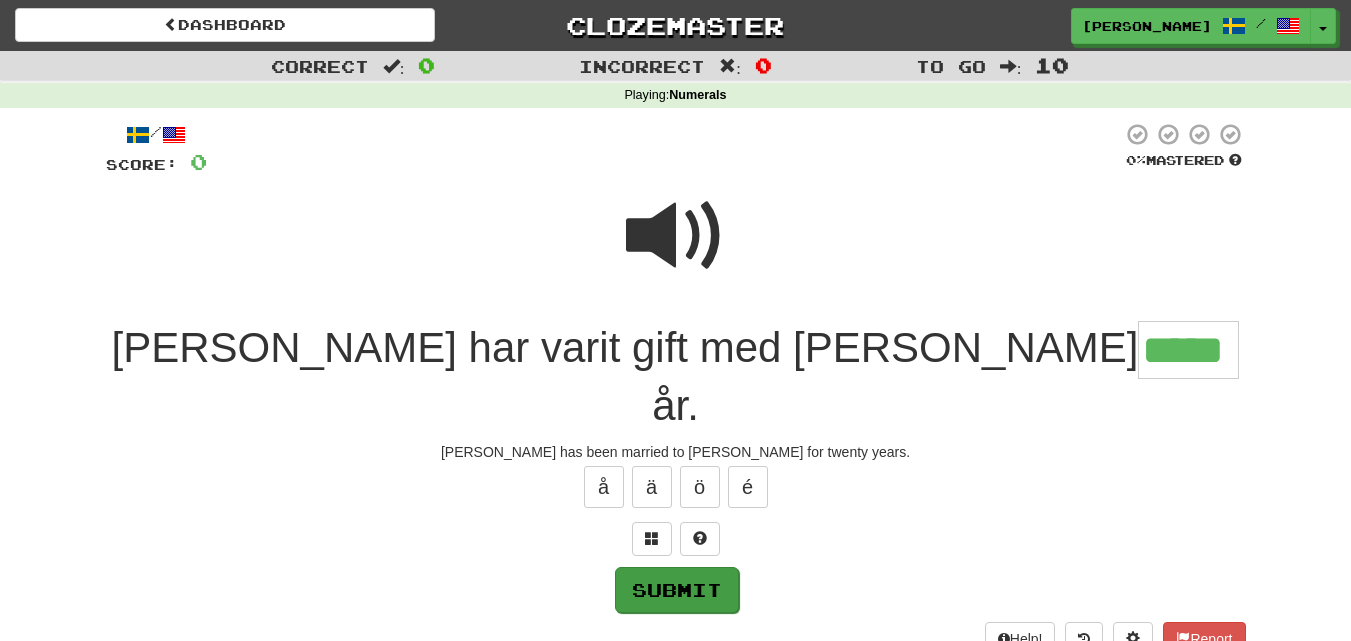 type on "*****" 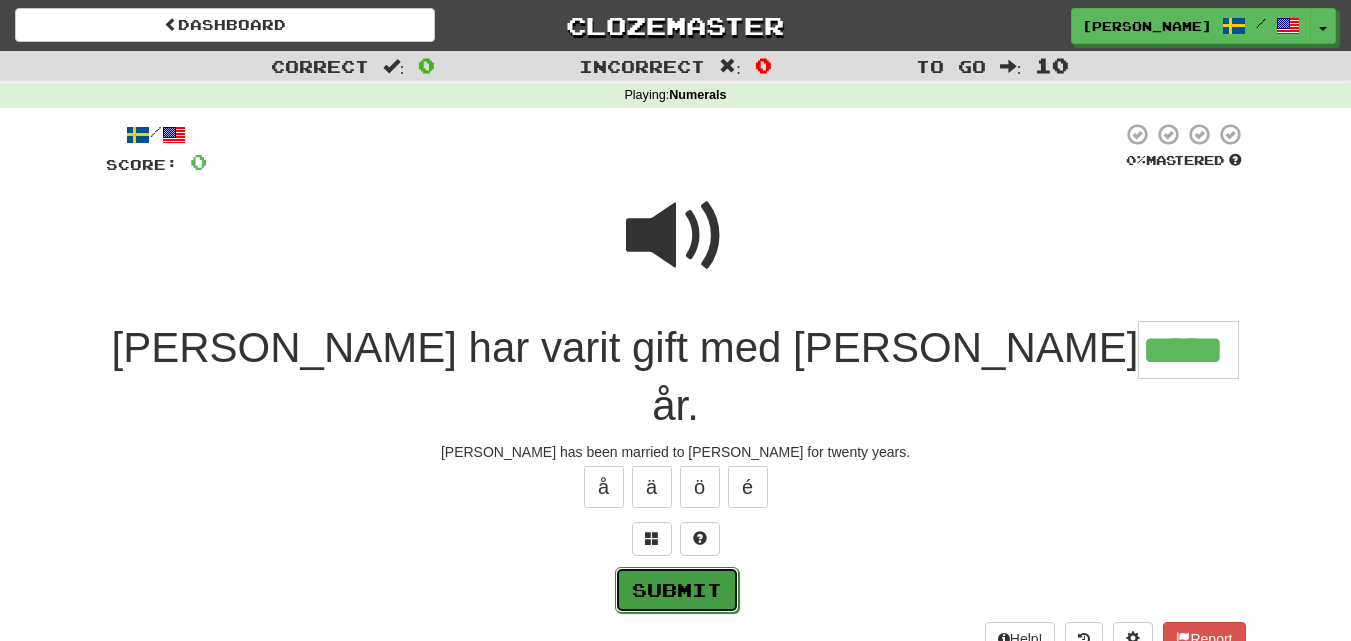 click on "Submit" at bounding box center (677, 590) 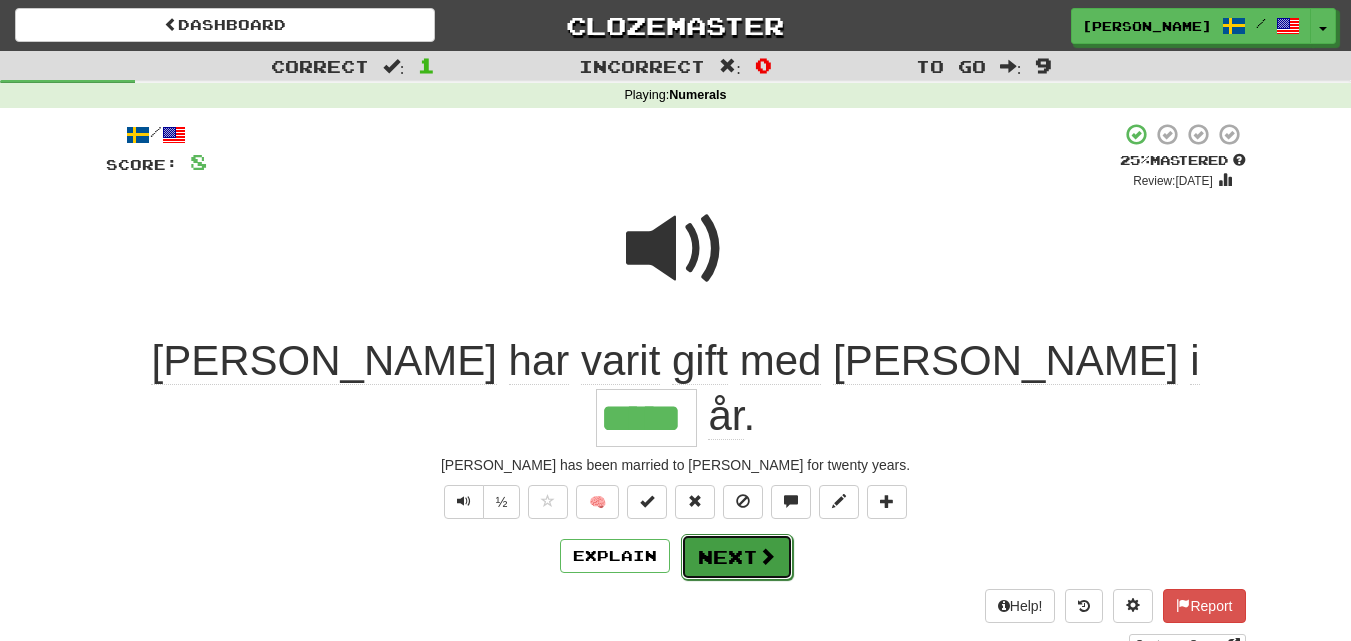 click on "Next" at bounding box center (737, 557) 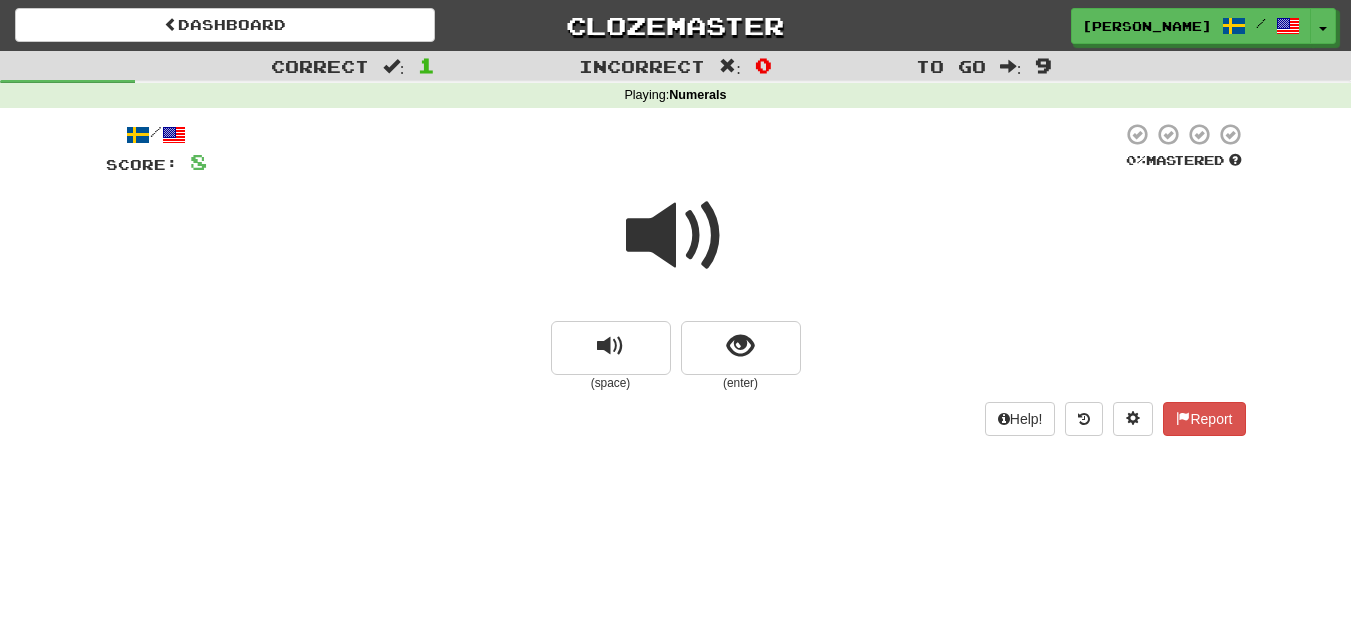 click at bounding box center [676, 249] 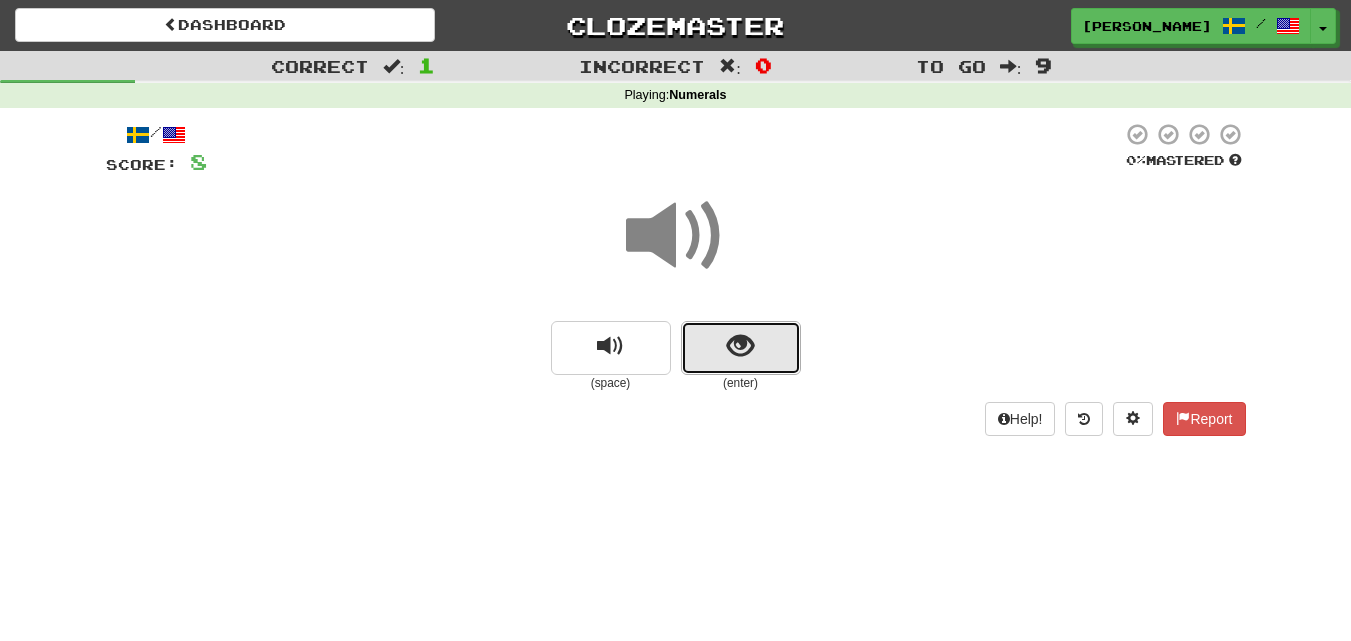 click at bounding box center [740, 346] 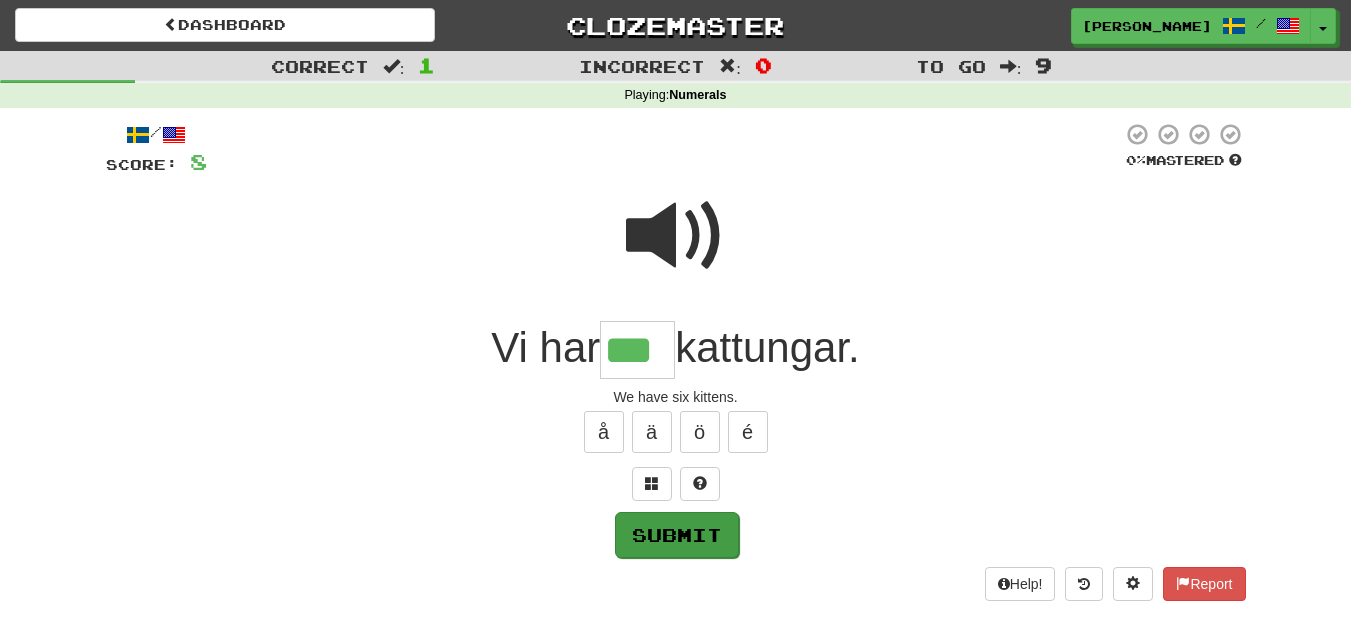 type on "***" 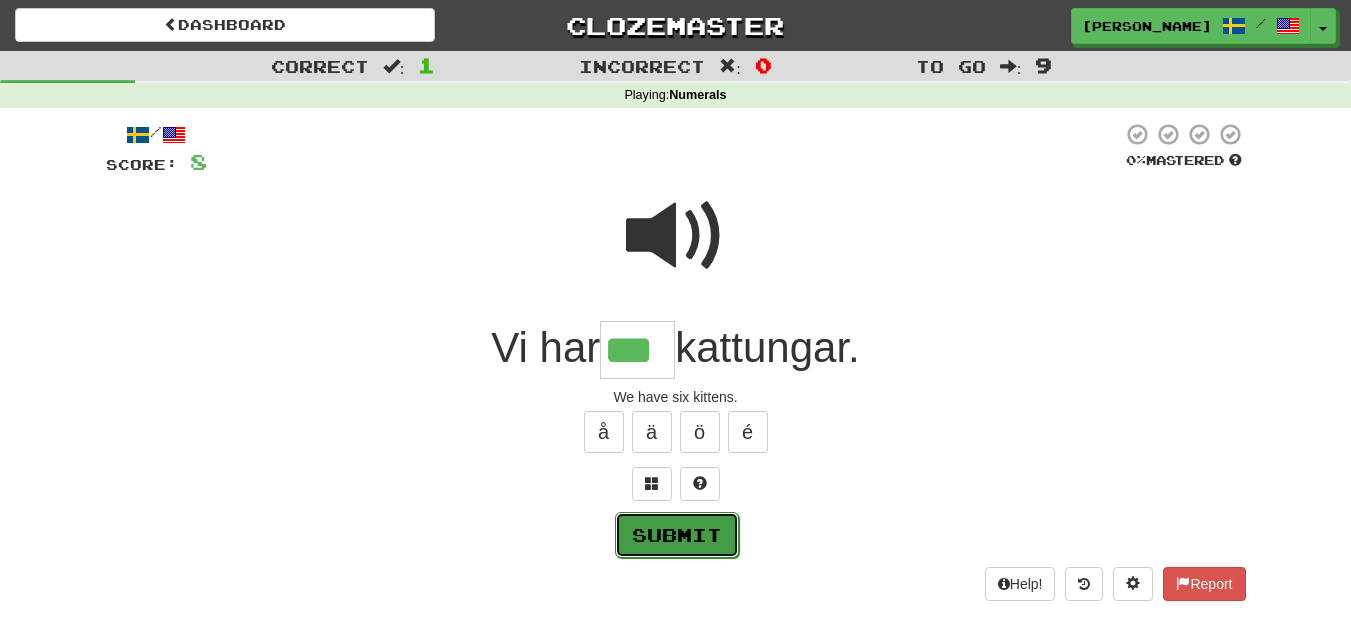 click on "Submit" at bounding box center [677, 535] 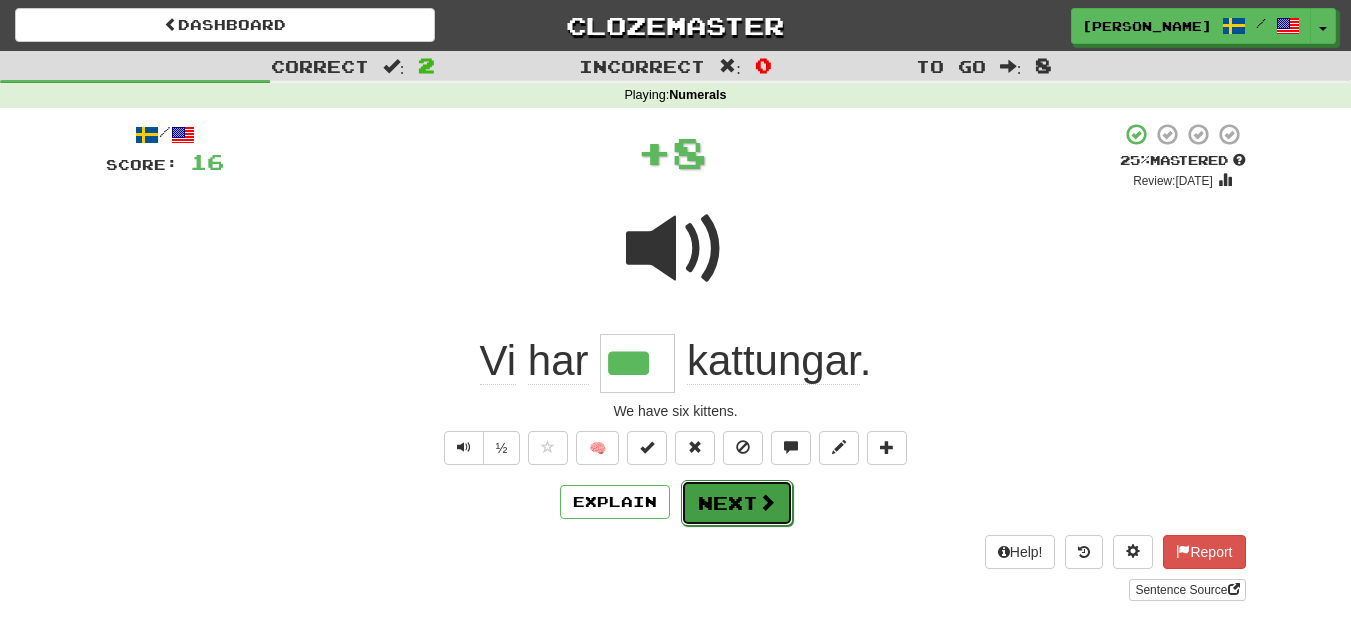 click on "Next" at bounding box center (737, 503) 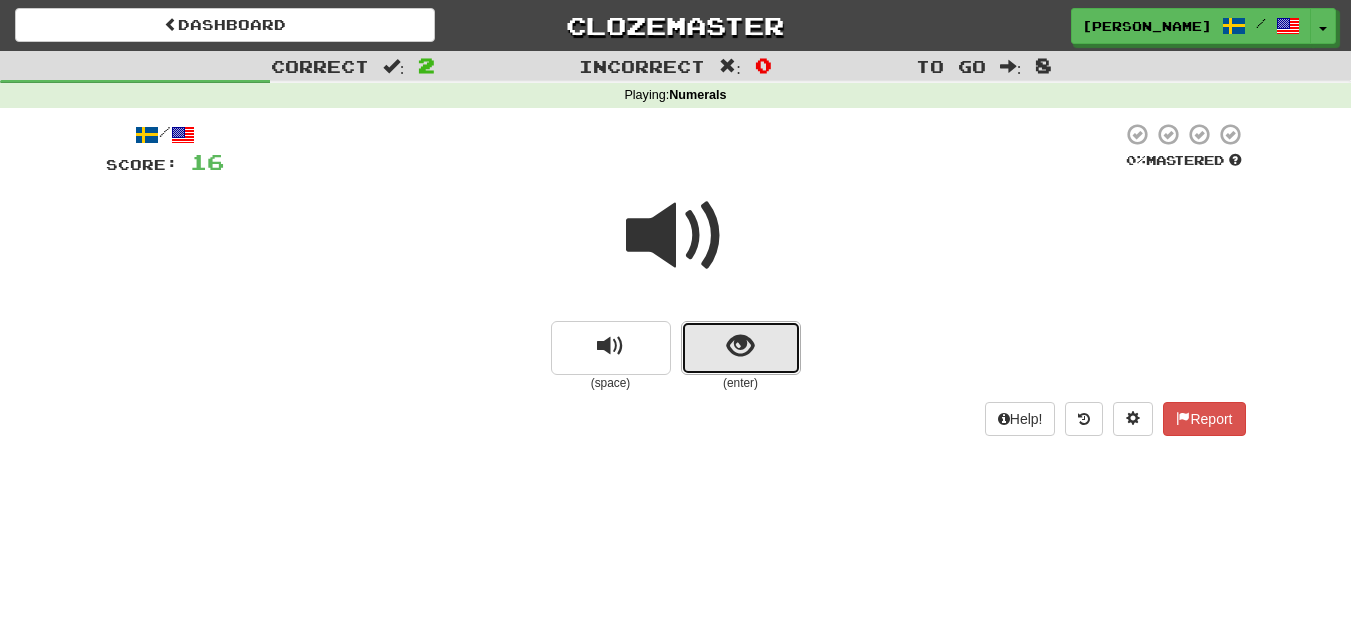 click at bounding box center [741, 348] 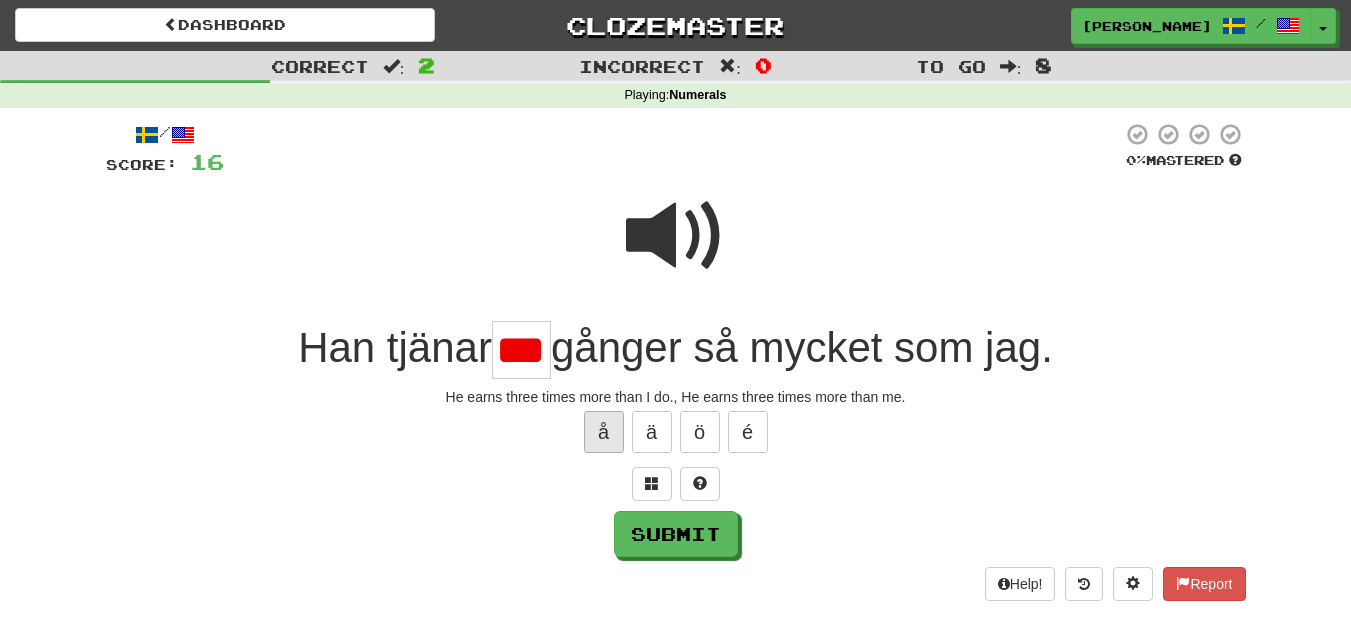 scroll, scrollTop: 0, scrollLeft: 0, axis: both 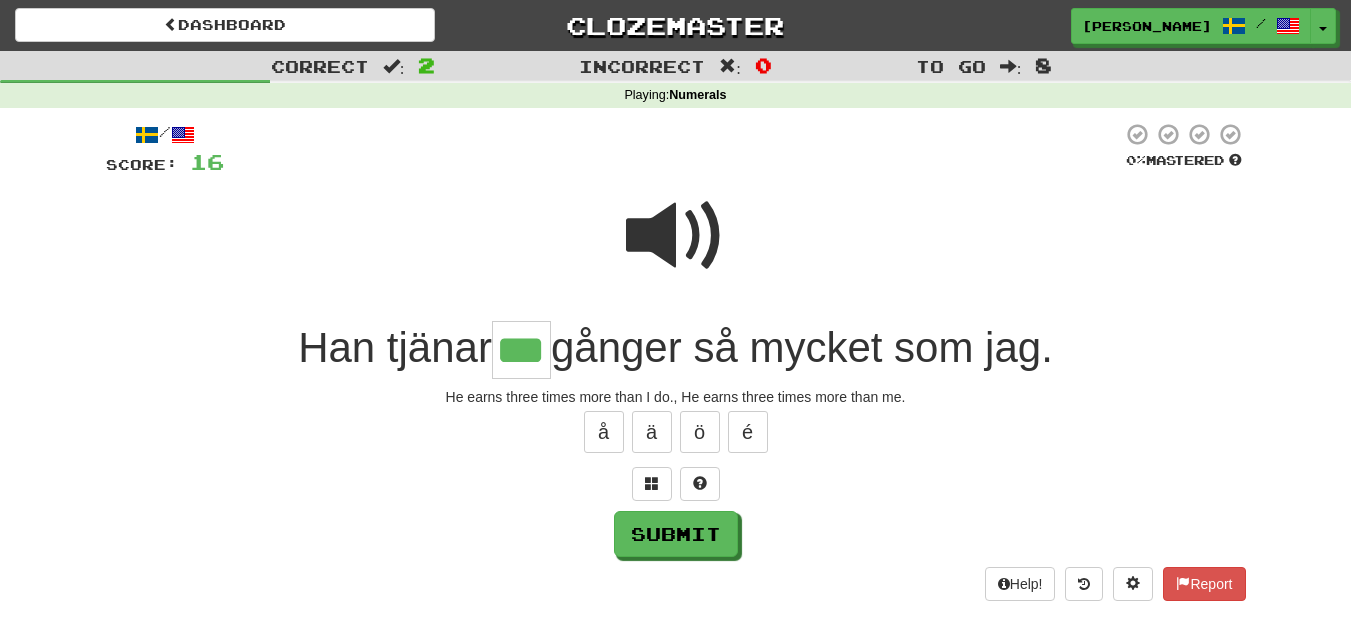 type on "***" 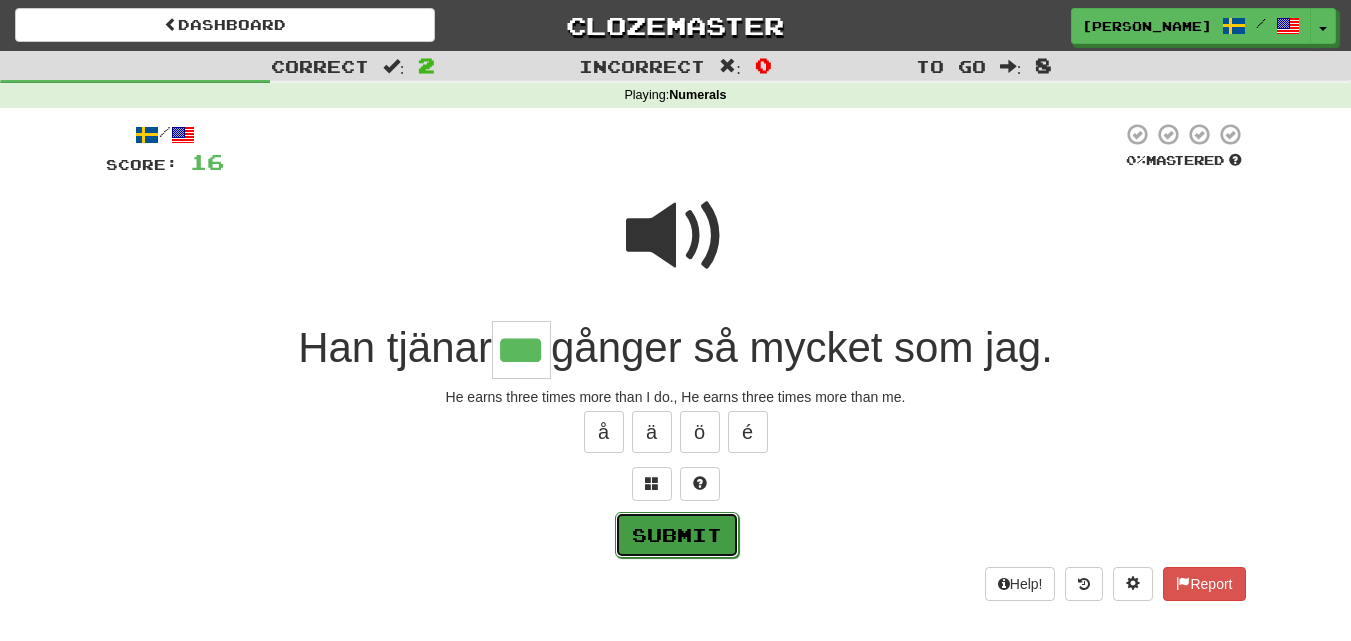 click on "Submit" at bounding box center [677, 535] 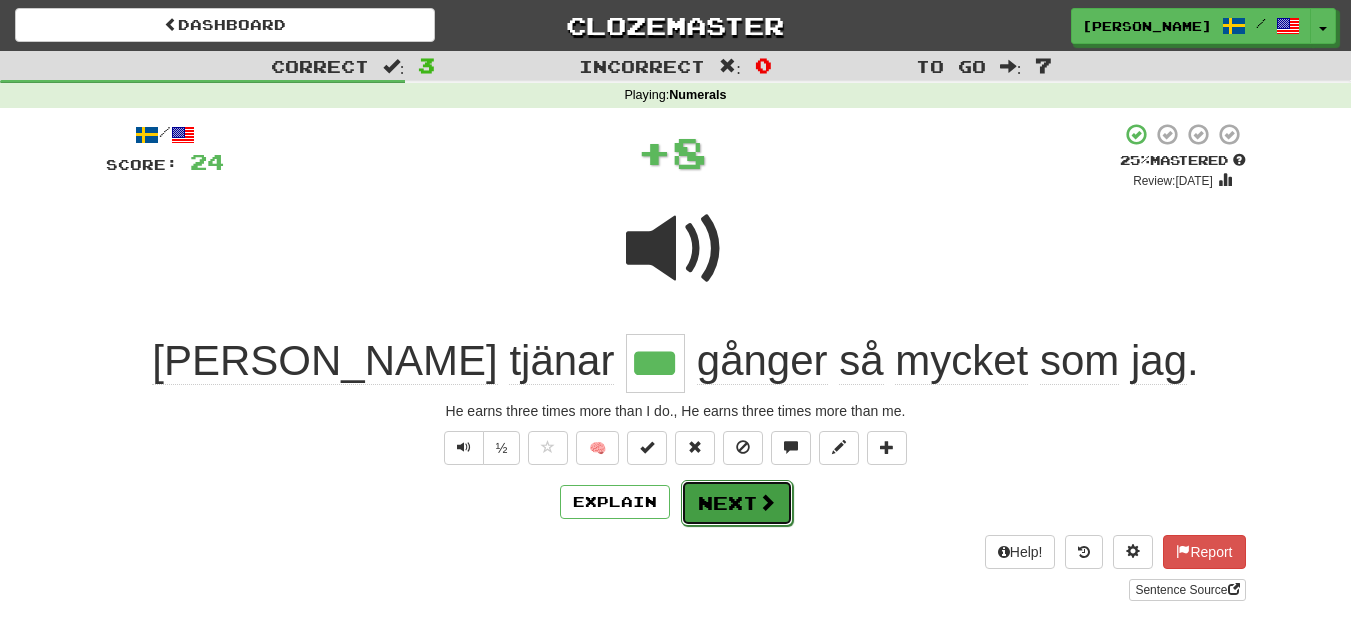 click on "Next" at bounding box center [737, 503] 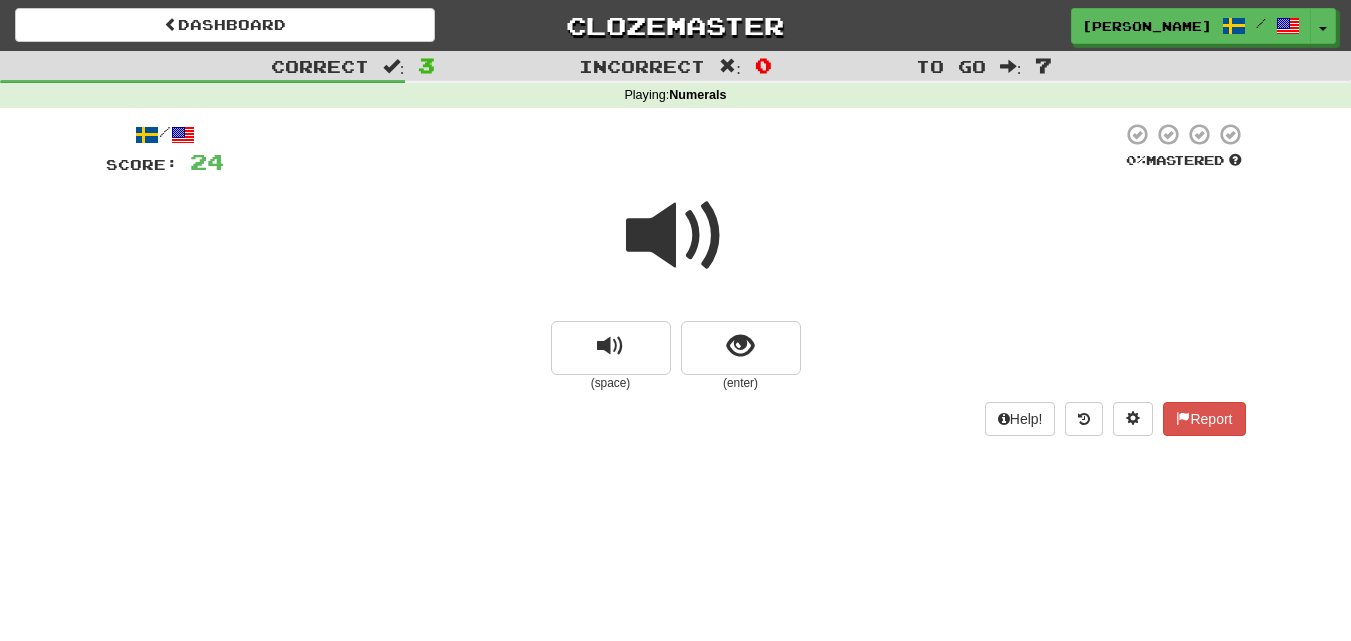 click on "(enter)" at bounding box center (741, 383) 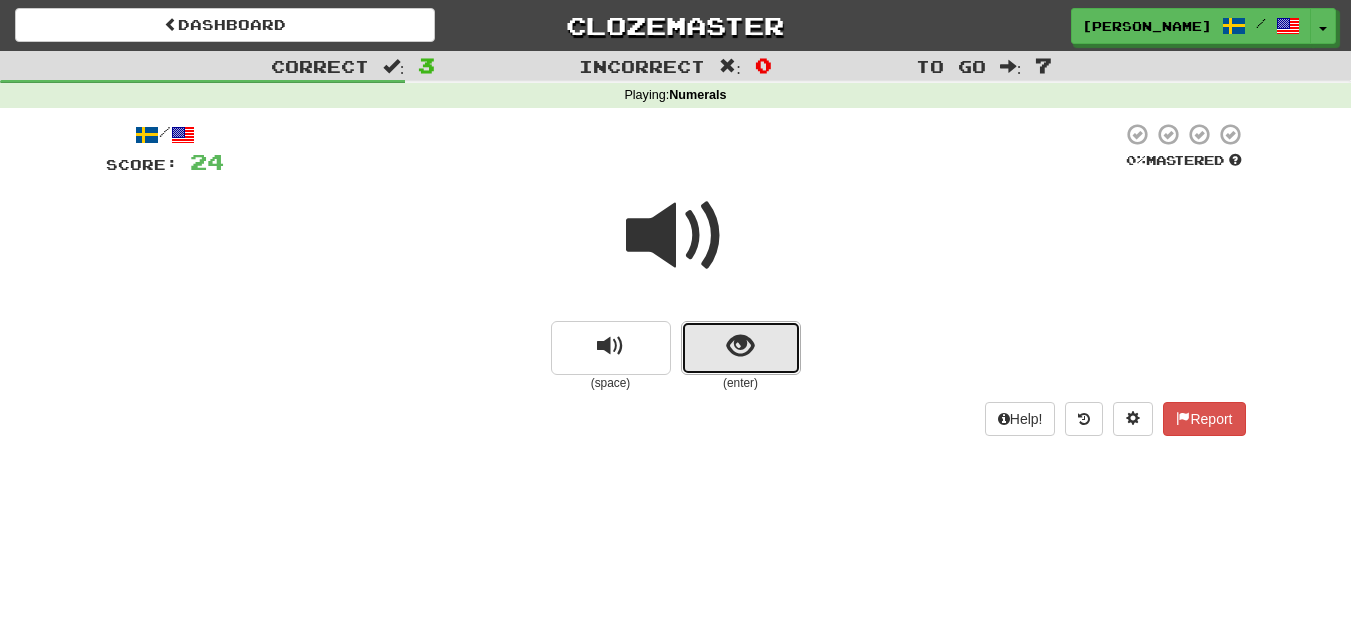 click at bounding box center [741, 348] 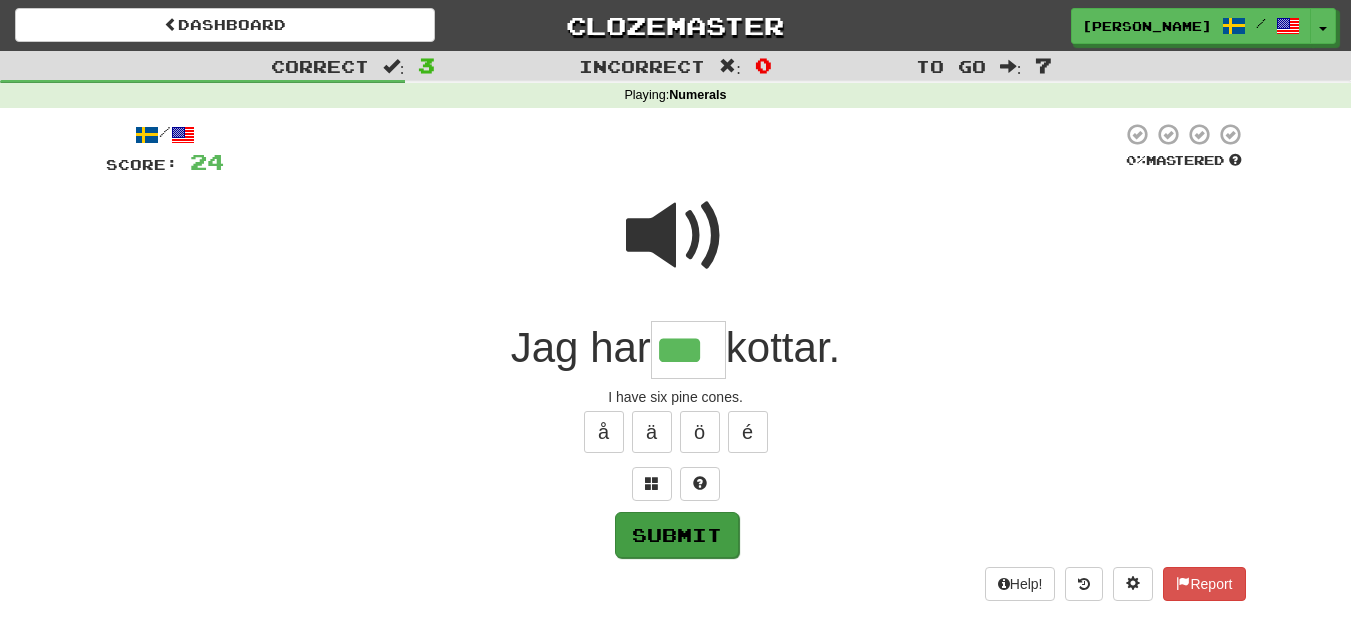 type on "***" 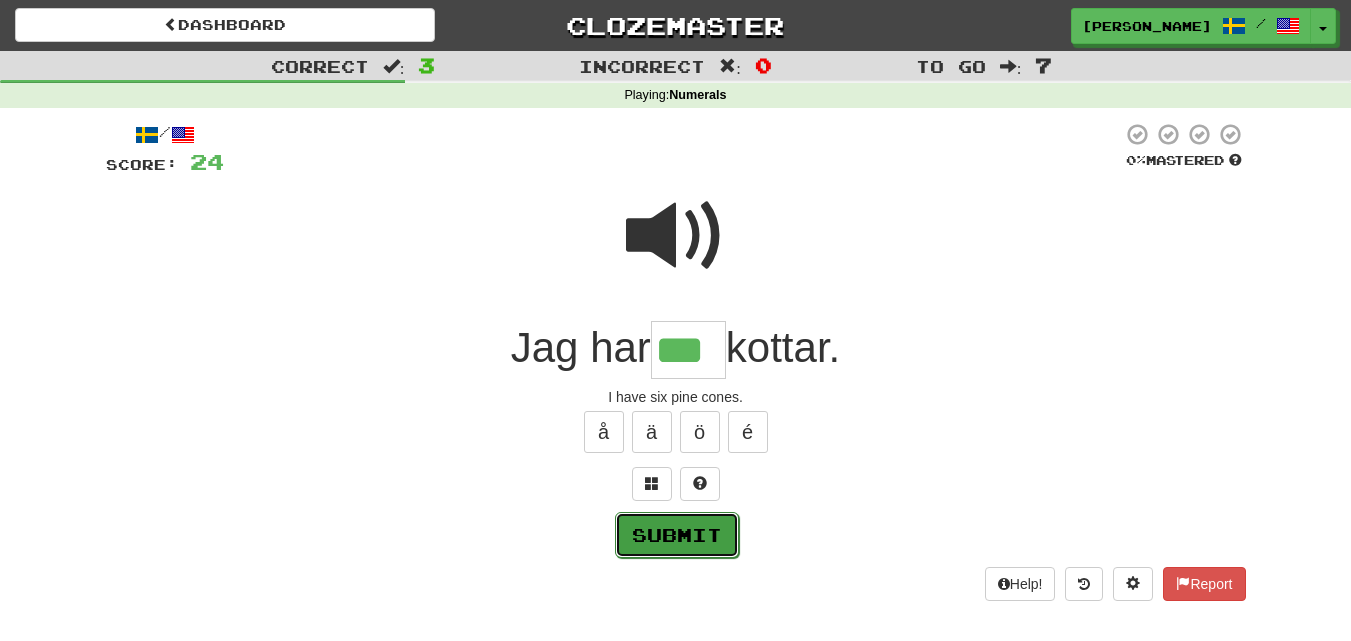 click on "Submit" at bounding box center (677, 535) 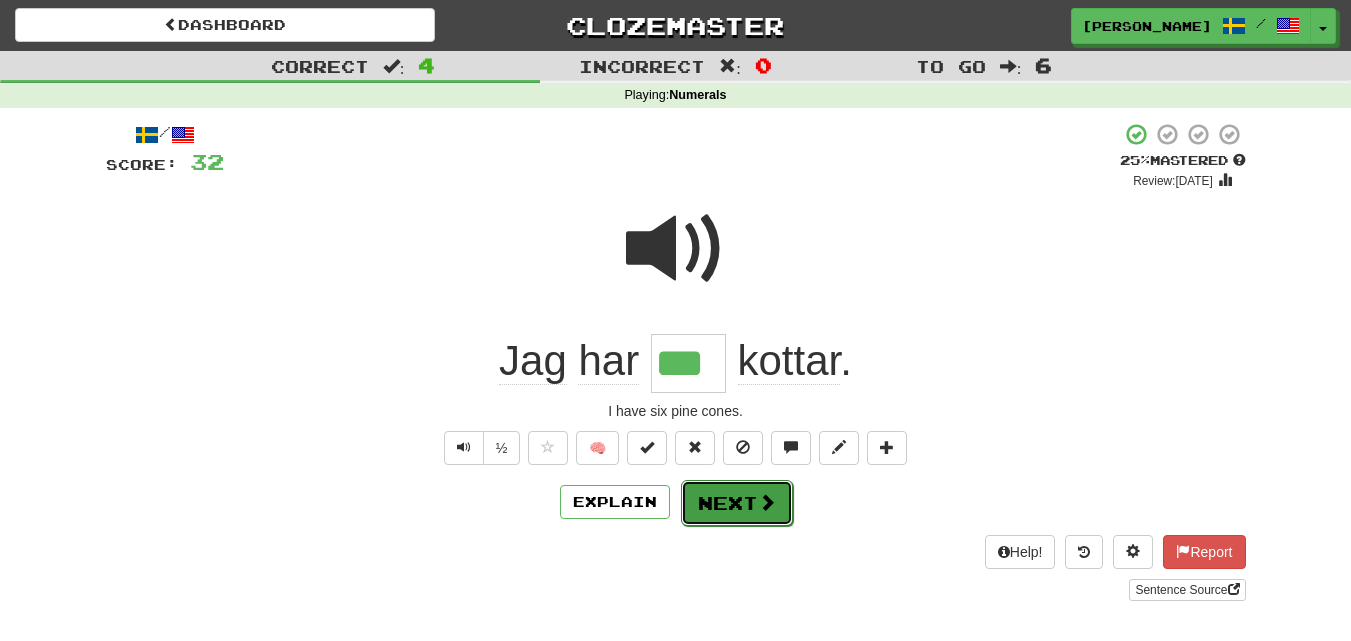 click at bounding box center [767, 502] 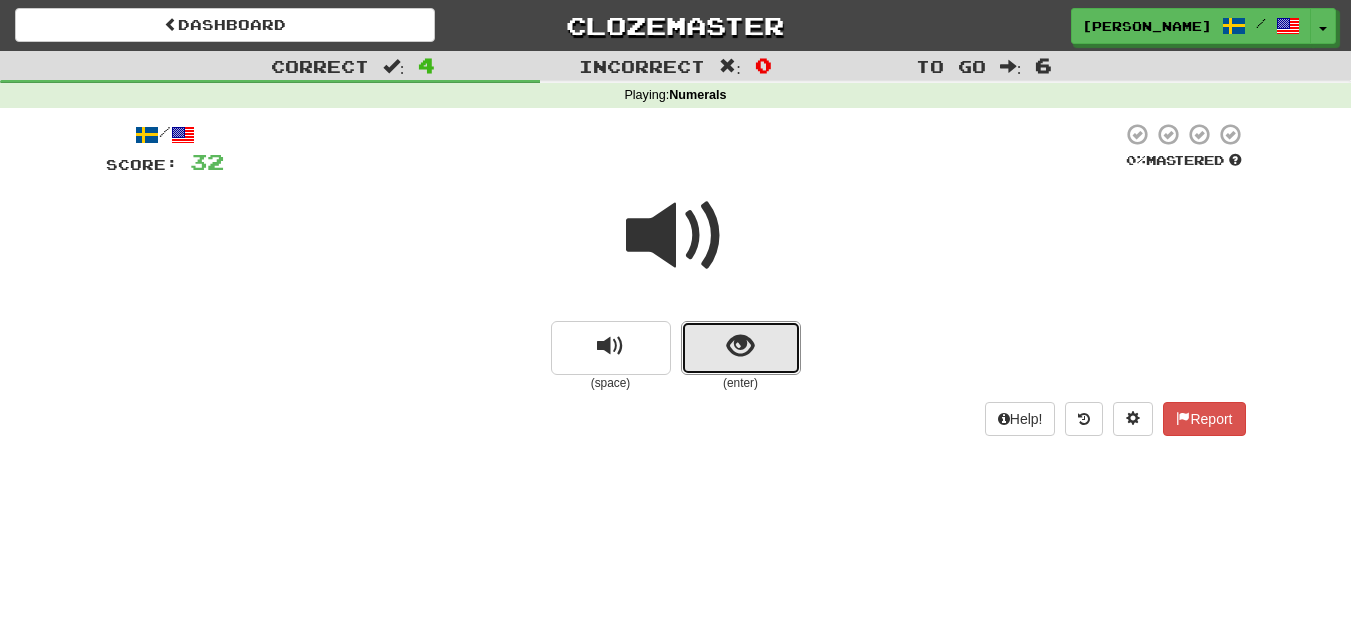 click at bounding box center (741, 348) 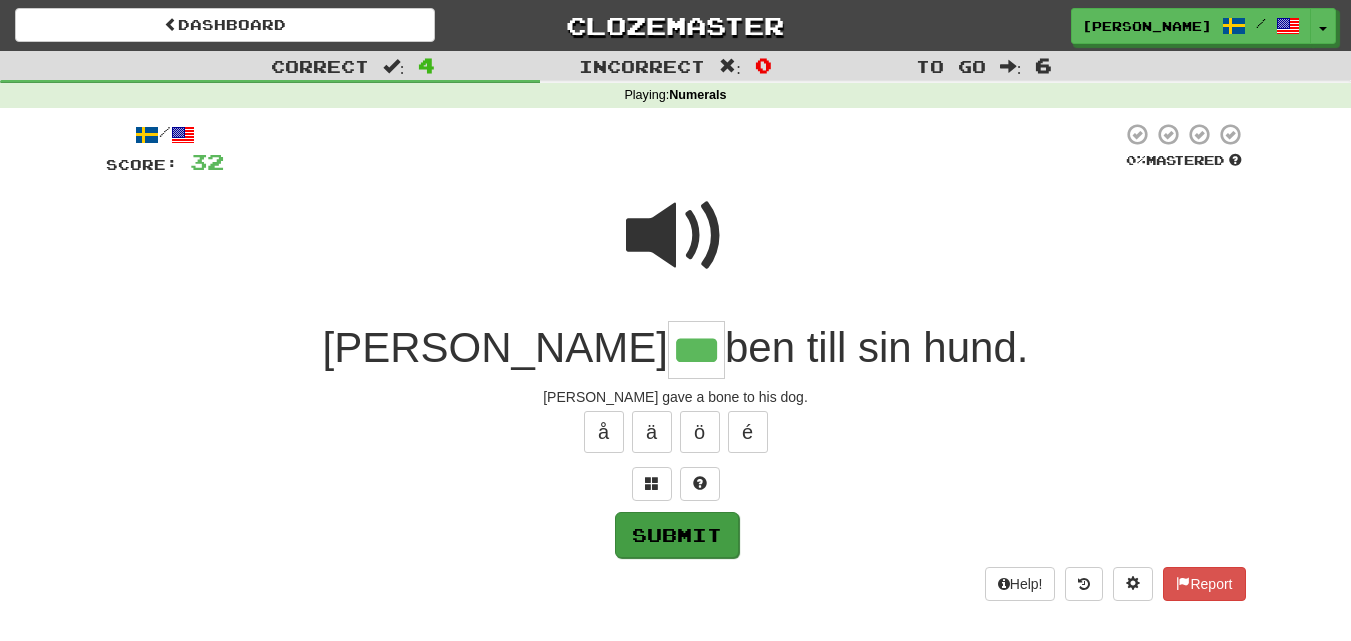 type on "***" 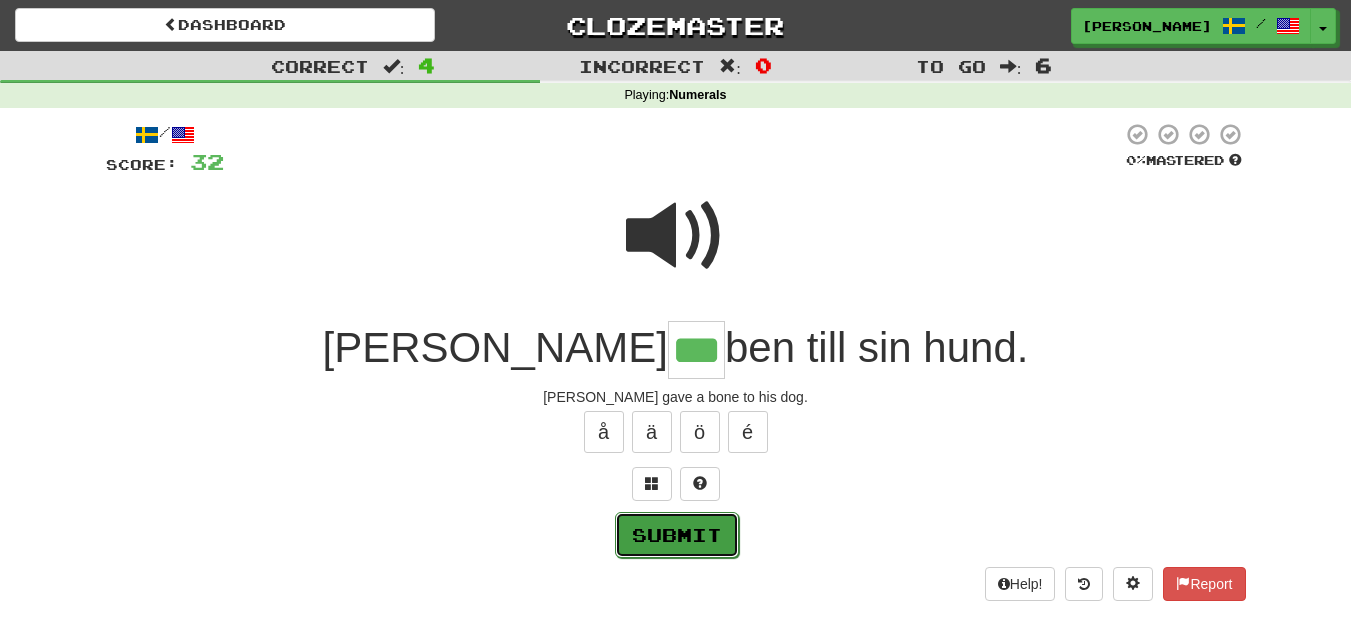 click on "Submit" at bounding box center (677, 535) 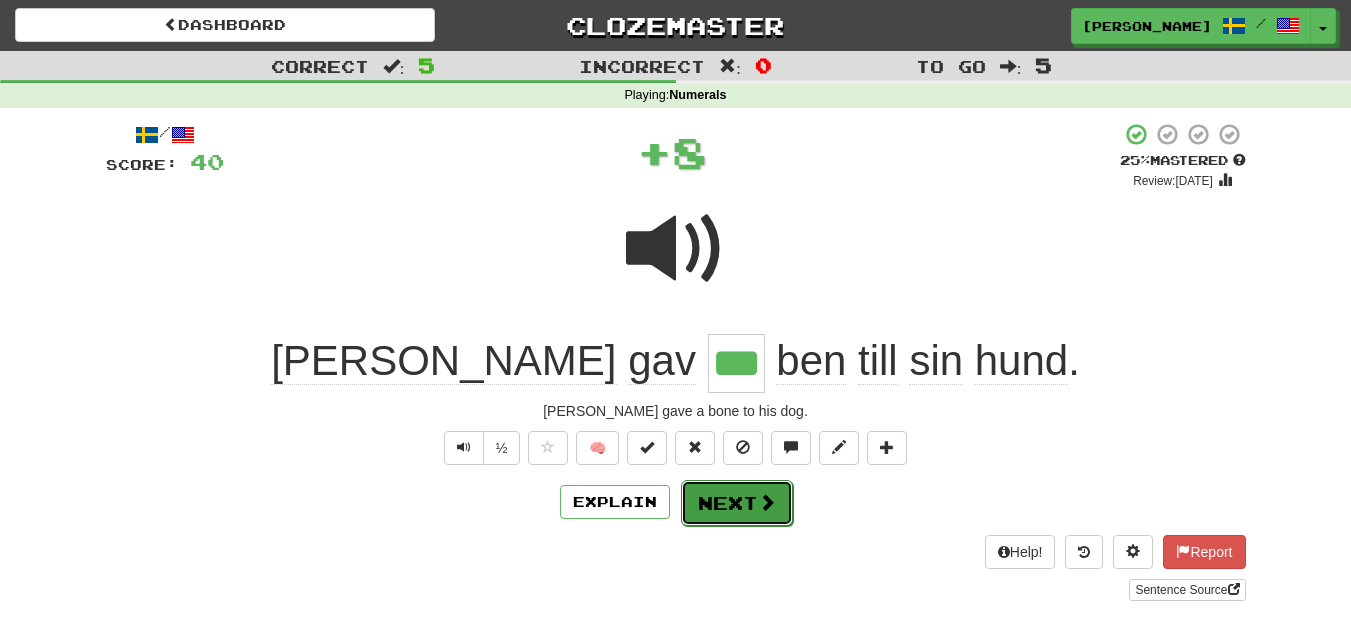 click on "Next" at bounding box center [737, 503] 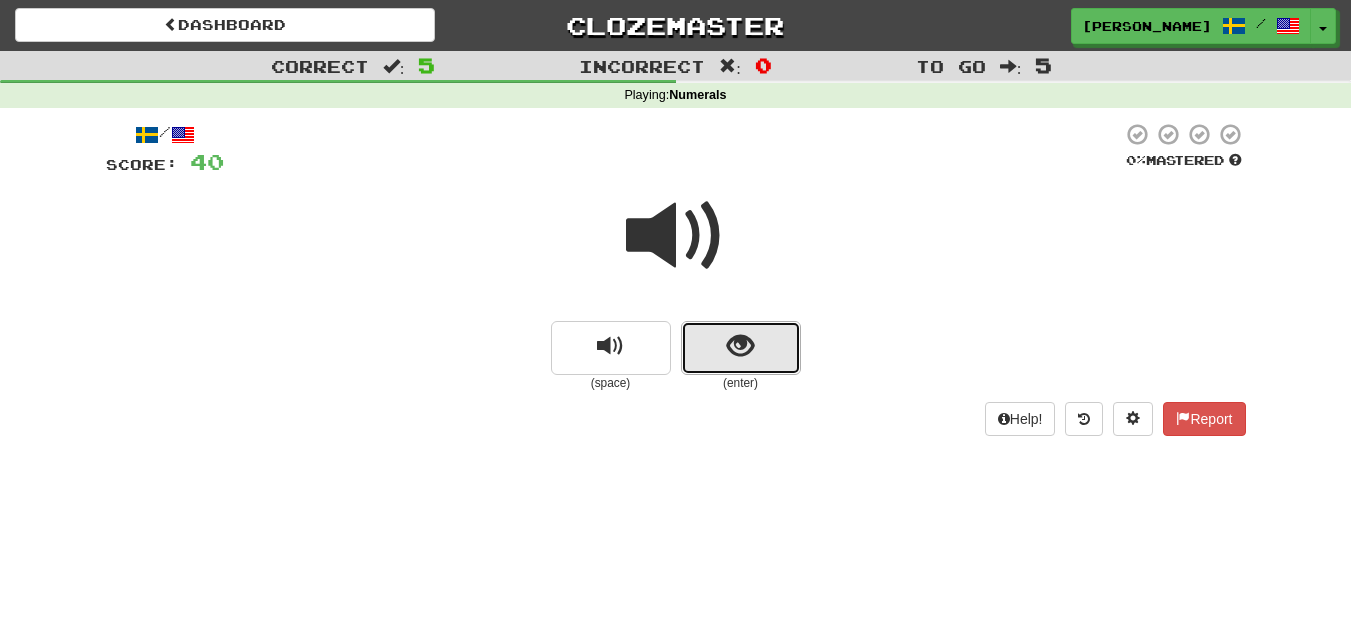 click at bounding box center [741, 348] 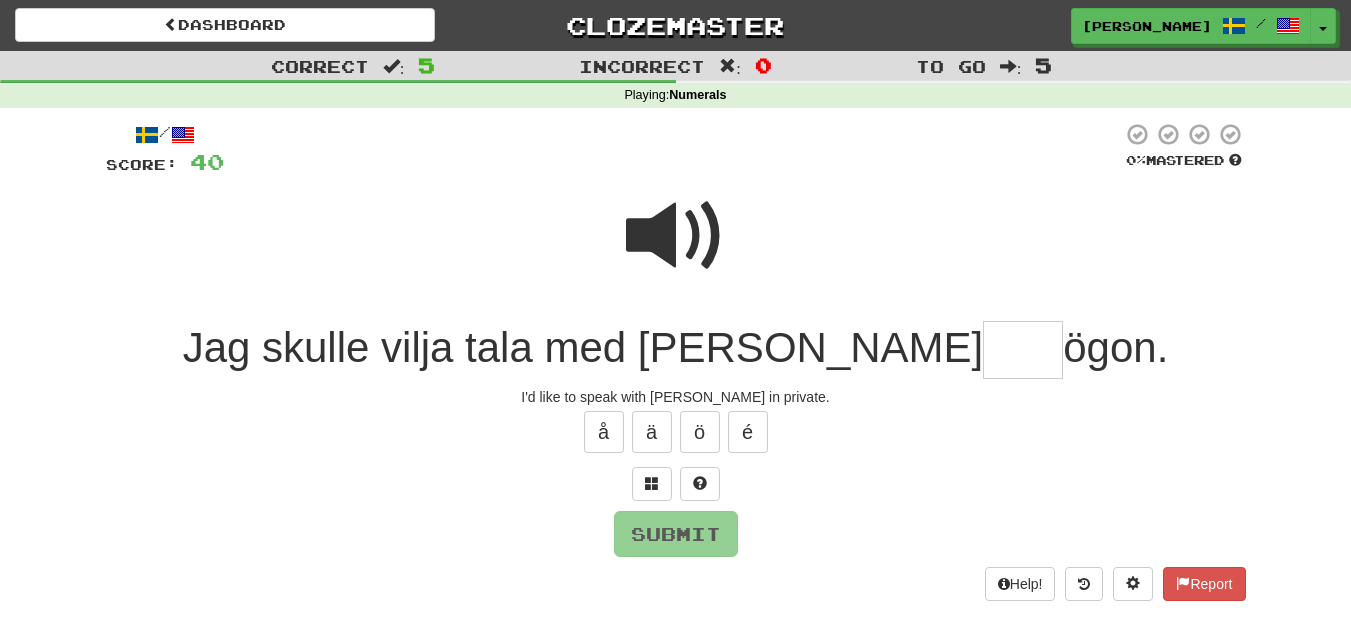 click at bounding box center [676, 236] 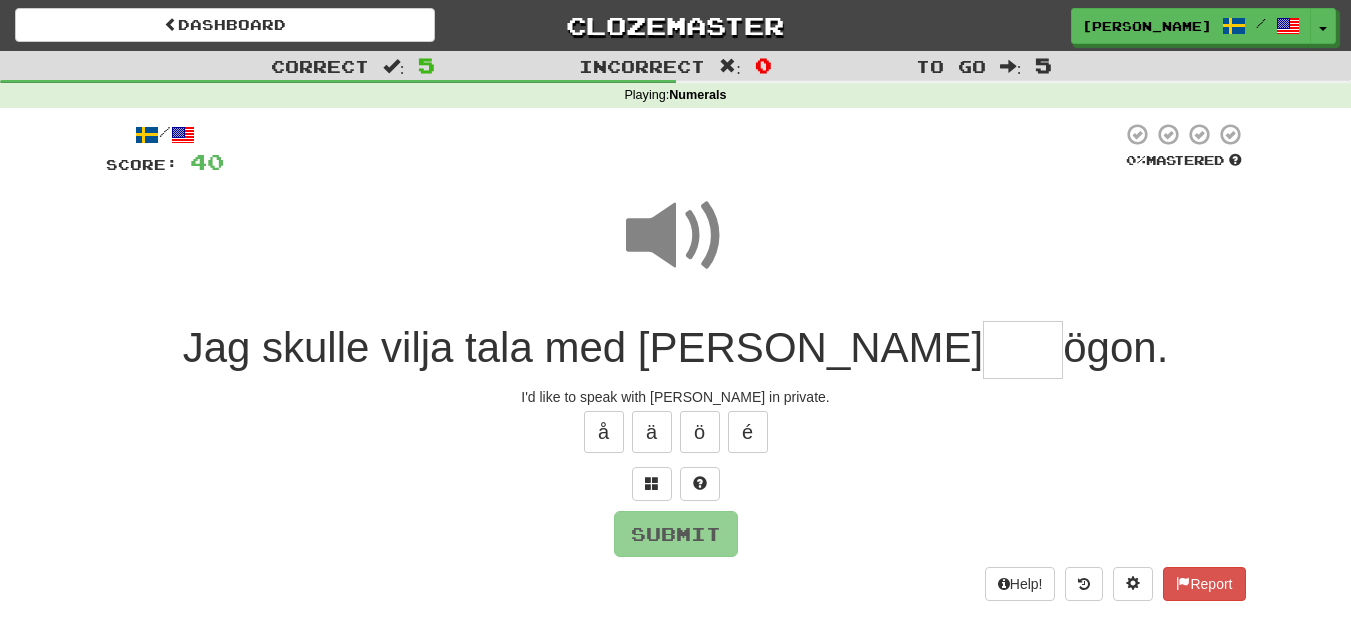 click at bounding box center (1023, 350) 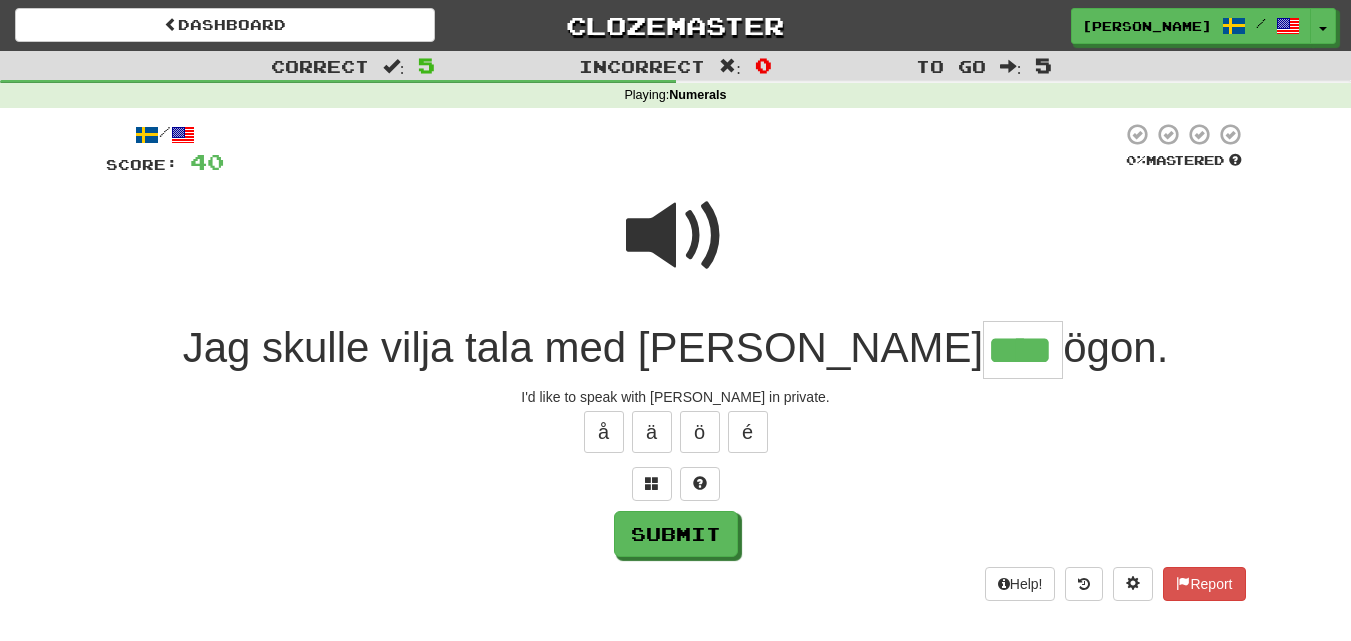 type on "****" 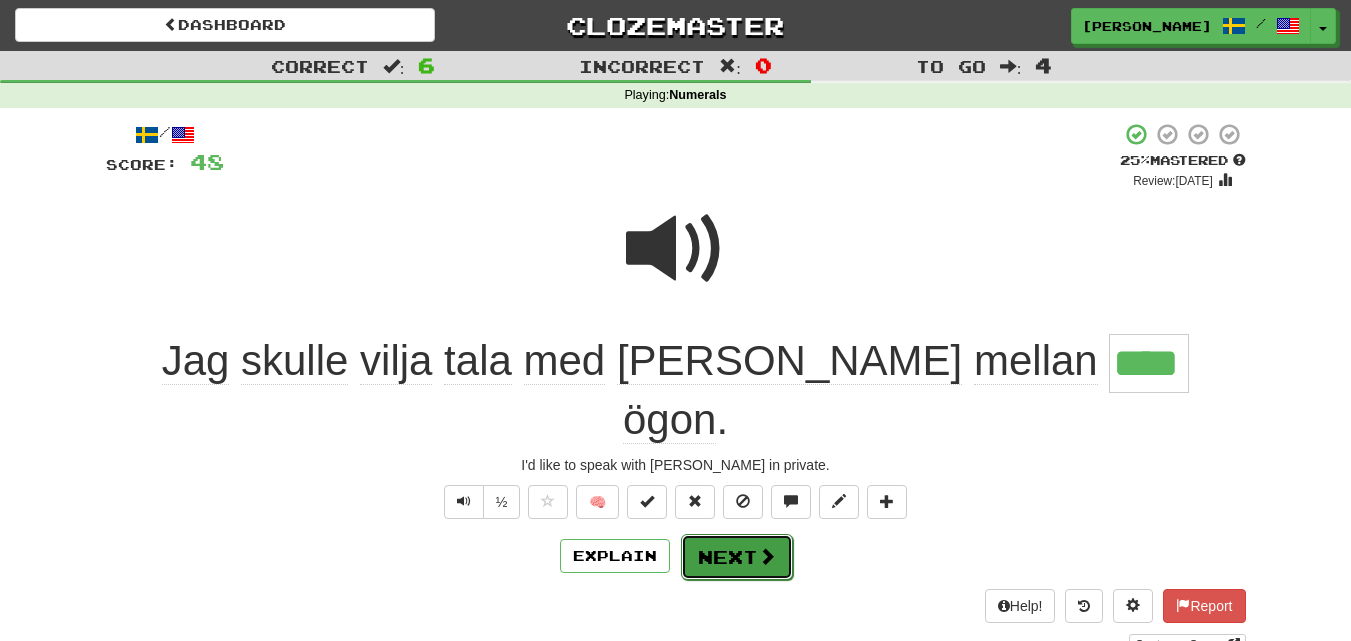 click at bounding box center (767, 556) 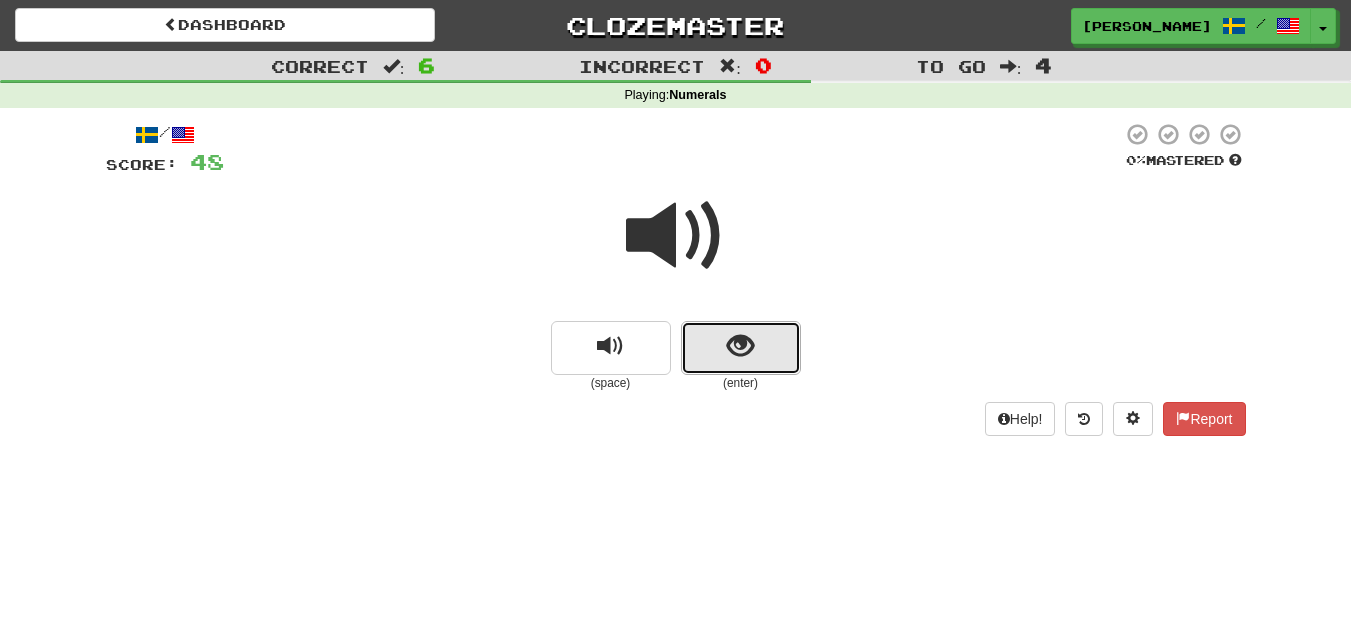 click at bounding box center (741, 348) 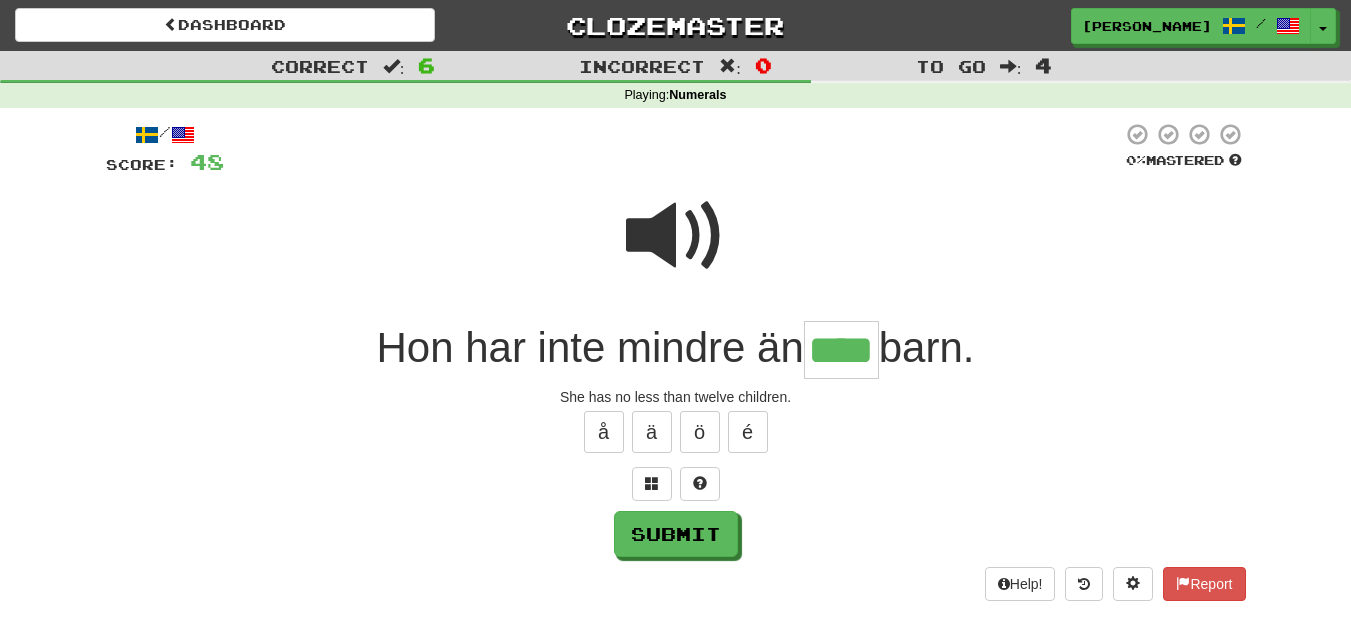 type on "****" 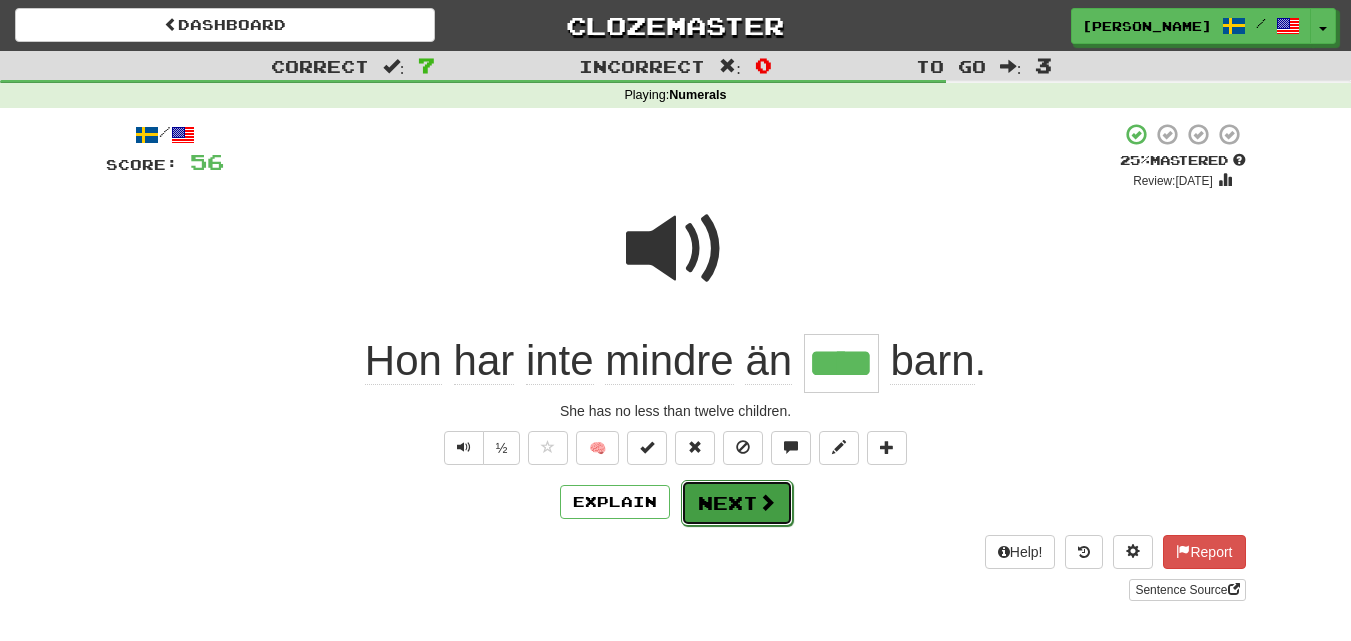 click on "Next" at bounding box center [737, 503] 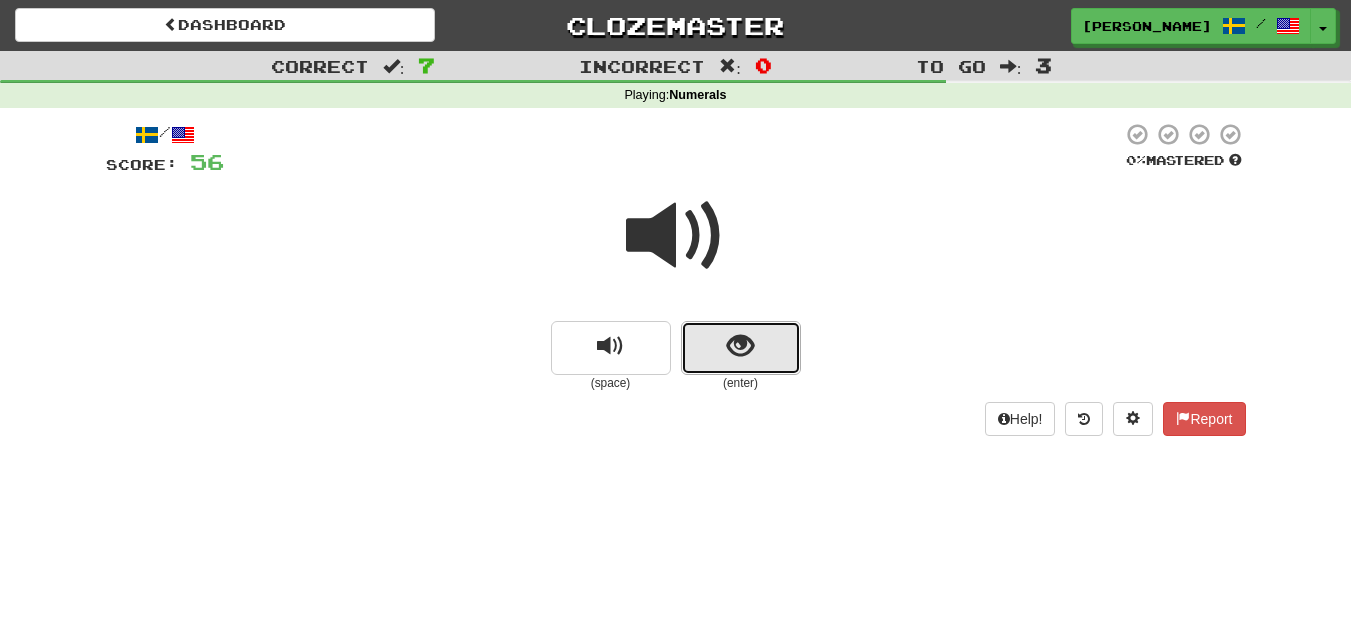 click at bounding box center [741, 348] 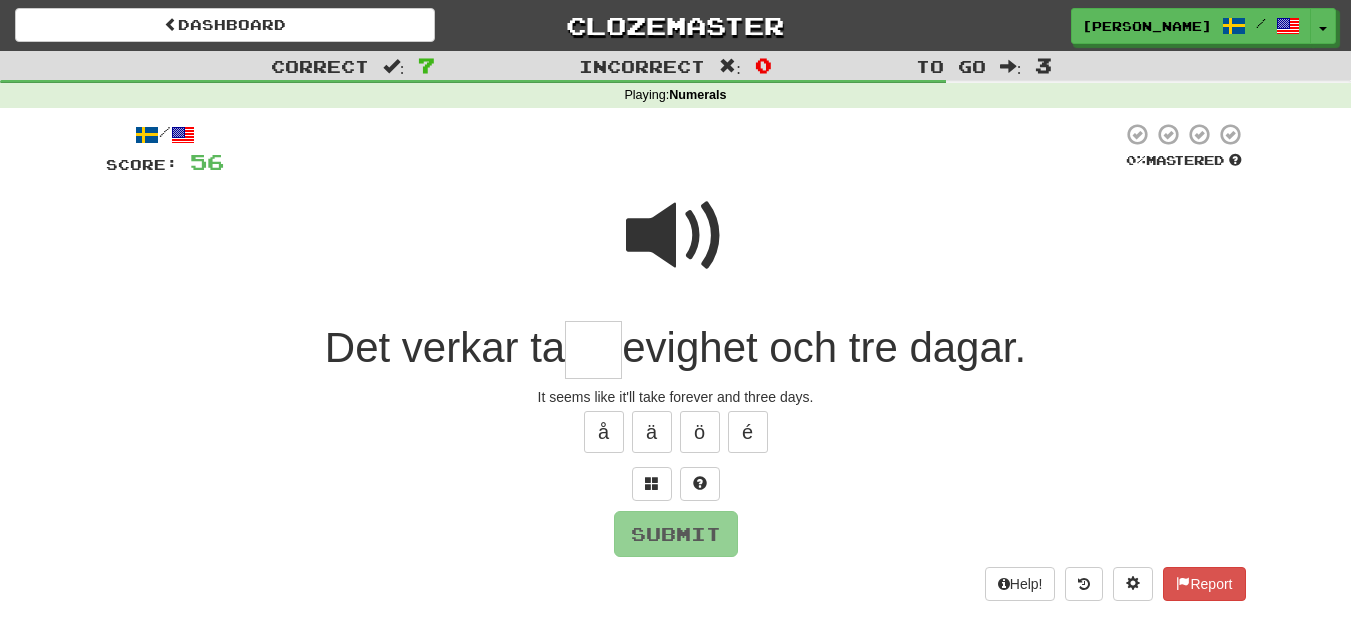 click at bounding box center (676, 236) 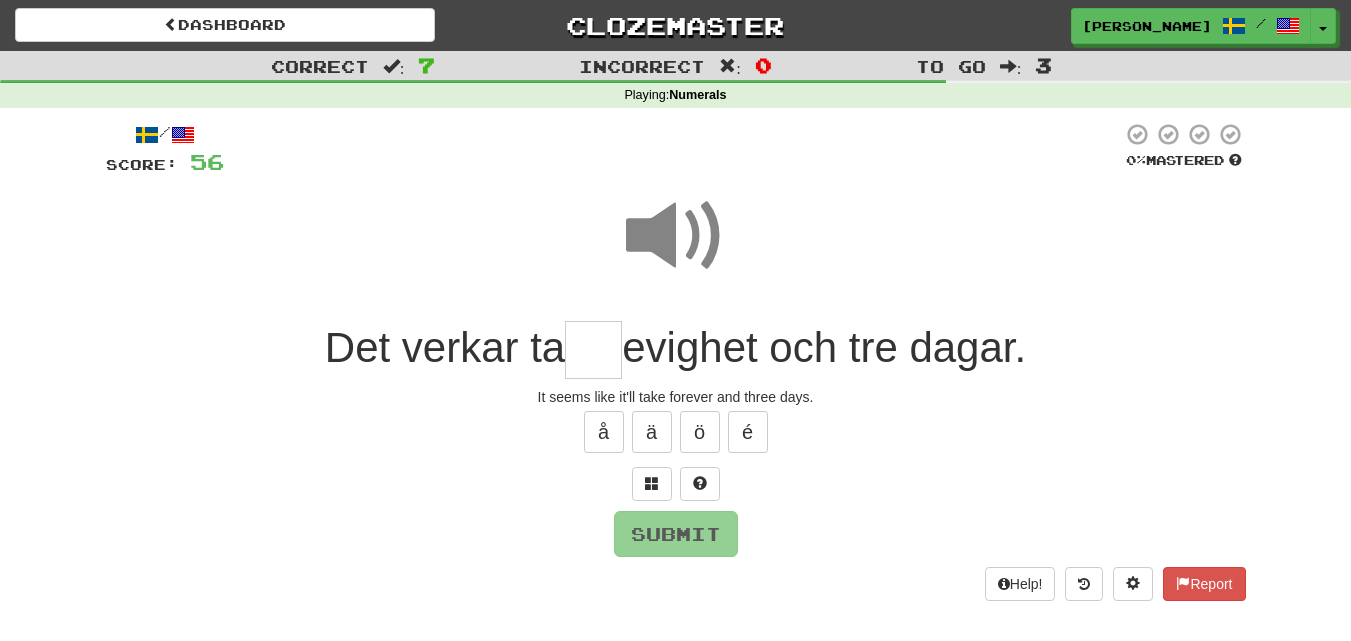 click at bounding box center (593, 350) 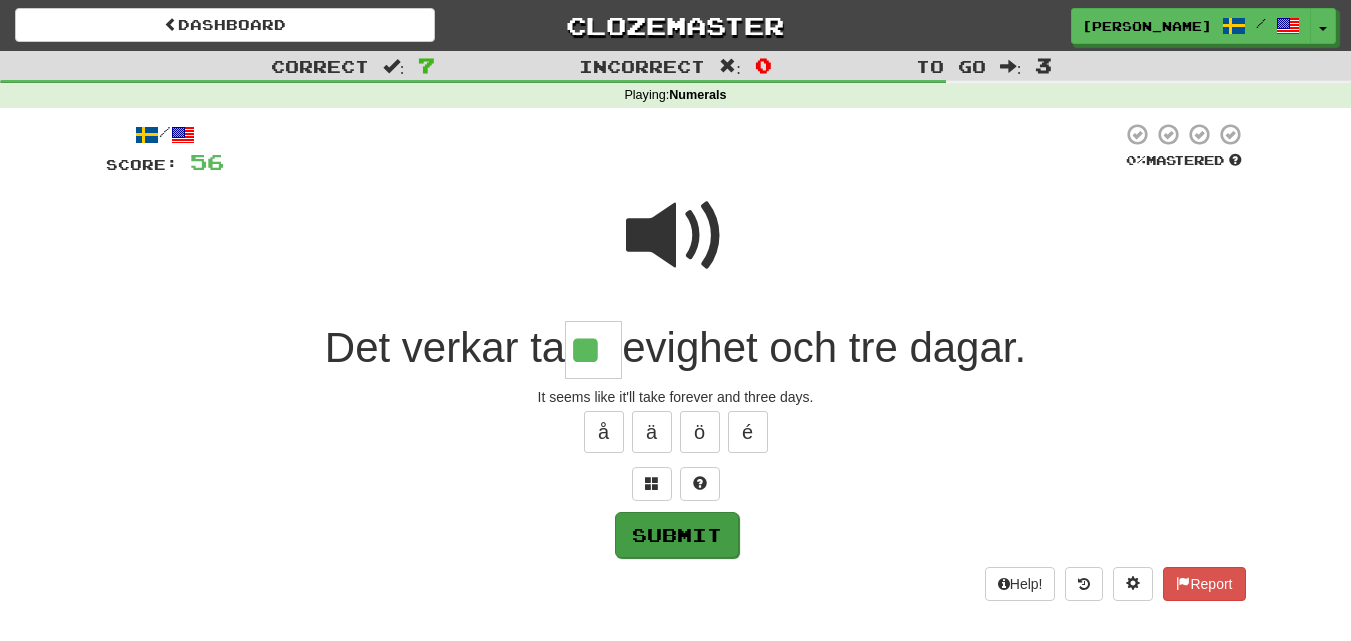 type on "**" 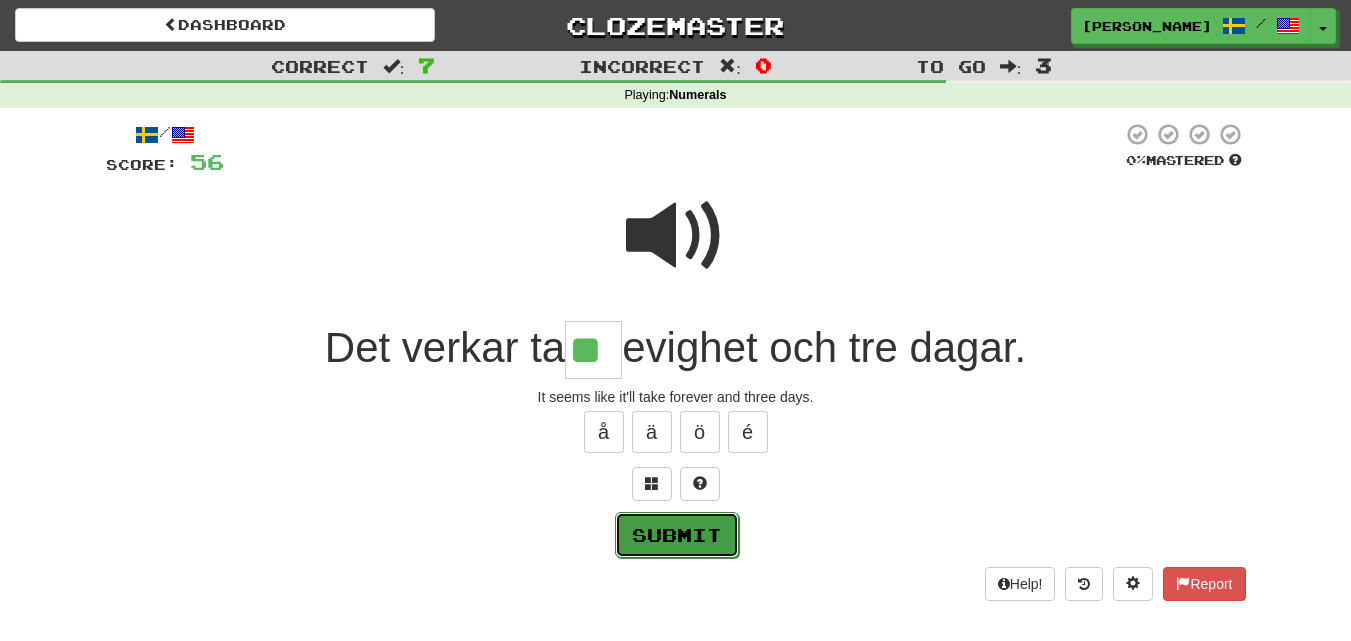 click on "Submit" at bounding box center (677, 535) 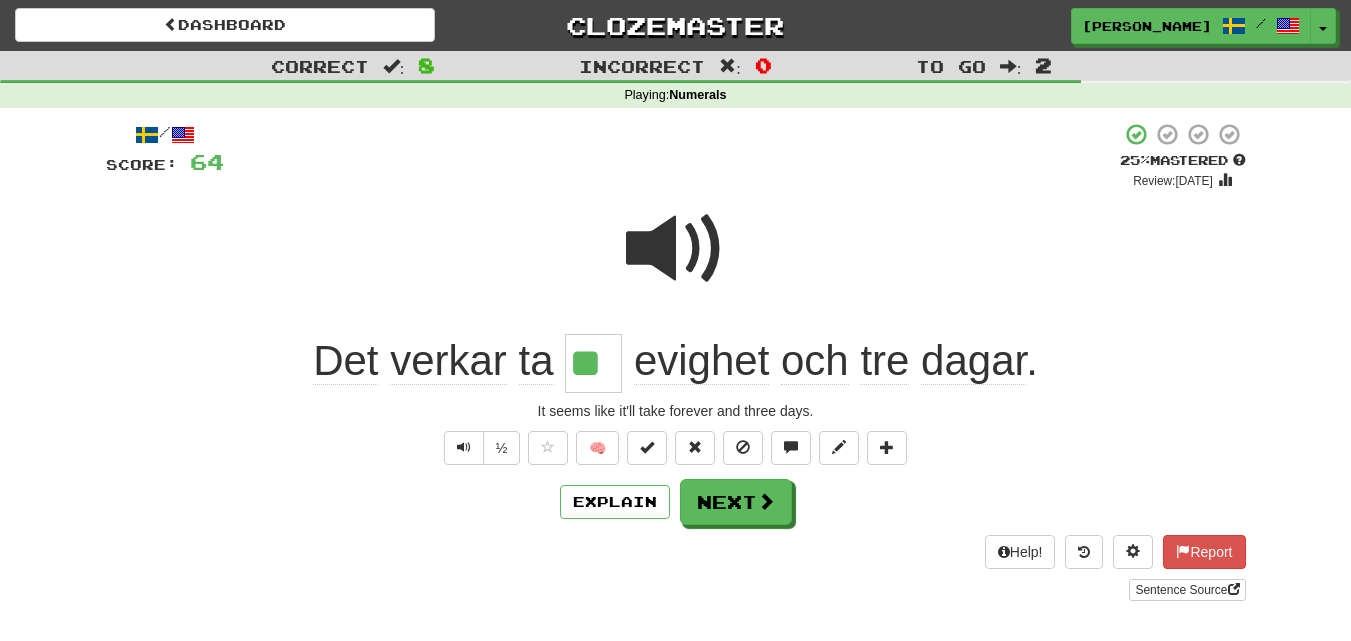 click at bounding box center [676, 249] 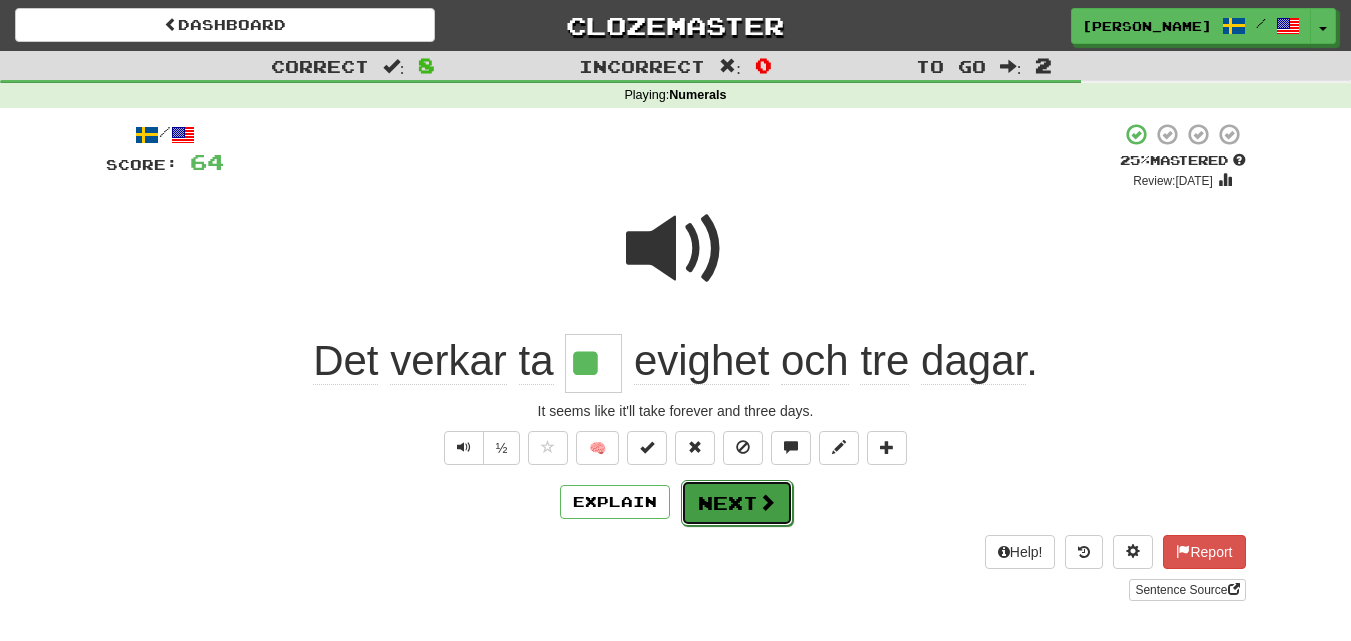 click on "Next" at bounding box center (737, 503) 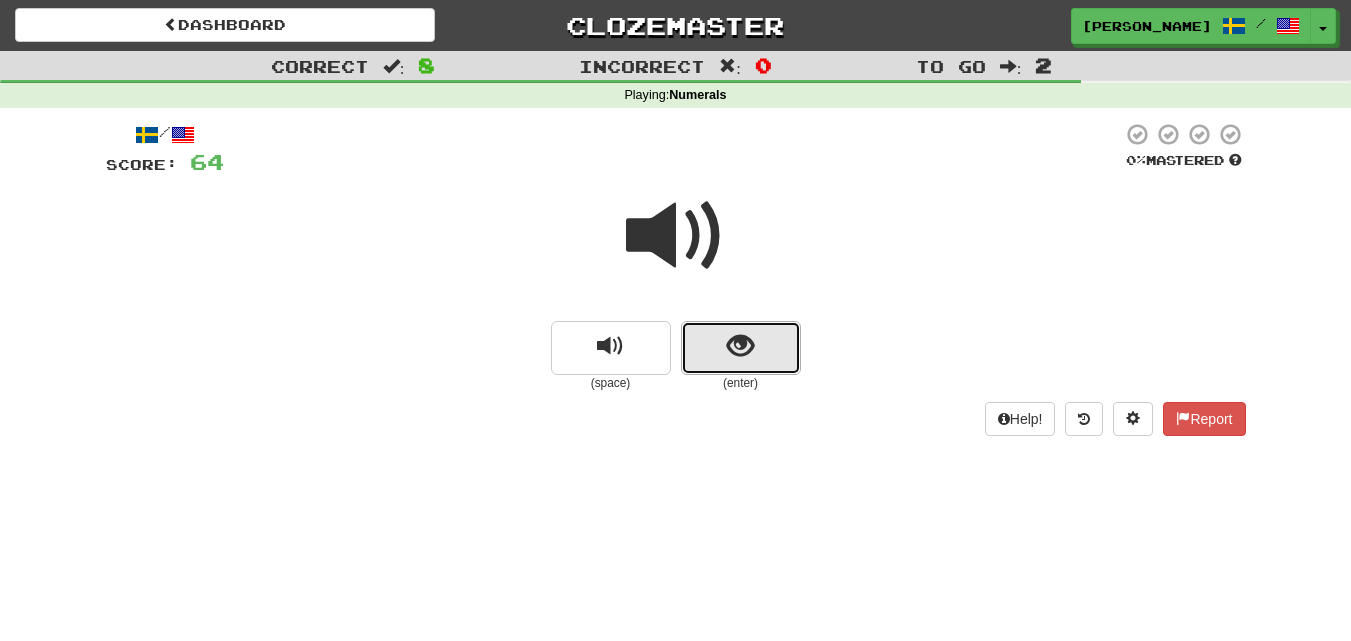 click at bounding box center [741, 348] 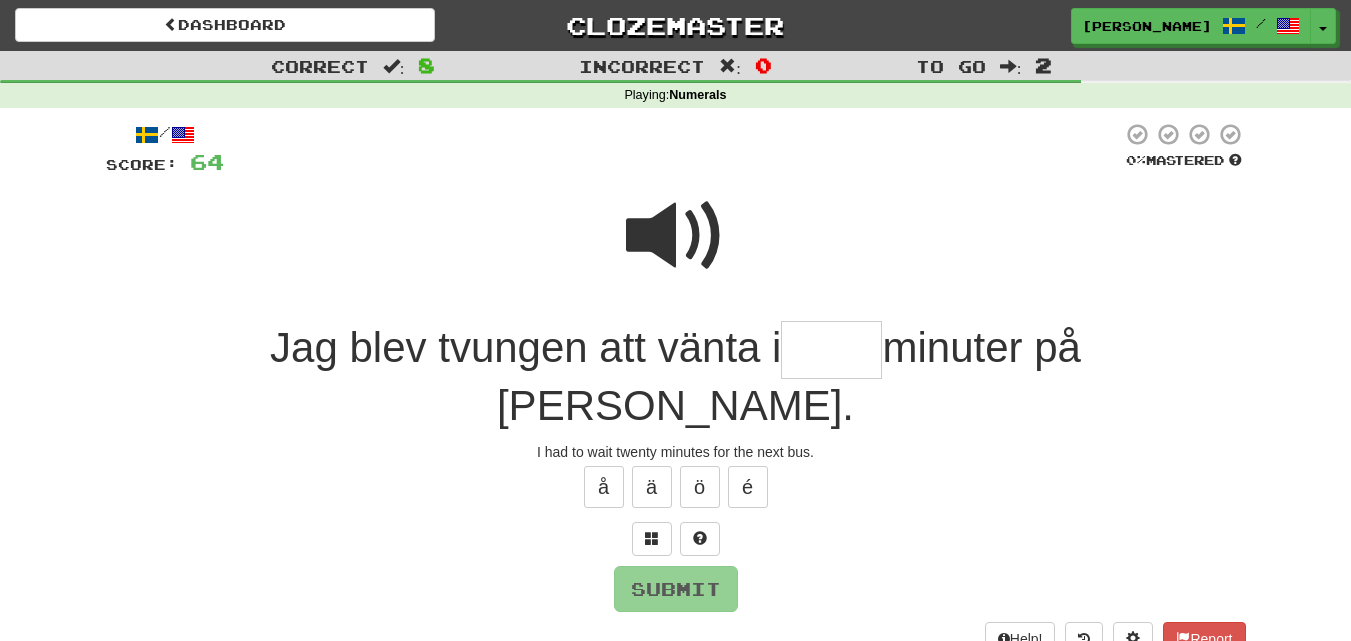 click at bounding box center [676, 236] 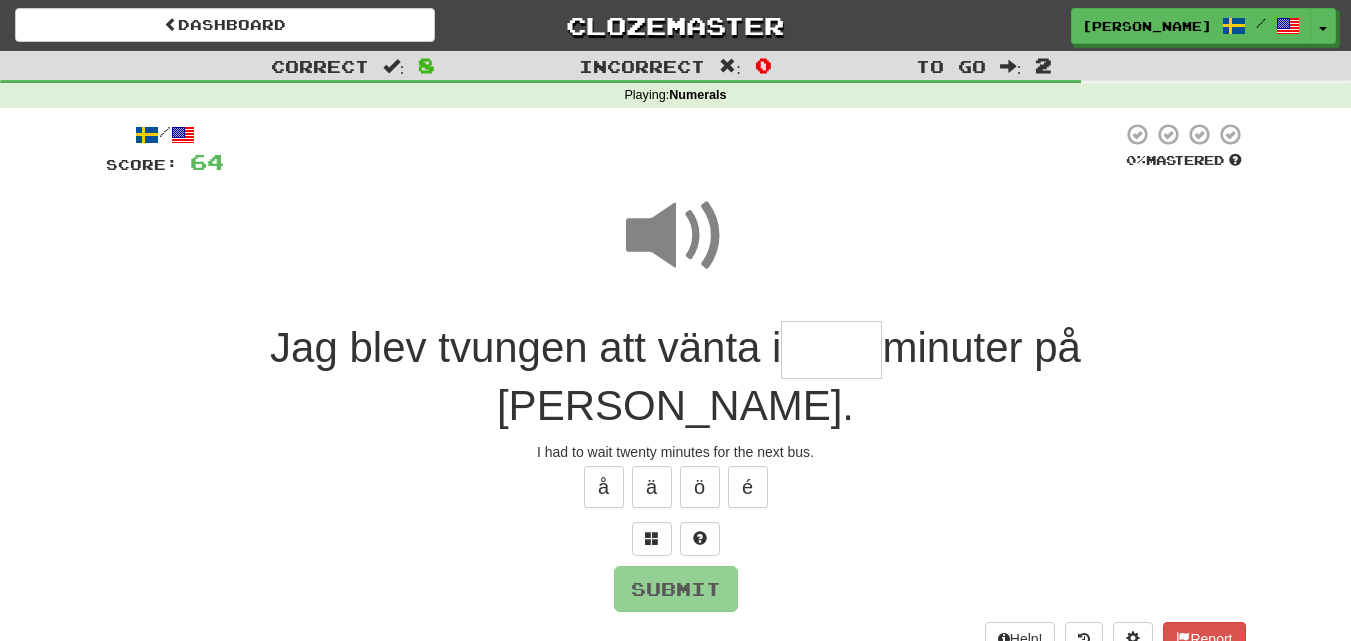 click at bounding box center (831, 350) 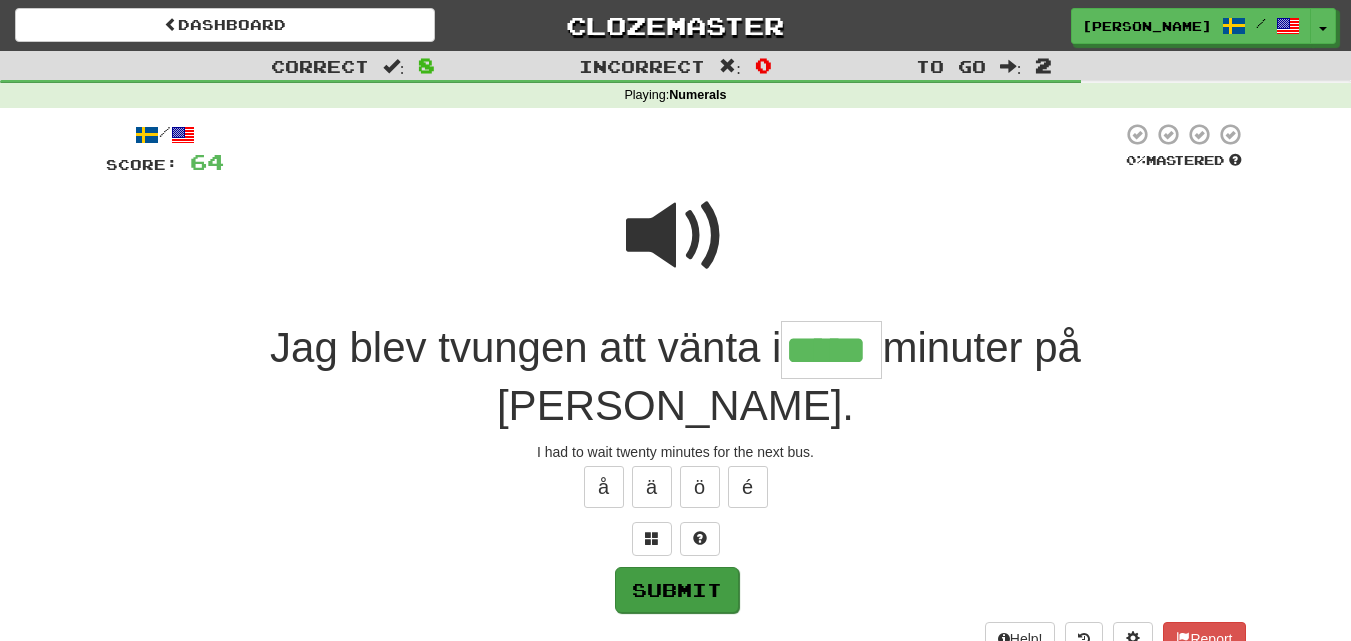 type on "*****" 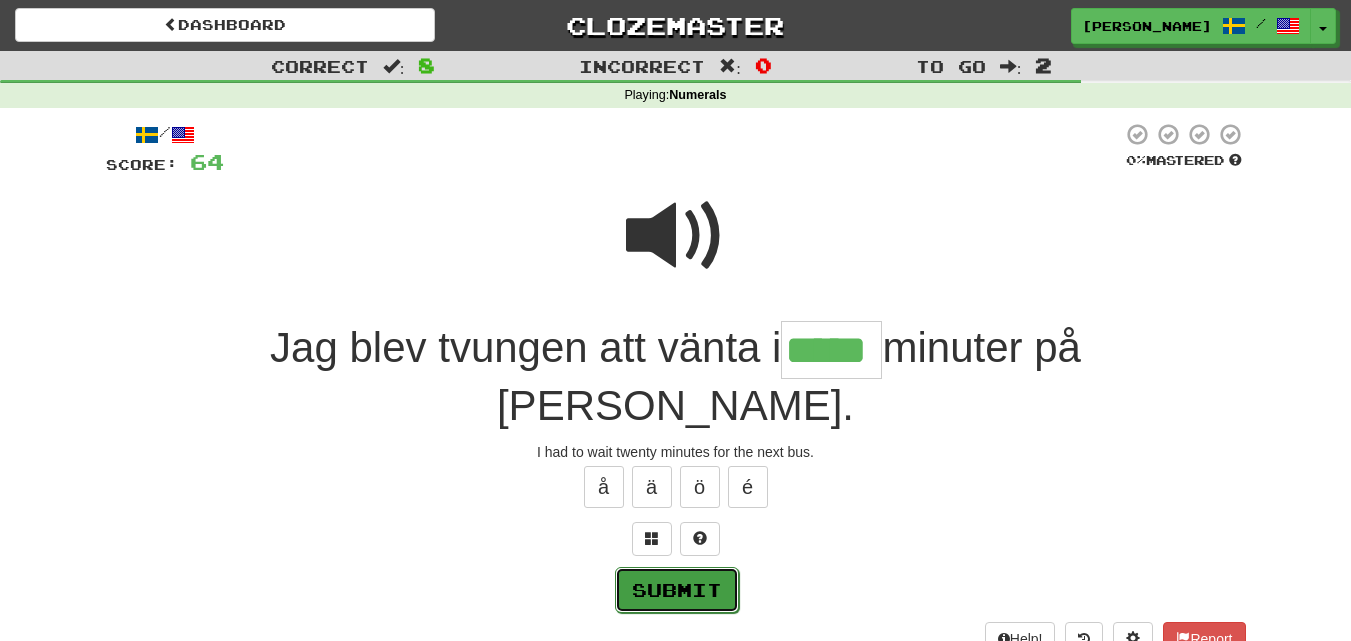 click on "Submit" at bounding box center (677, 590) 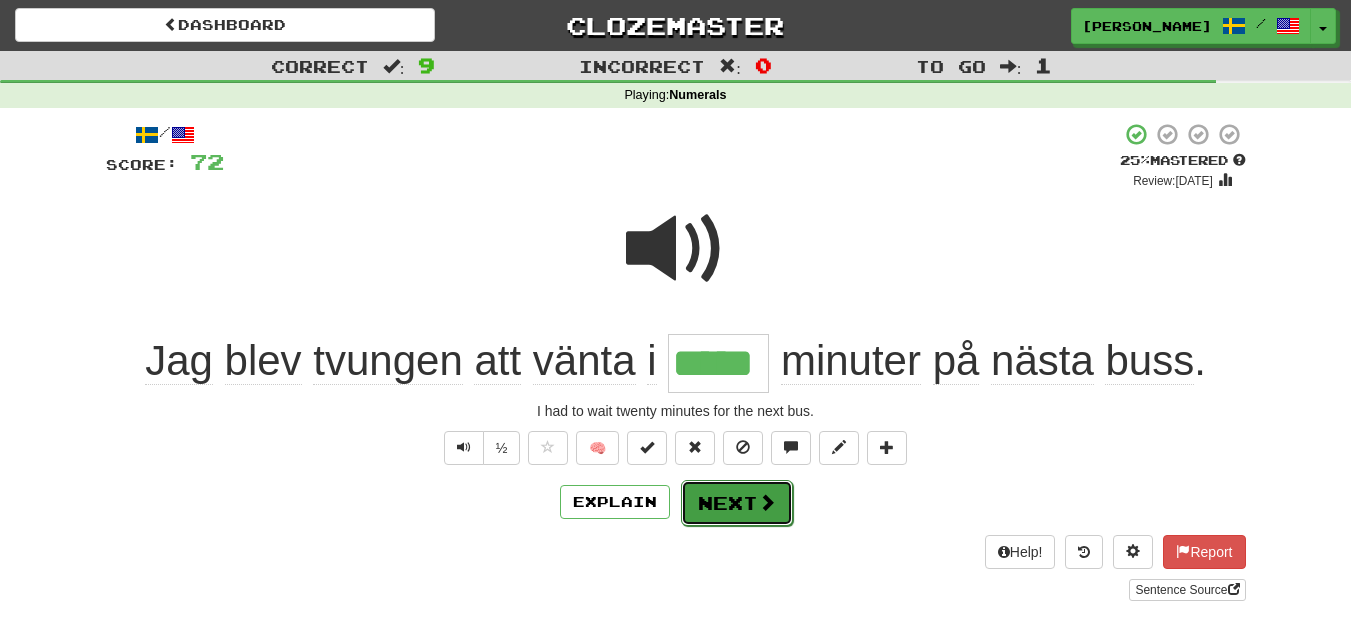 click on "Next" at bounding box center [737, 503] 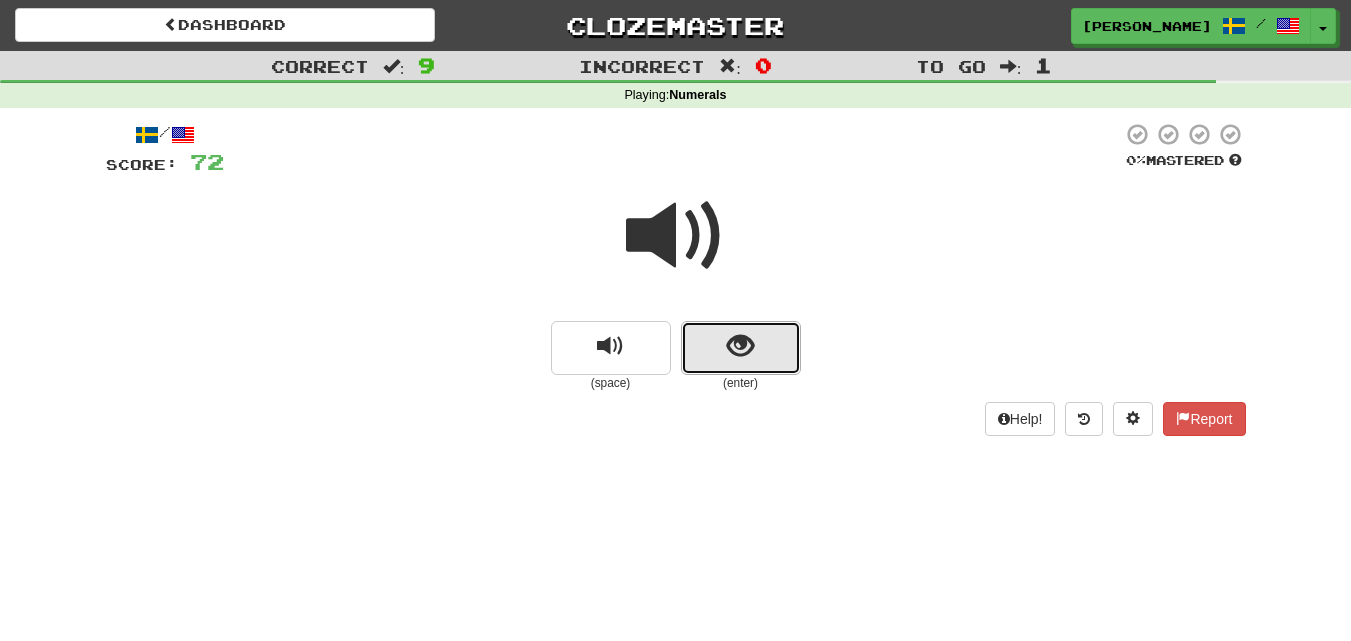 click at bounding box center [741, 348] 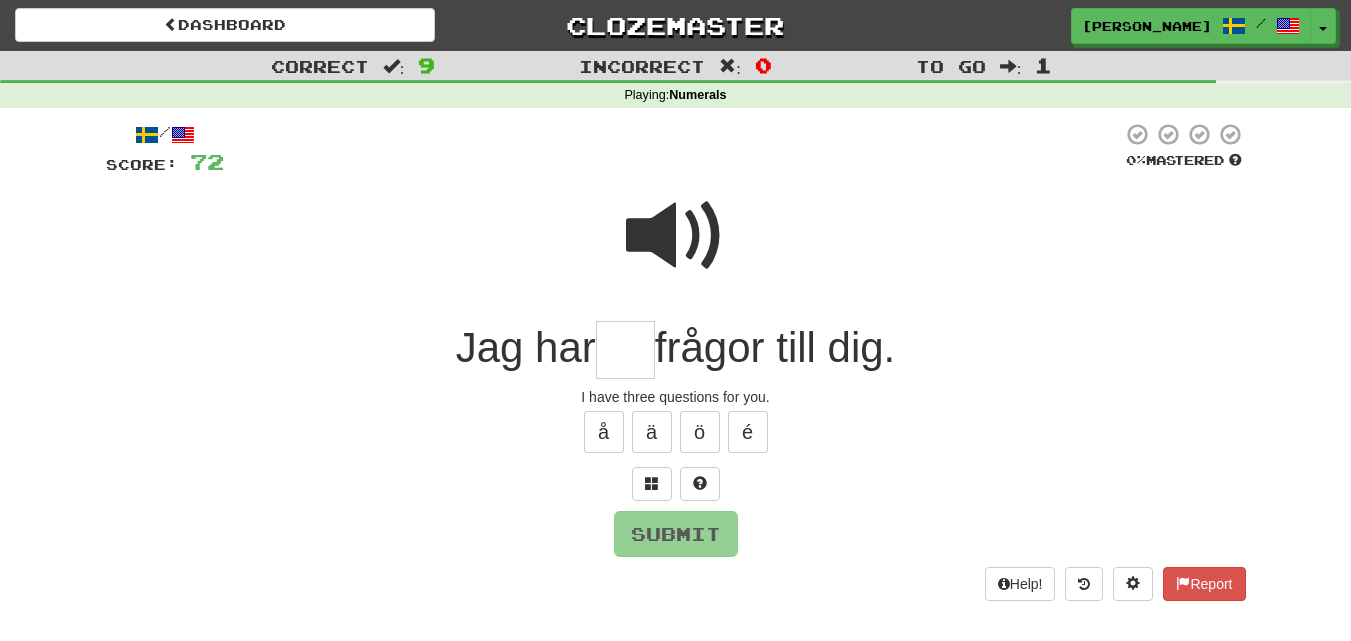 click at bounding box center [676, 236] 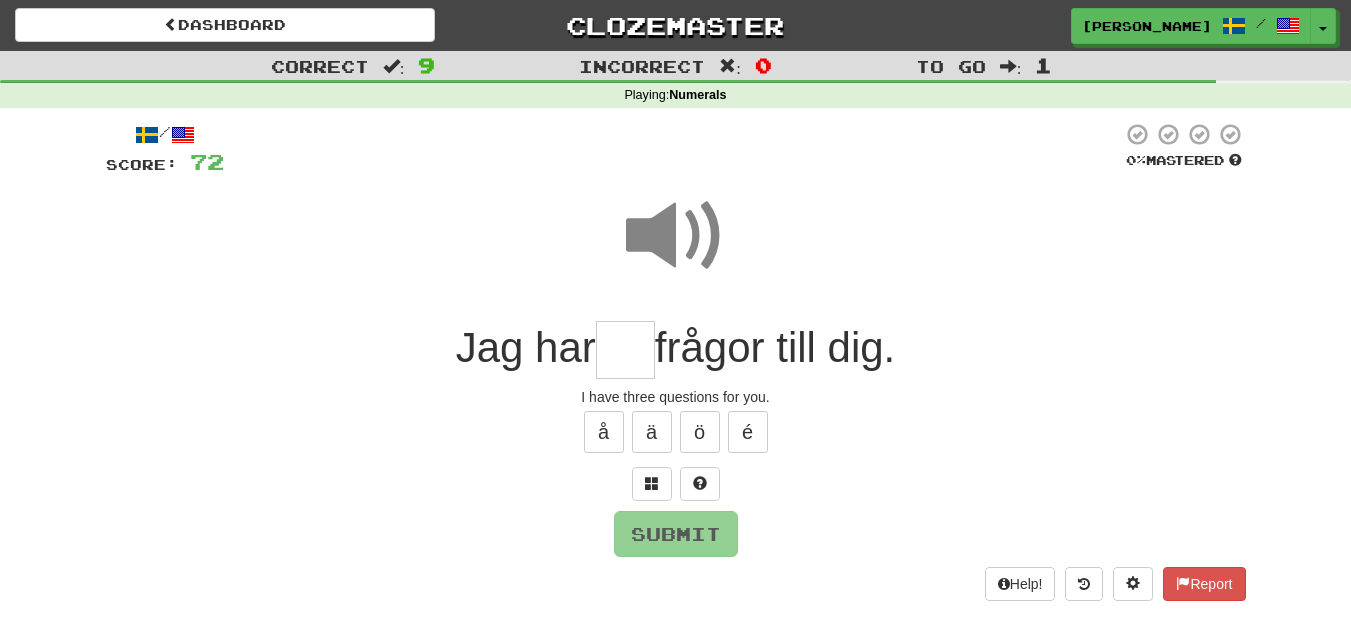 click at bounding box center (625, 350) 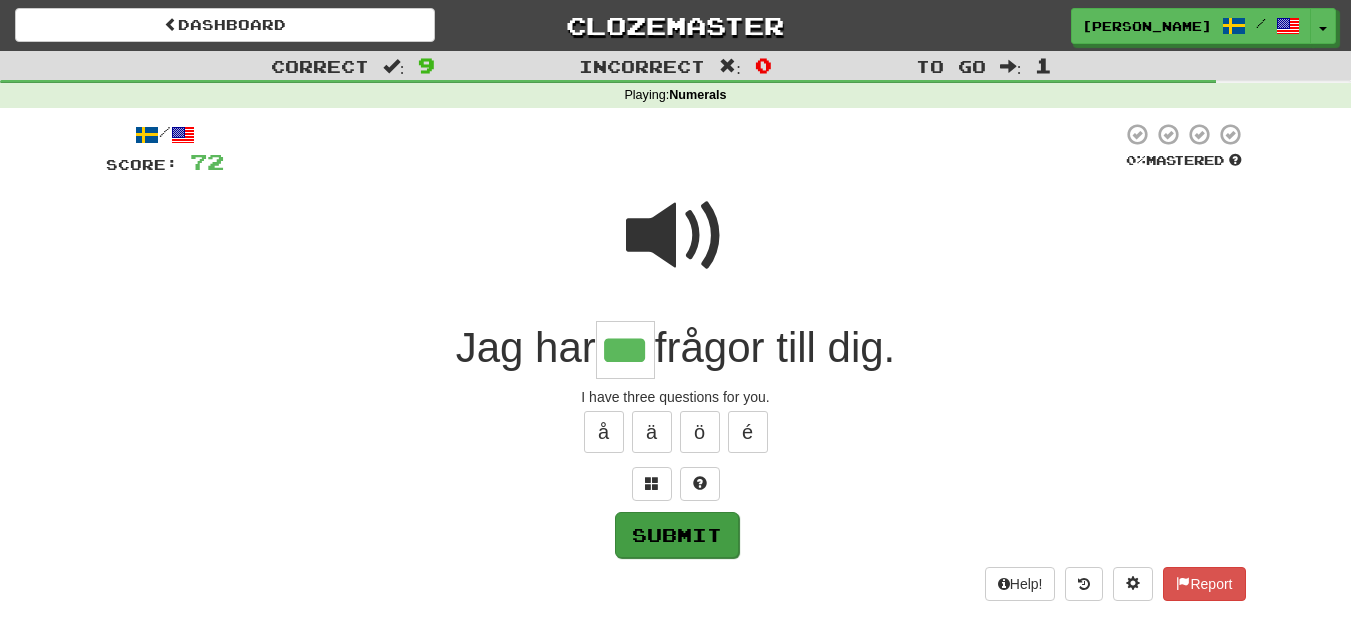 type on "***" 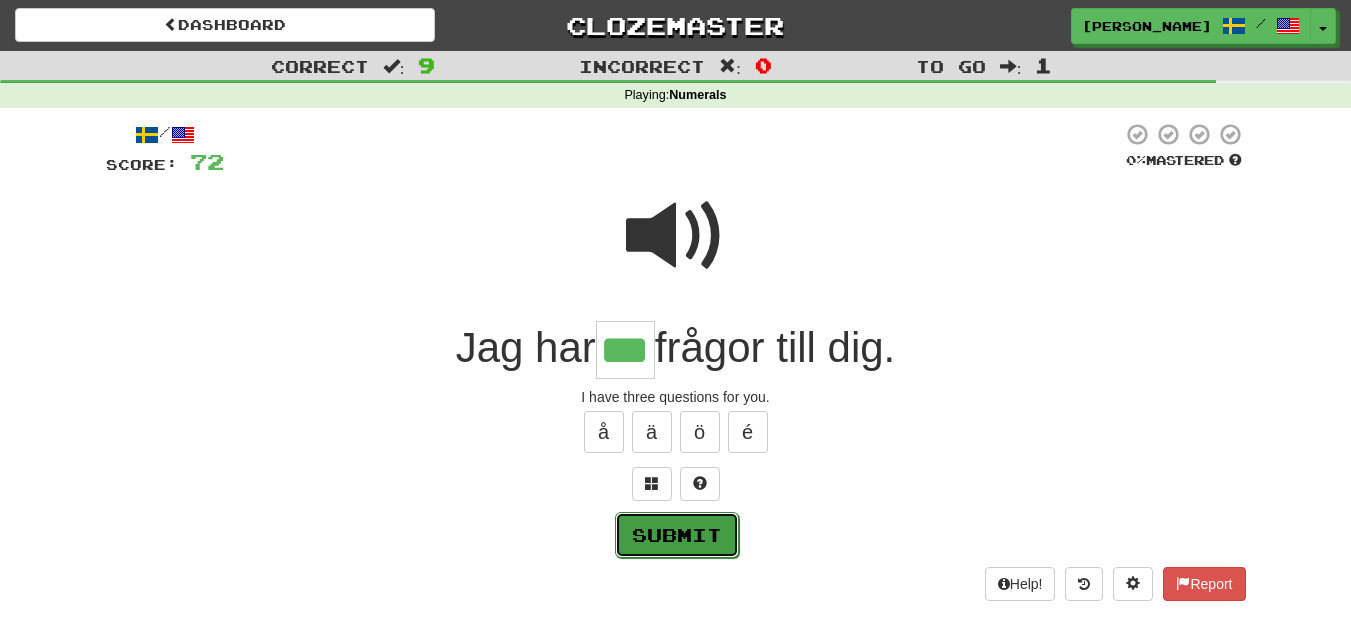 click on "Submit" at bounding box center (677, 535) 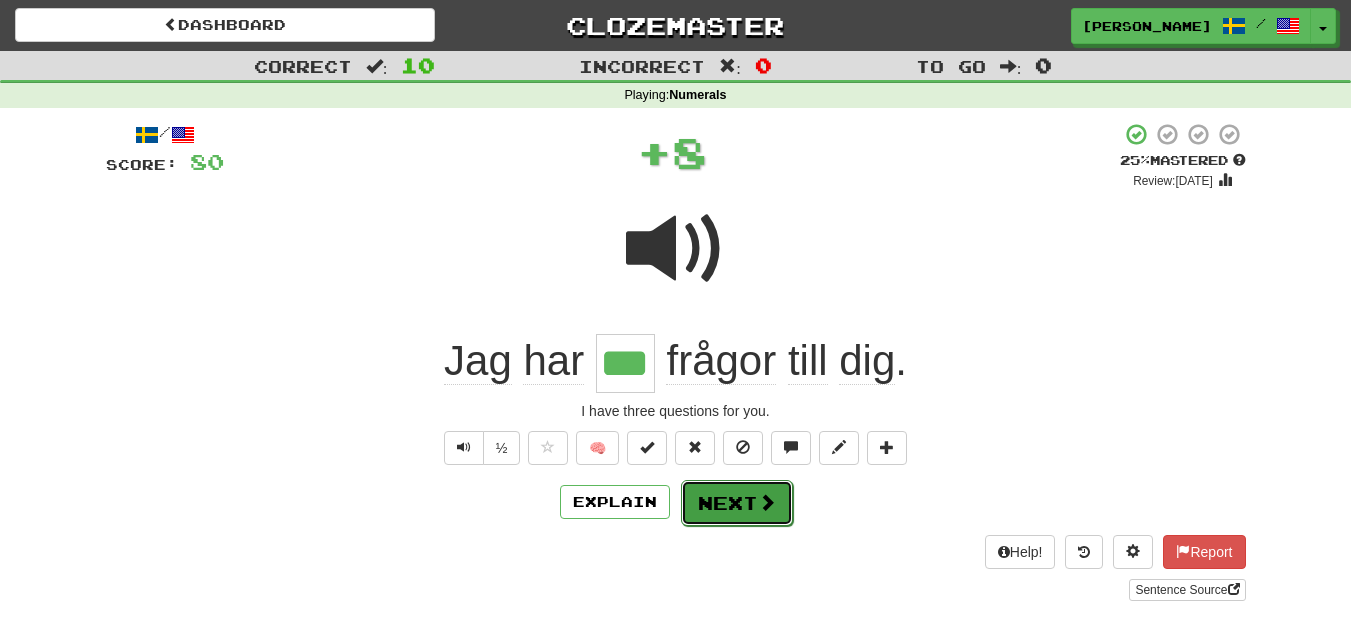 click on "Next" at bounding box center [737, 503] 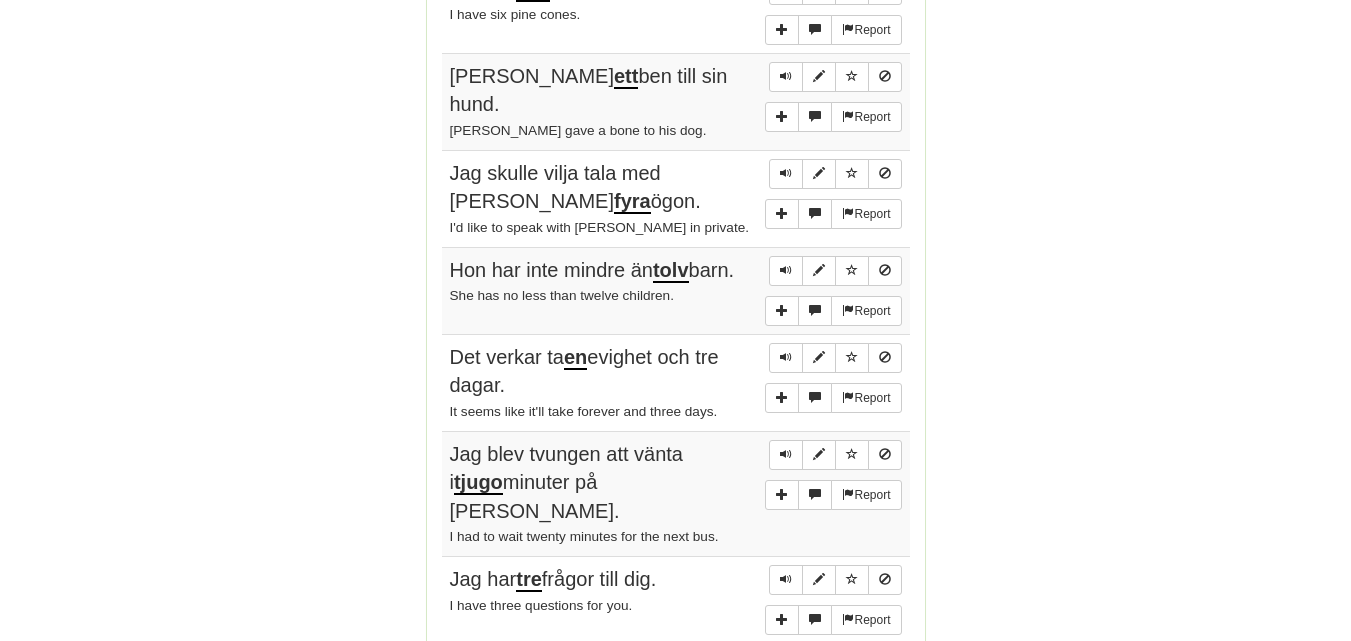 scroll, scrollTop: 1400, scrollLeft: 0, axis: vertical 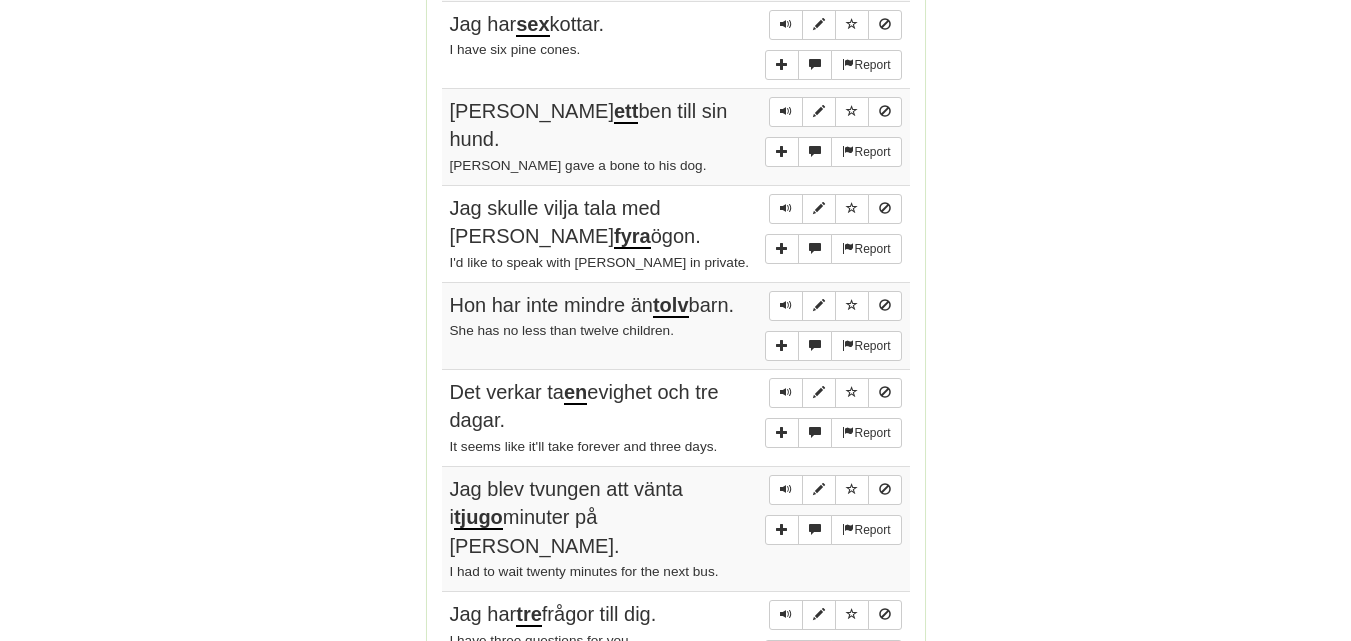 drag, startPoint x: 451, startPoint y: 354, endPoint x: 559, endPoint y: 391, distance: 114.16216 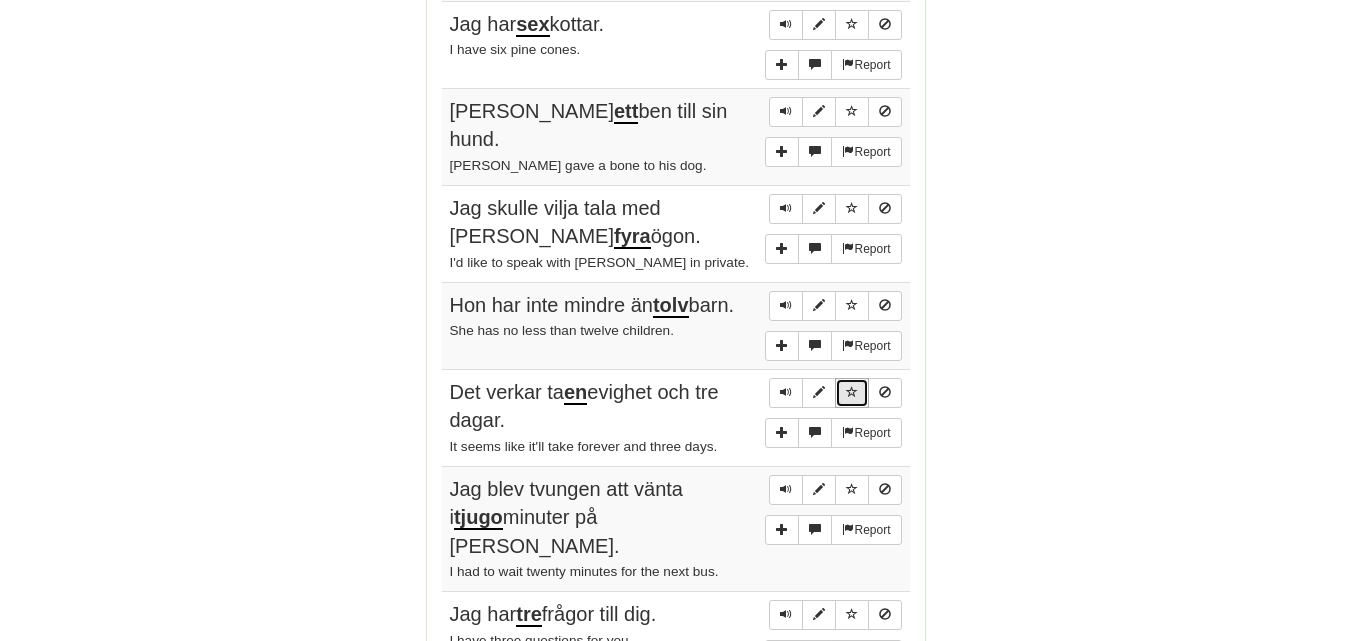 click at bounding box center [852, 393] 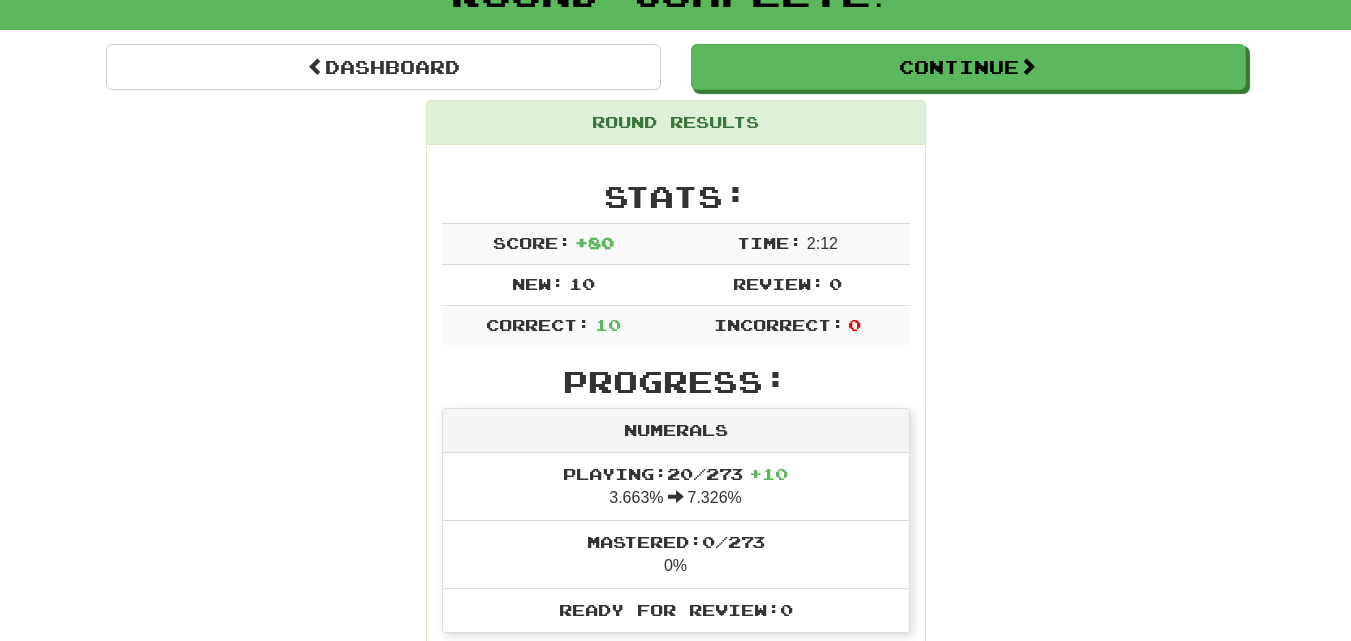 scroll, scrollTop: 100, scrollLeft: 0, axis: vertical 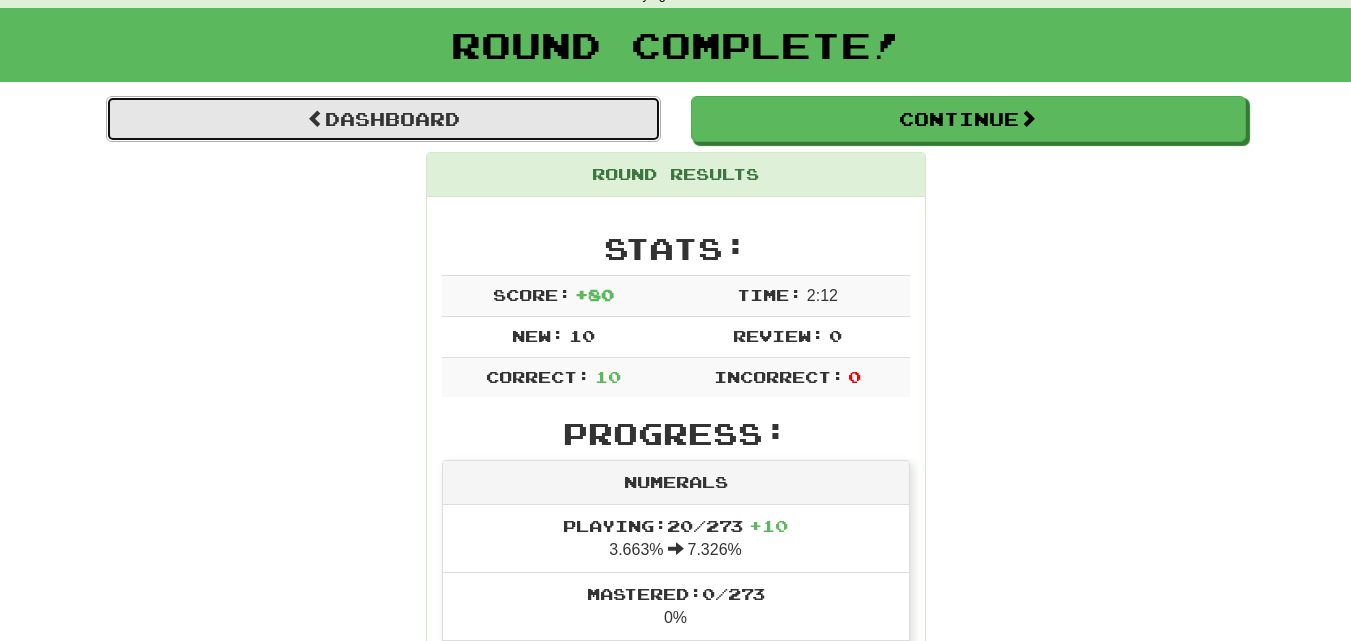 click on "Dashboard" at bounding box center [383, 119] 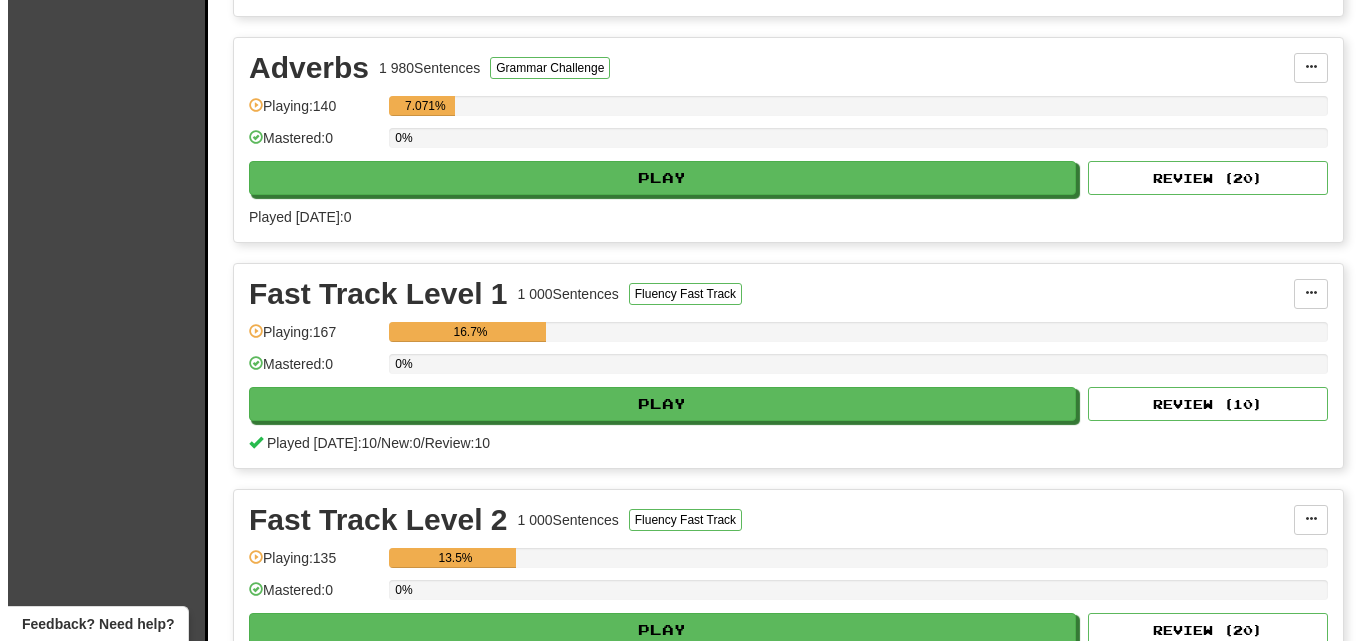 scroll, scrollTop: 1200, scrollLeft: 0, axis: vertical 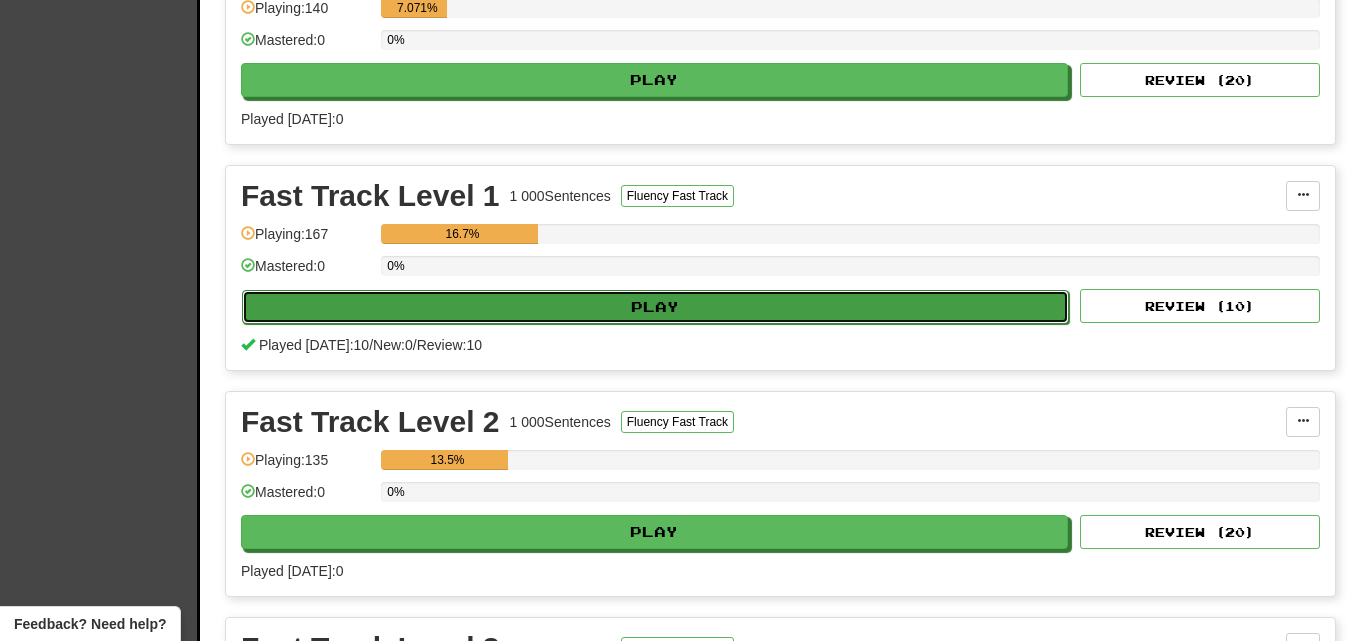 click on "Play" at bounding box center (655, 307) 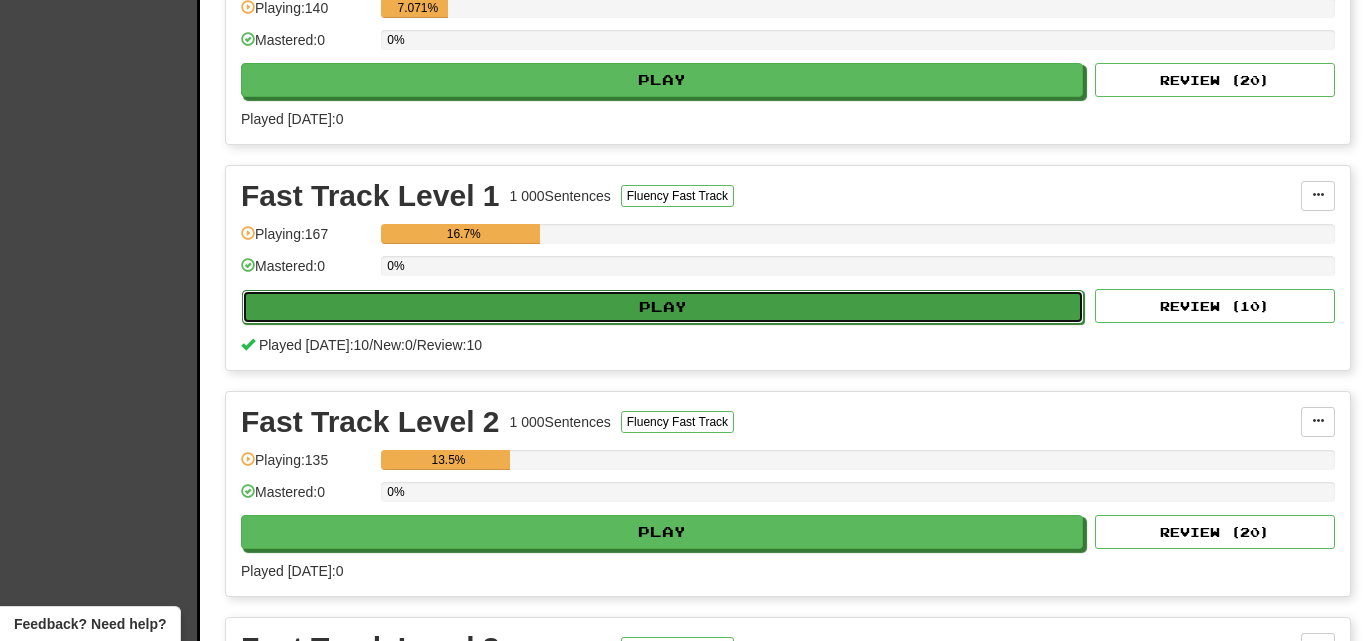 select on "**" 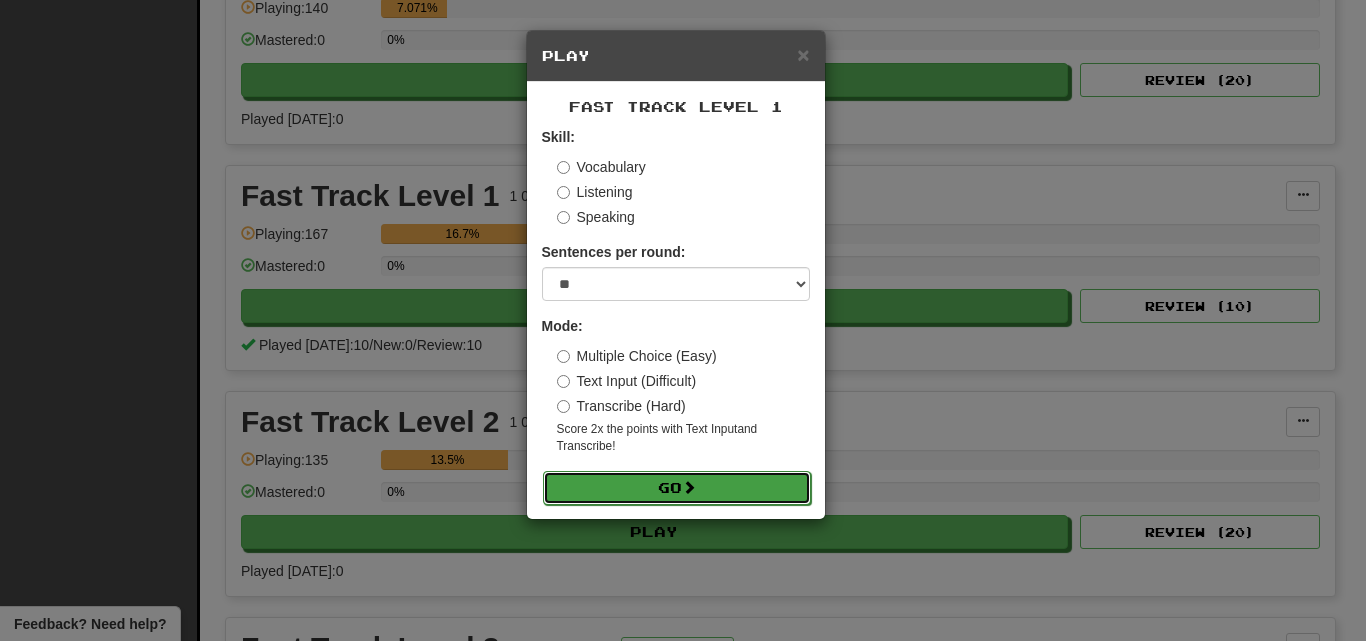 click on "Go" at bounding box center (677, 488) 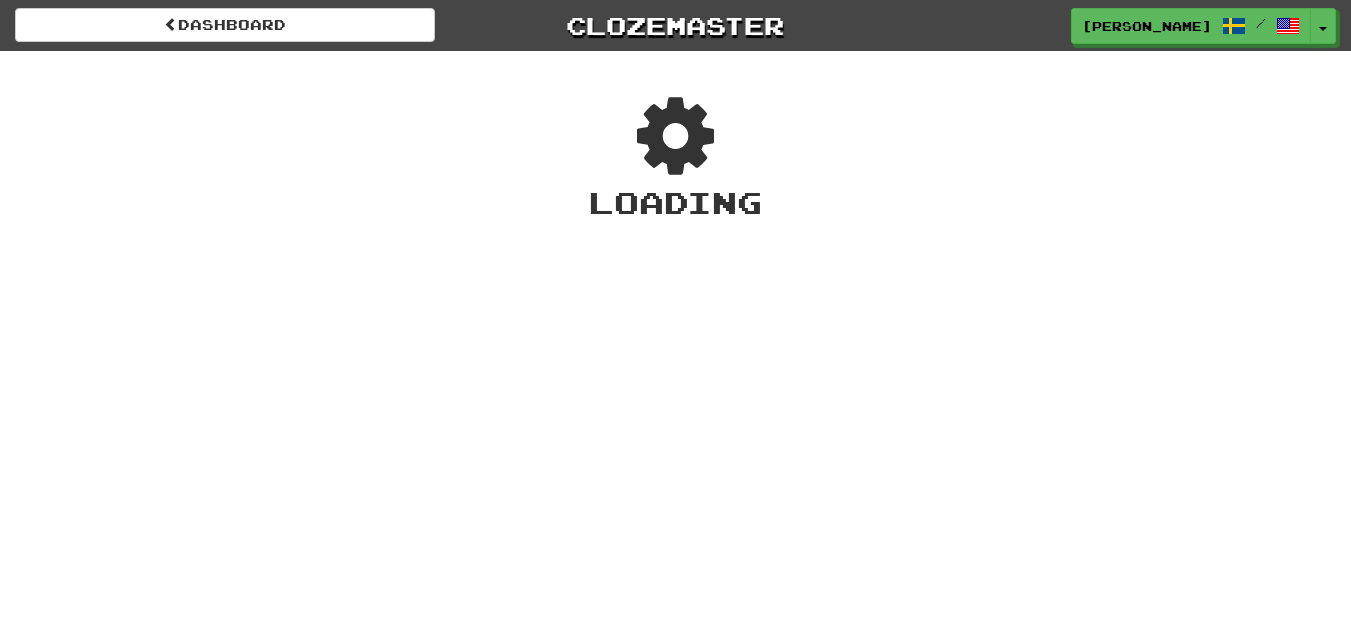 scroll, scrollTop: 0, scrollLeft: 0, axis: both 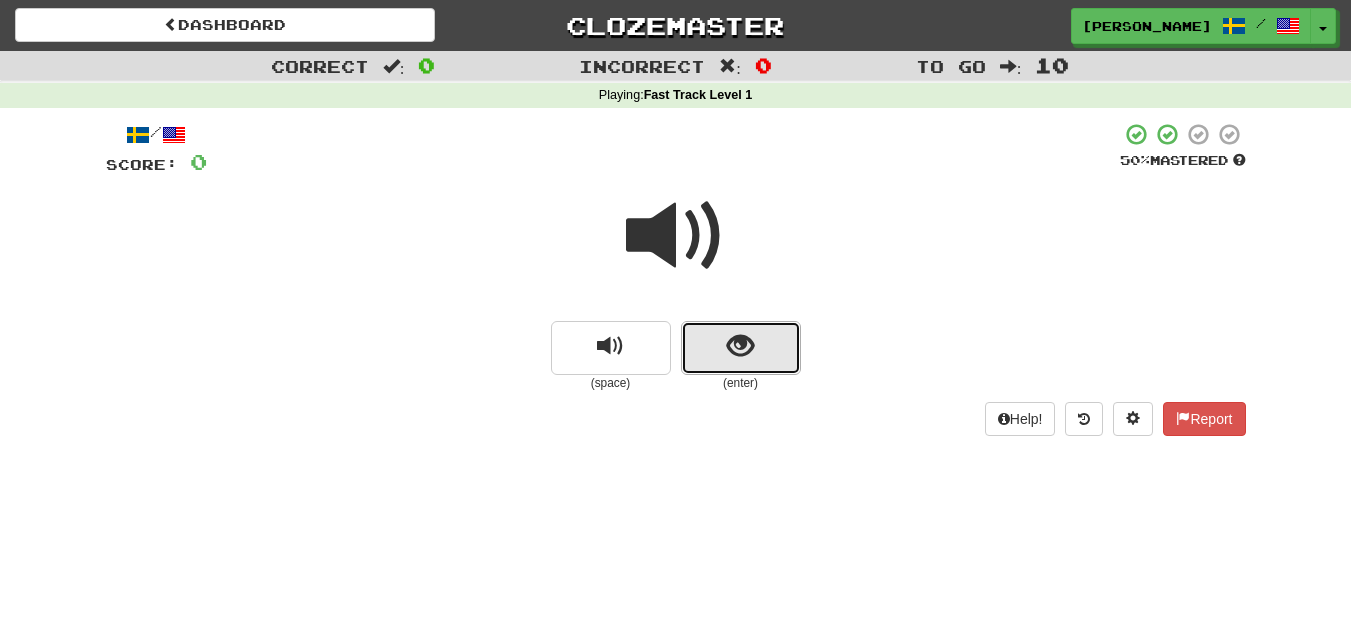 click at bounding box center [740, 346] 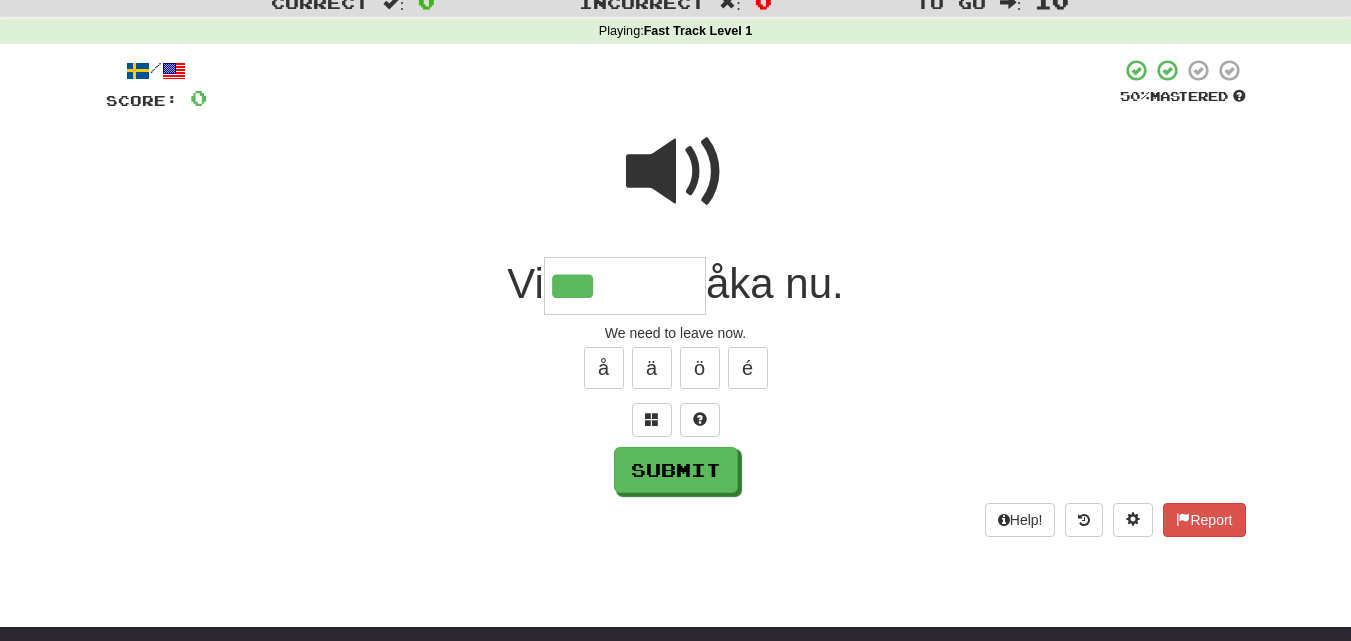 scroll, scrollTop: 100, scrollLeft: 0, axis: vertical 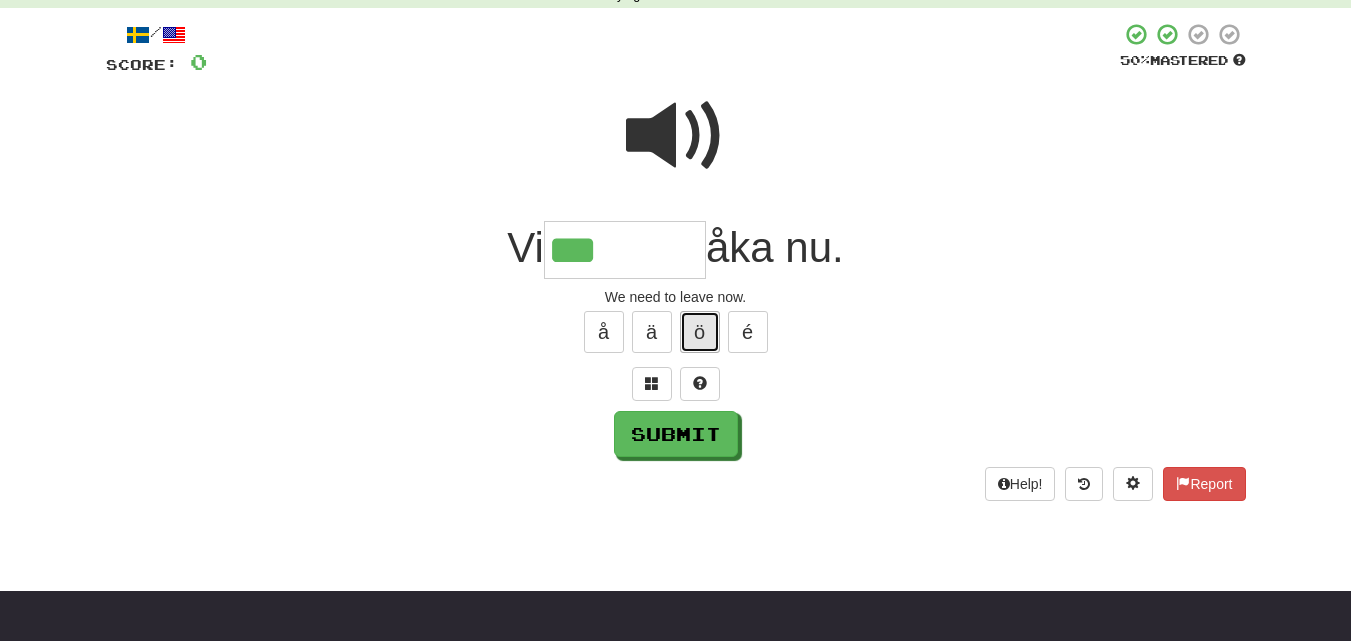 click on "ö" at bounding box center [700, 332] 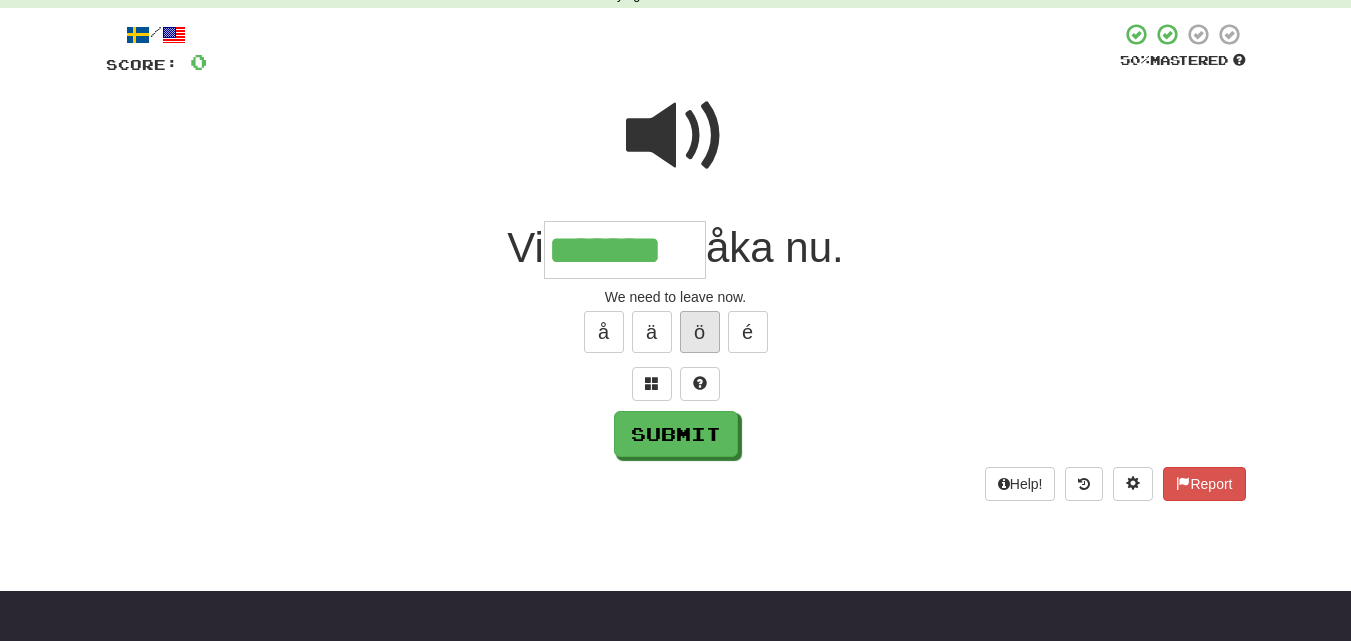 type on "*******" 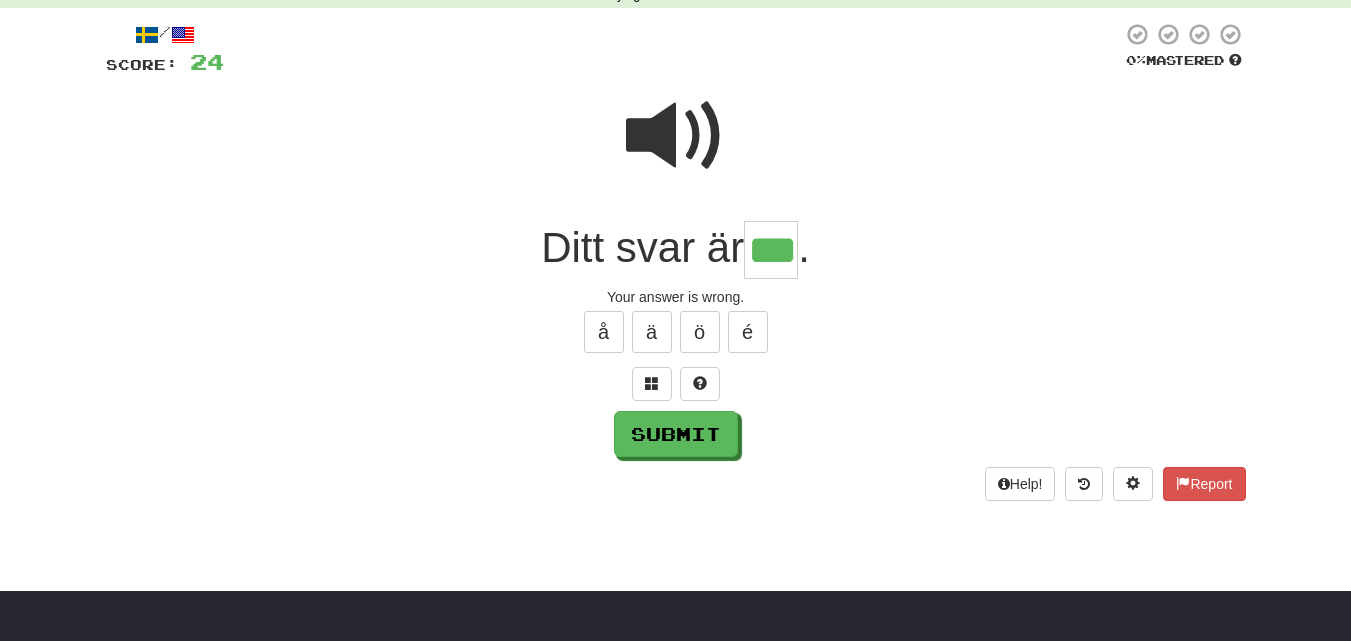 type on "***" 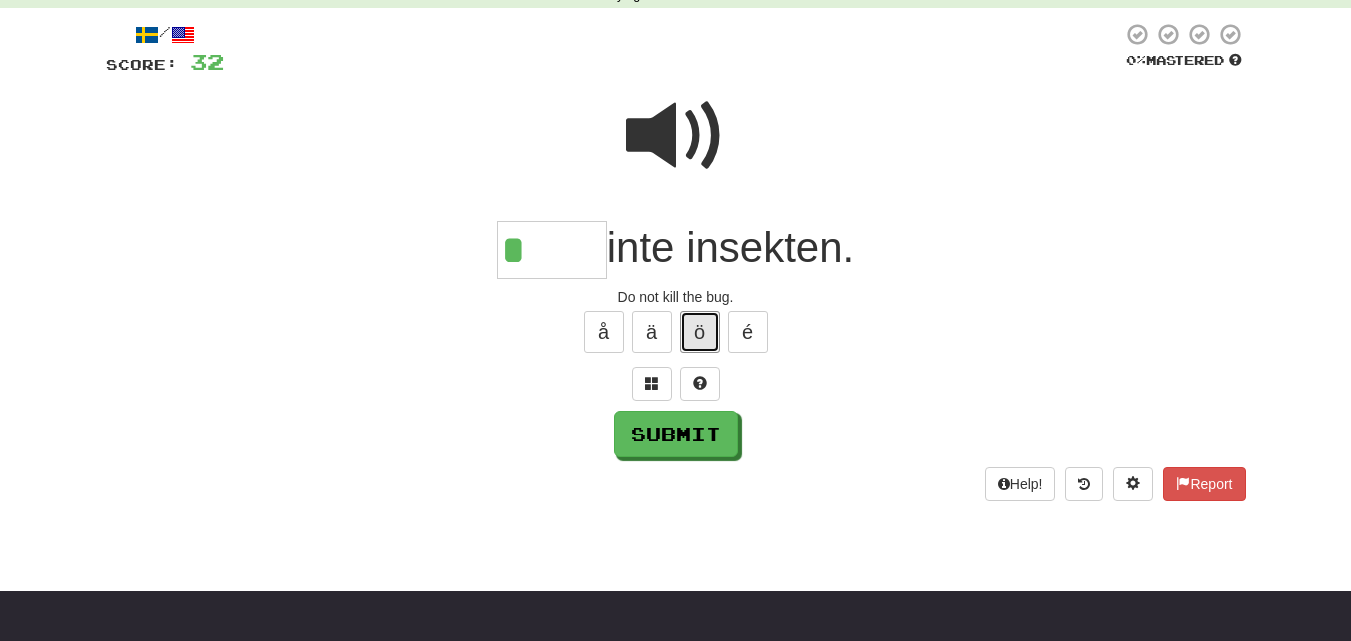 click on "ö" at bounding box center (700, 332) 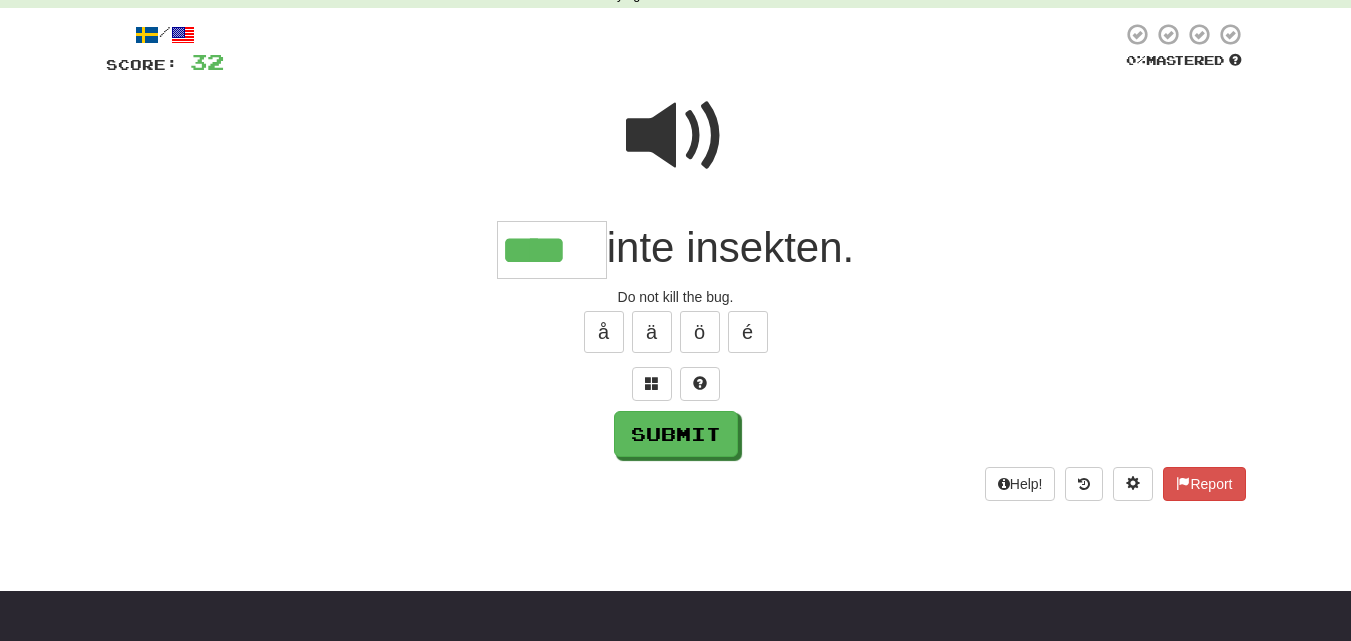 type on "****" 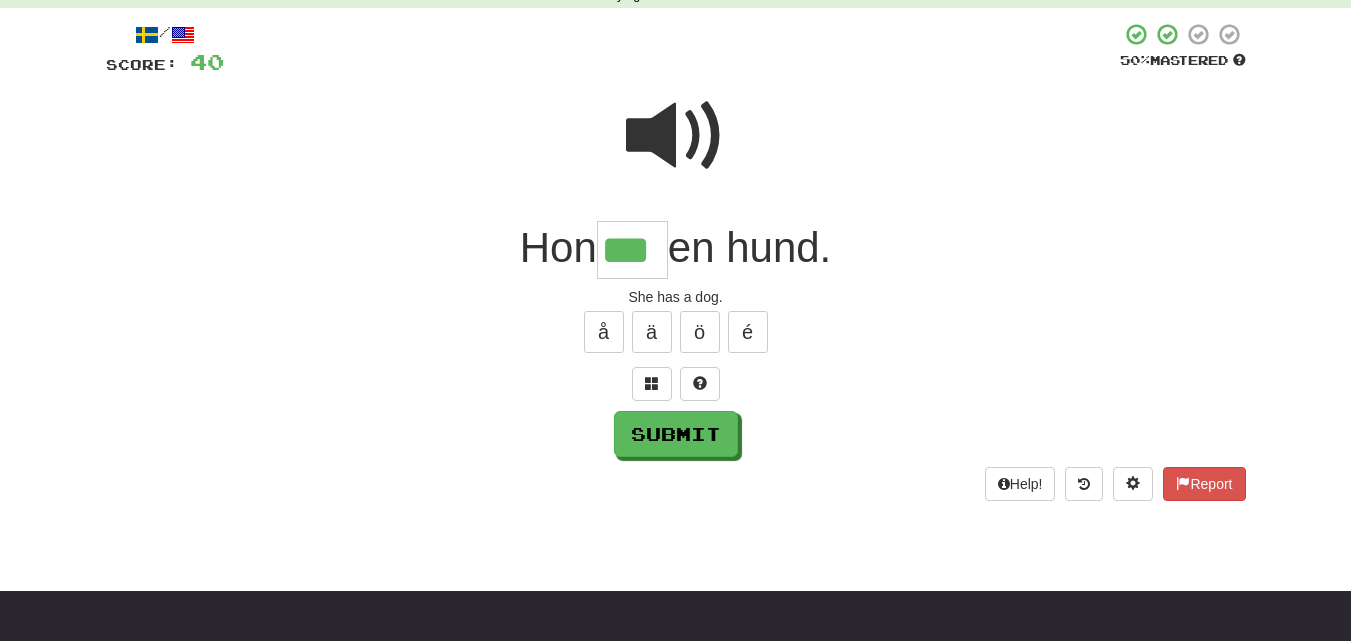 type on "***" 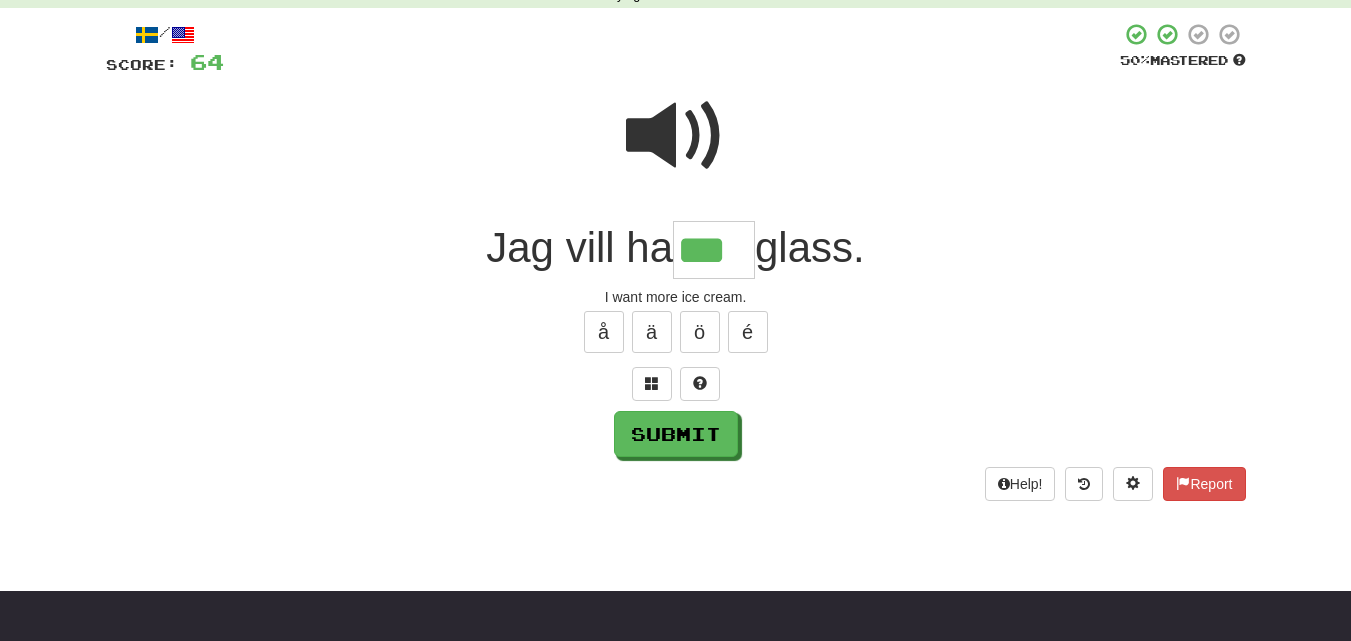 type on "***" 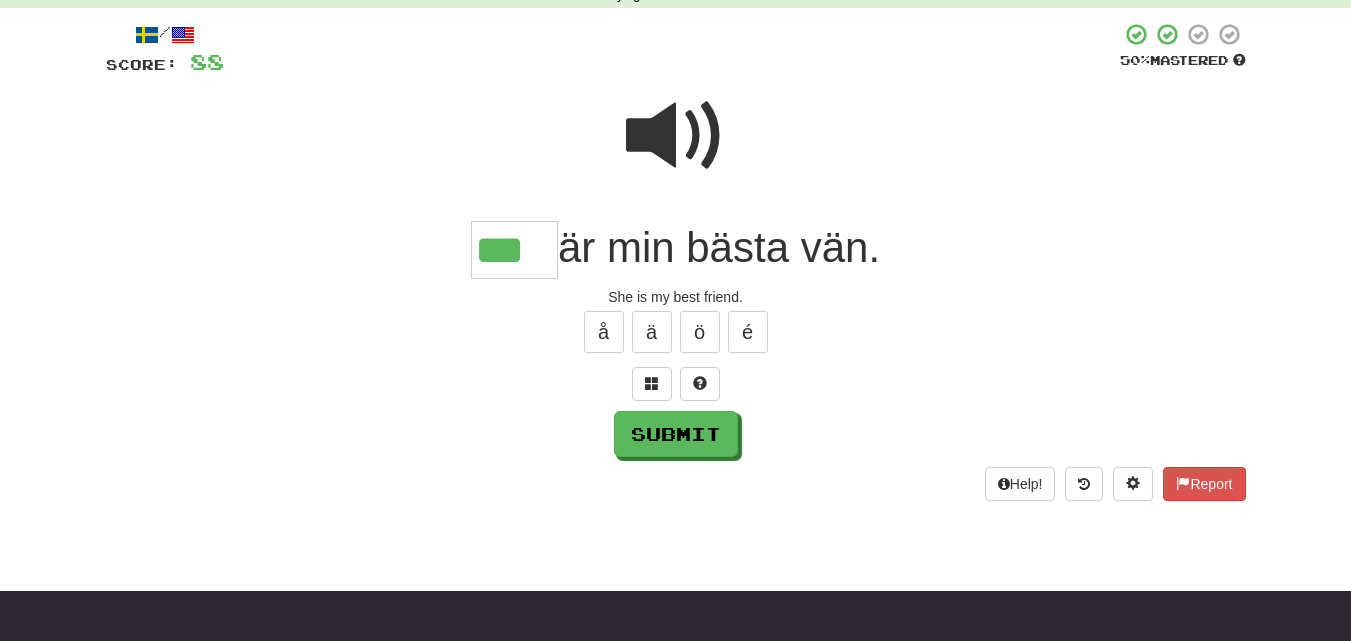 type on "***" 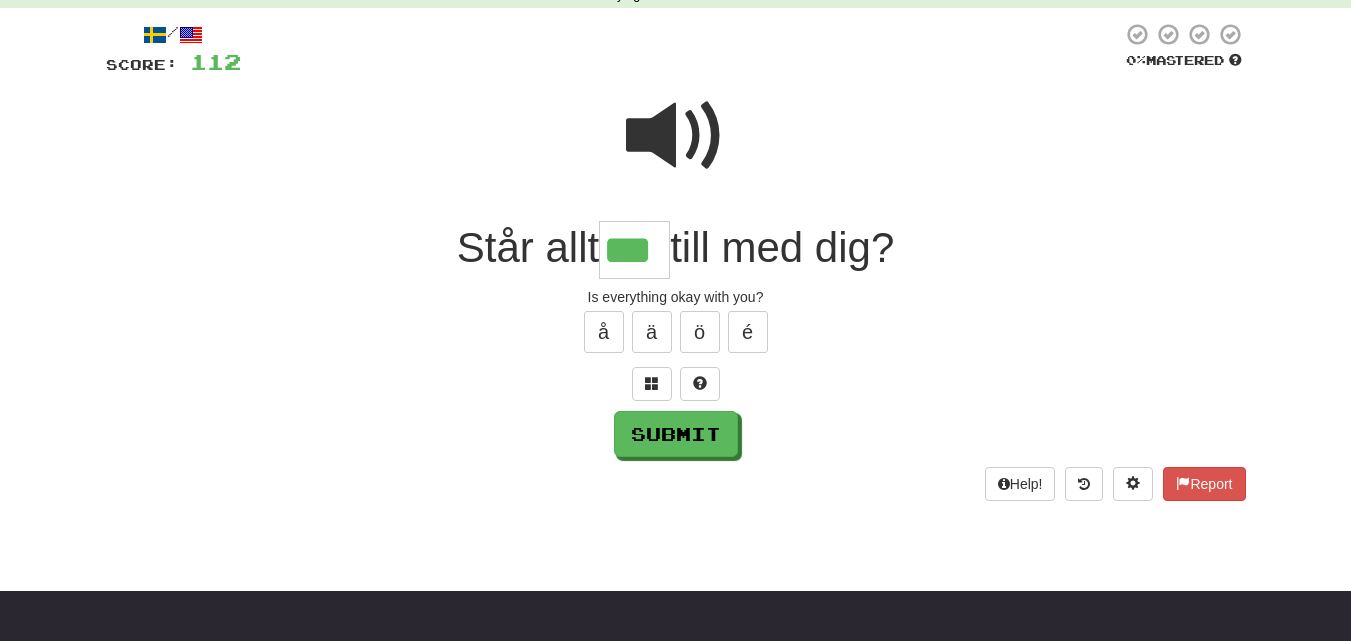 type on "***" 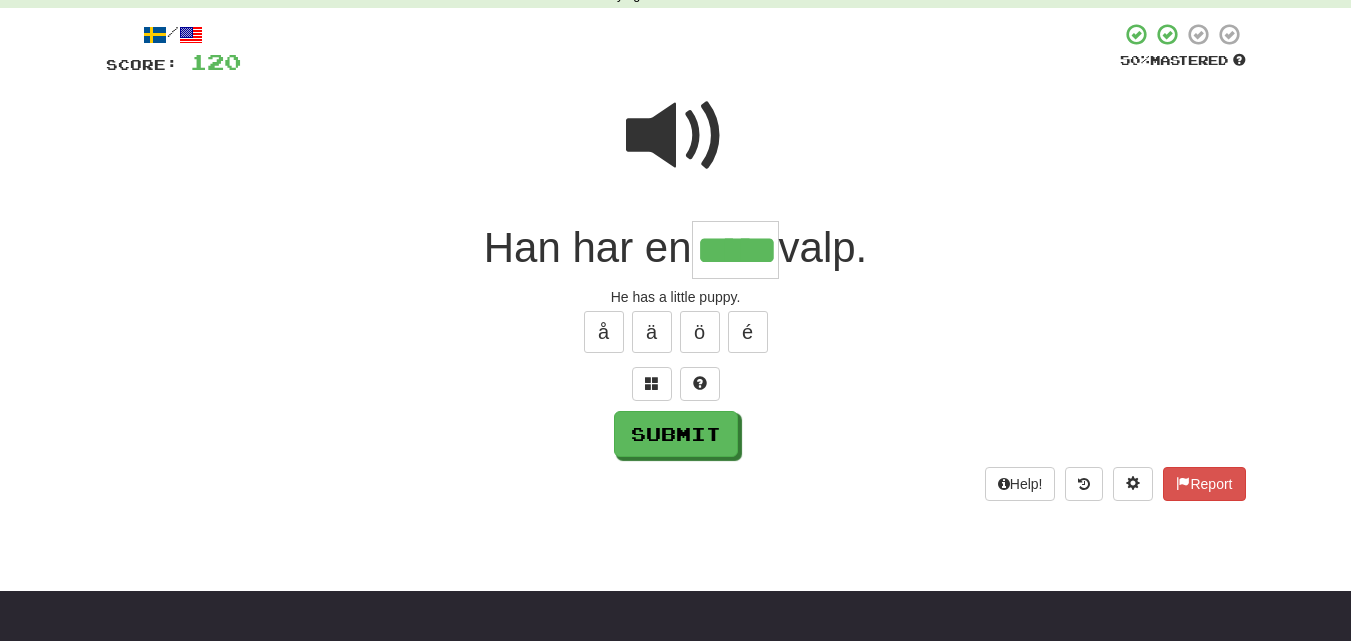 type on "*****" 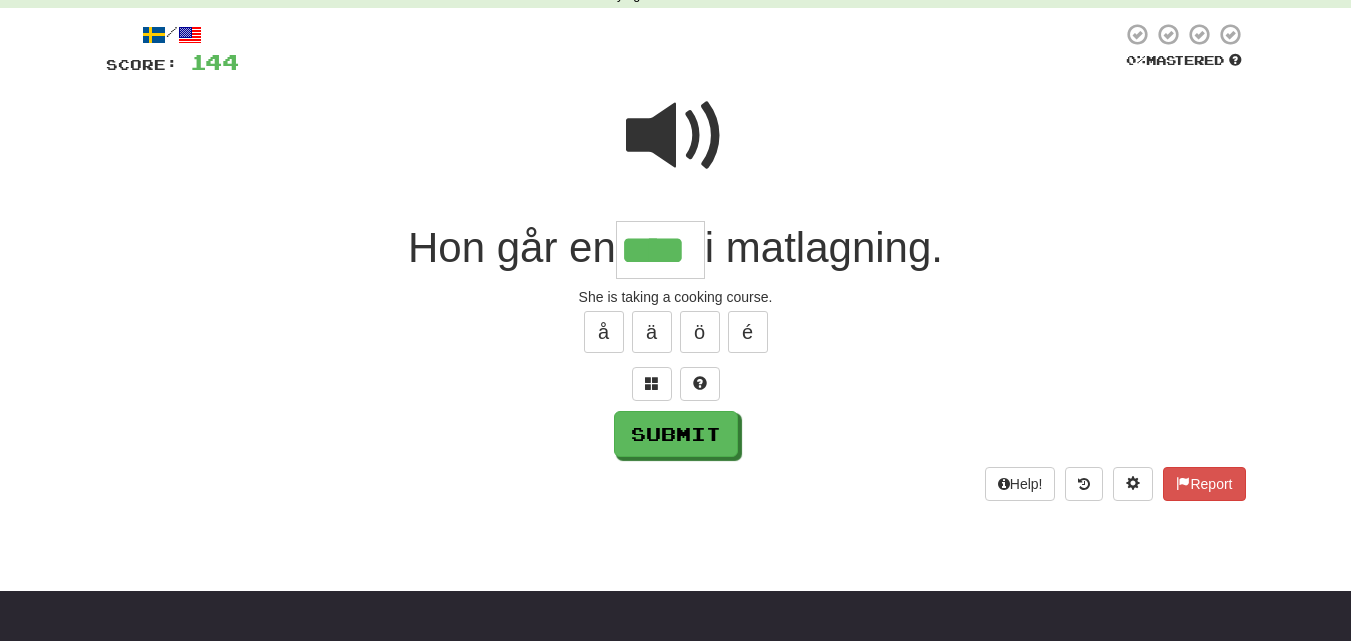 type on "****" 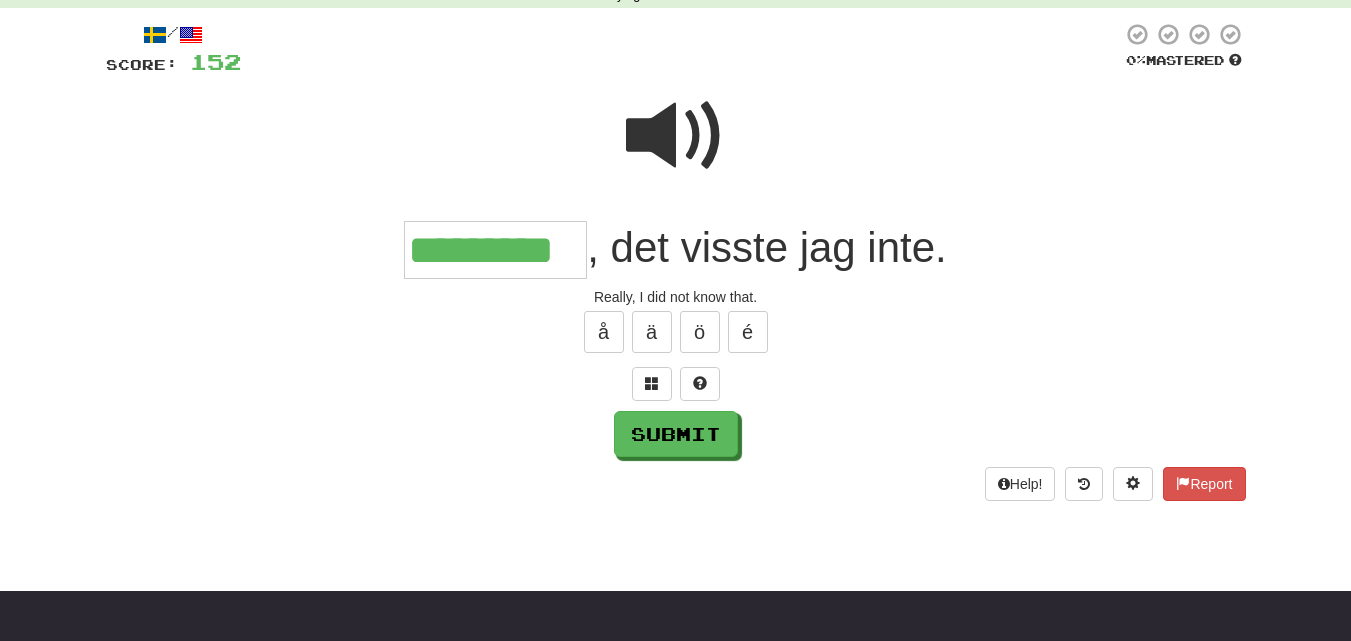 type on "*********" 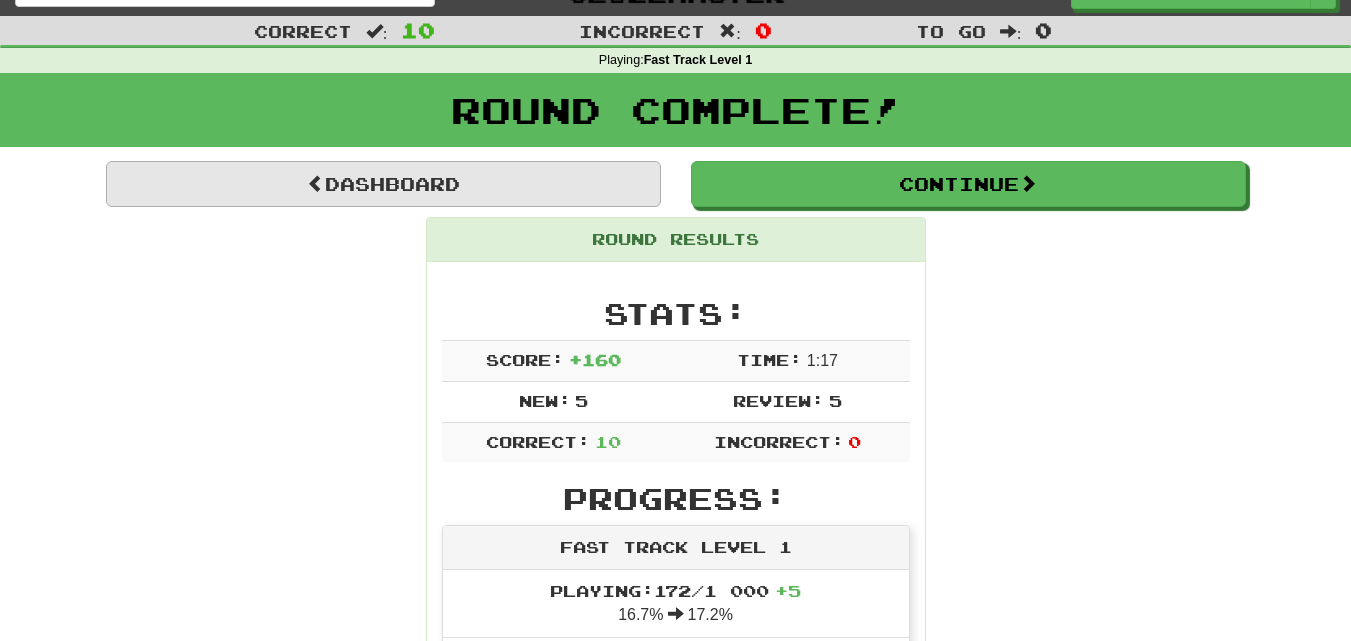 scroll, scrollTop: 0, scrollLeft: 0, axis: both 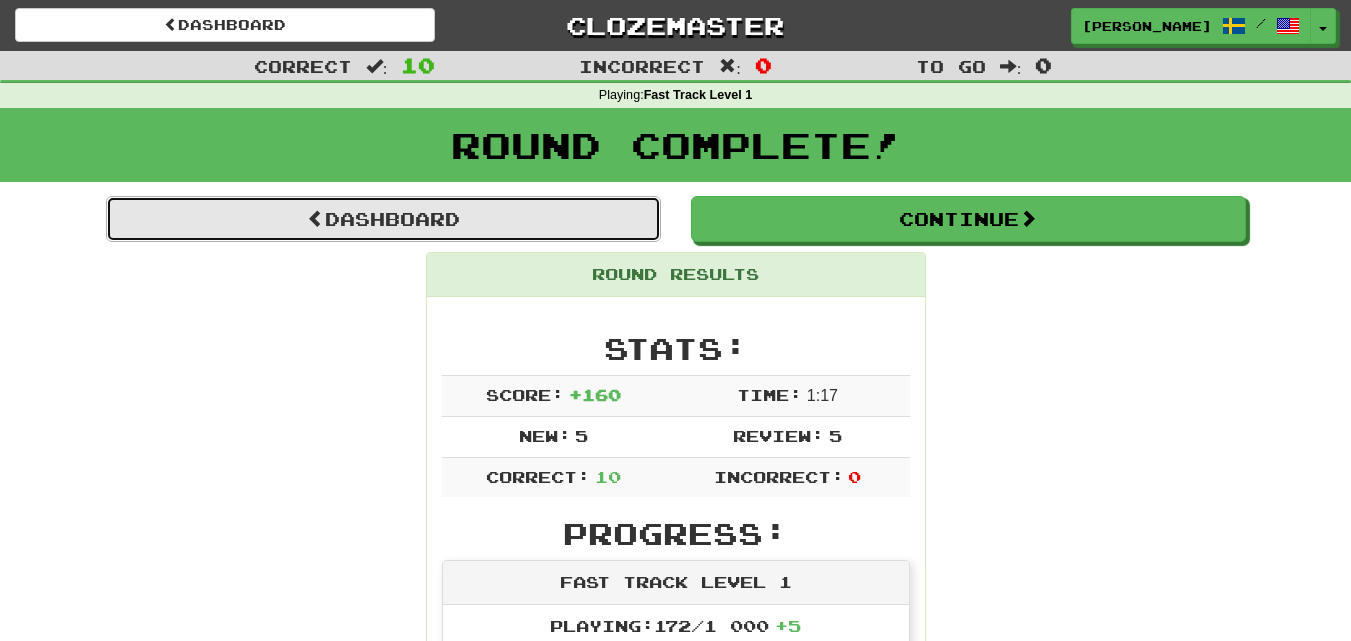 click on "Dashboard" at bounding box center (383, 219) 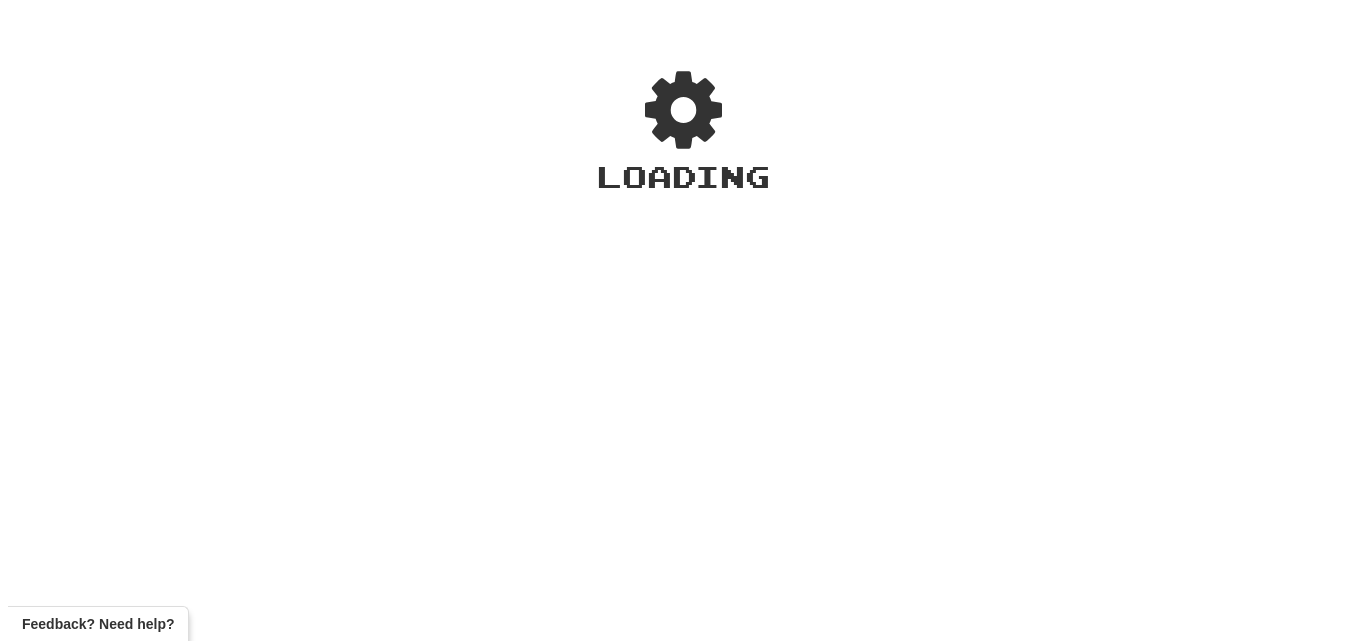 scroll, scrollTop: 0, scrollLeft: 0, axis: both 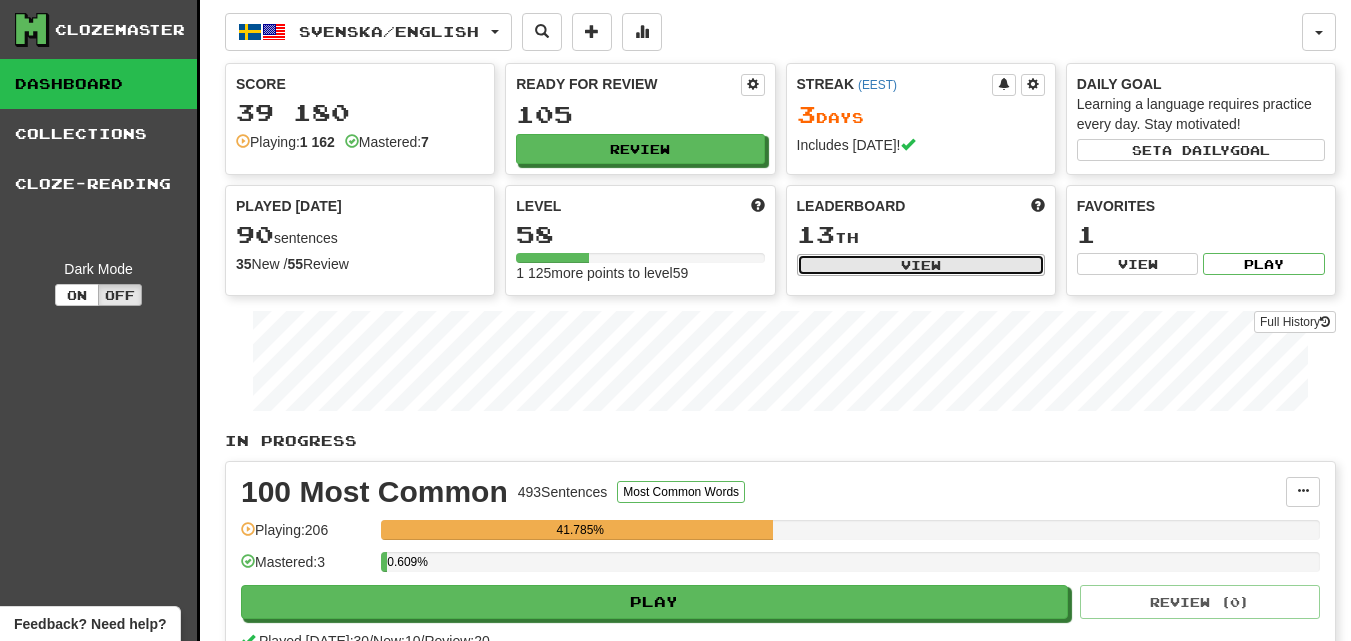 click on "View" at bounding box center [921, 265] 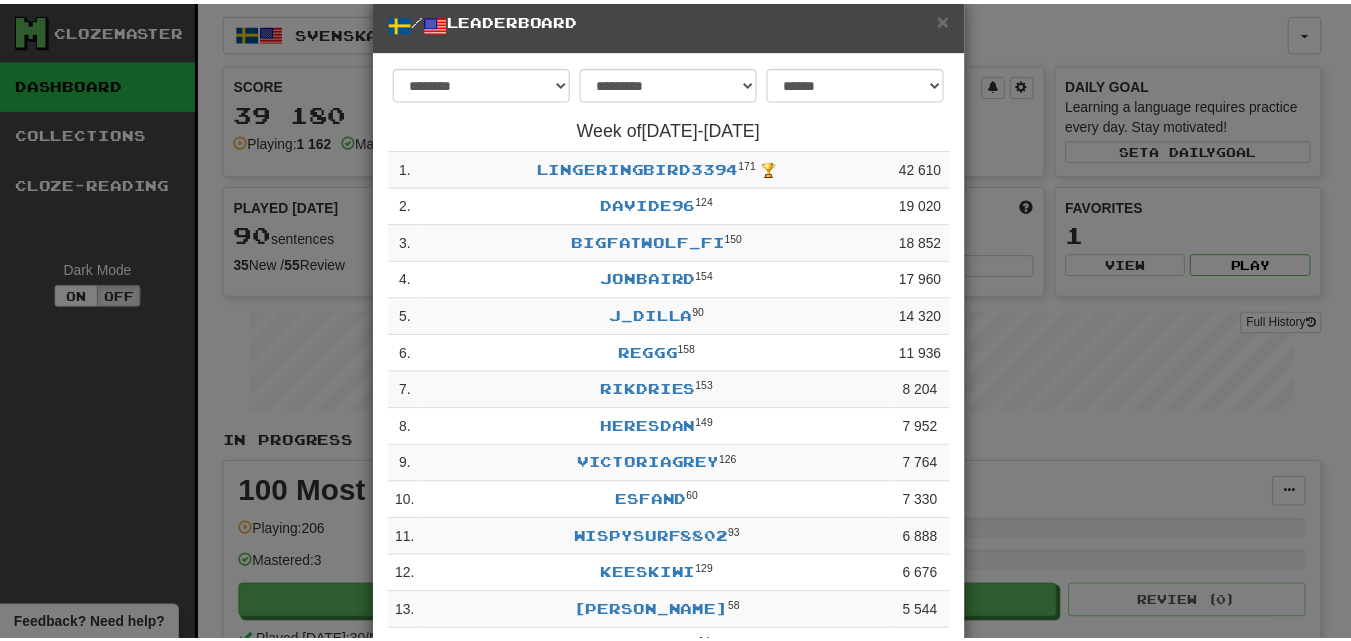 scroll, scrollTop: 0, scrollLeft: 0, axis: both 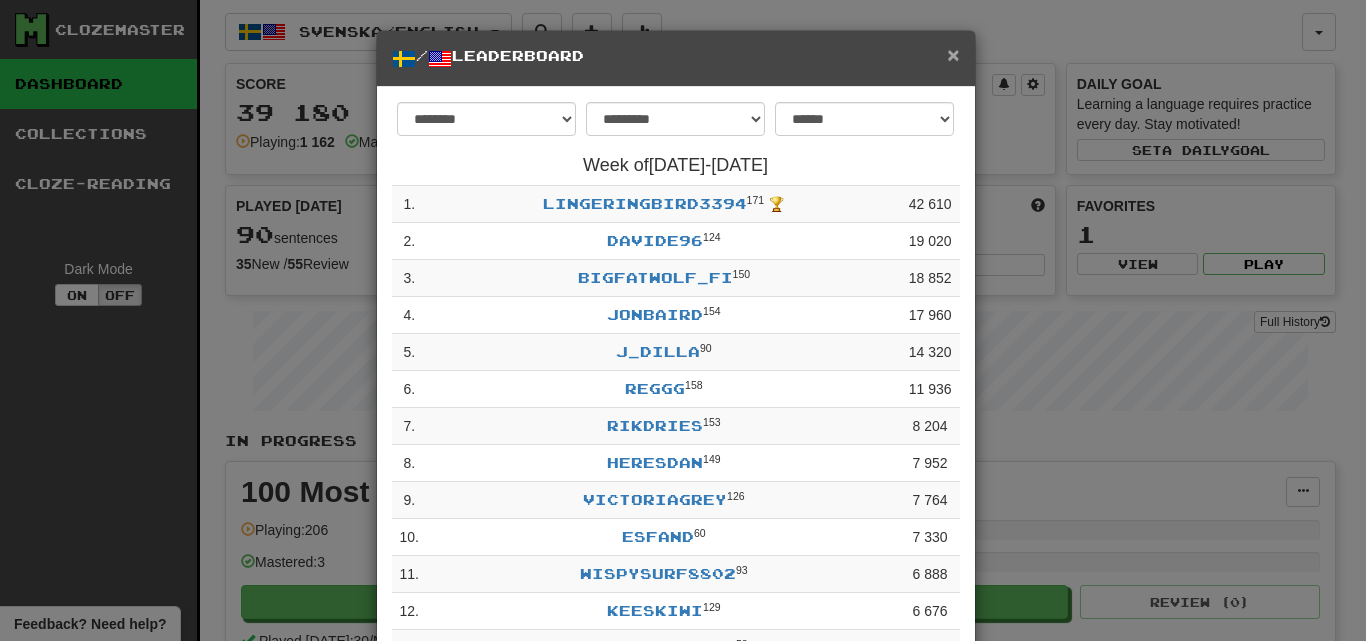 click on "×" at bounding box center [953, 54] 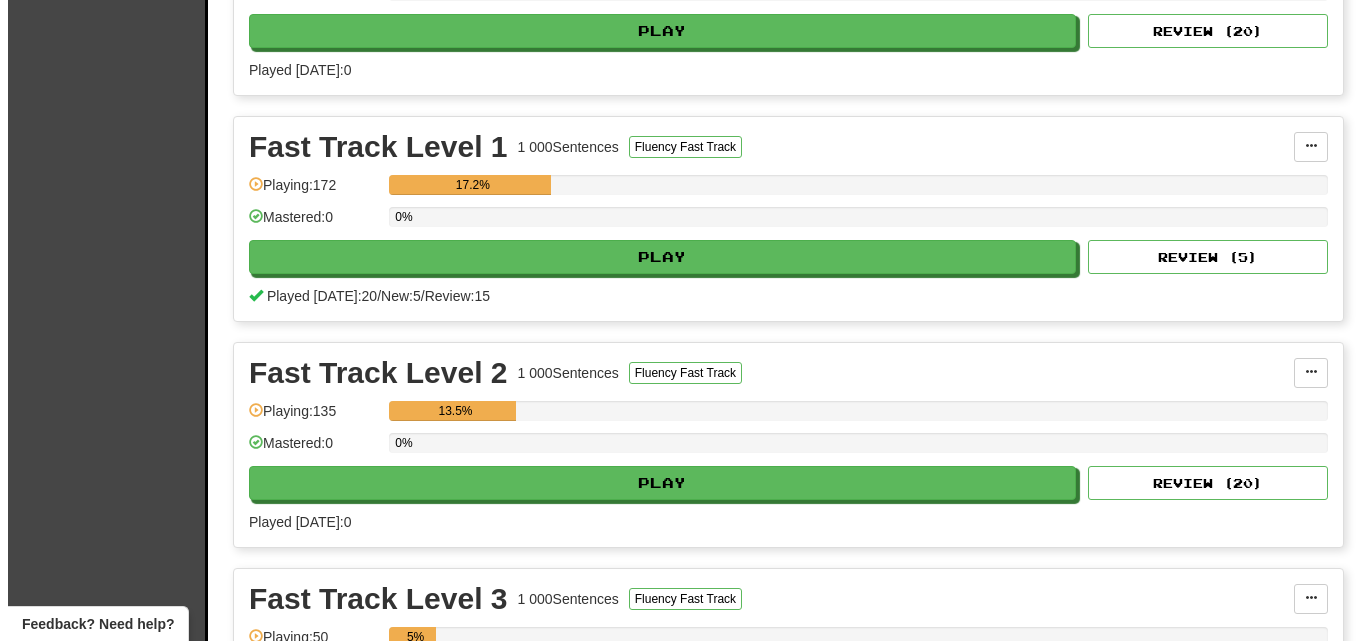 scroll, scrollTop: 1300, scrollLeft: 0, axis: vertical 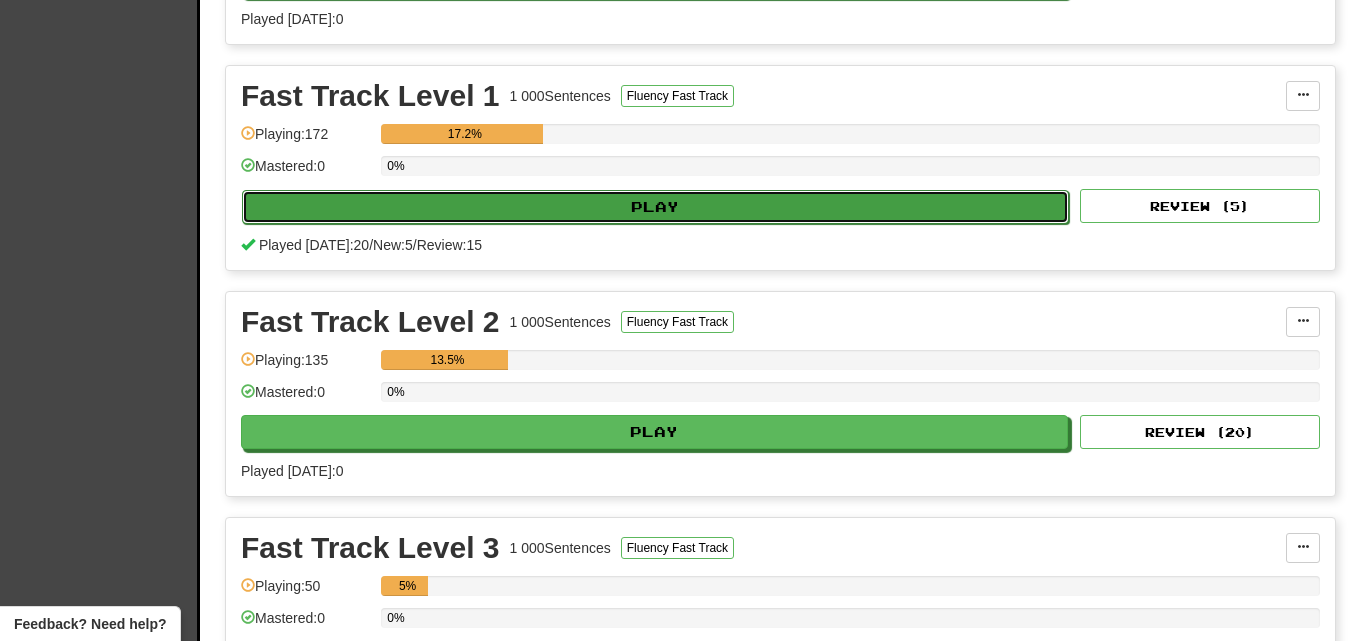 click on "Play" at bounding box center (655, 207) 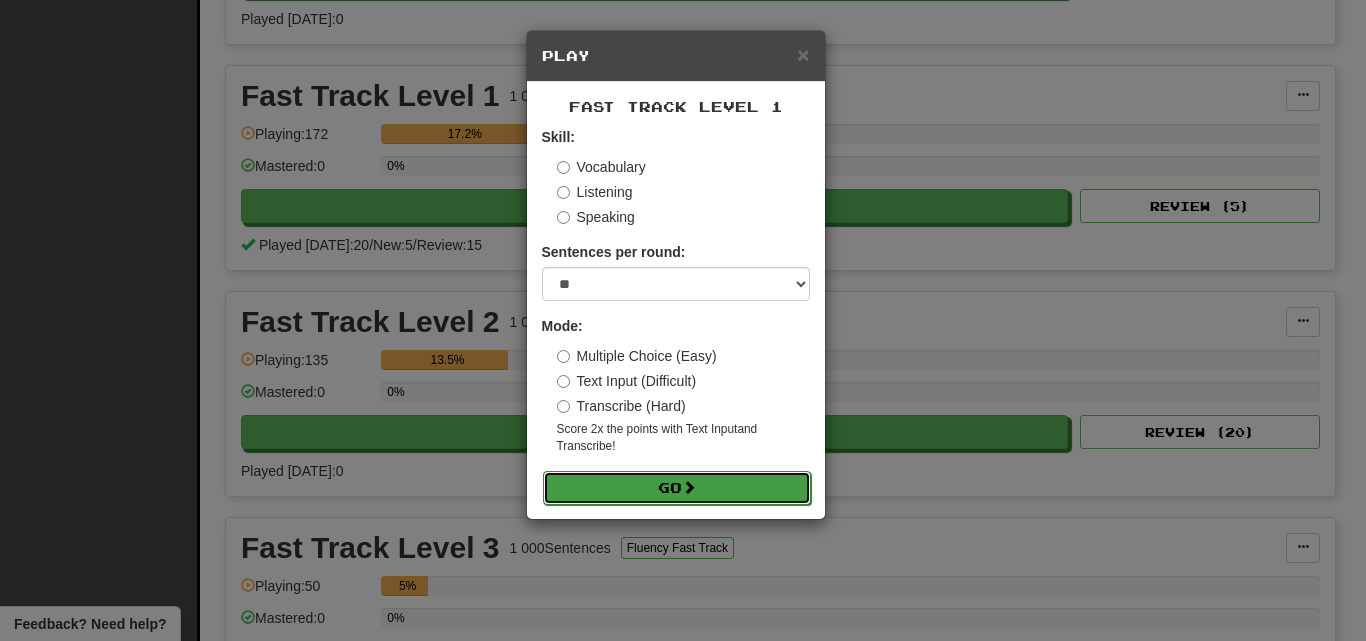 click on "Go" at bounding box center [677, 488] 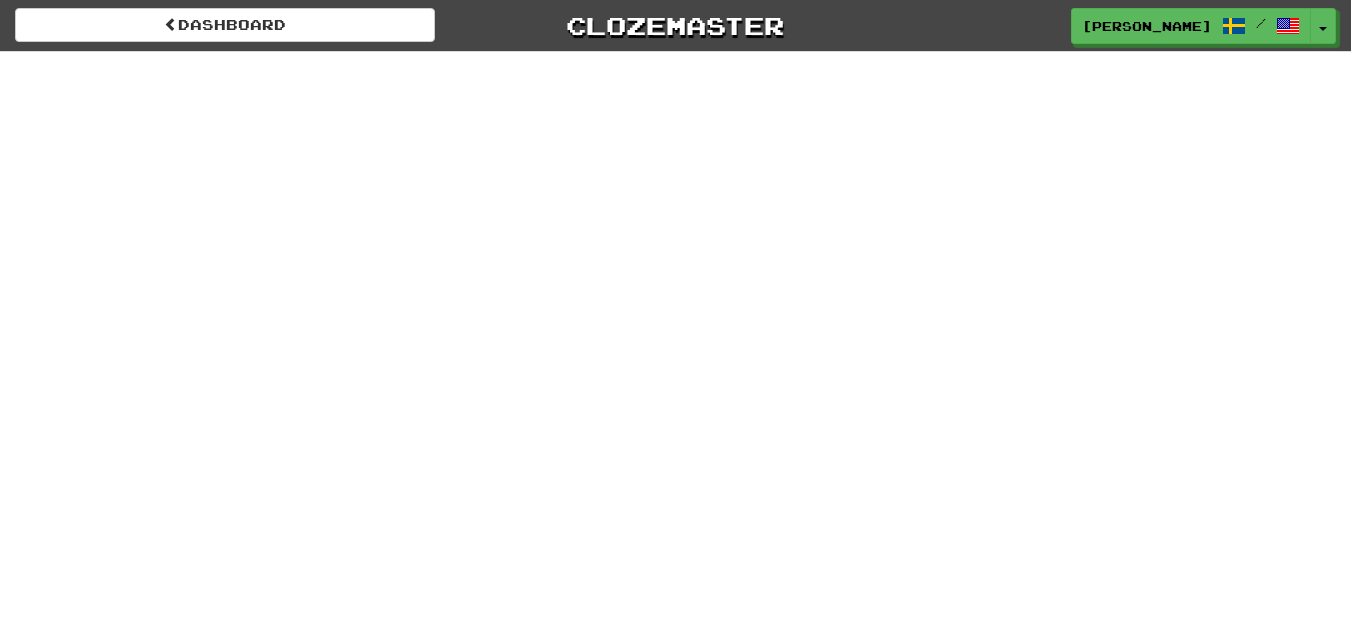 scroll, scrollTop: 0, scrollLeft: 0, axis: both 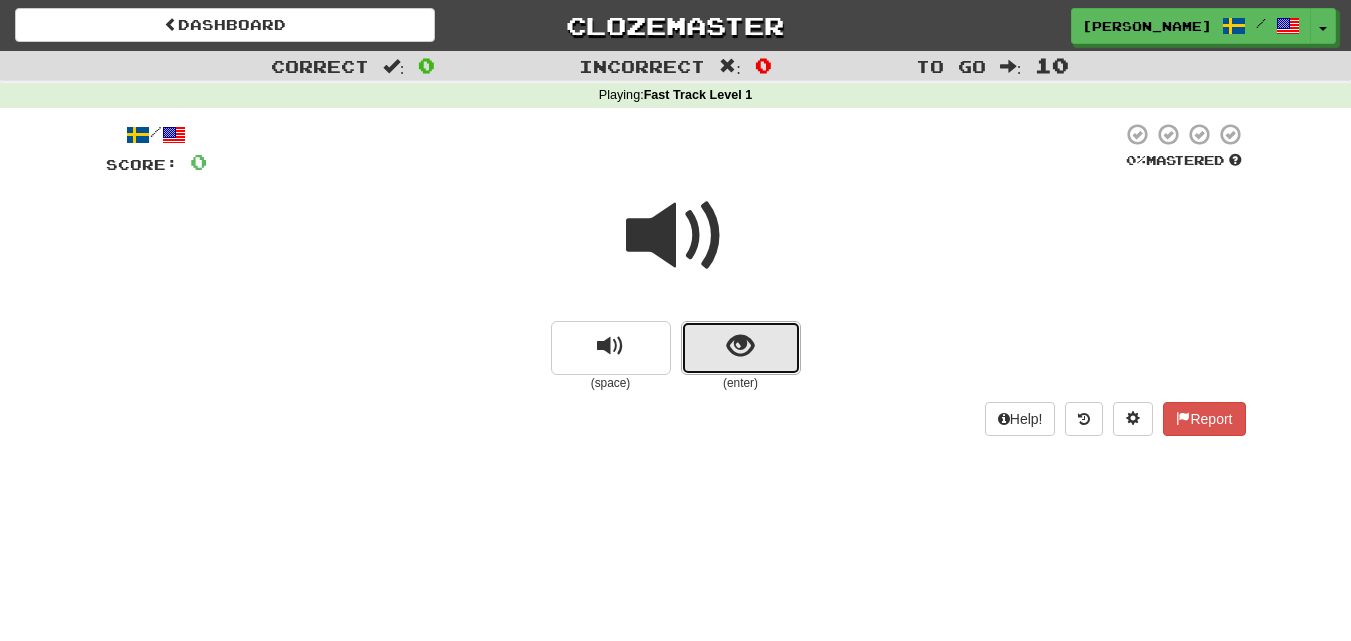 click at bounding box center (741, 348) 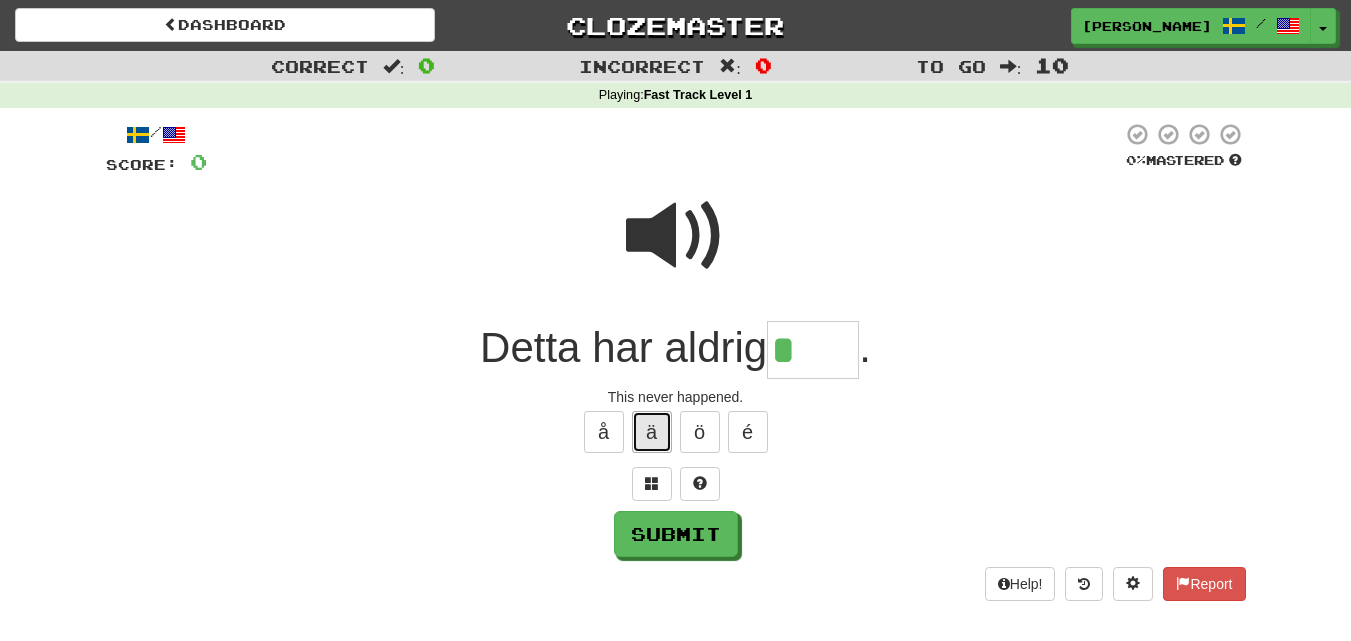 click on "ä" at bounding box center (652, 432) 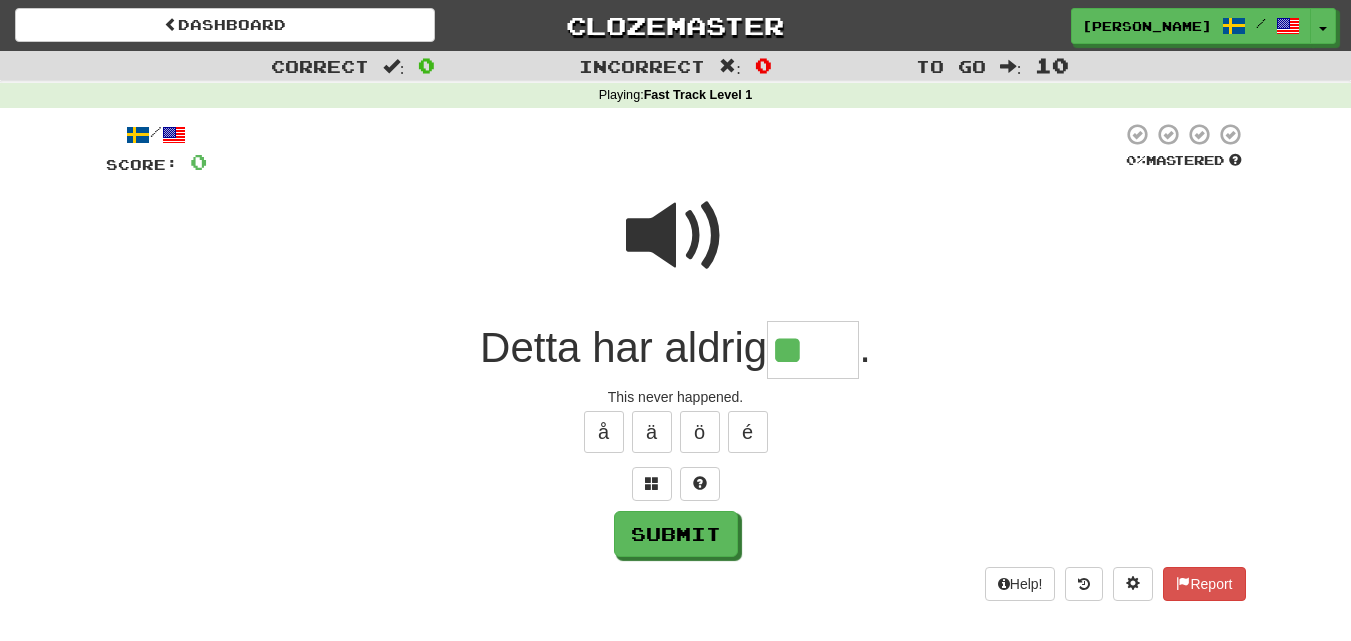 click at bounding box center (676, 236) 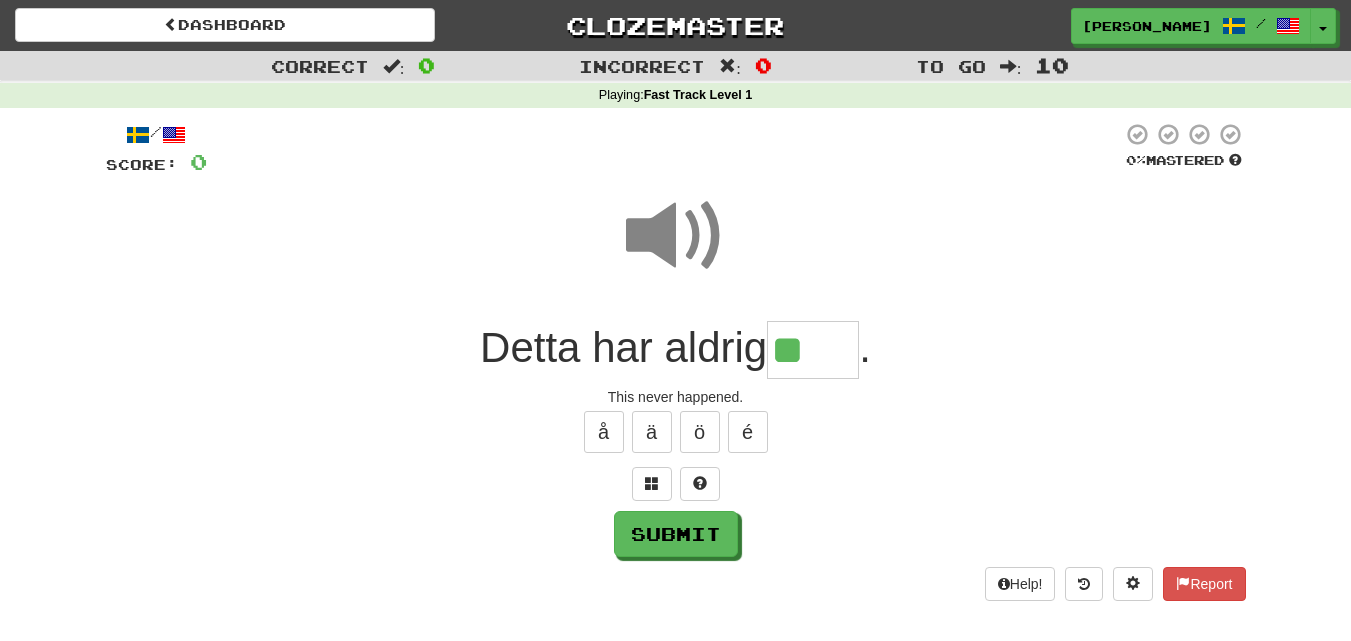 click on "**" at bounding box center [813, 350] 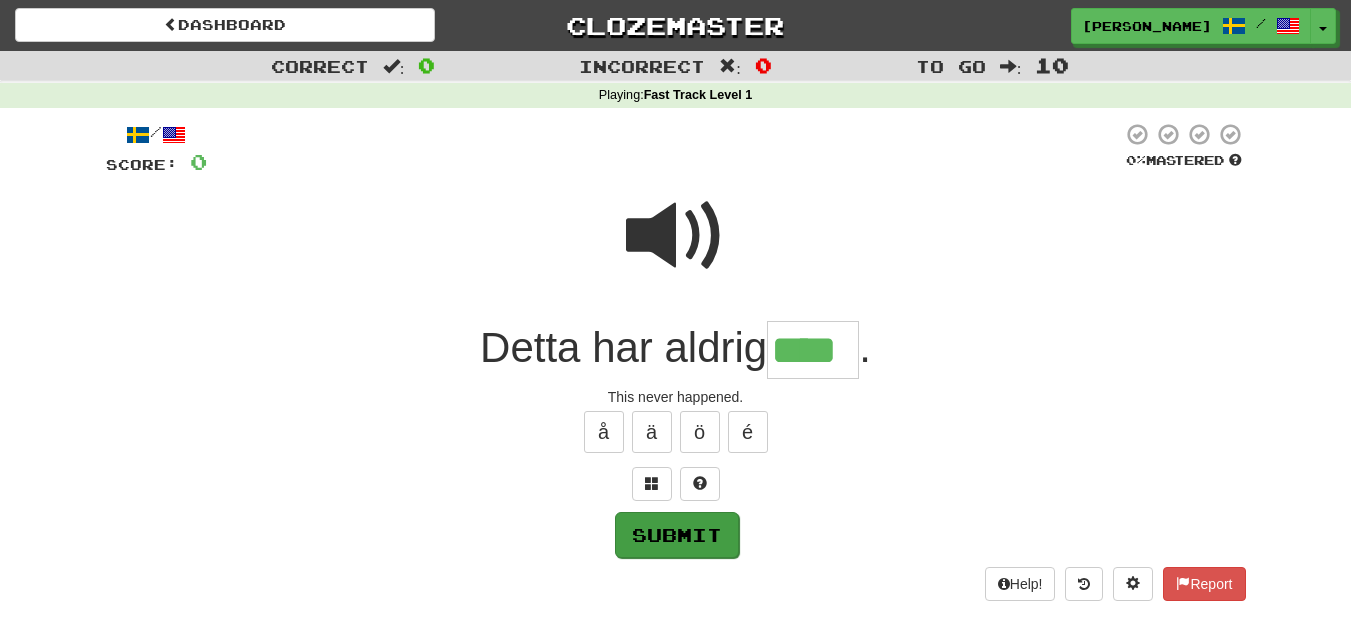 type on "****" 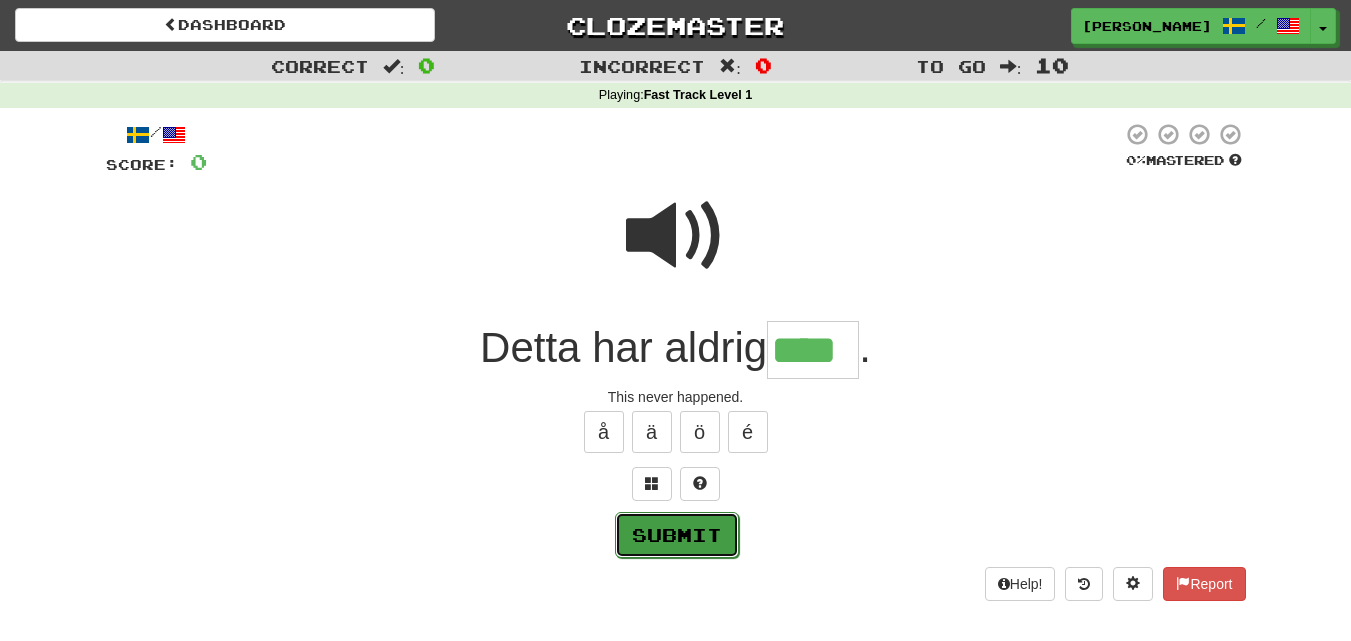 click on "Submit" at bounding box center [677, 535] 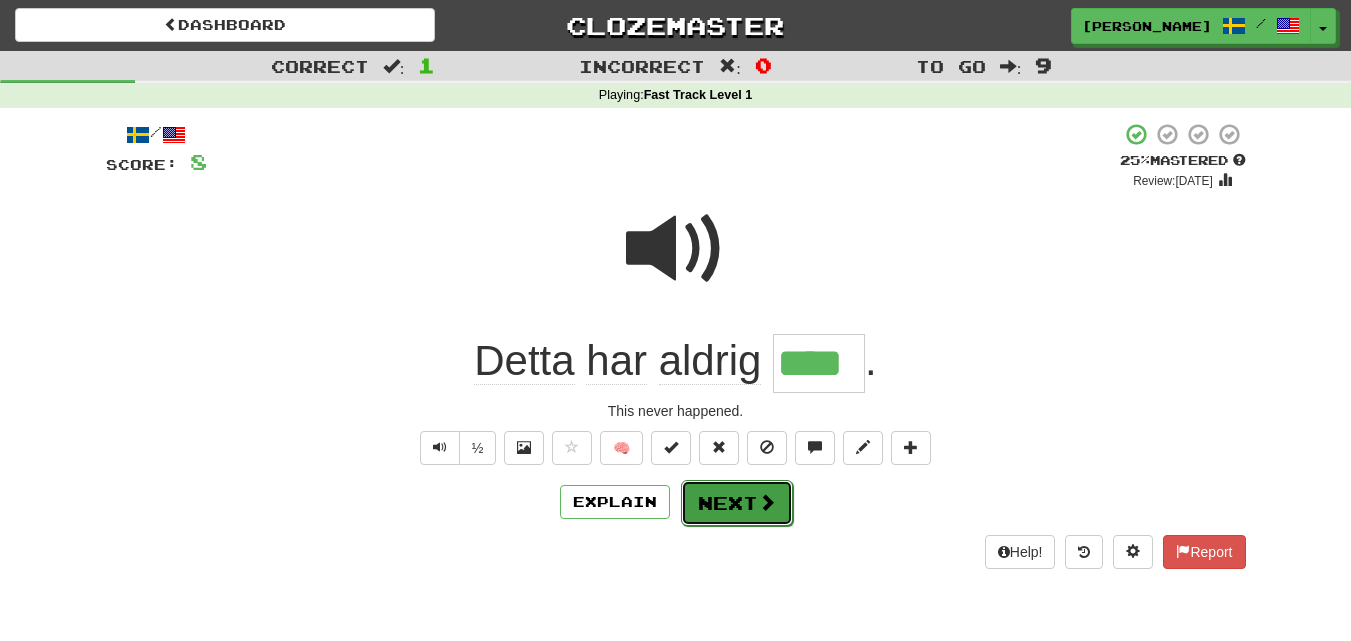 click on "Next" at bounding box center [737, 503] 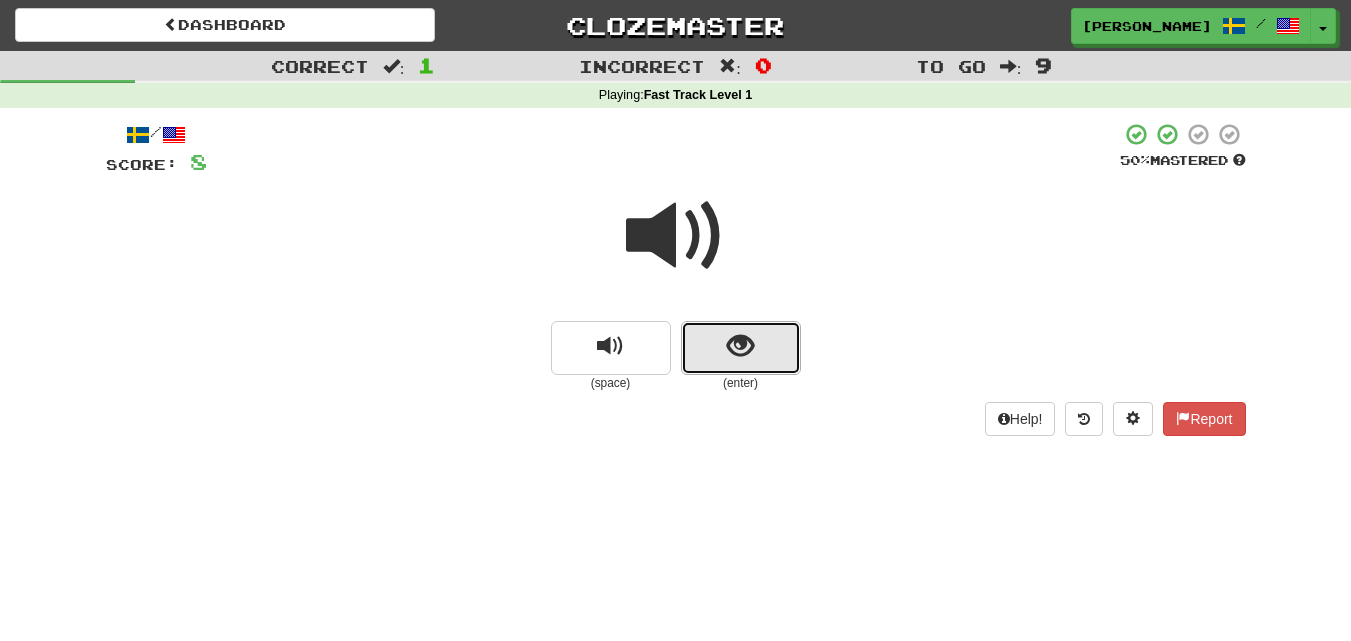 click at bounding box center [741, 348] 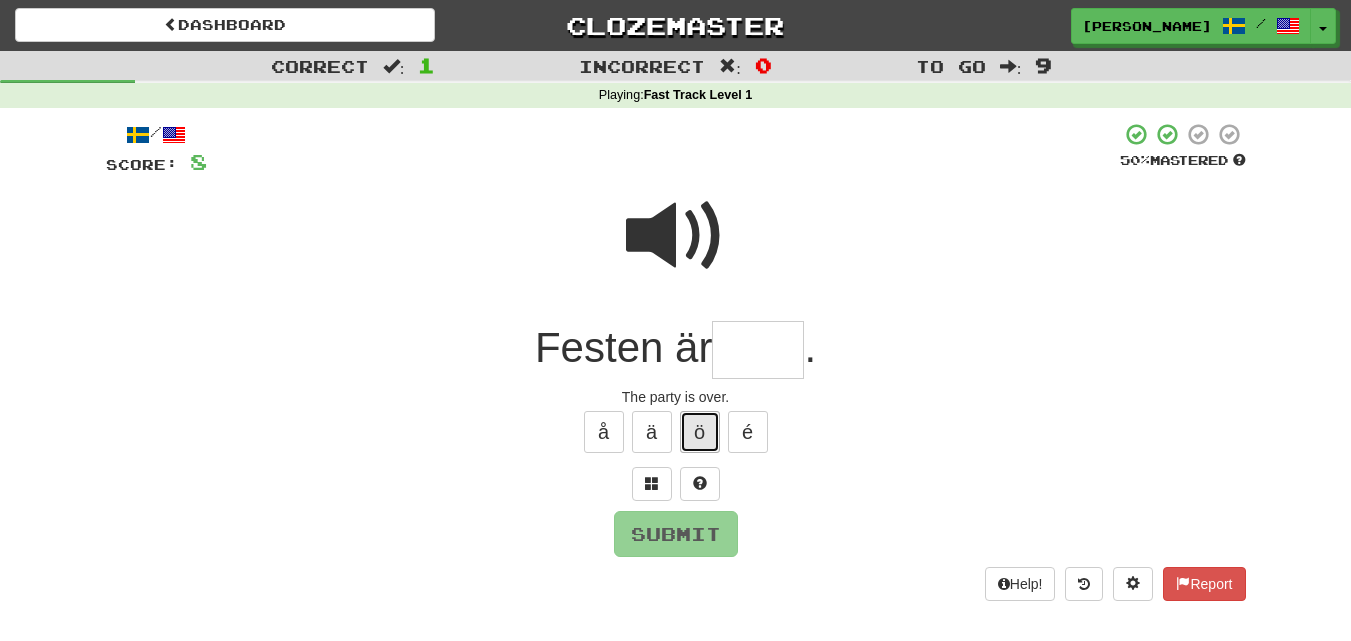 click on "ö" at bounding box center [700, 432] 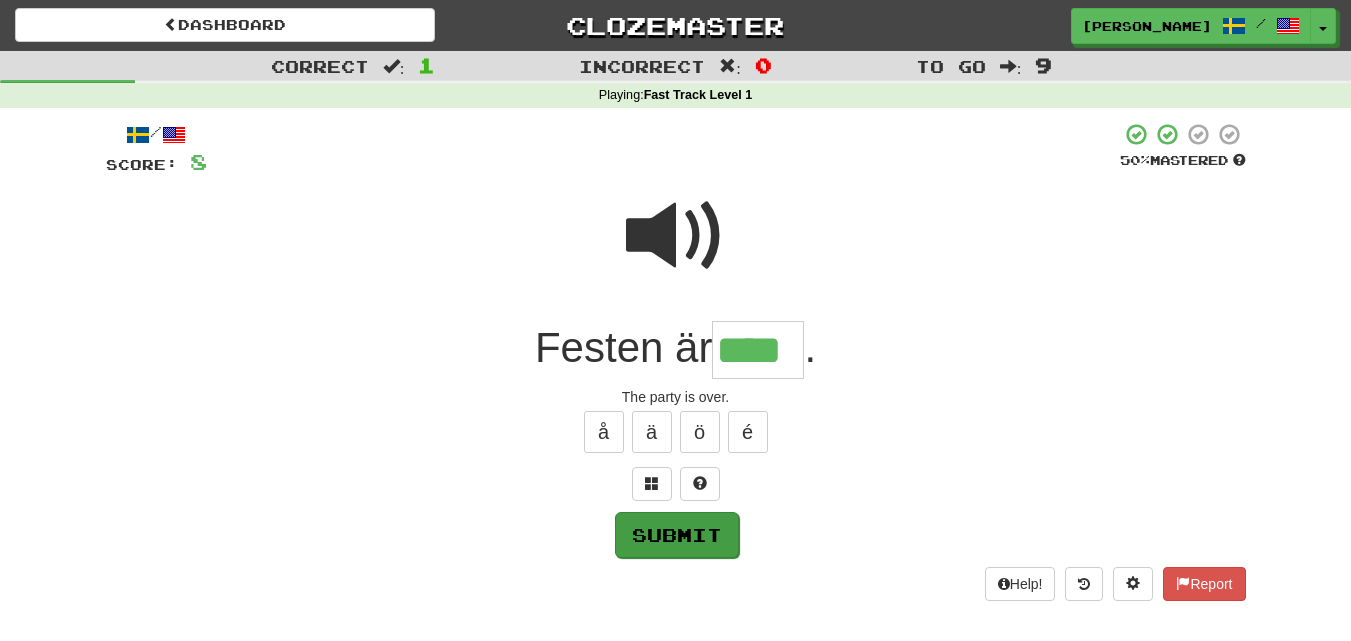 type on "****" 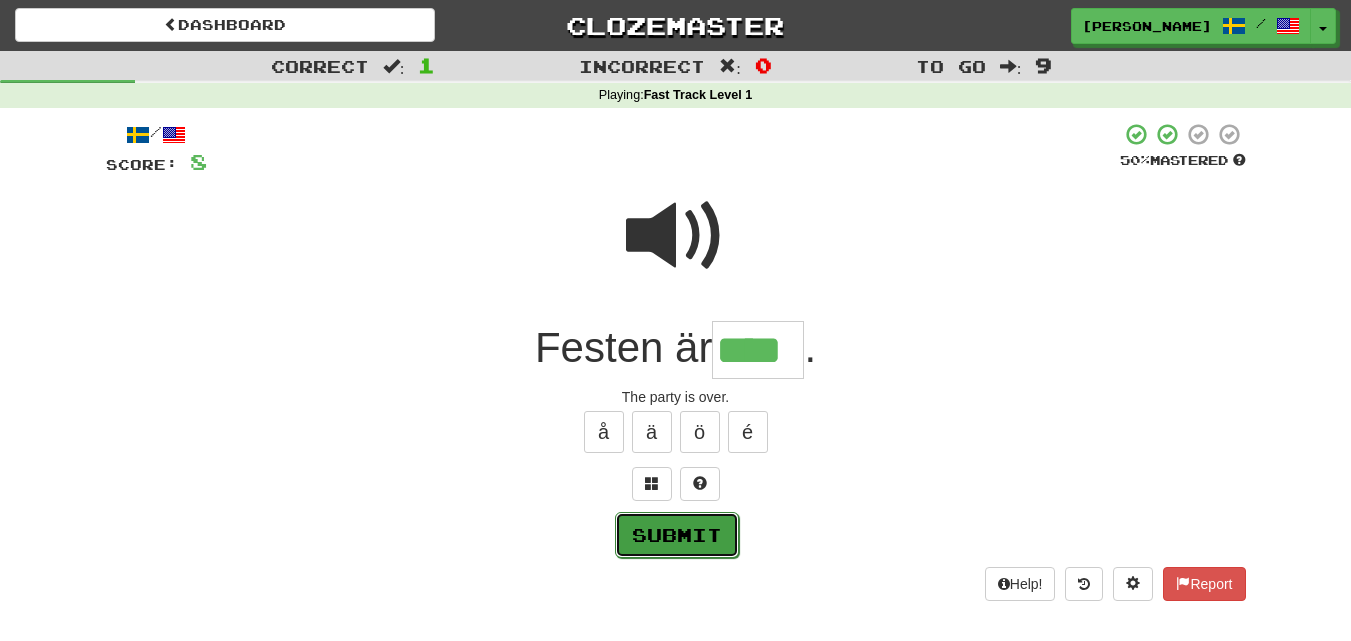 click on "Submit" at bounding box center (677, 535) 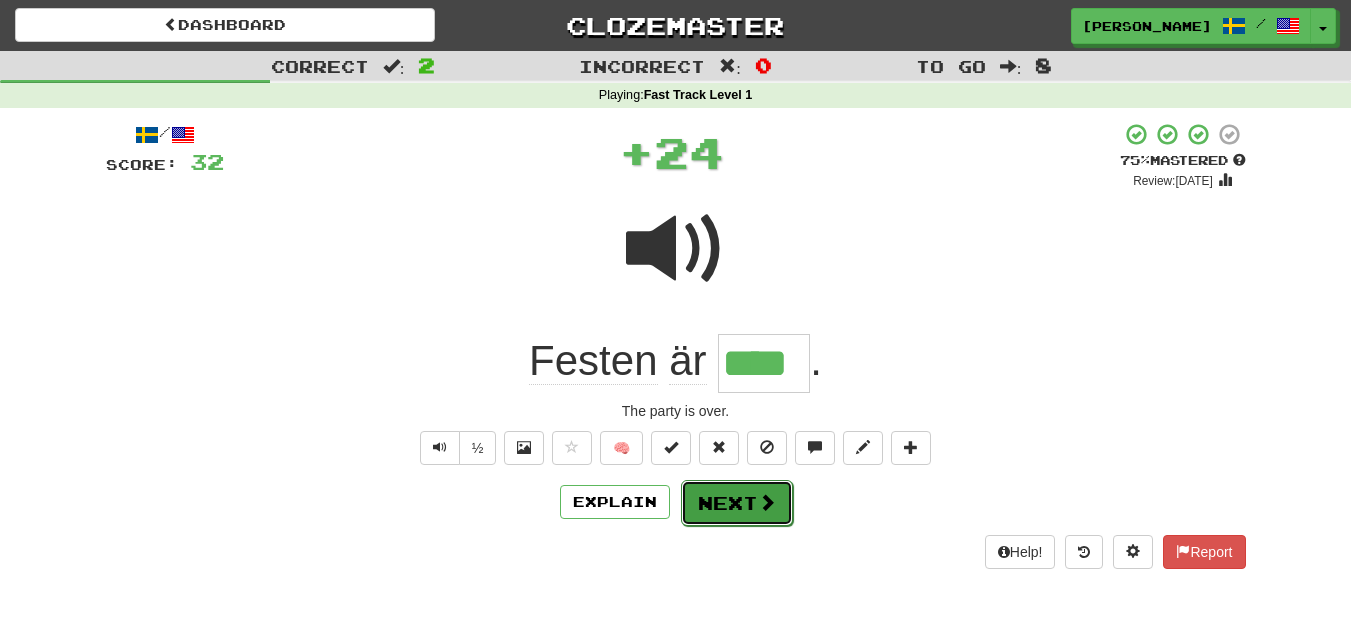 click on "Next" at bounding box center (737, 503) 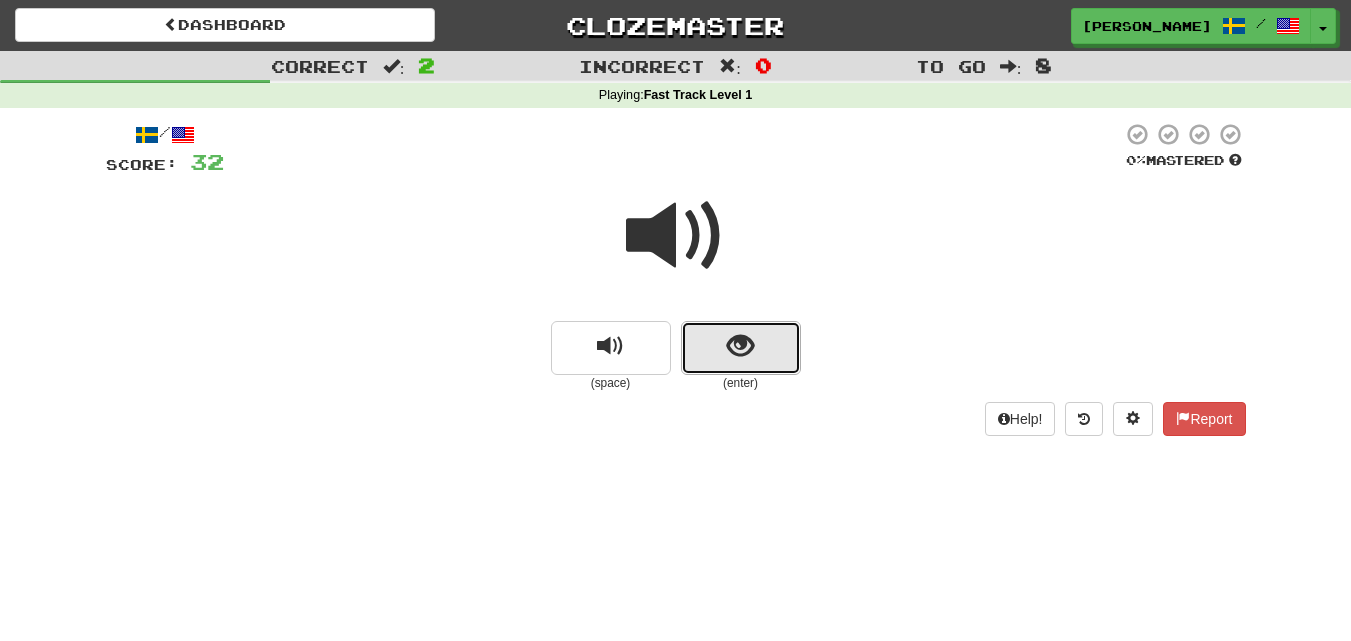 click at bounding box center [741, 348] 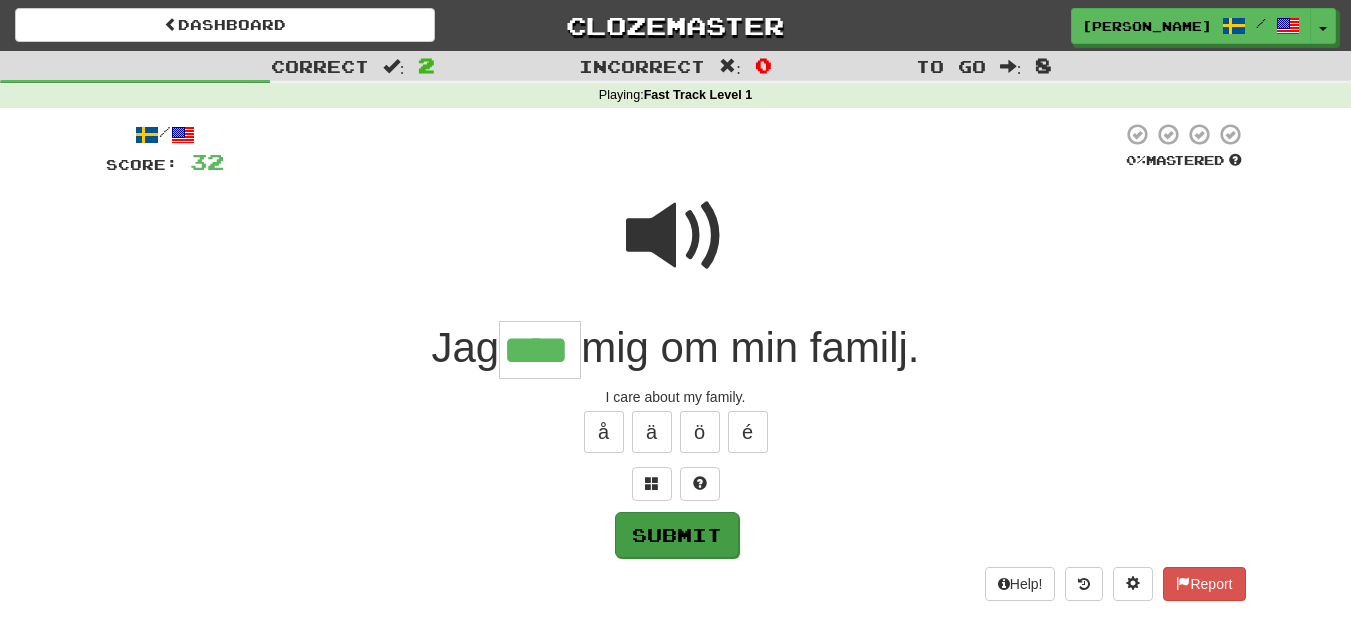 type on "****" 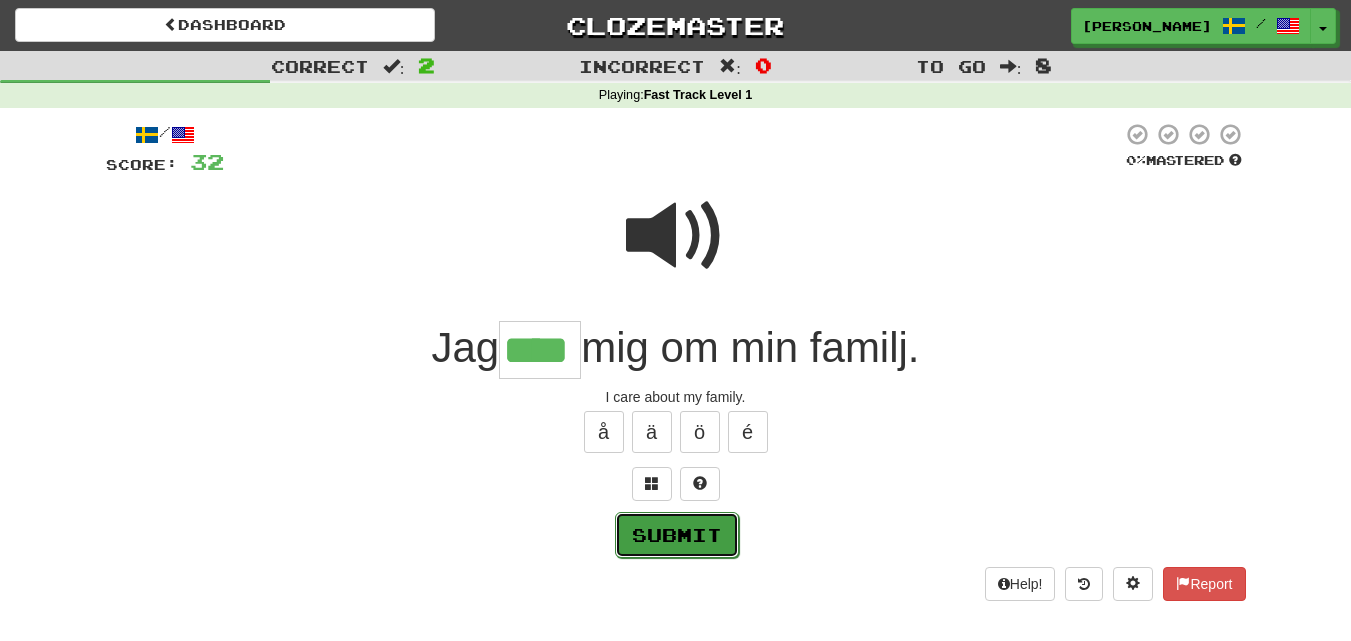 click on "Submit" at bounding box center [677, 535] 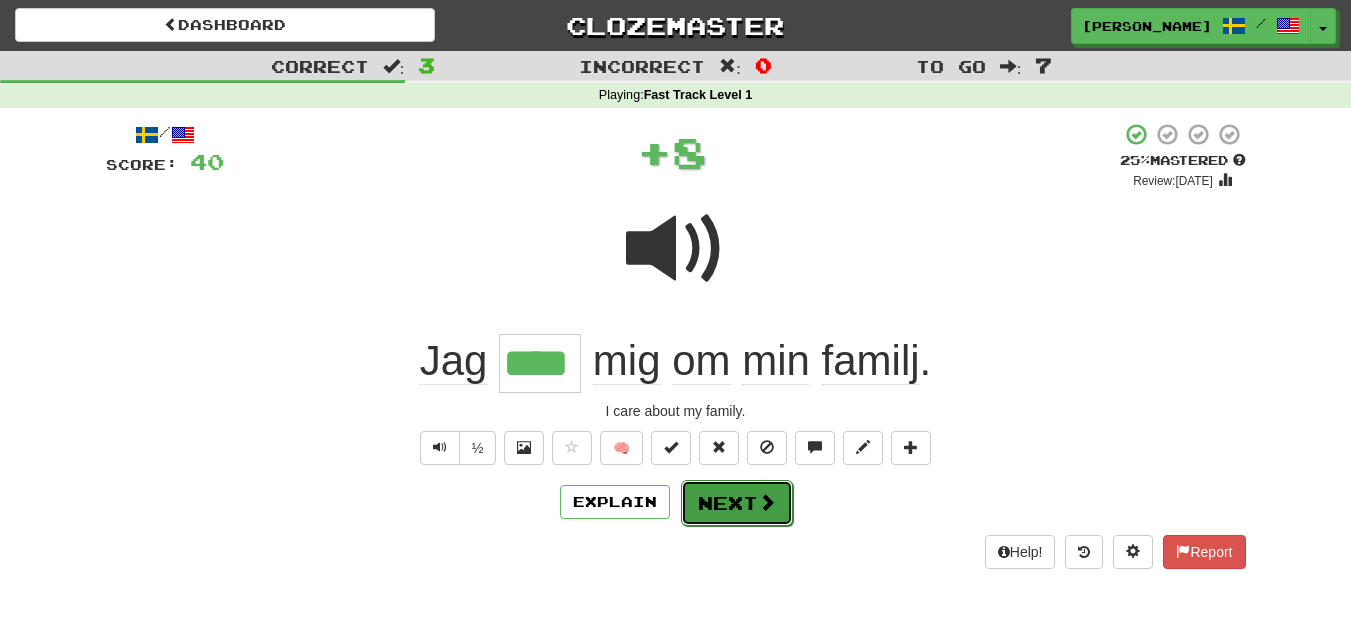 click on "Next" at bounding box center [737, 503] 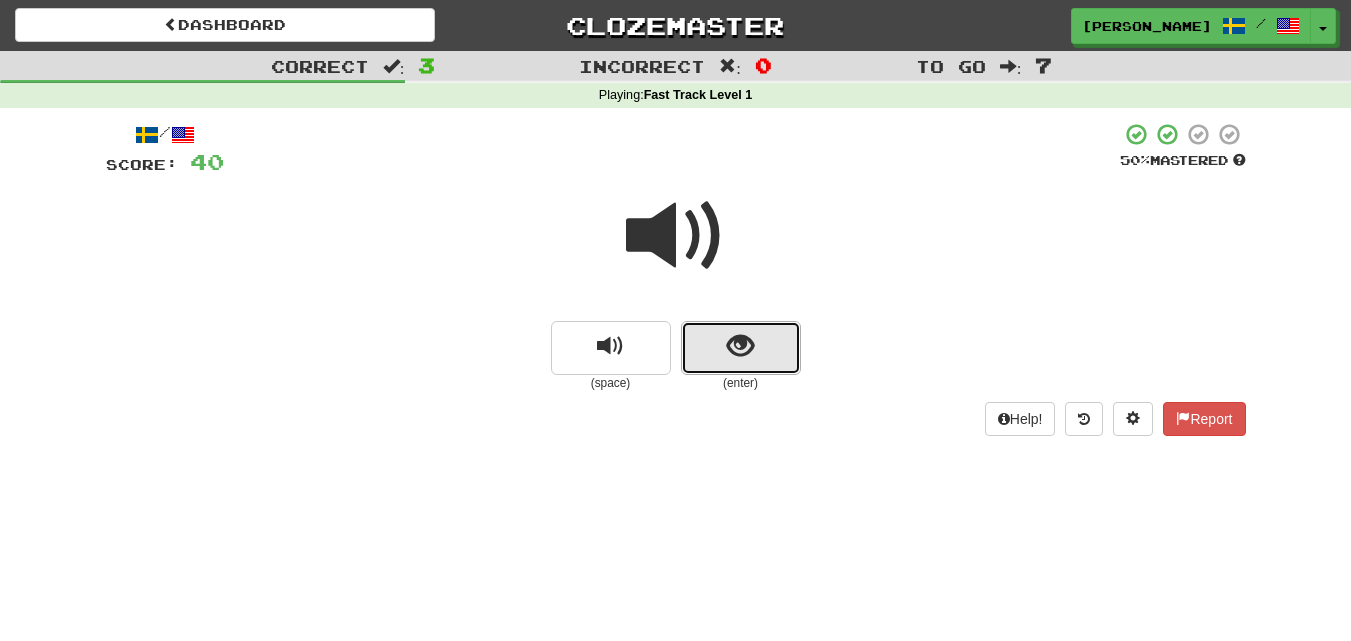 click at bounding box center [741, 348] 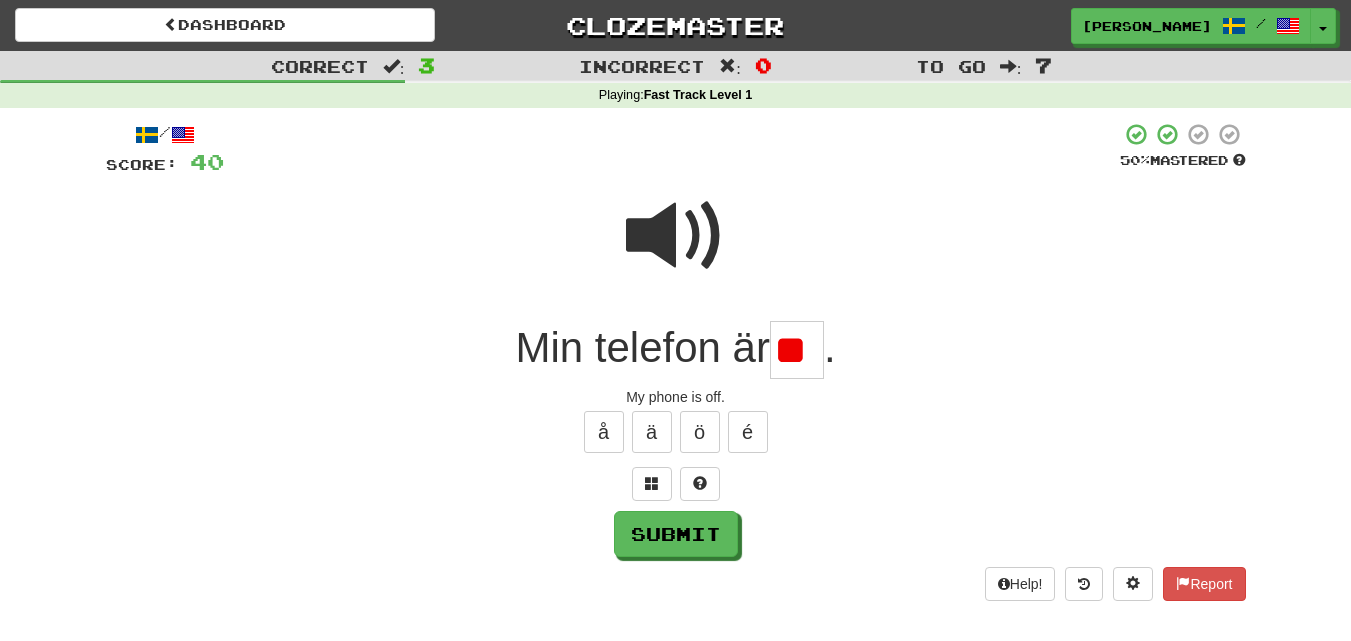 type on "*" 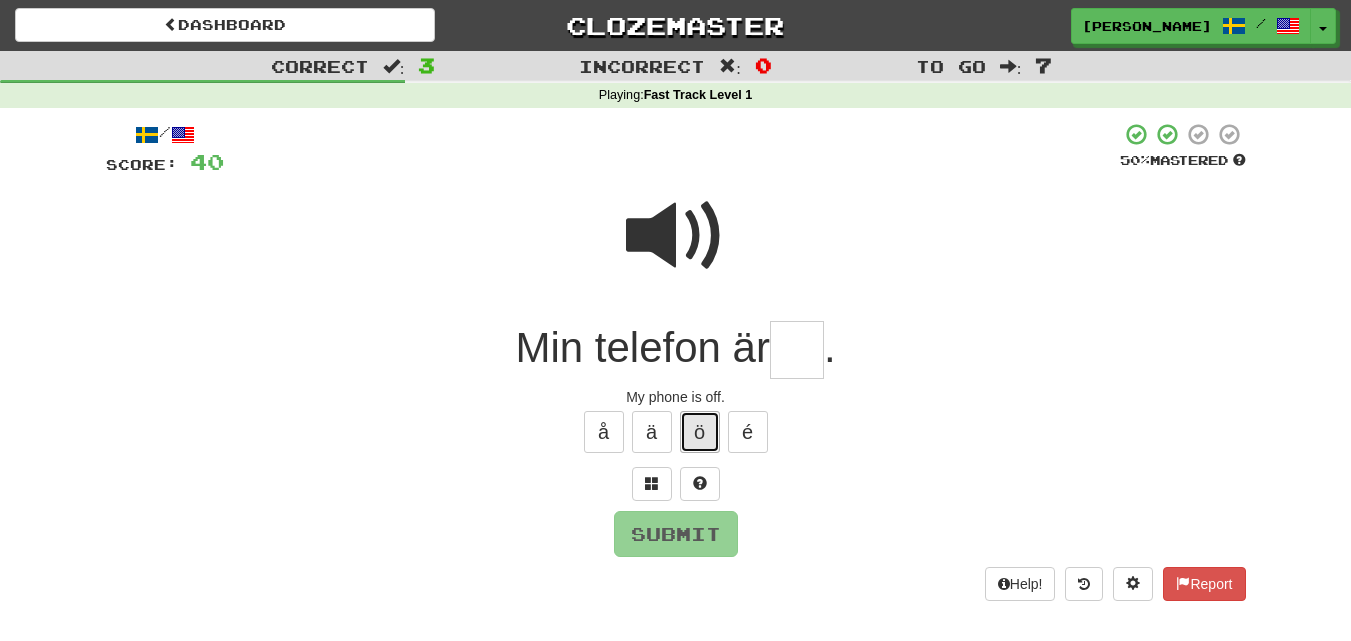 click on "ö" at bounding box center (700, 432) 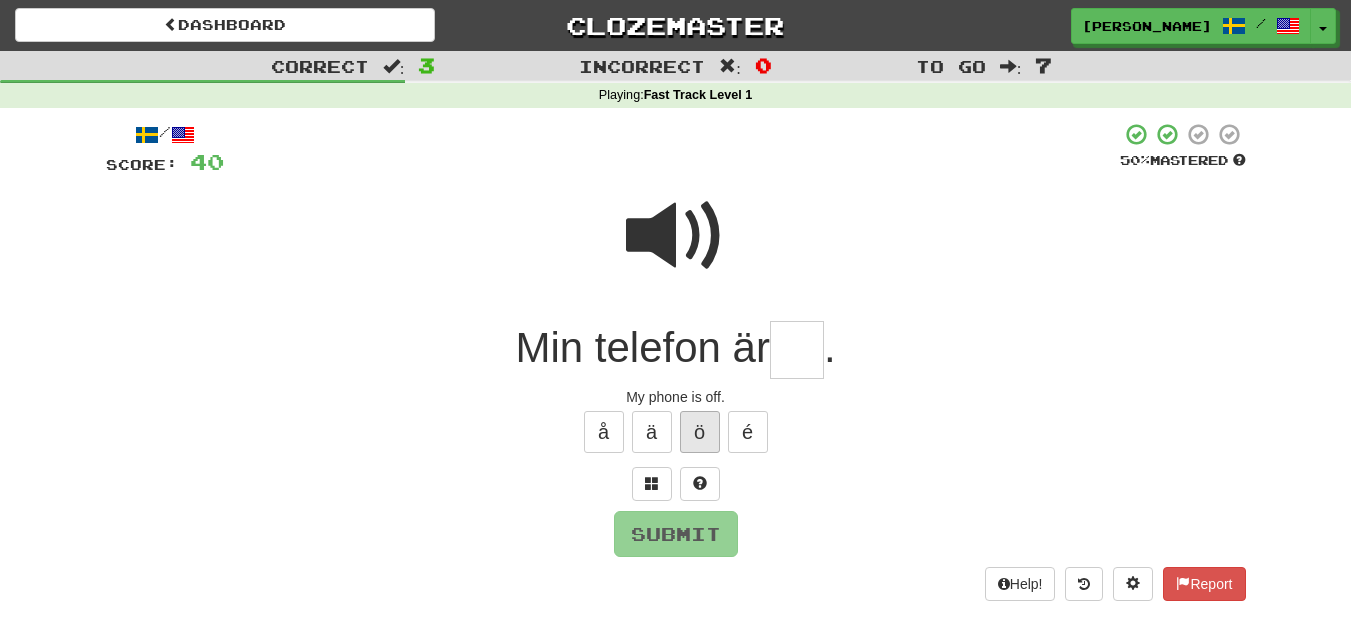type on "*" 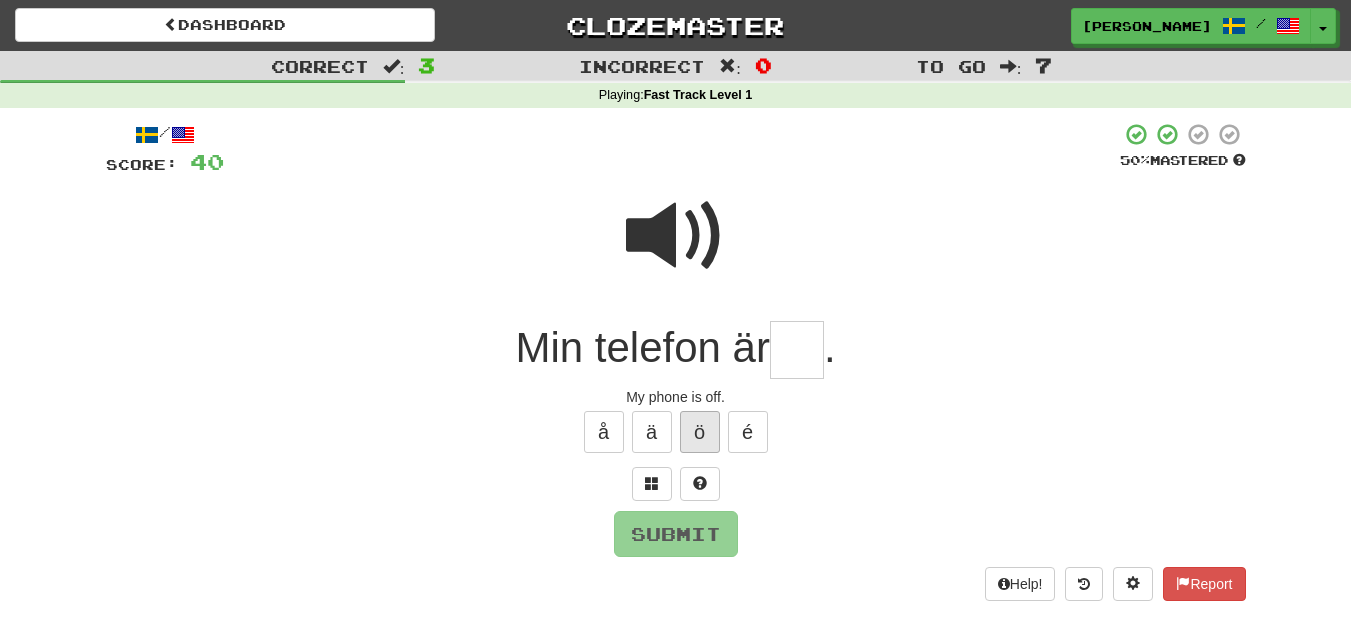 type on "*" 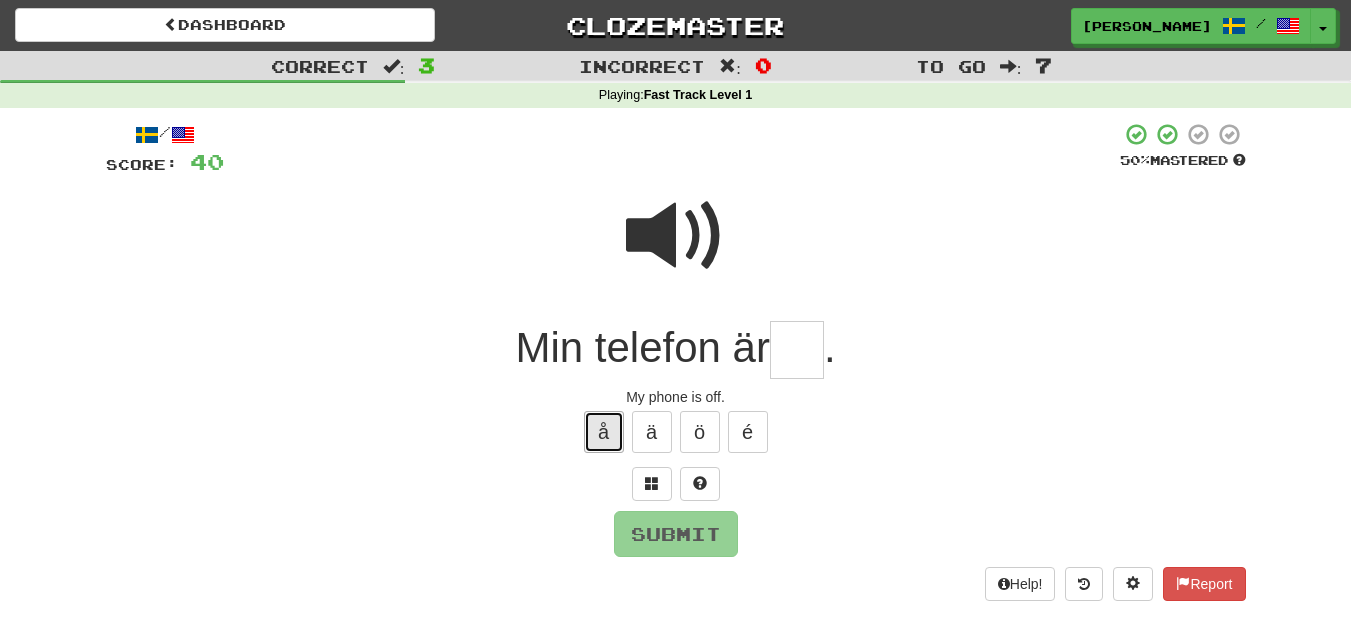 click on "å" at bounding box center [604, 432] 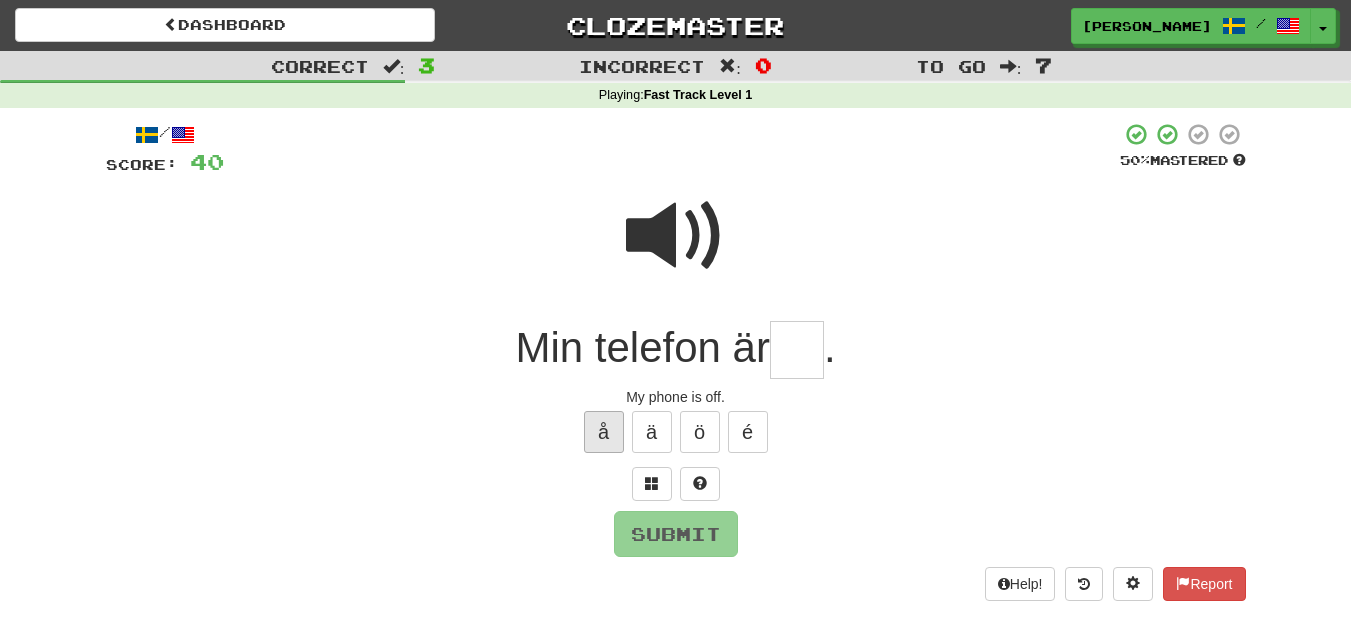 type on "*" 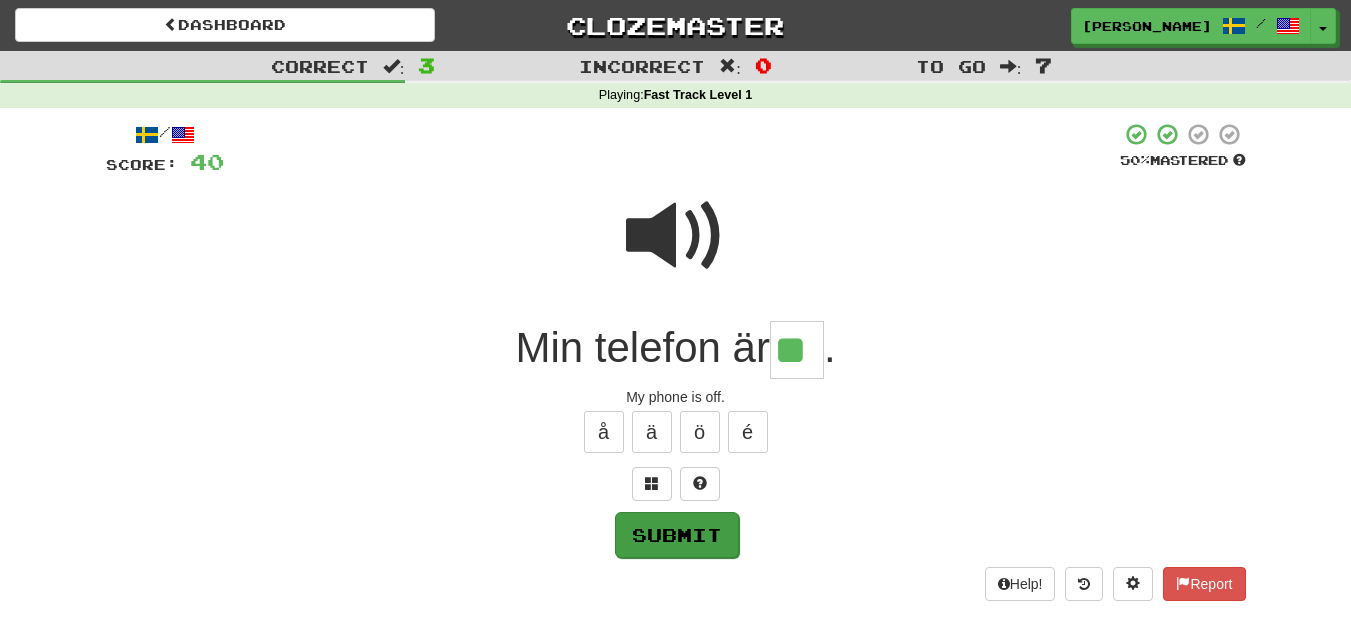 type on "**" 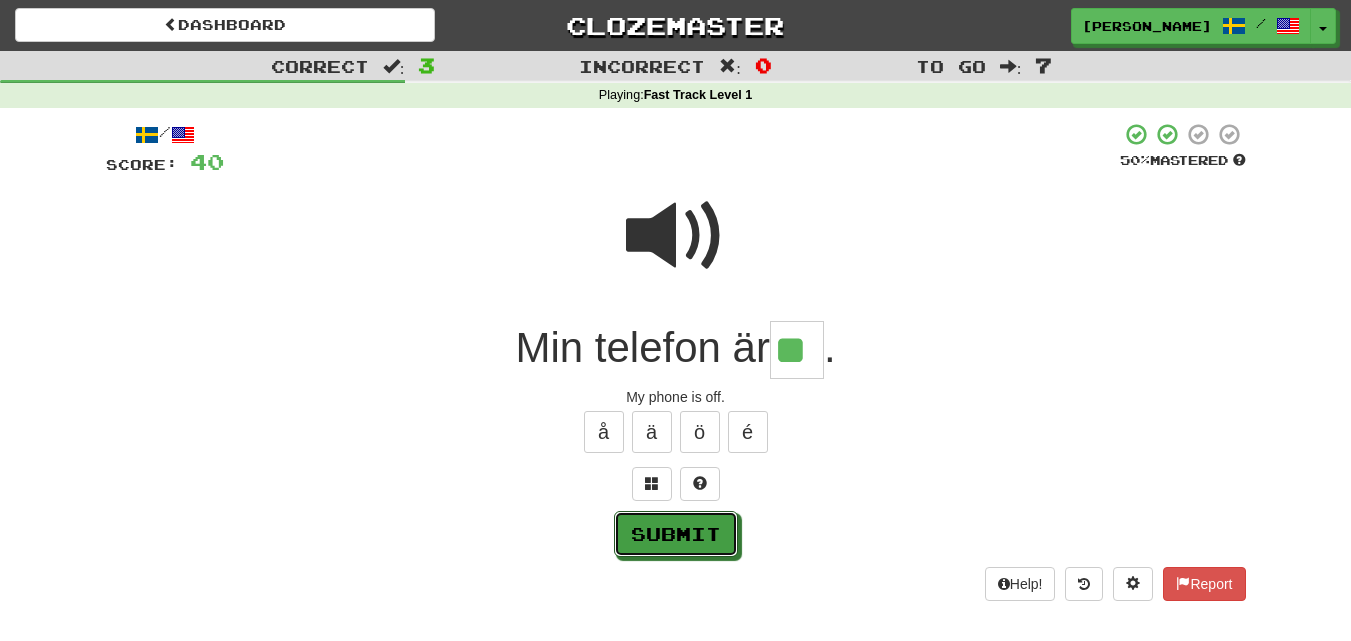 click on "Submit" at bounding box center [676, 534] 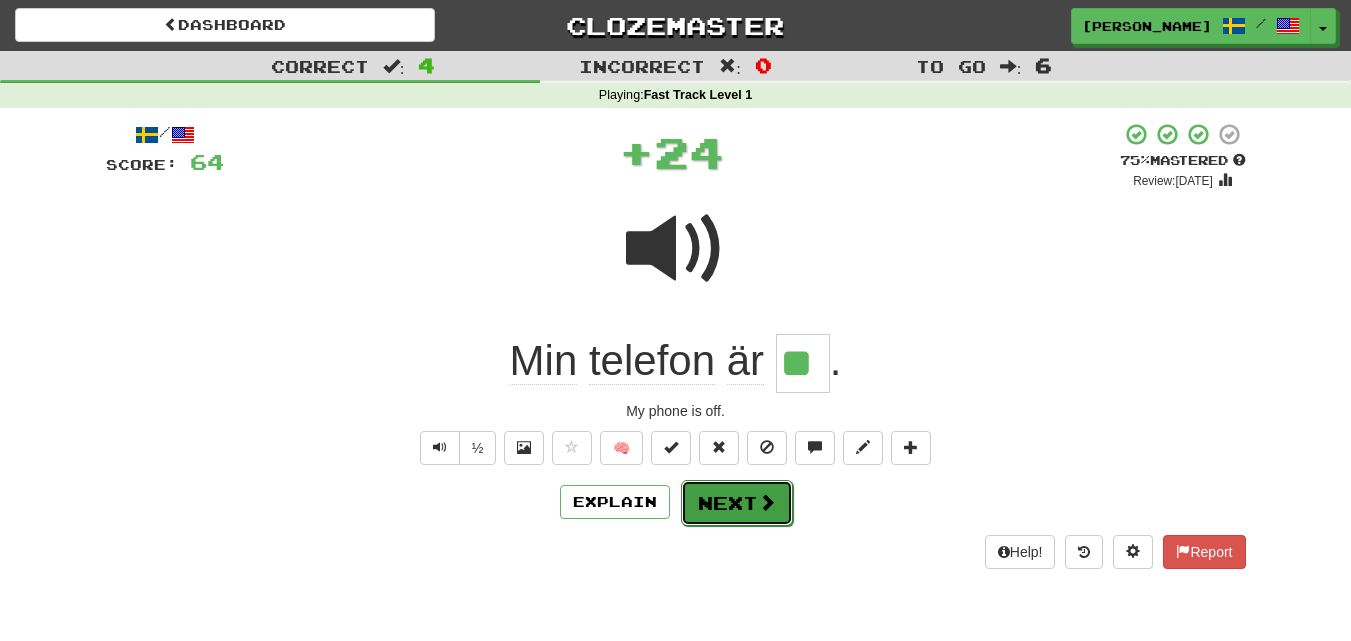 click on "Next" at bounding box center [737, 503] 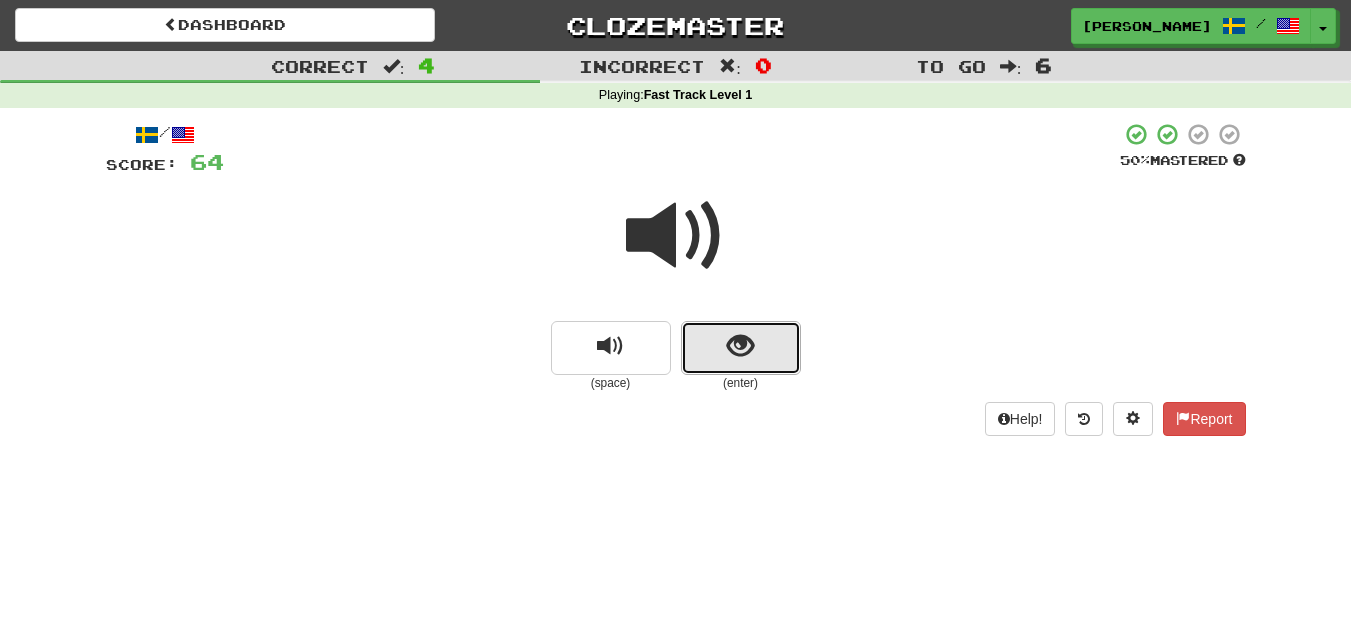 click at bounding box center (741, 348) 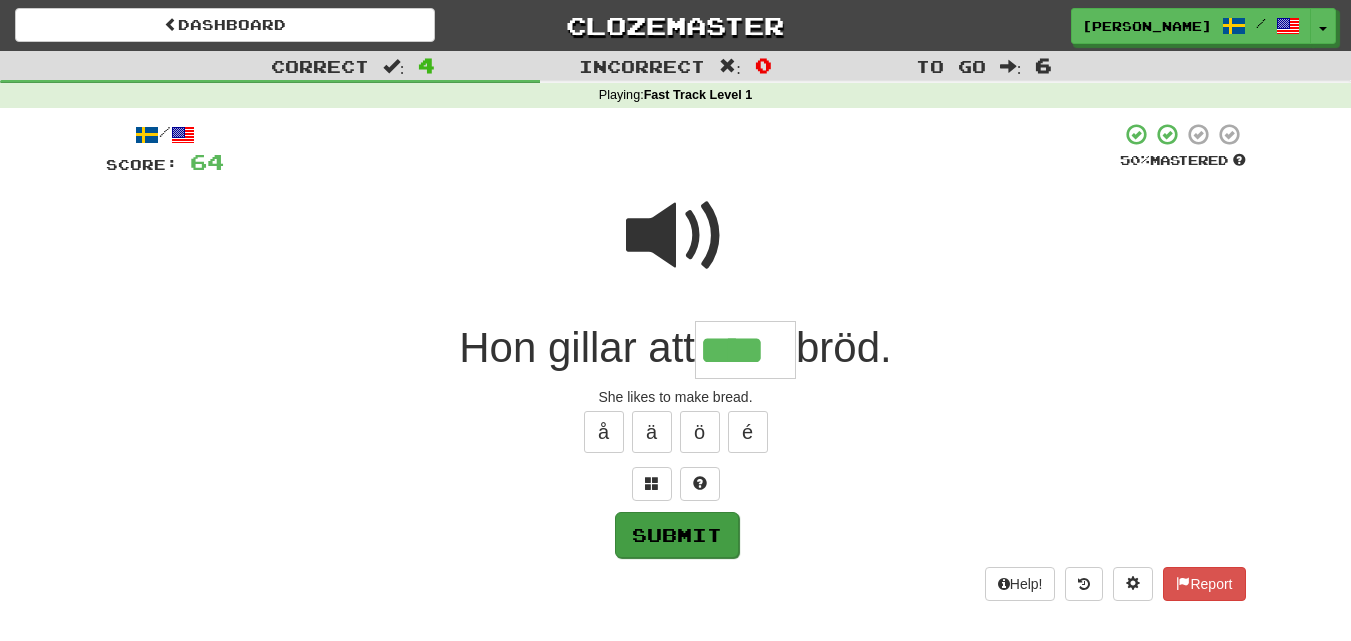 type on "****" 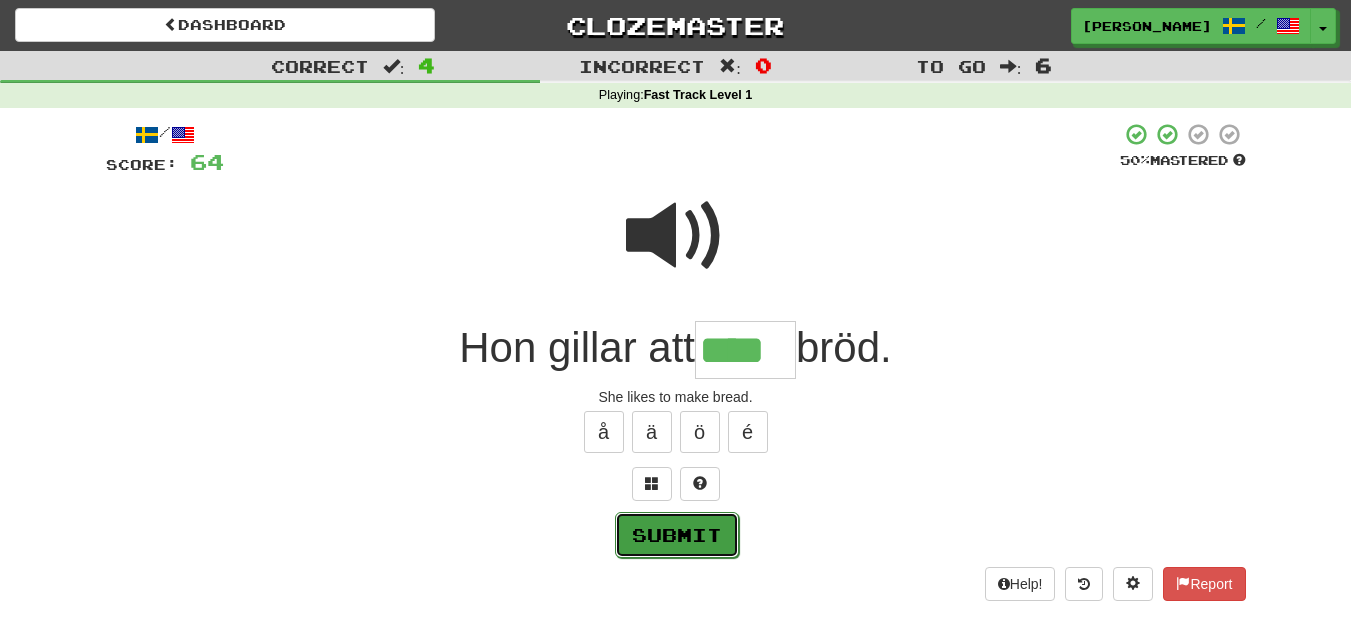 click on "Submit" at bounding box center (677, 535) 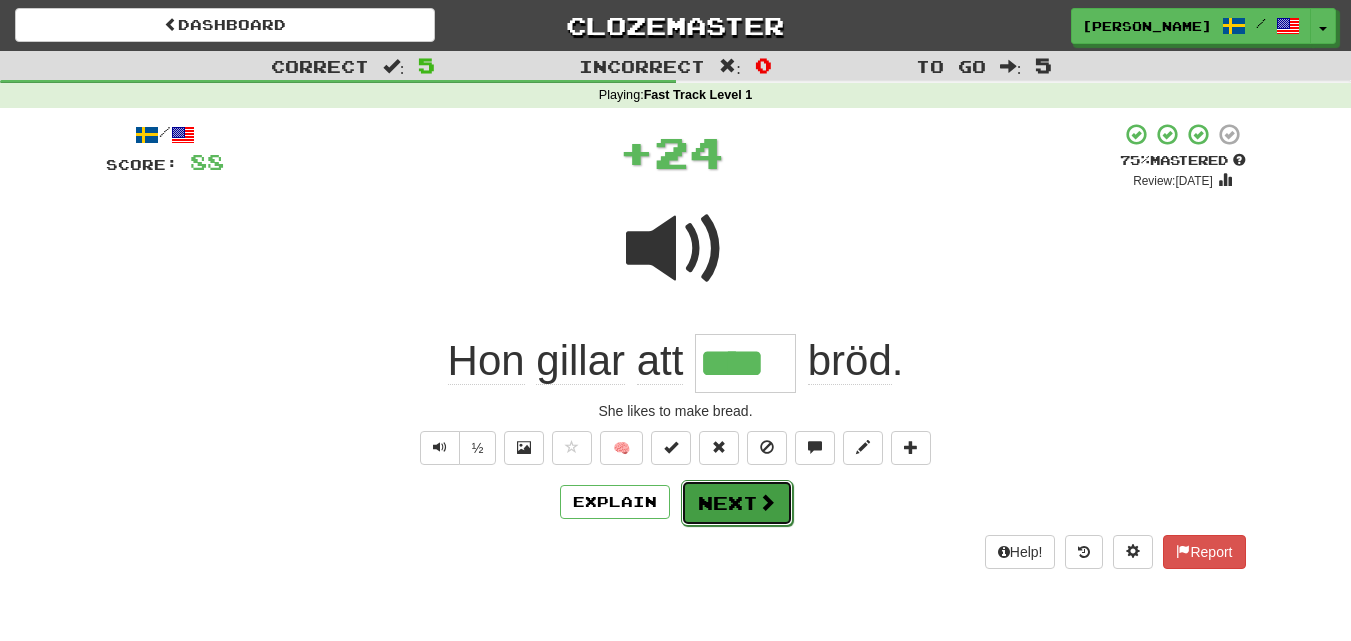 click on "Next" at bounding box center [737, 503] 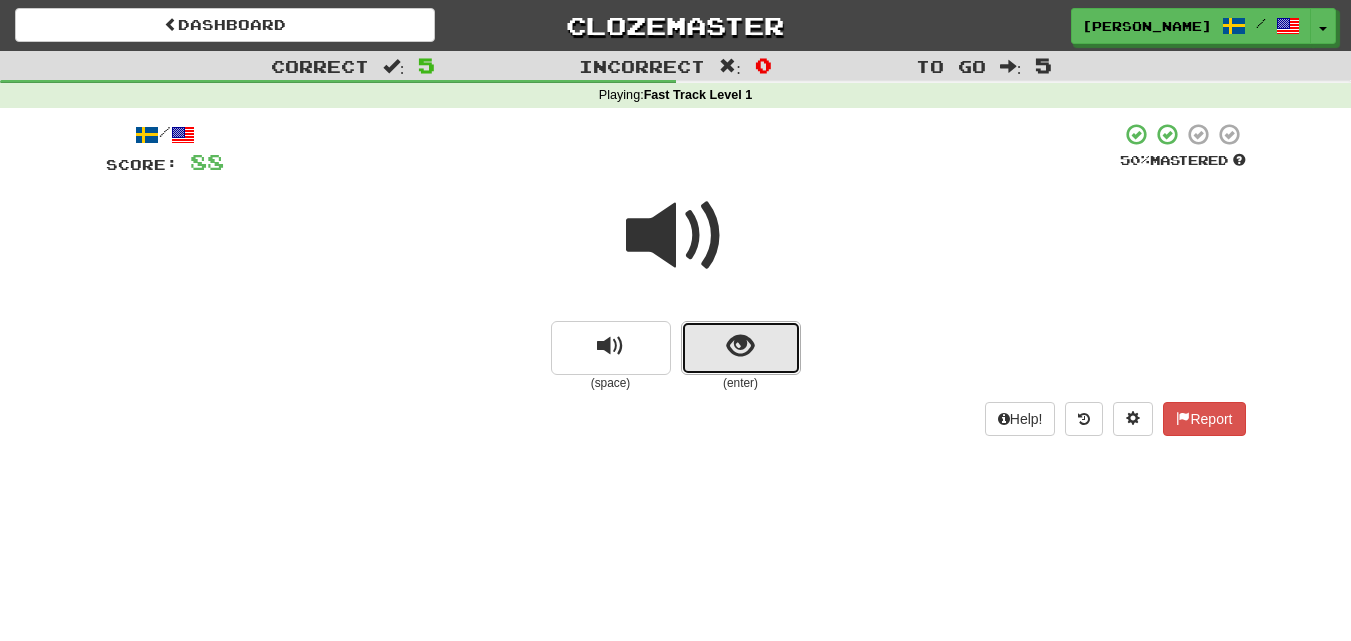 click at bounding box center [741, 348] 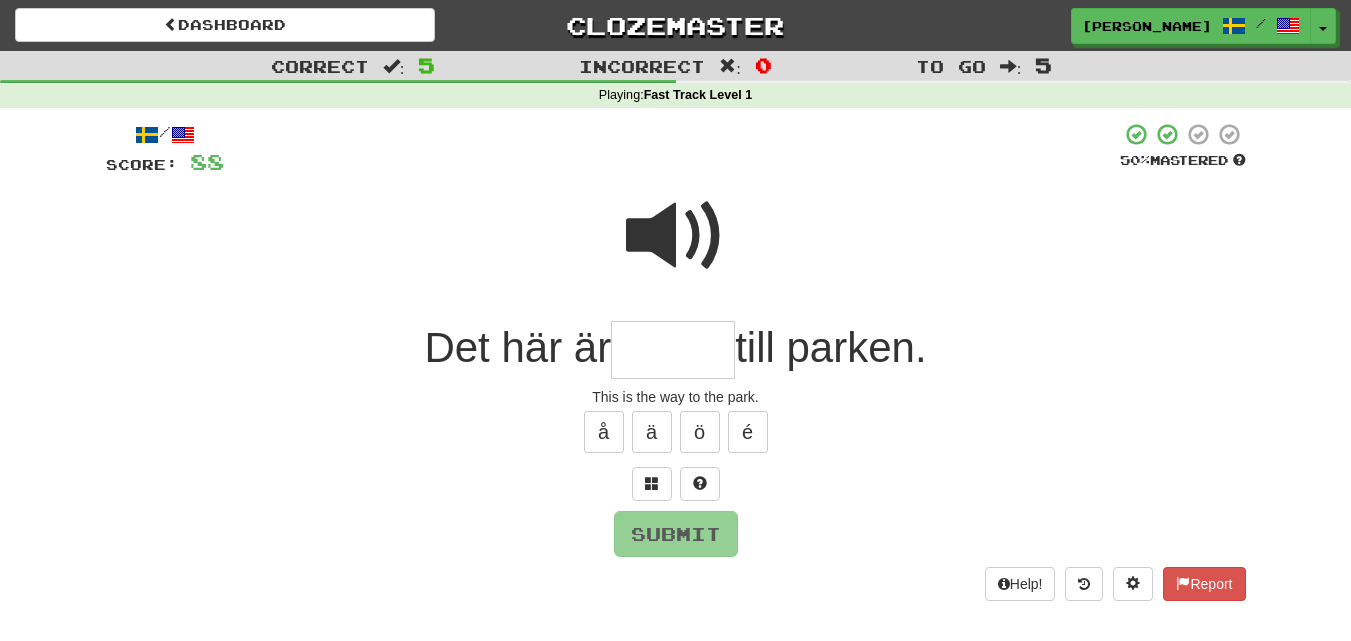 click at bounding box center [673, 350] 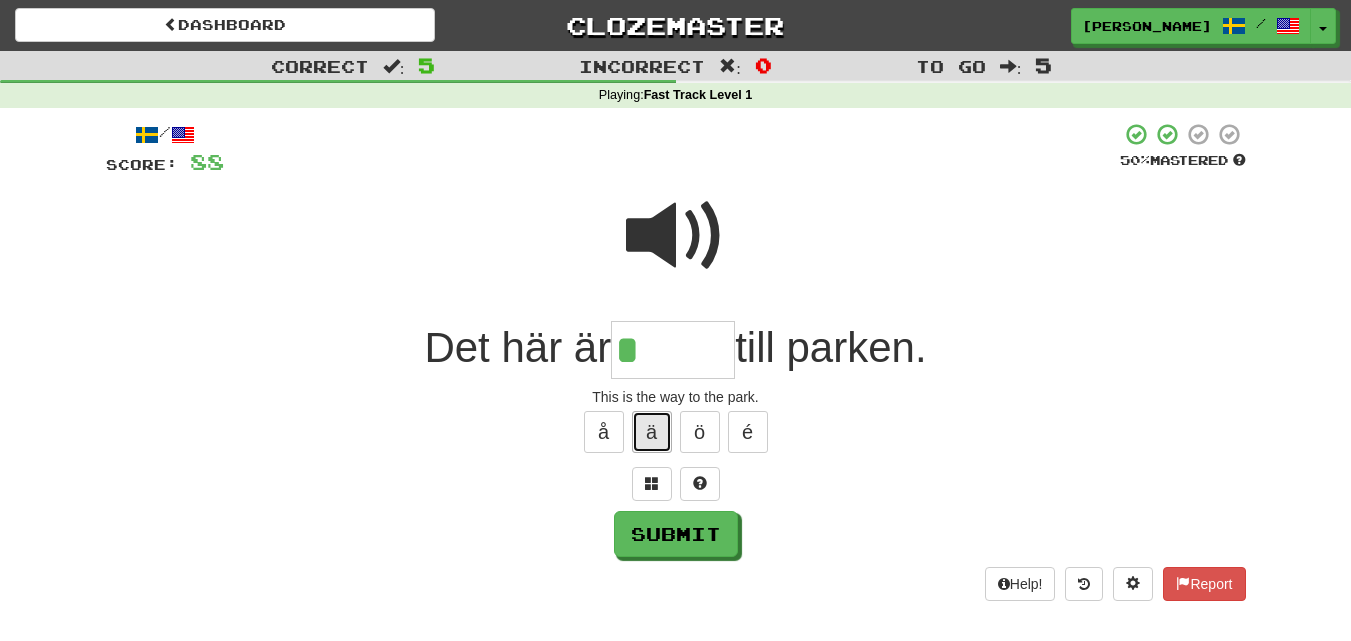 click on "ä" at bounding box center [652, 432] 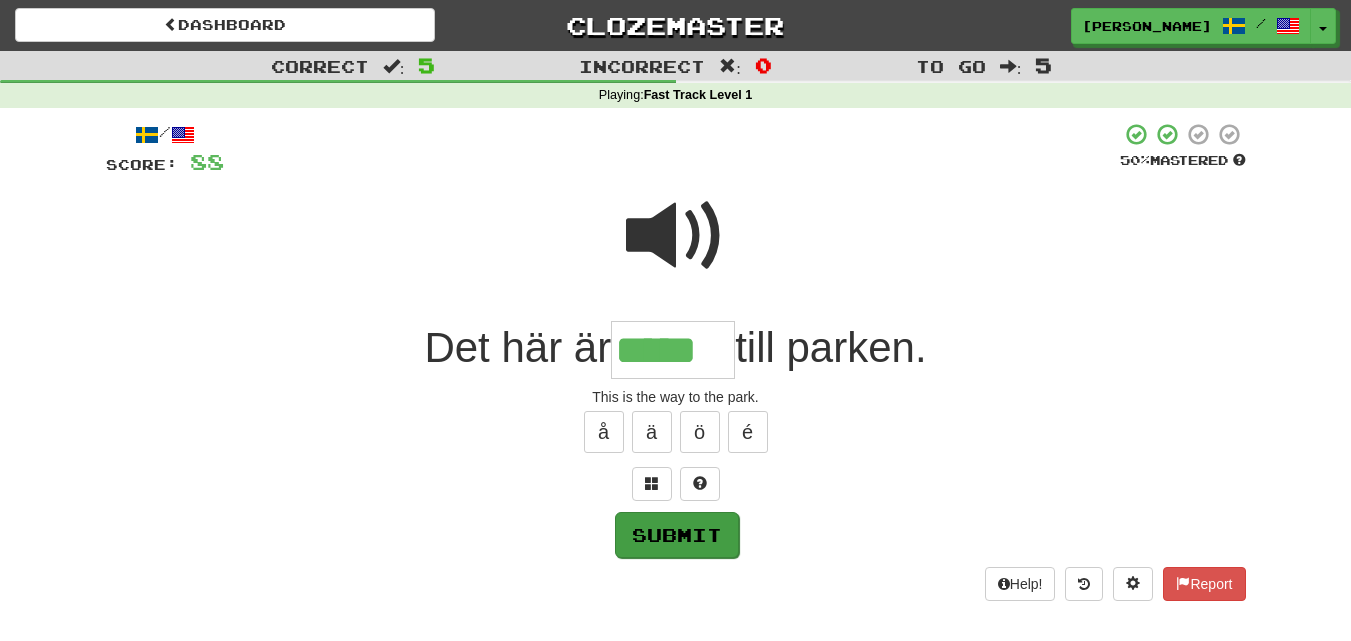 type on "*****" 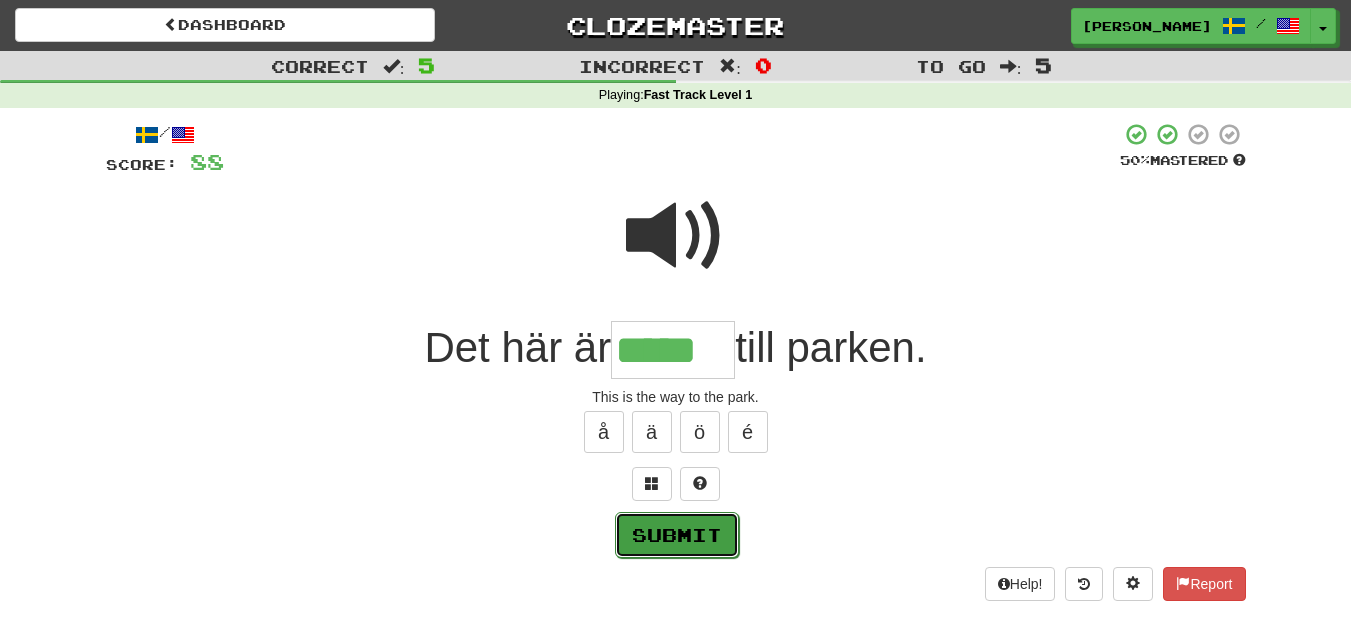 click on "Submit" at bounding box center [677, 535] 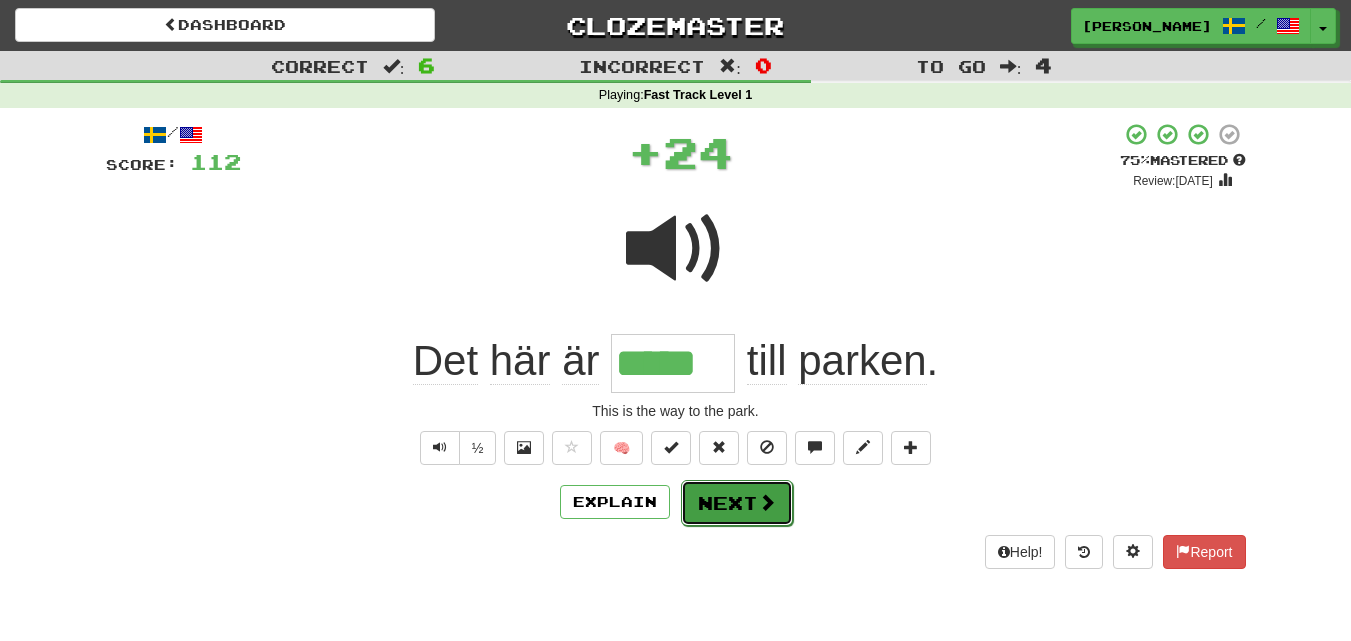click on "Next" at bounding box center [737, 503] 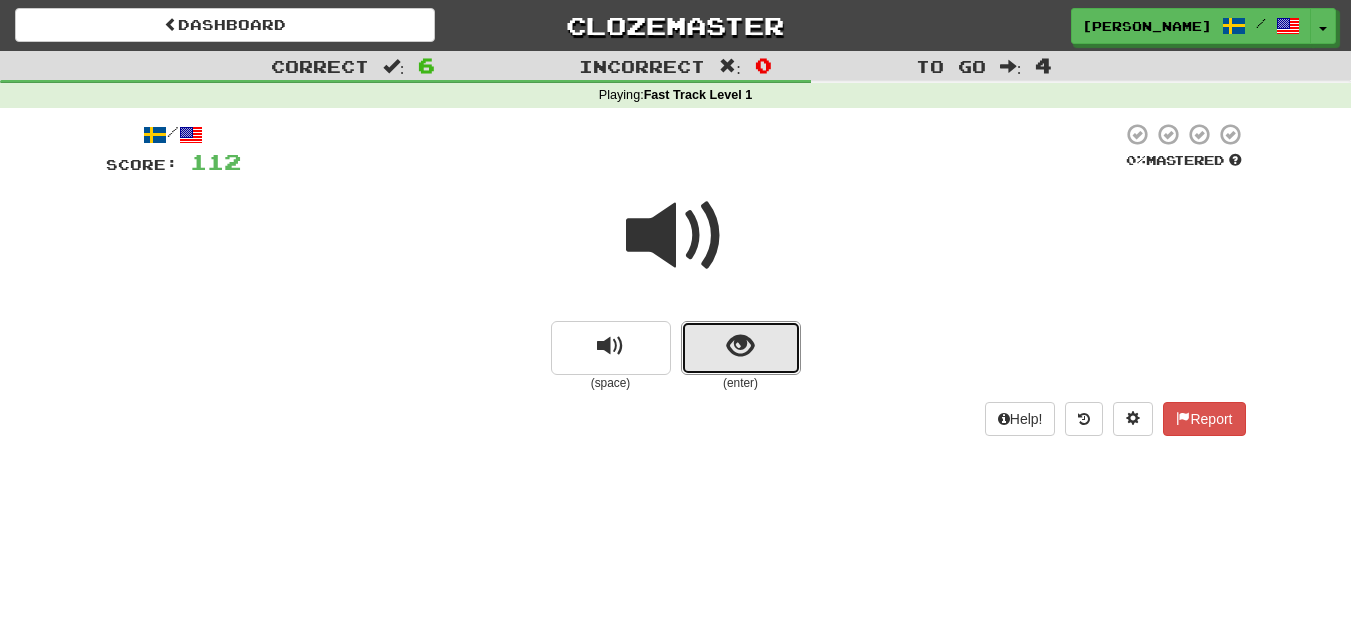 click at bounding box center (741, 348) 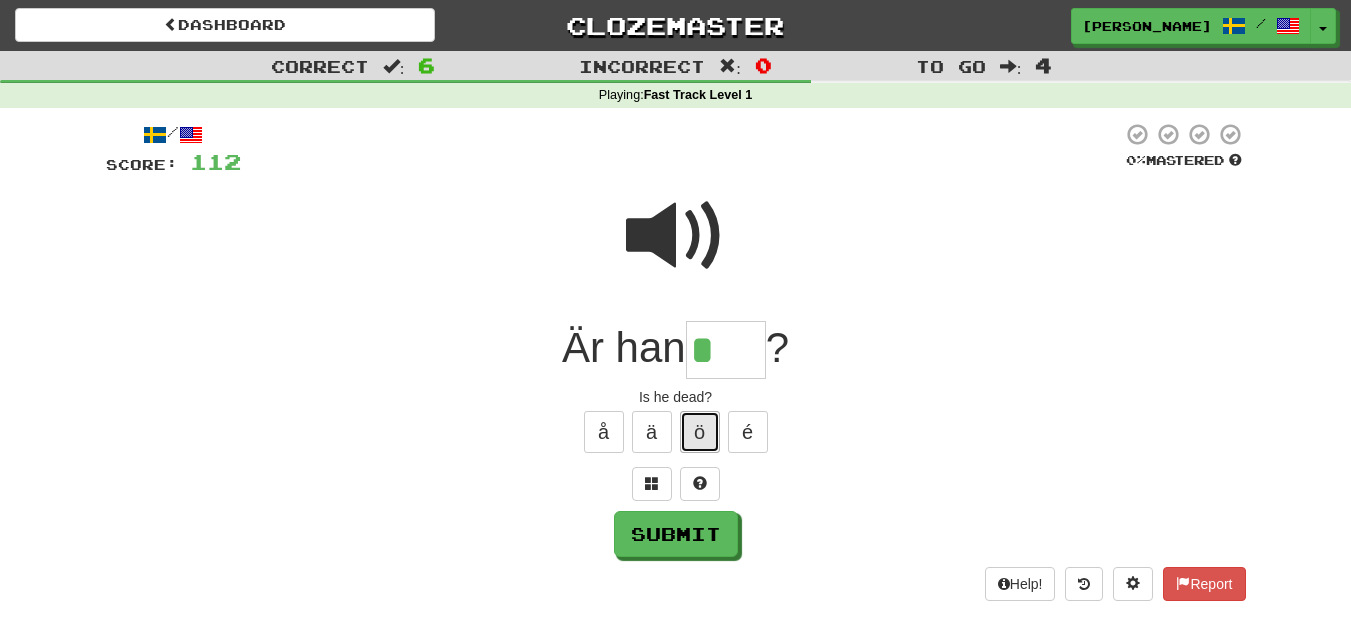 click on "ö" at bounding box center [700, 432] 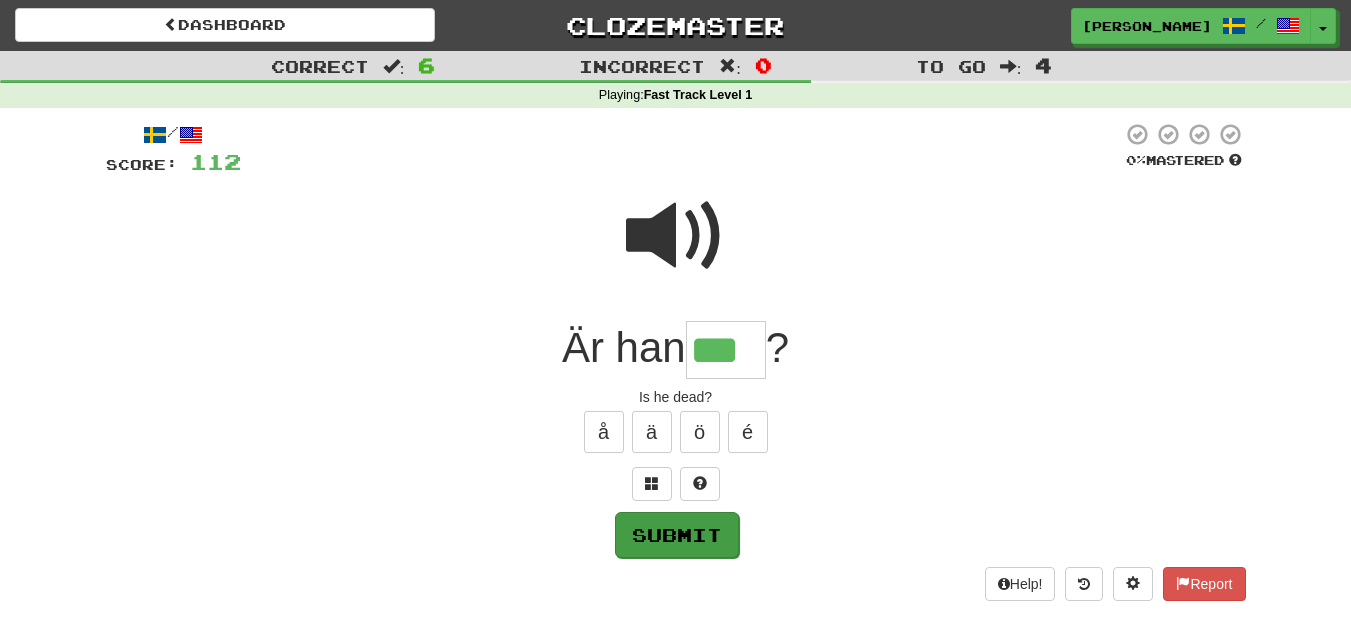 type on "***" 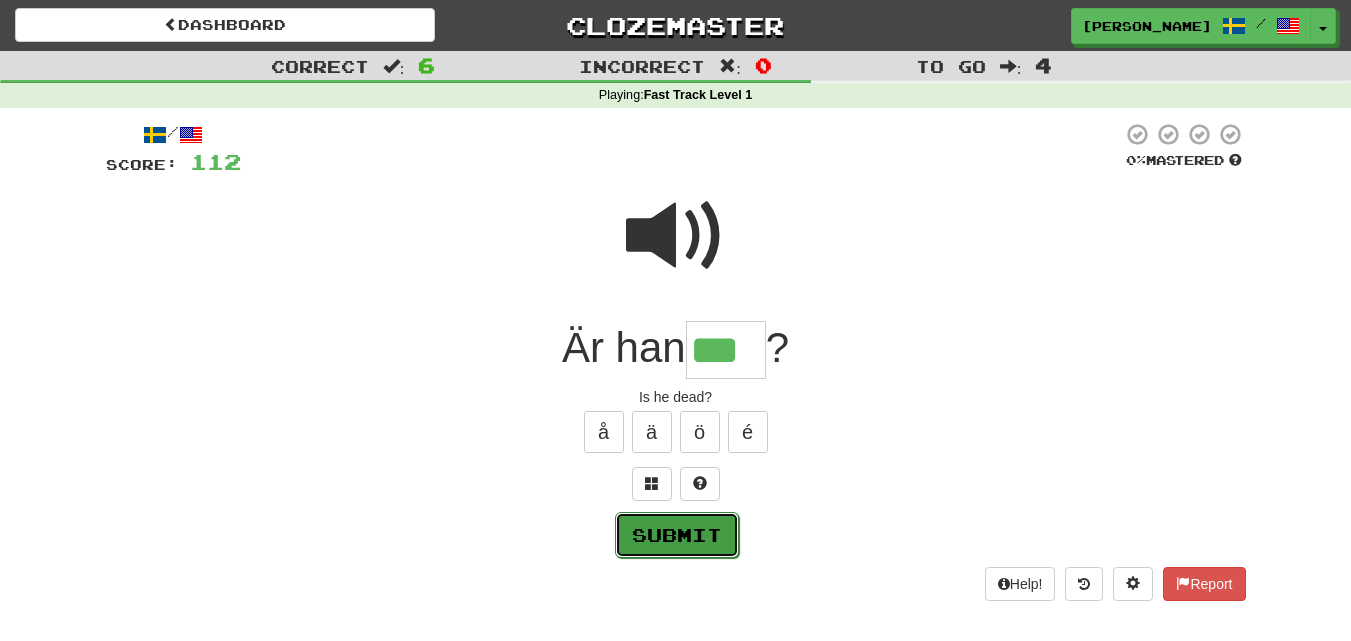 click on "Submit" at bounding box center (677, 535) 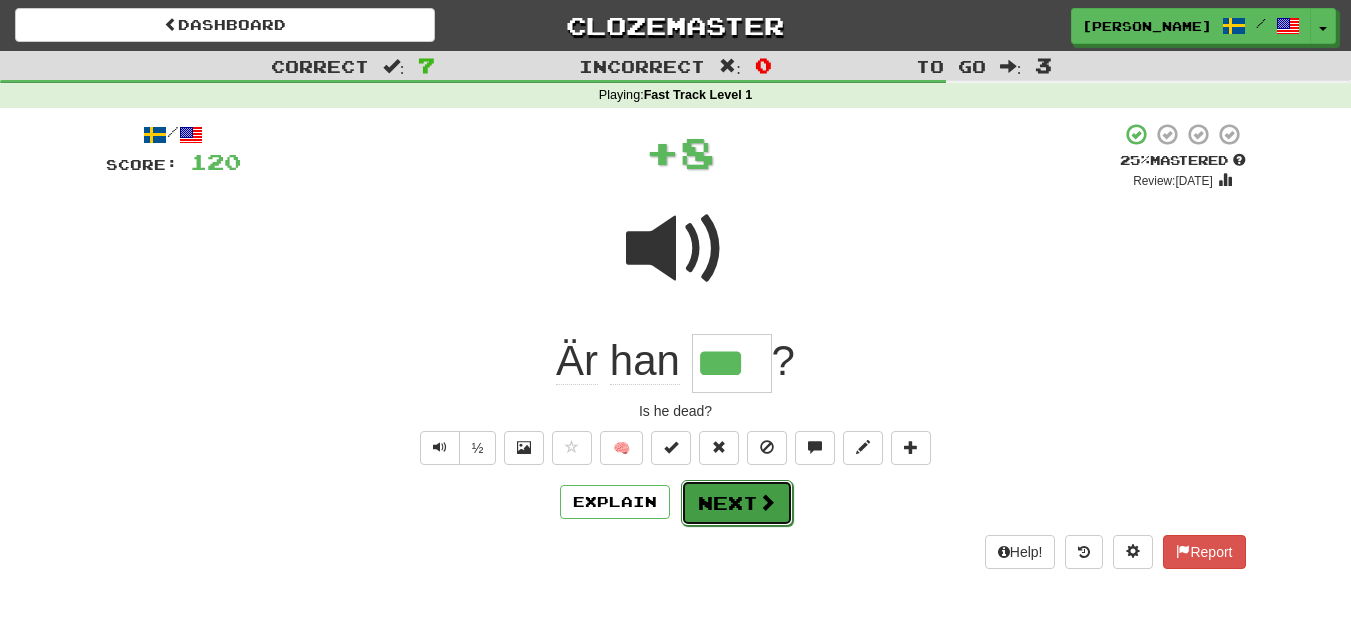 click on "Next" at bounding box center [737, 503] 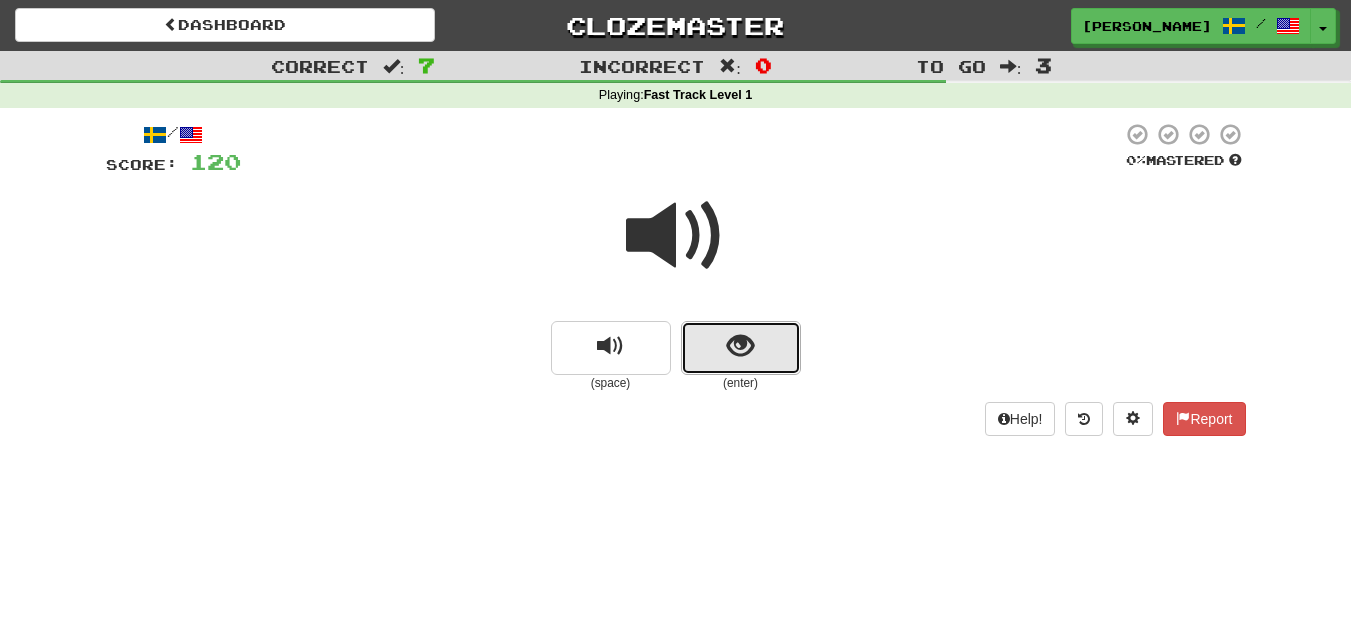 click at bounding box center [741, 348] 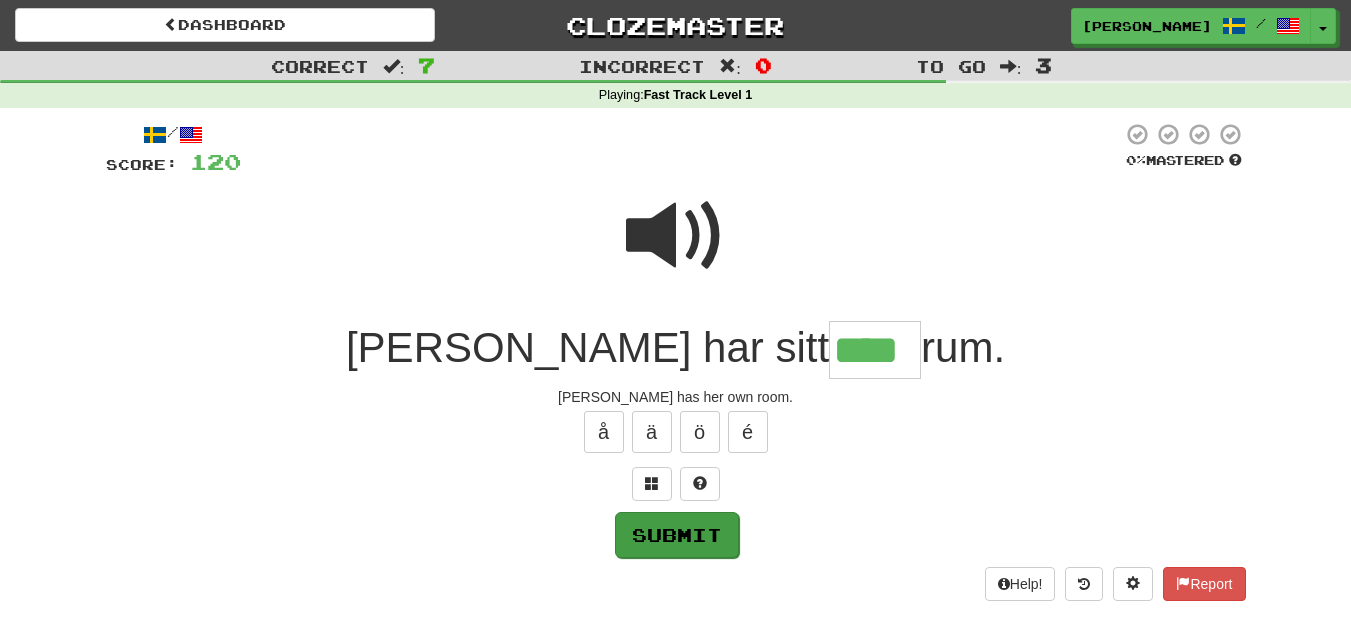 type on "****" 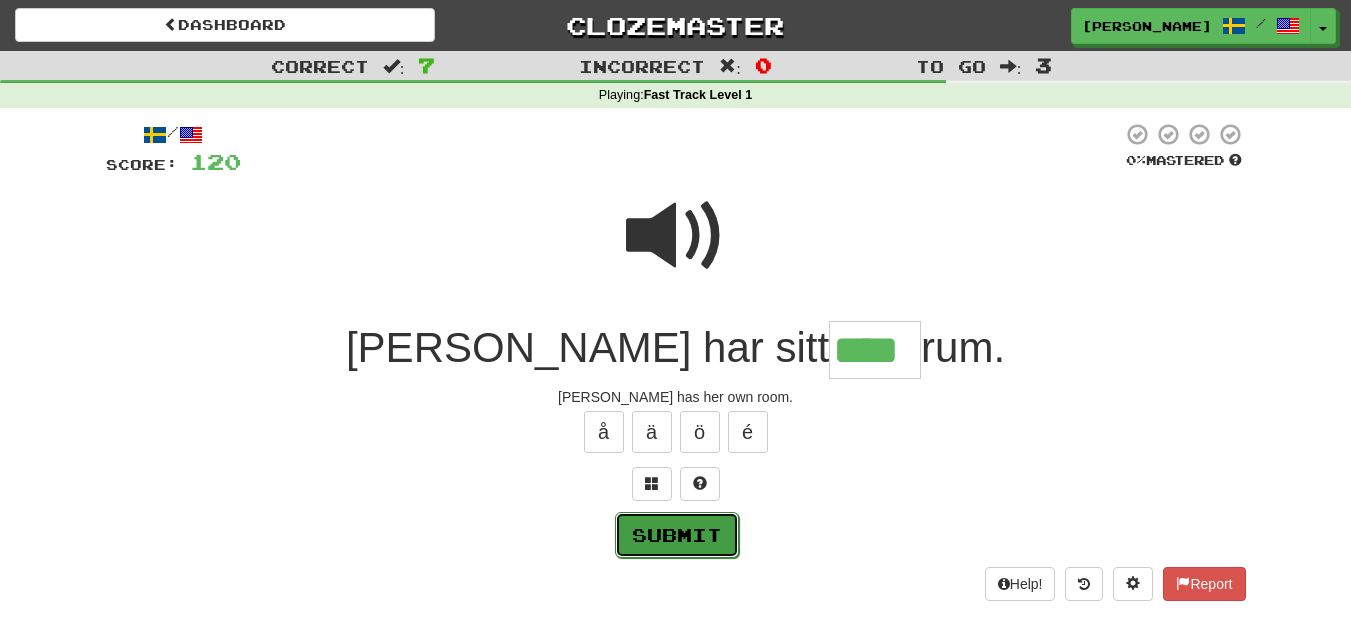 click on "Submit" at bounding box center [677, 535] 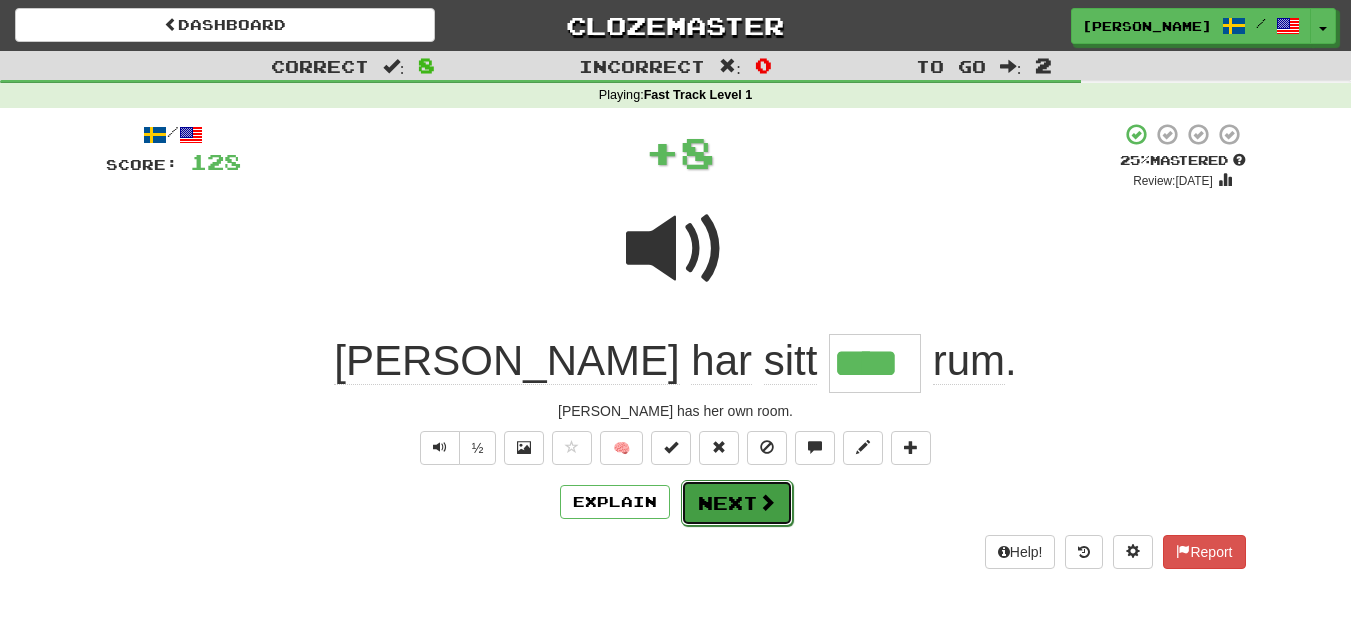 click on "Next" at bounding box center [737, 503] 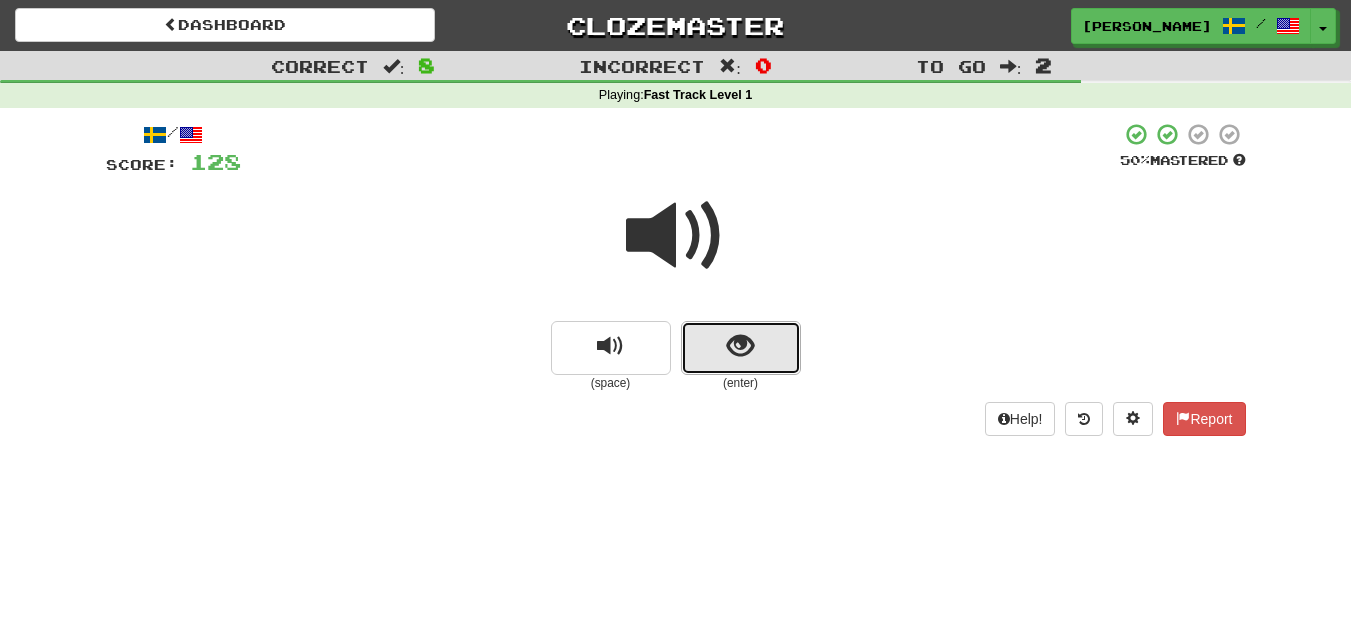 click at bounding box center (741, 348) 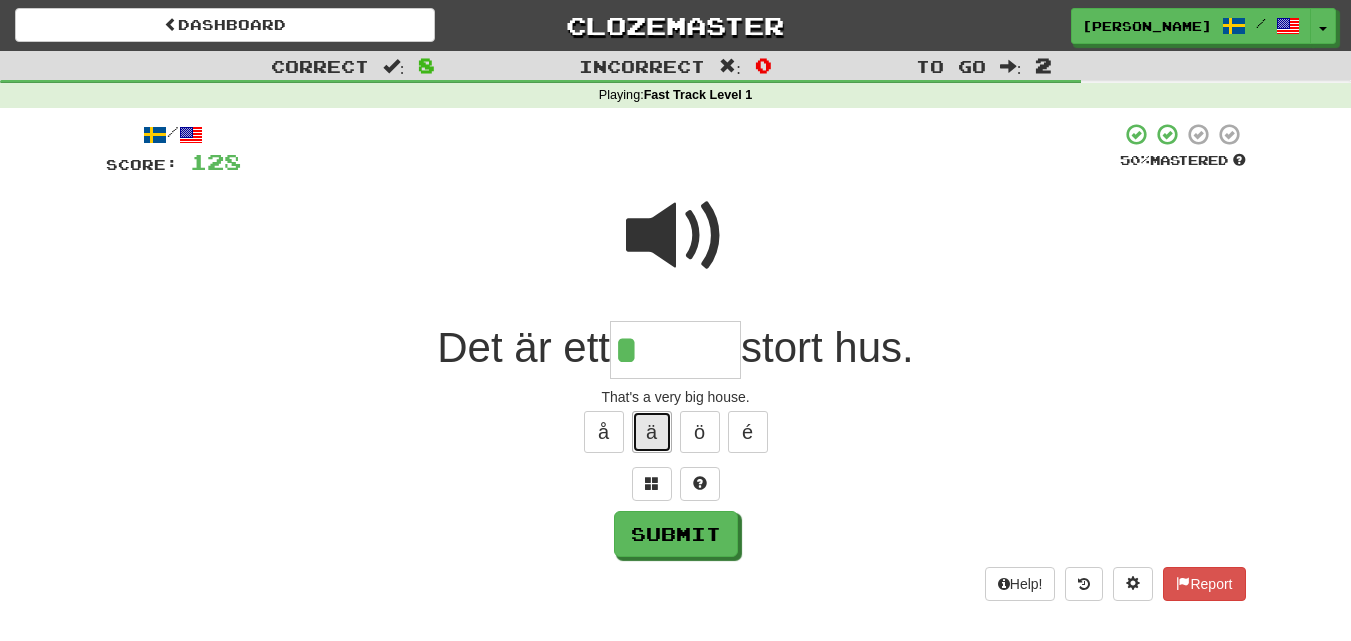 click on "ä" at bounding box center [652, 432] 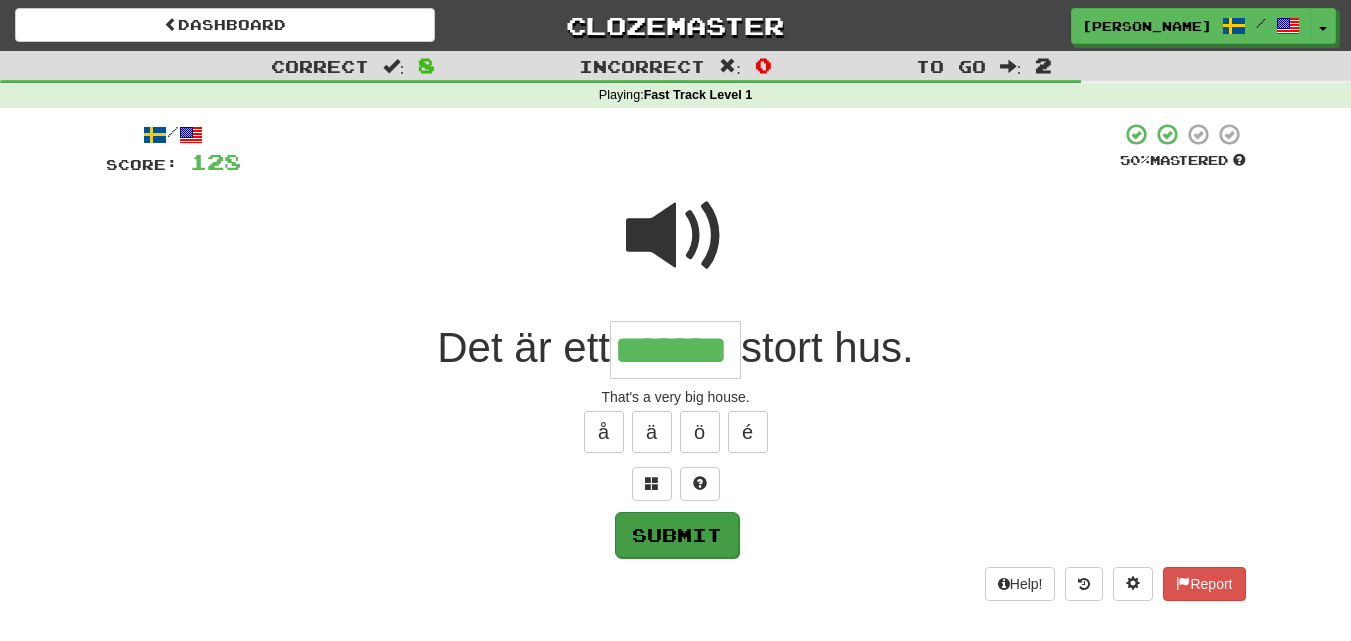 type on "*******" 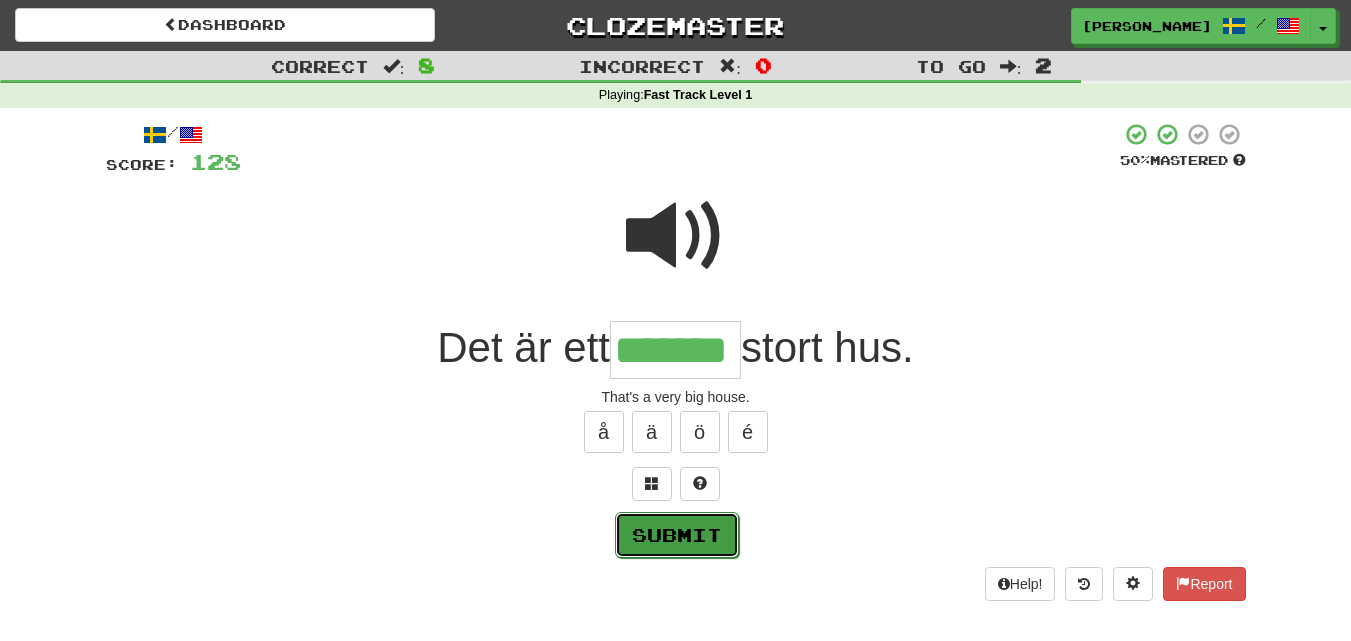 click on "Submit" at bounding box center (677, 535) 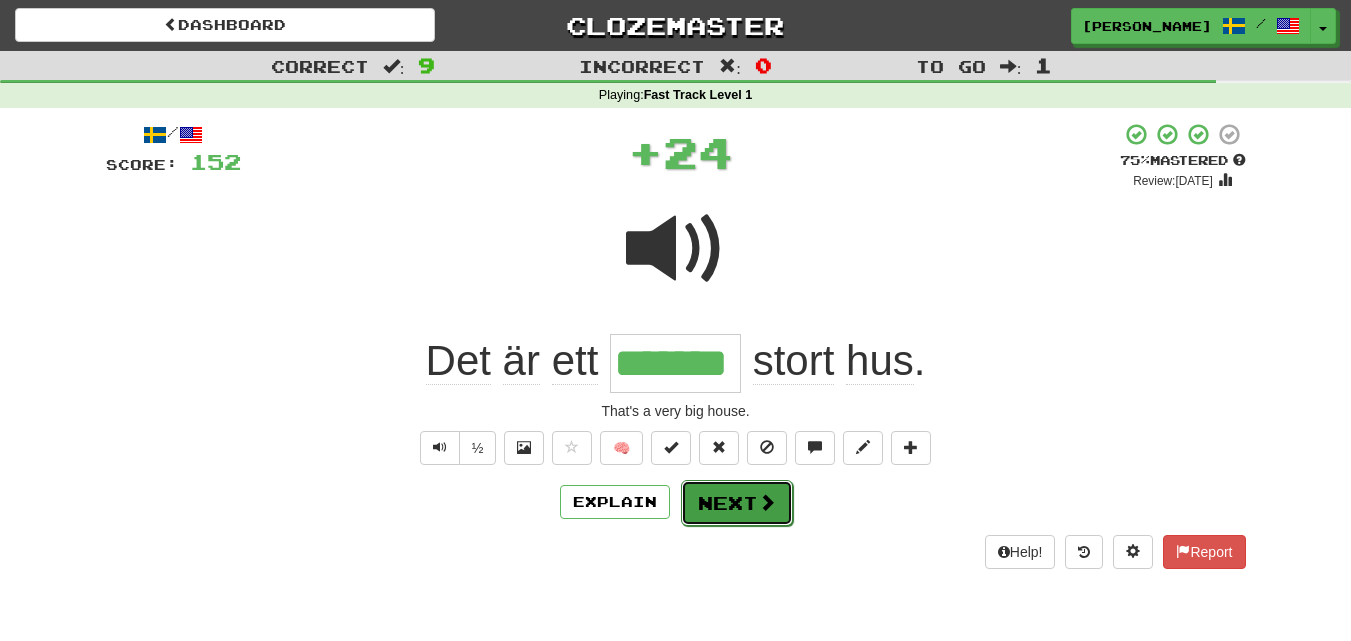 click on "Next" at bounding box center (737, 503) 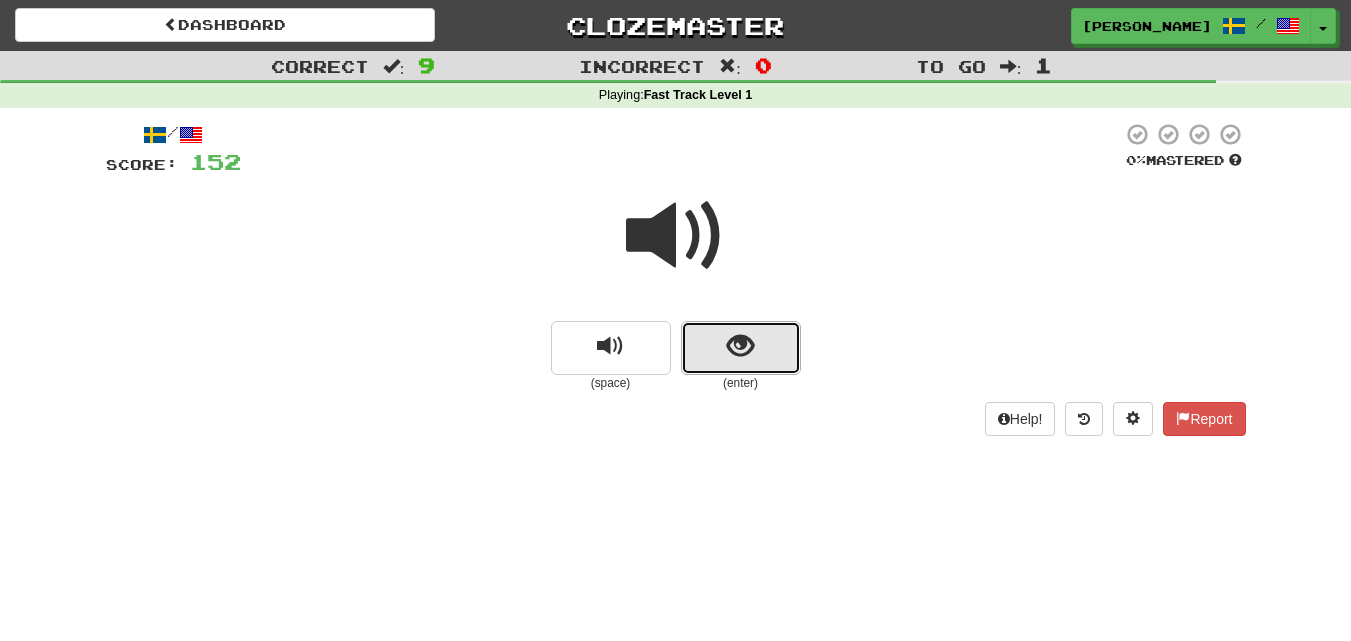 click at bounding box center (741, 348) 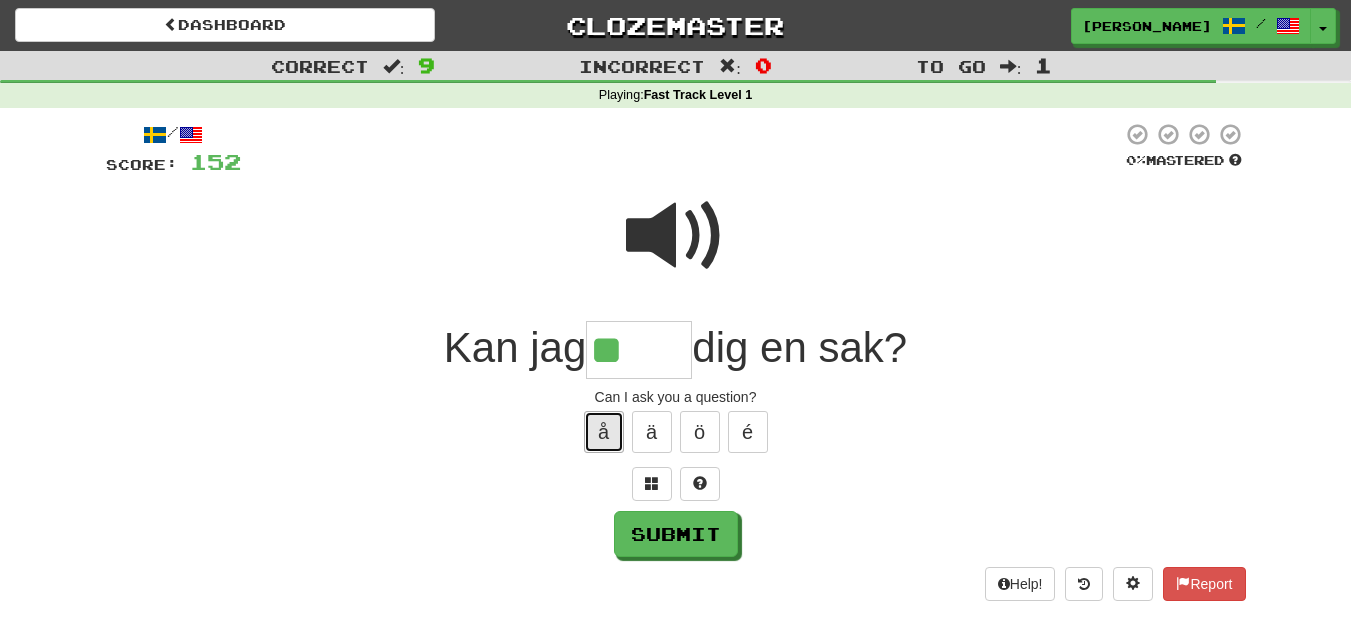 click on "å" at bounding box center [604, 432] 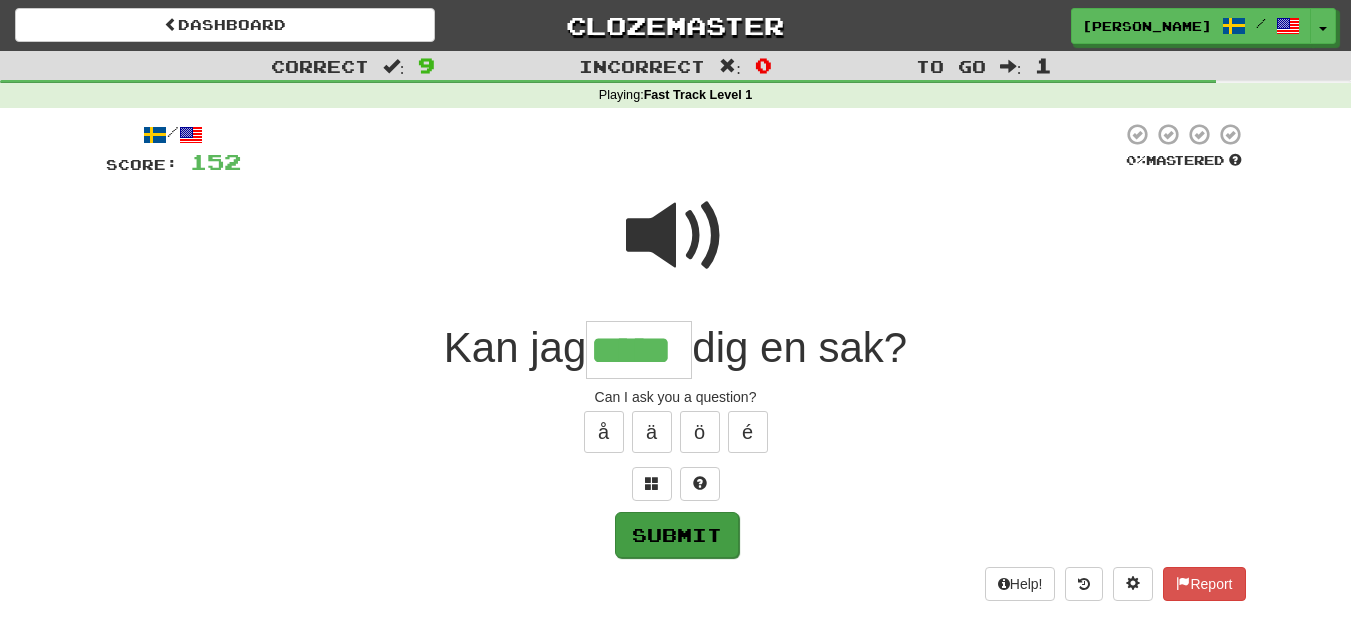 type on "*****" 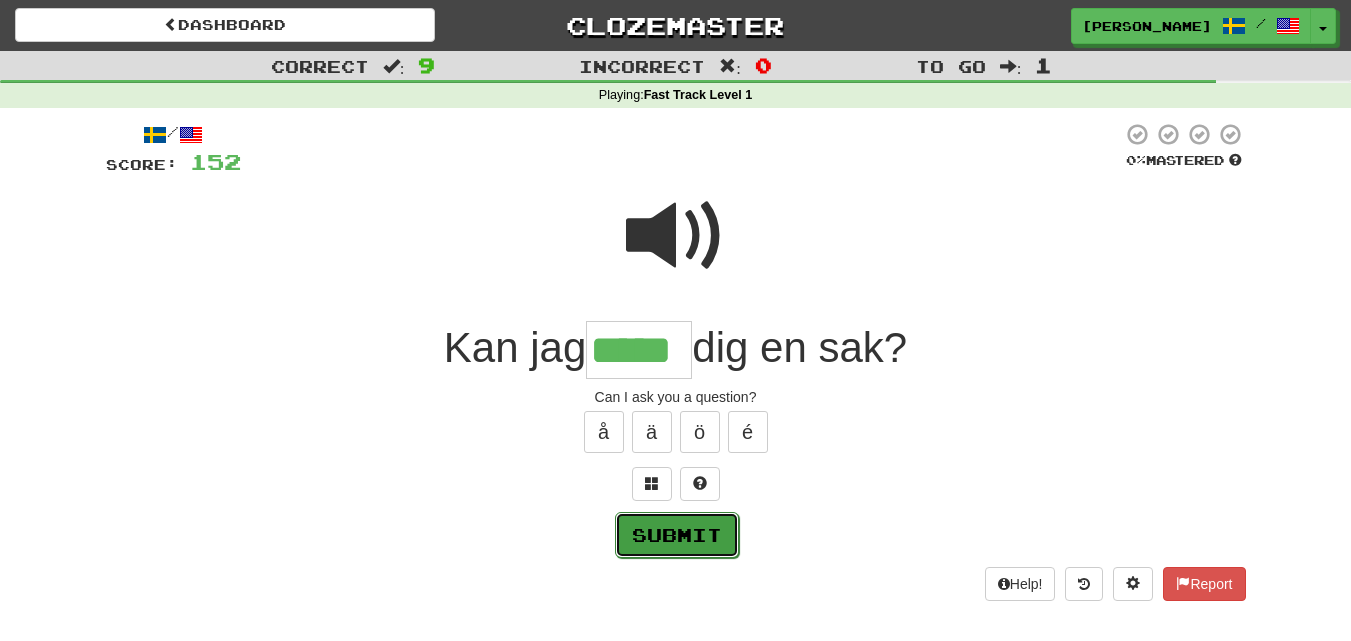 click on "Submit" at bounding box center (677, 535) 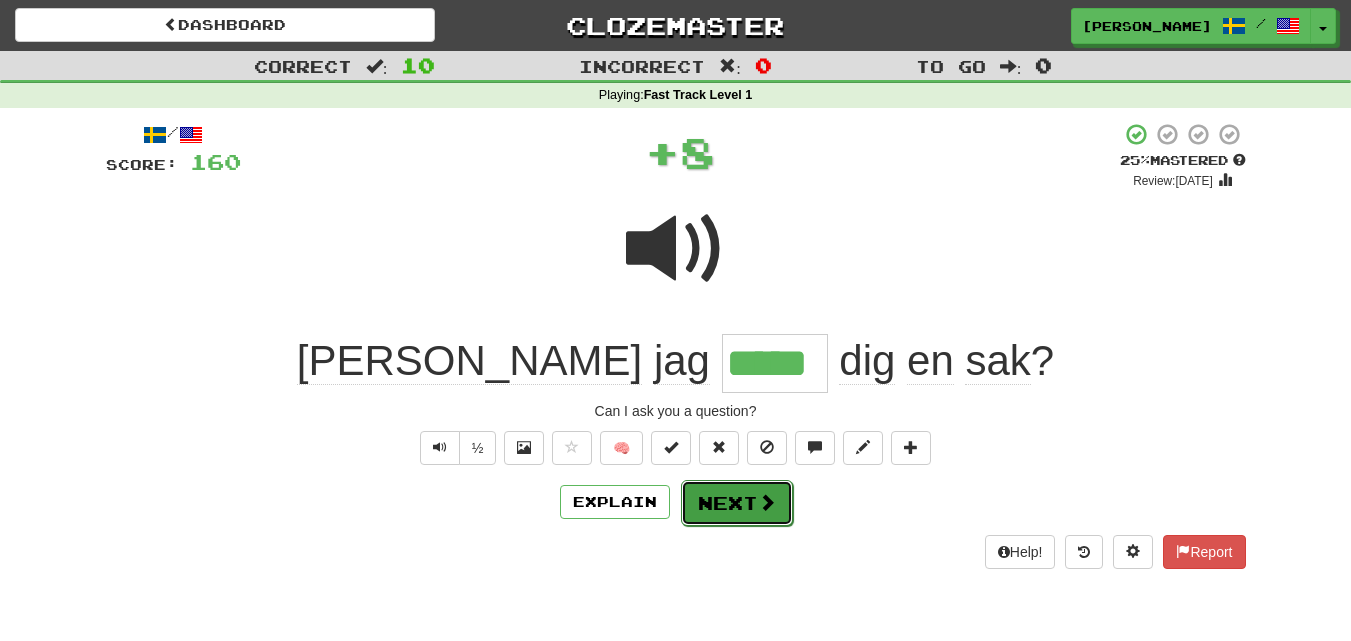 click on "Next" at bounding box center (737, 503) 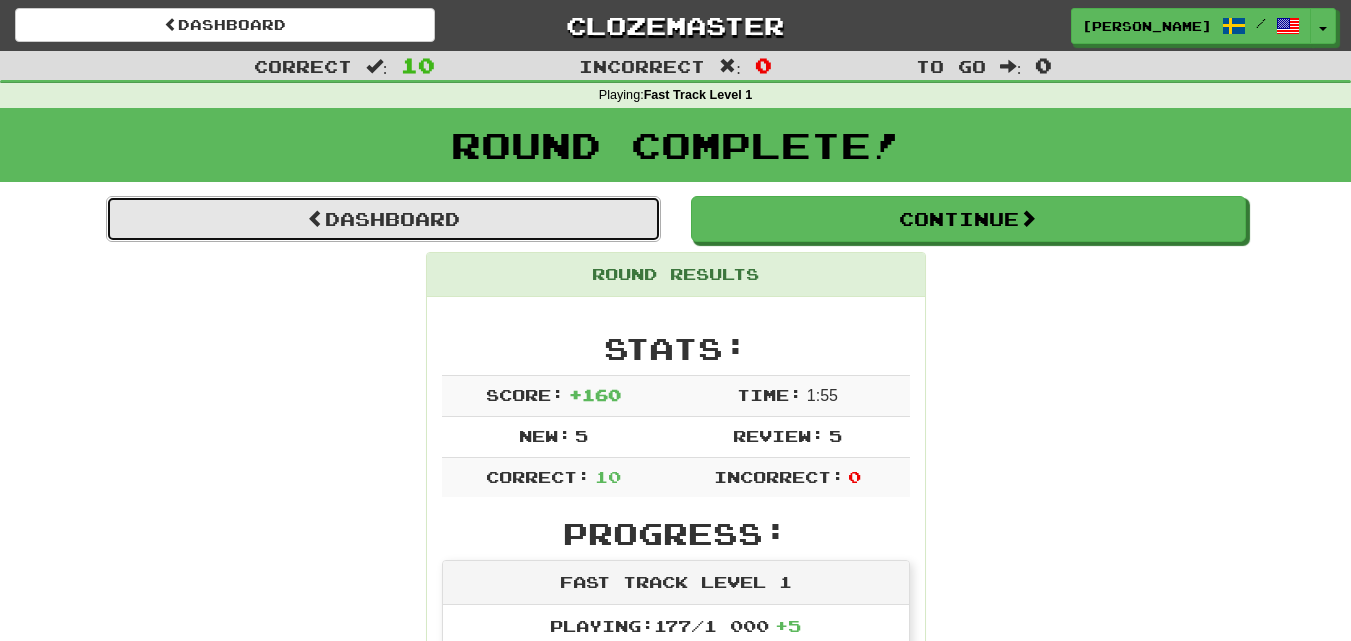 click on "Dashboard" at bounding box center (383, 219) 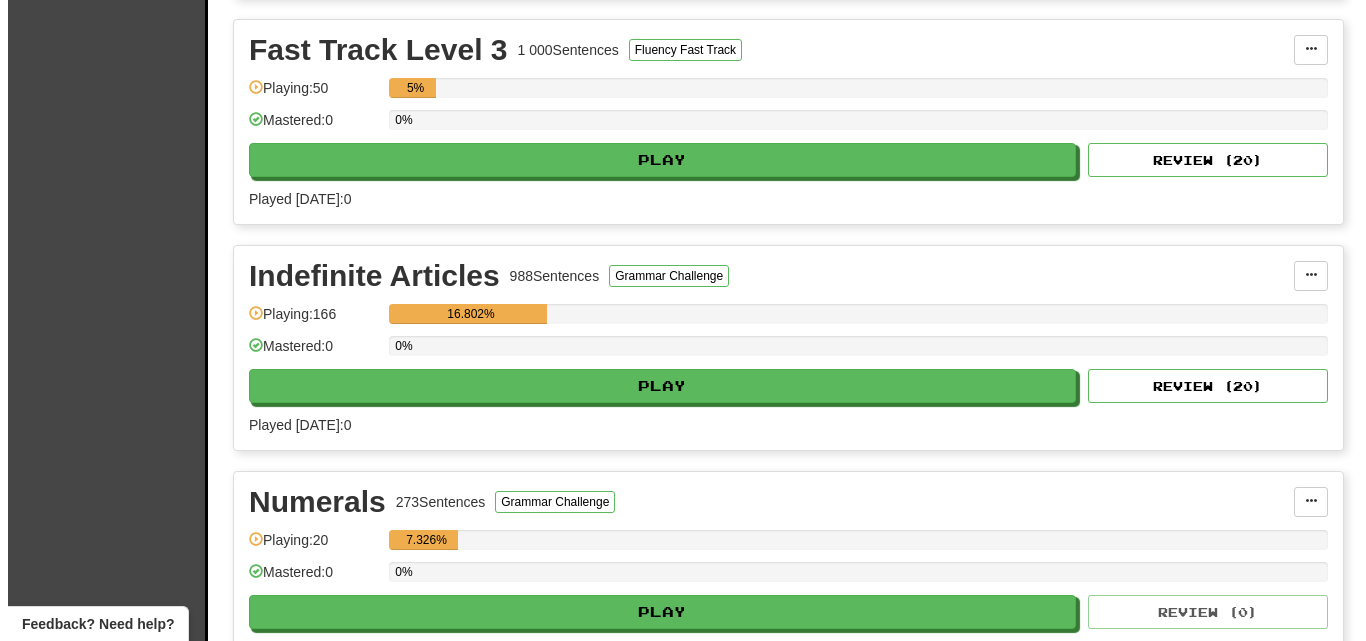 scroll, scrollTop: 1800, scrollLeft: 0, axis: vertical 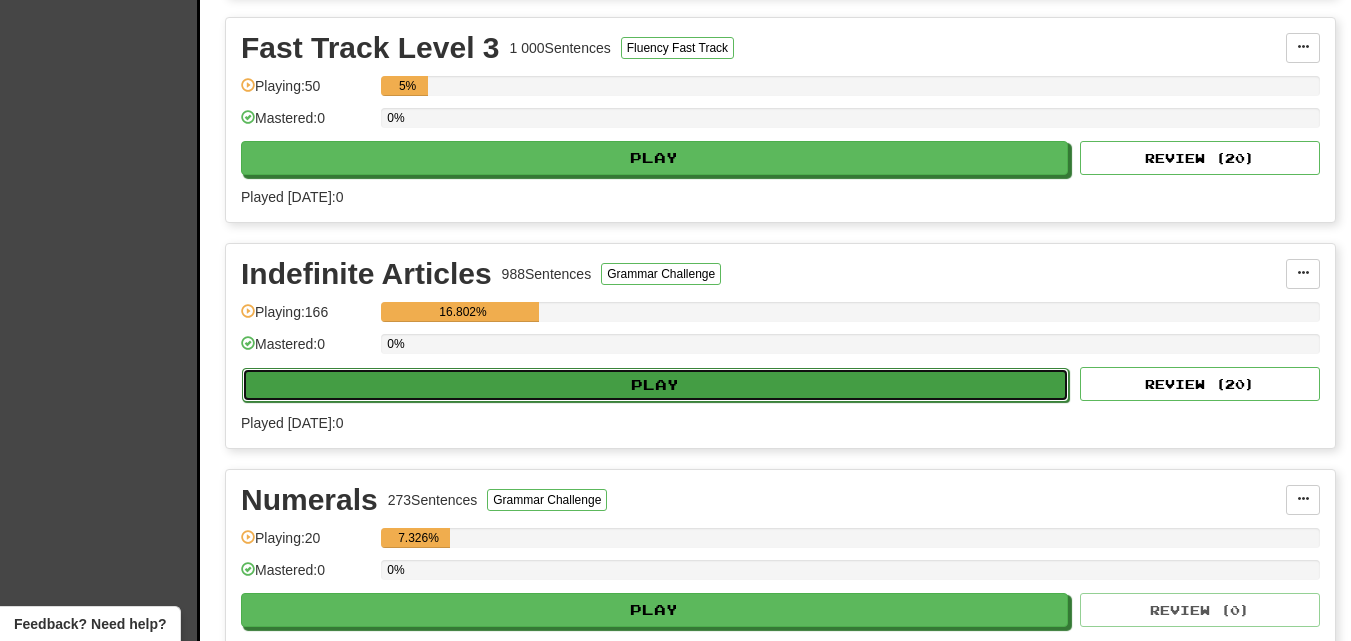 click on "Play" at bounding box center [655, 385] 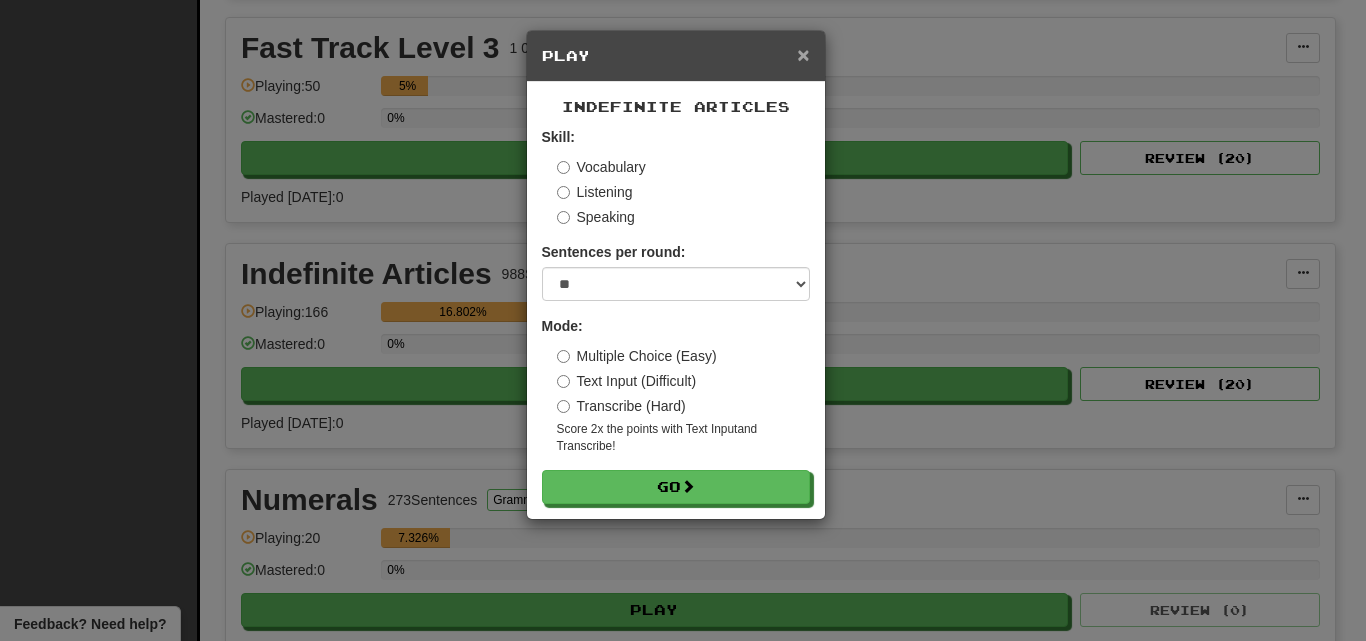 click on "×" at bounding box center [803, 54] 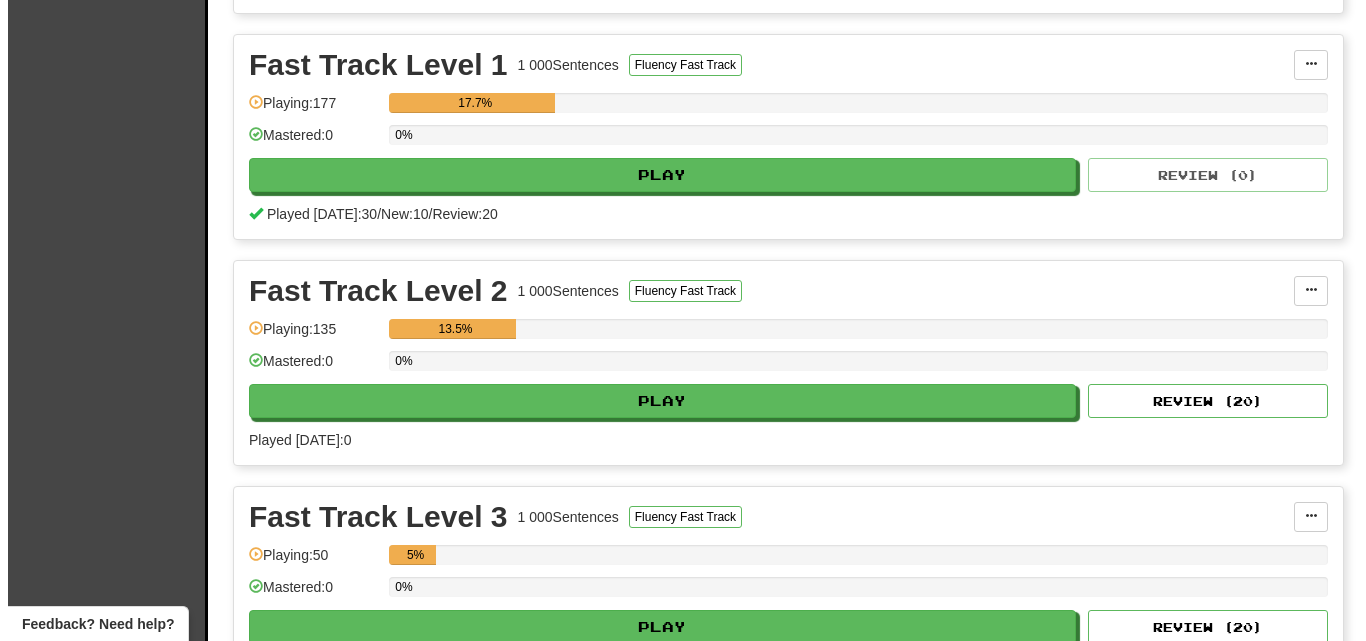 scroll, scrollTop: 1400, scrollLeft: 0, axis: vertical 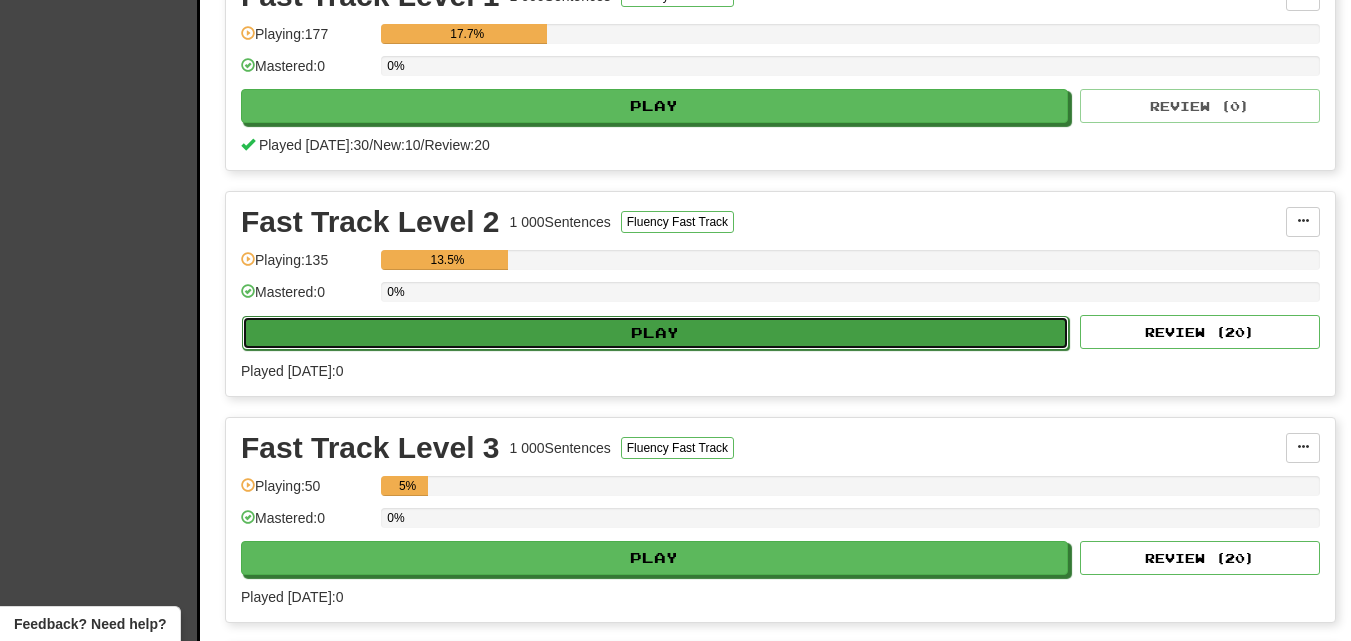 click on "Play" at bounding box center [655, 333] 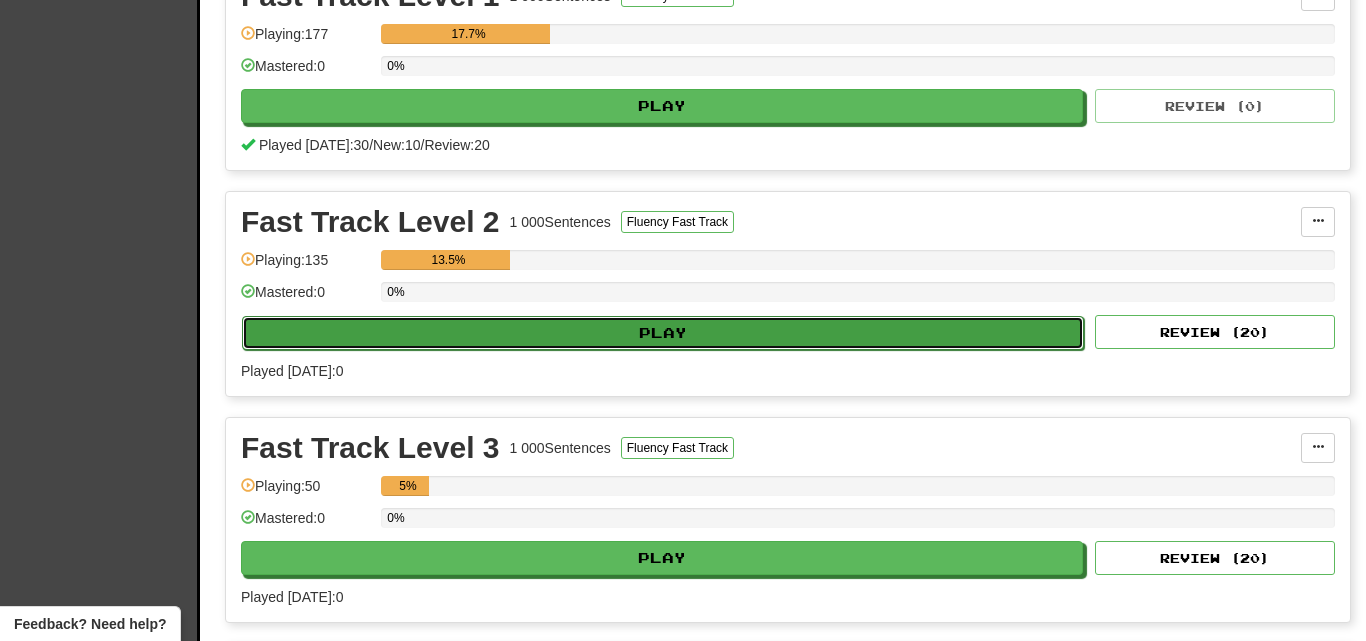 select on "**" 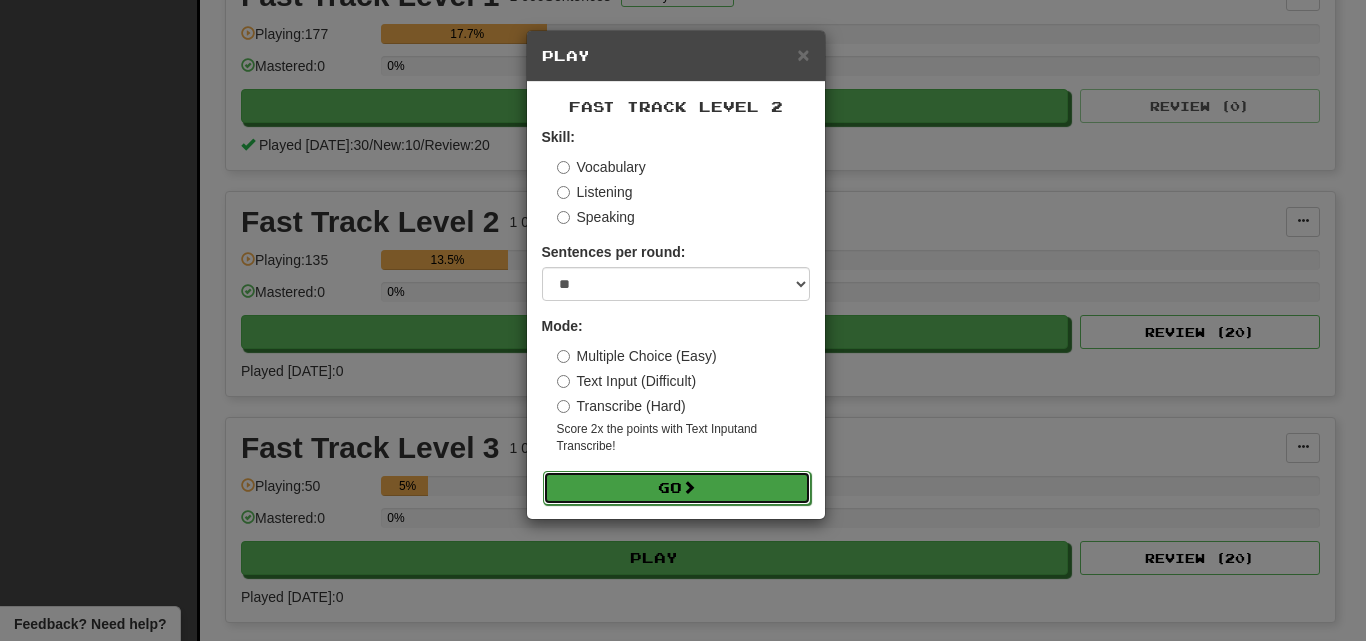 click on "Go" at bounding box center (677, 488) 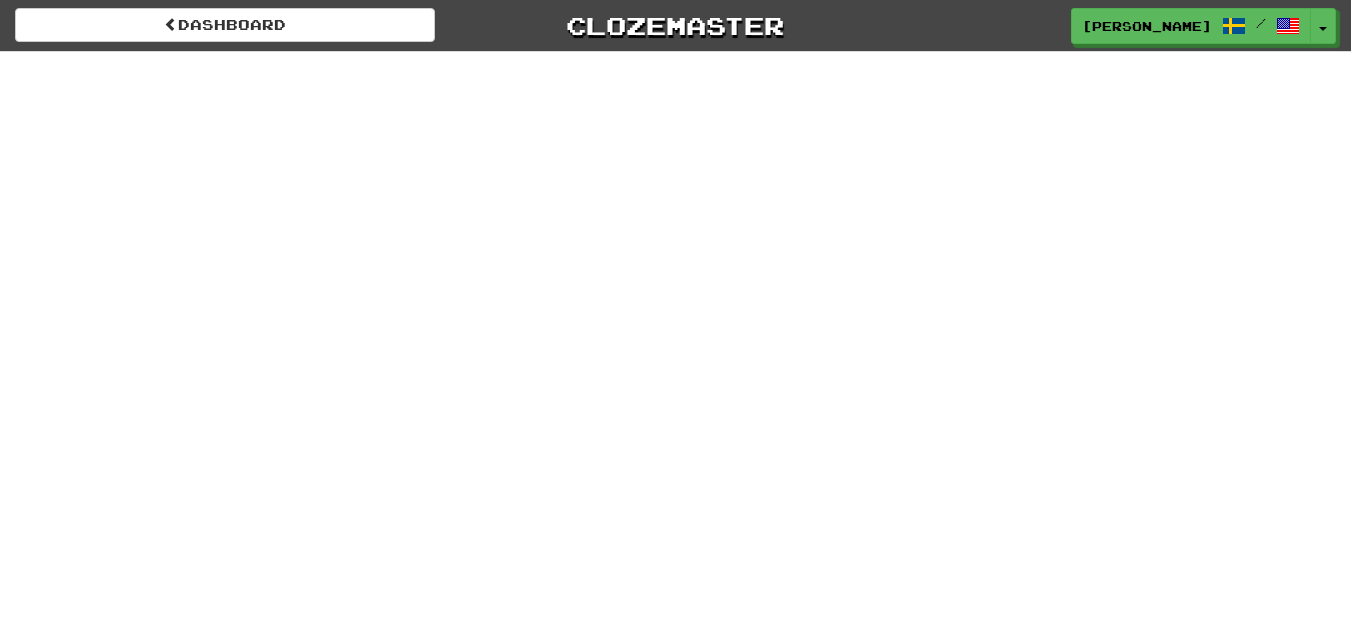 scroll, scrollTop: 0, scrollLeft: 0, axis: both 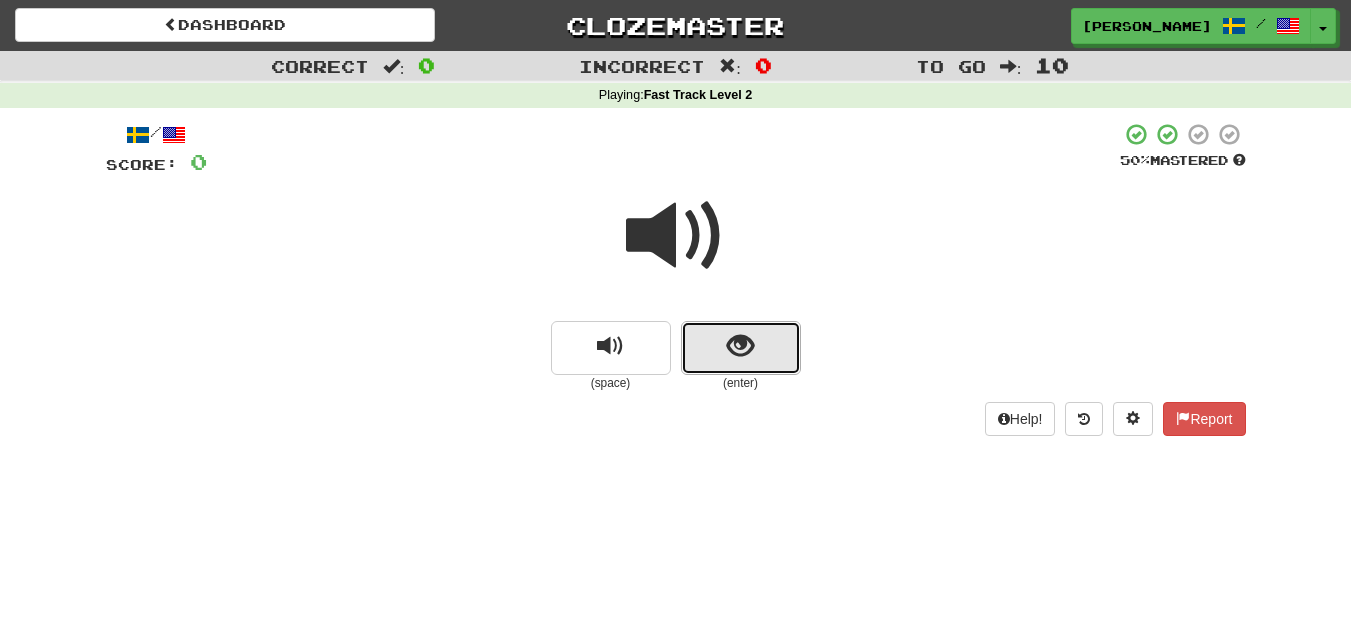 click at bounding box center (741, 348) 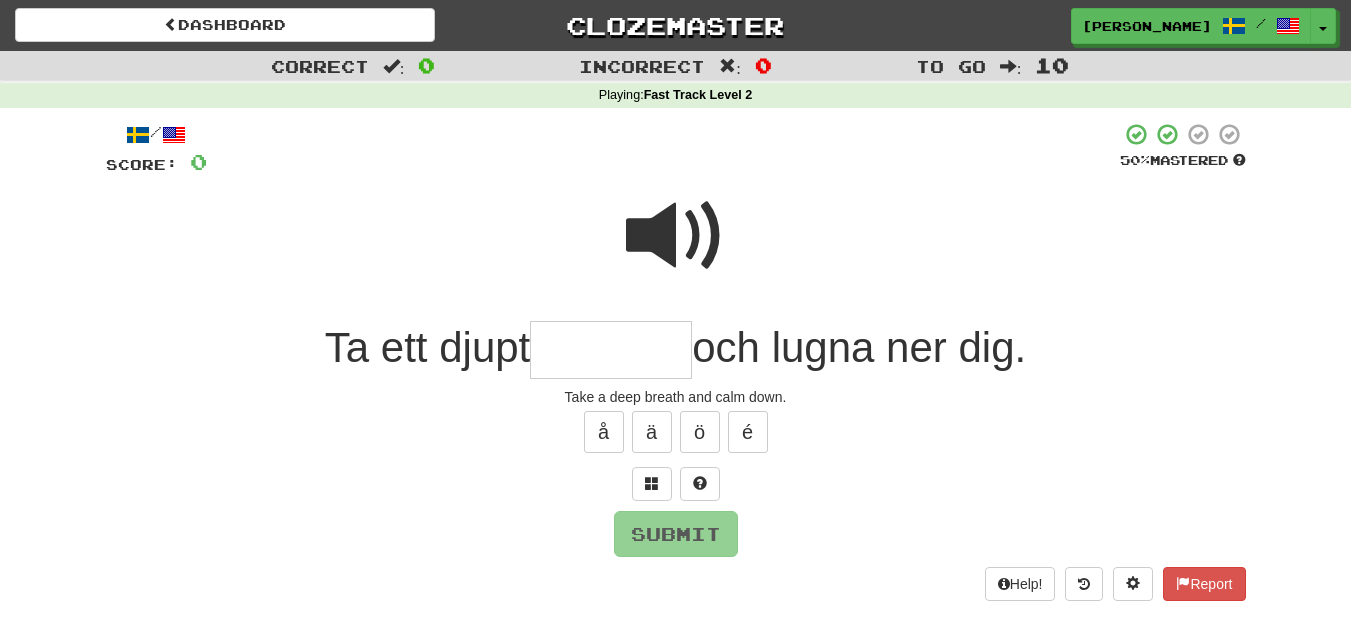 click at bounding box center [611, 350] 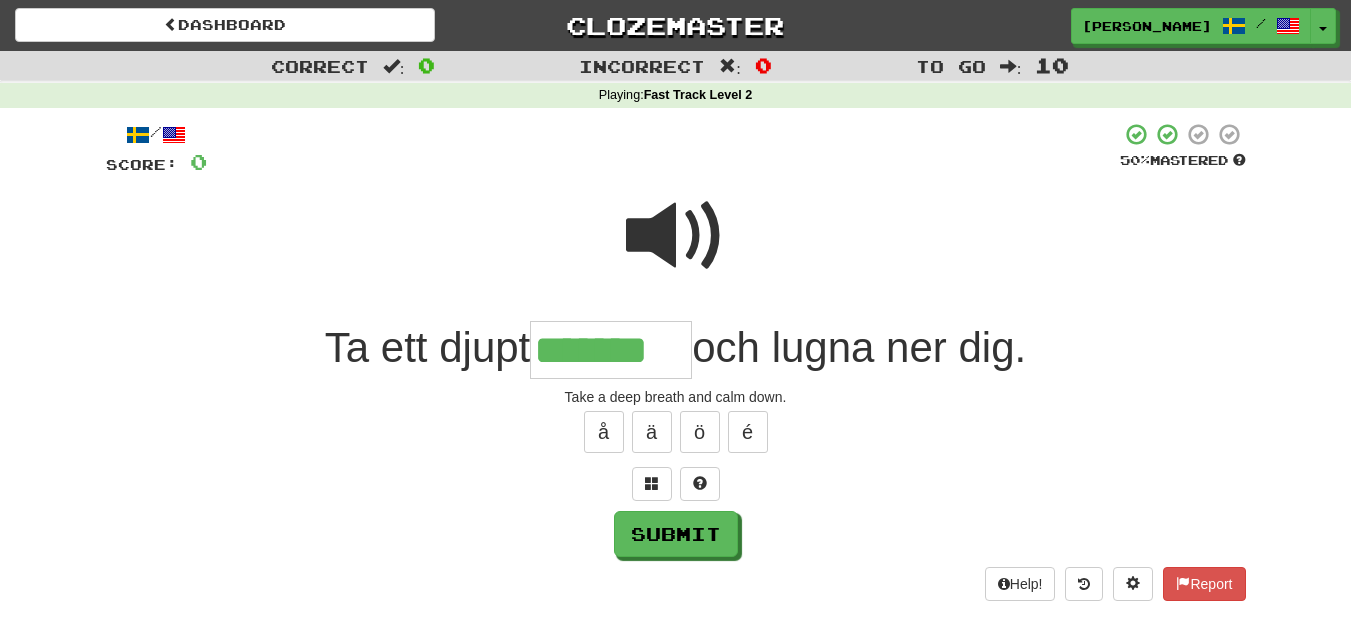 type on "*******" 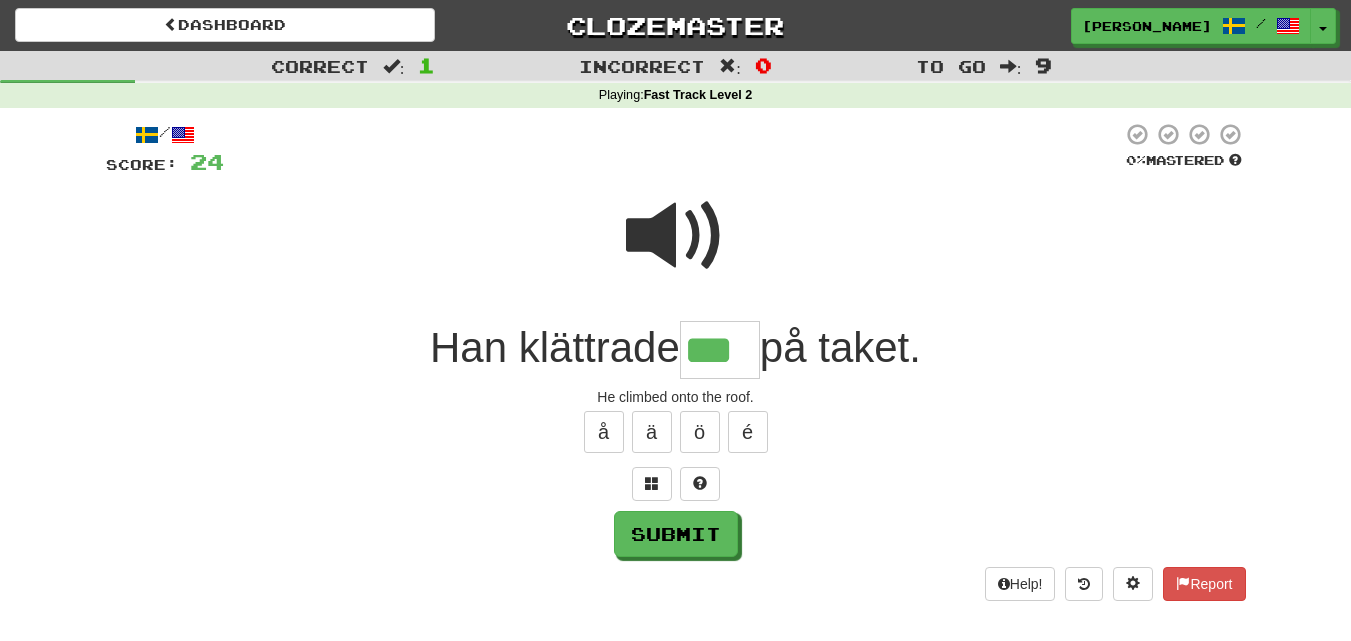 type on "***" 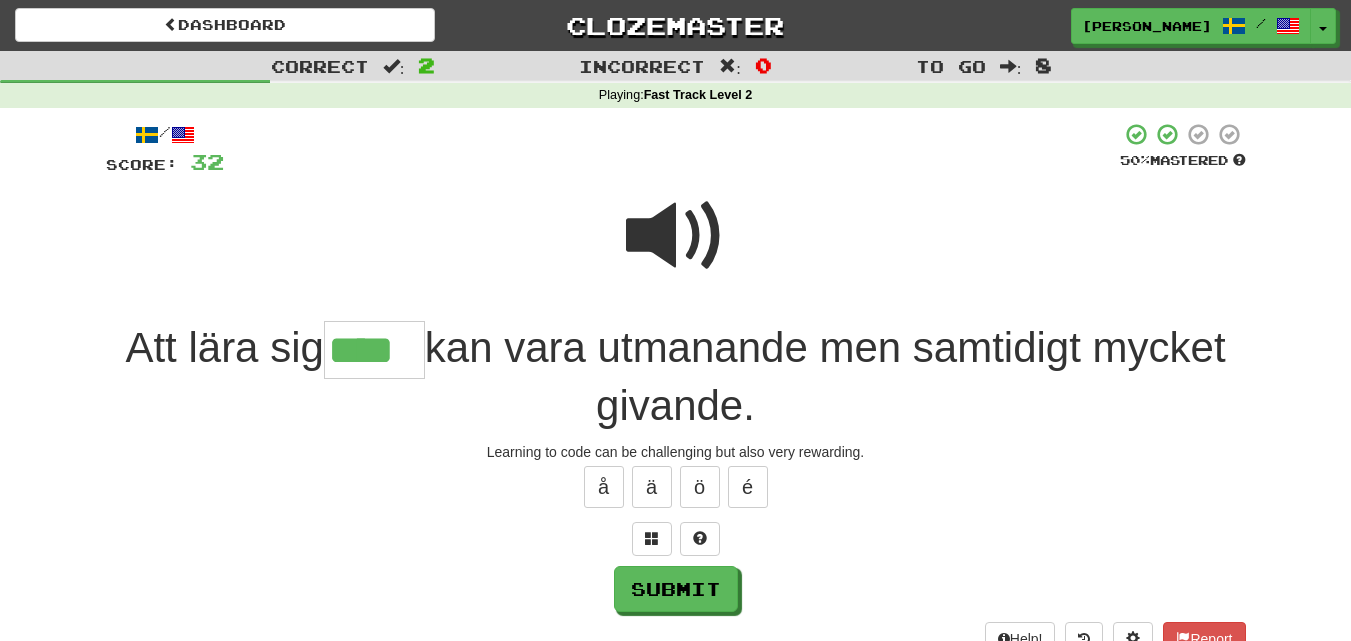 type on "****" 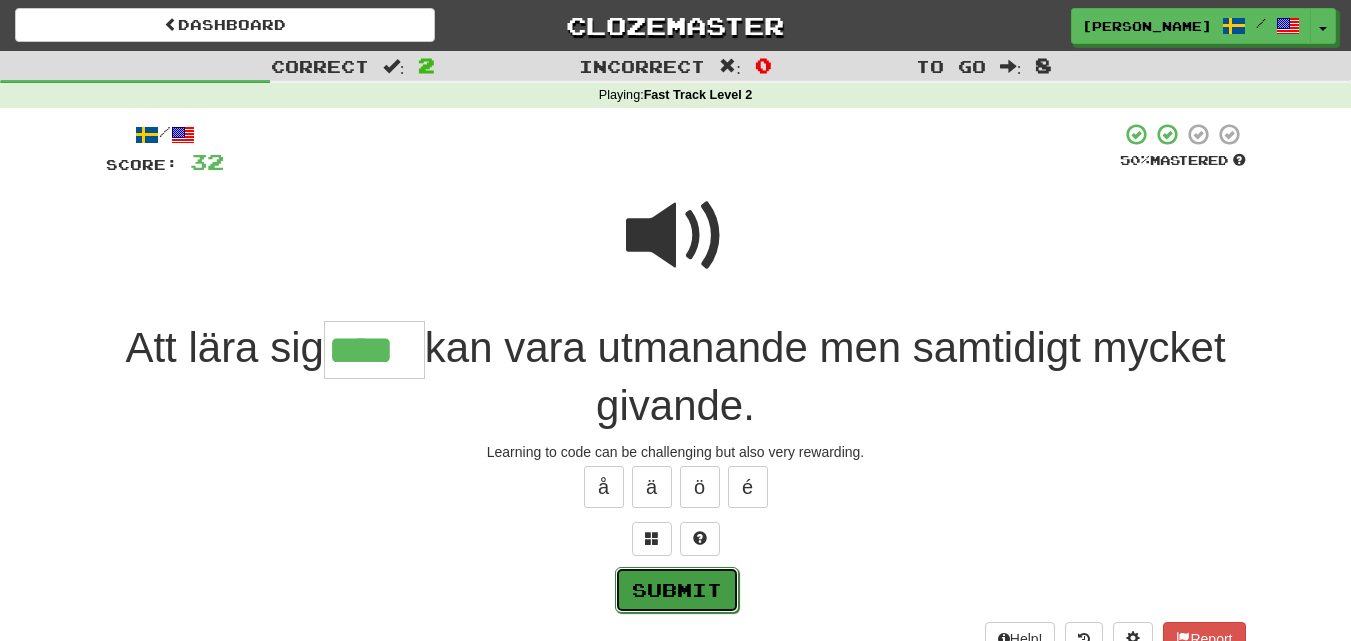 click on "Submit" at bounding box center [677, 590] 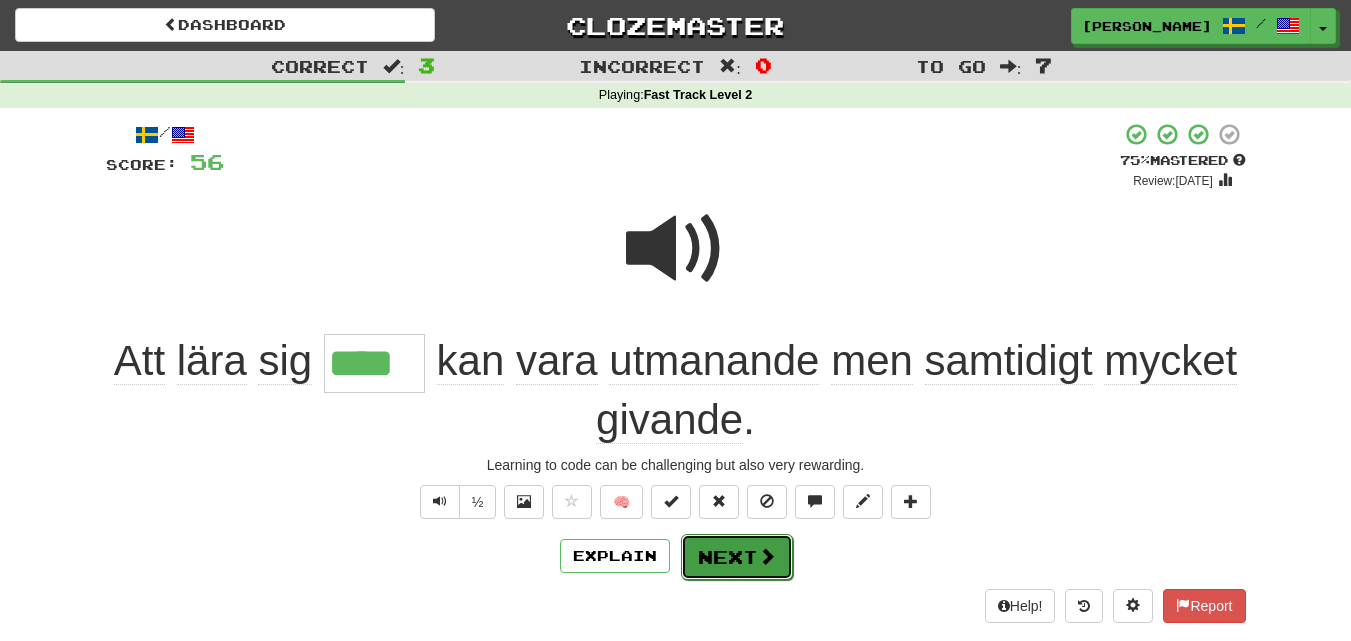 click on "Next" at bounding box center [737, 557] 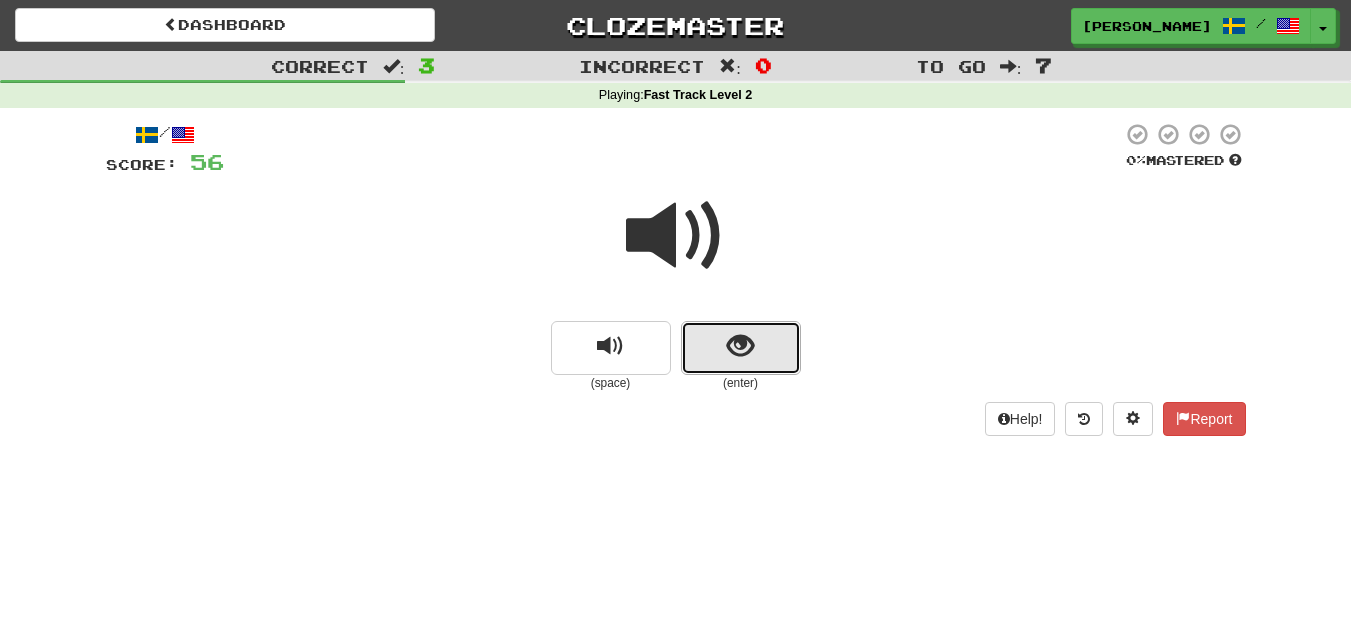 click at bounding box center [741, 348] 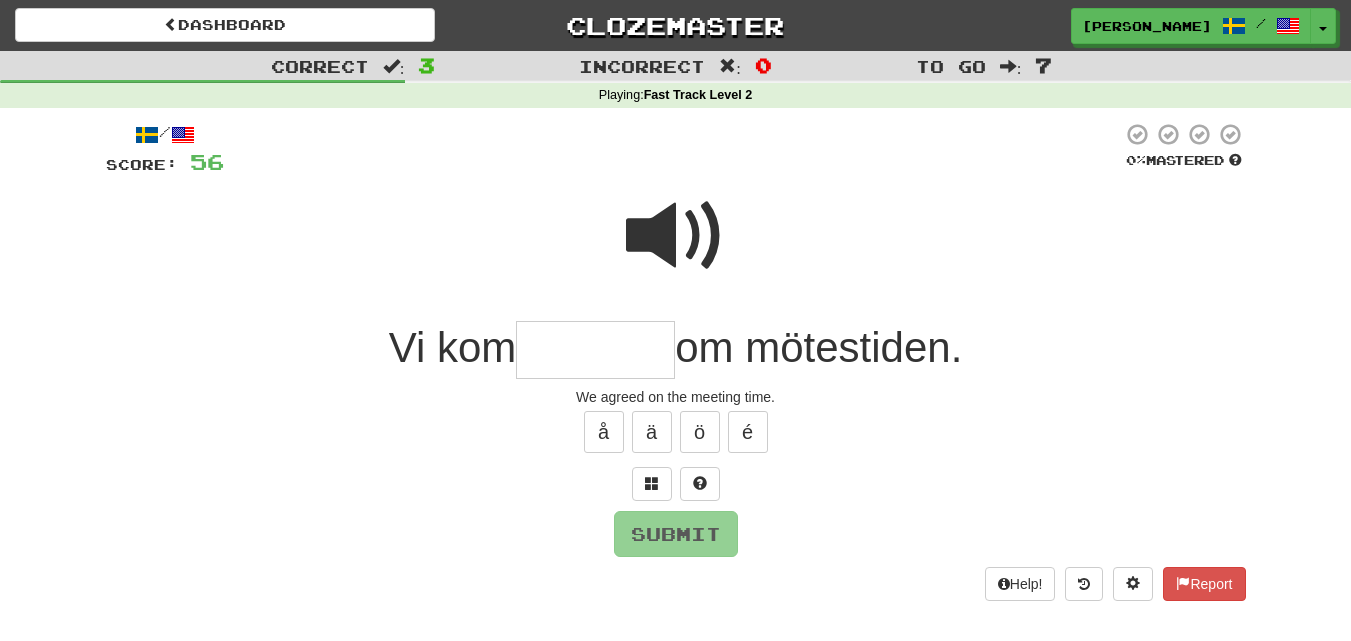 click at bounding box center [676, 236] 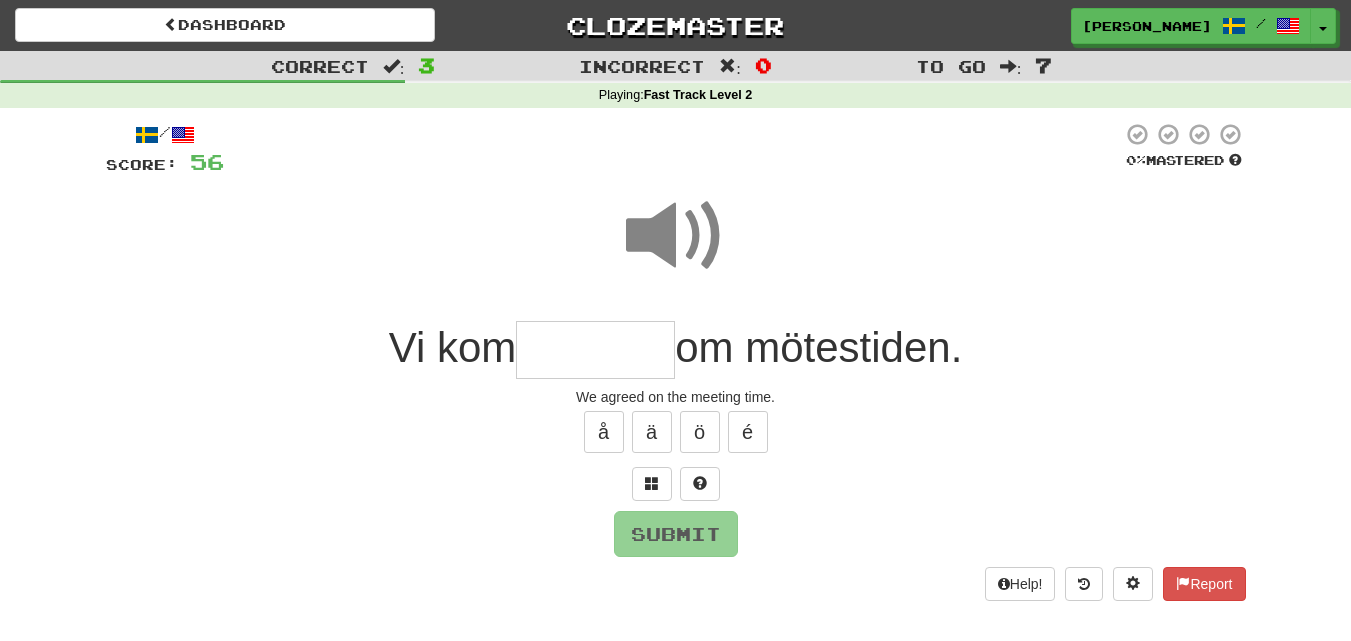 click at bounding box center [595, 350] 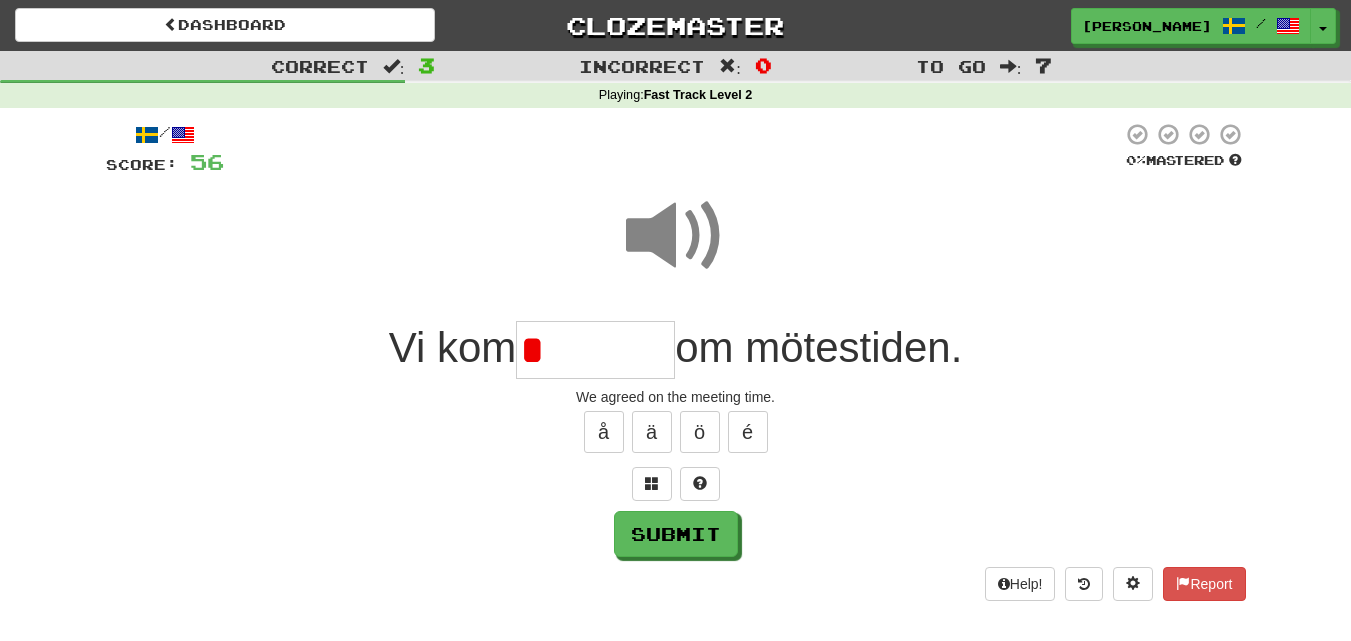 type on "*" 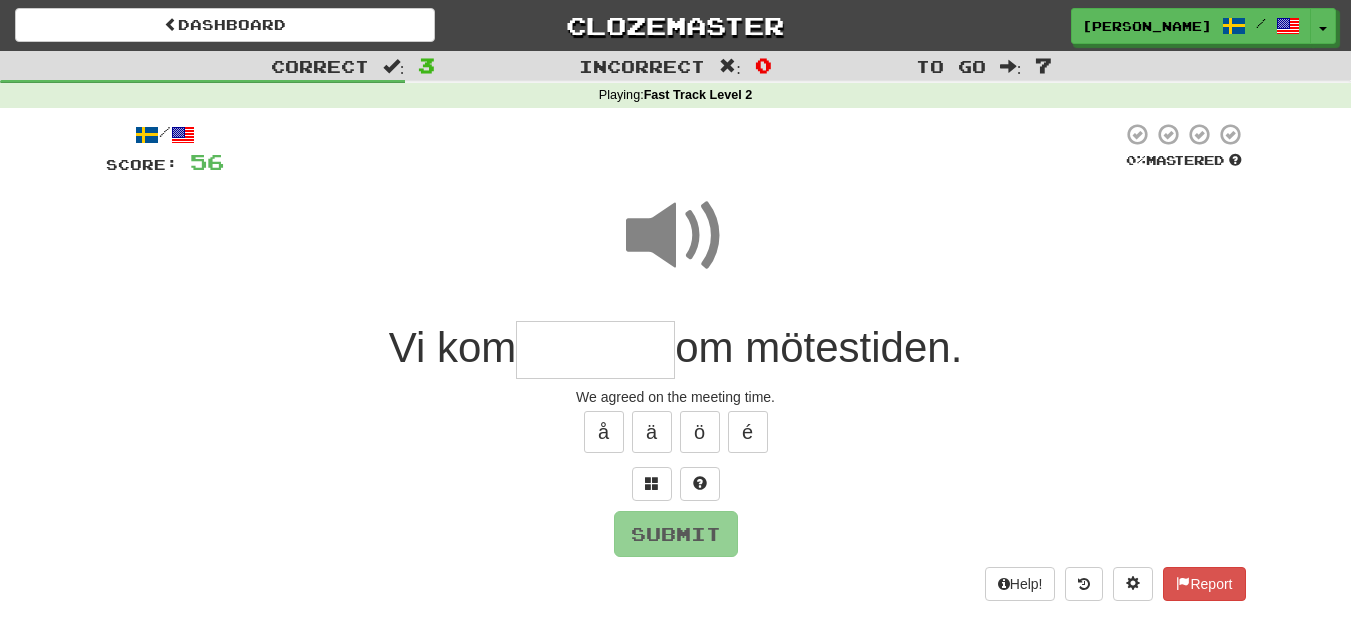type on "*" 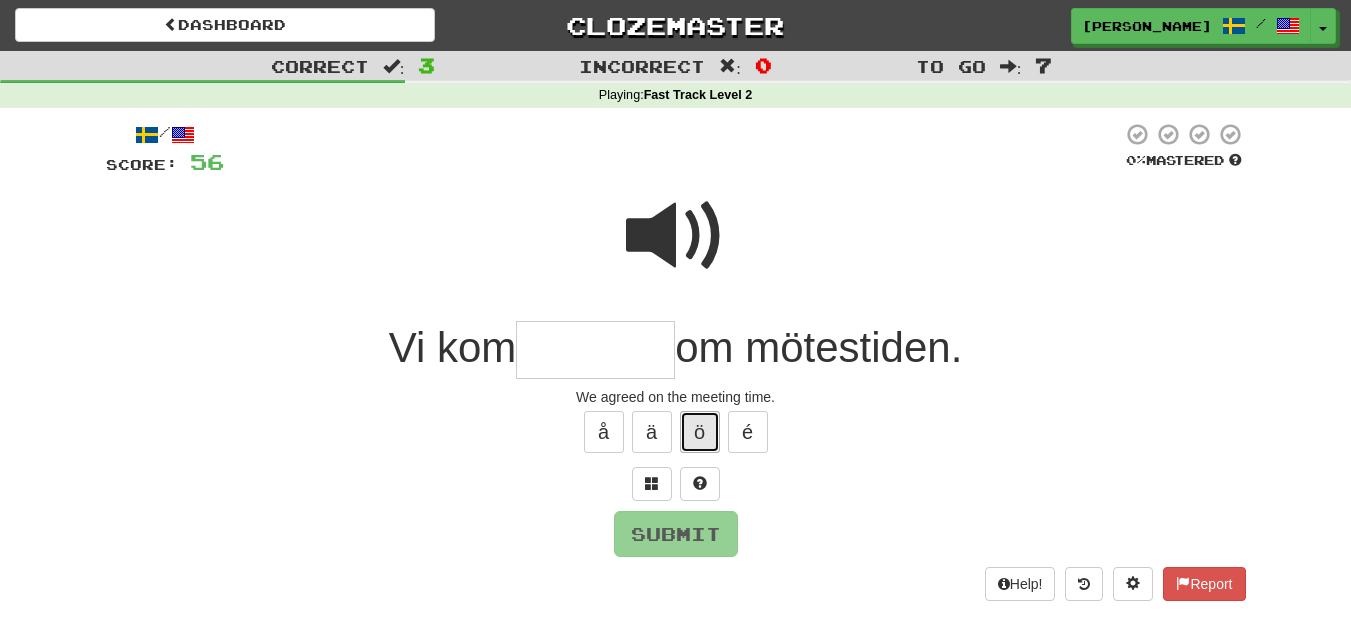 click on "ö" at bounding box center [700, 432] 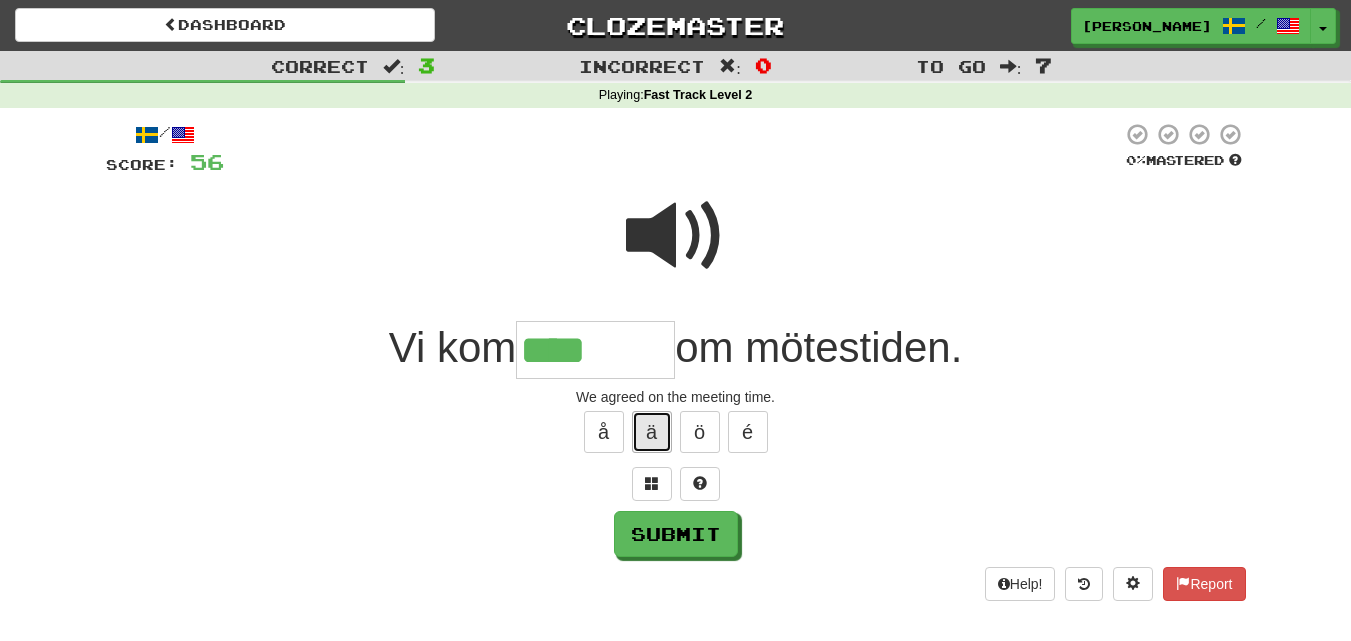 click on "ä" at bounding box center (652, 432) 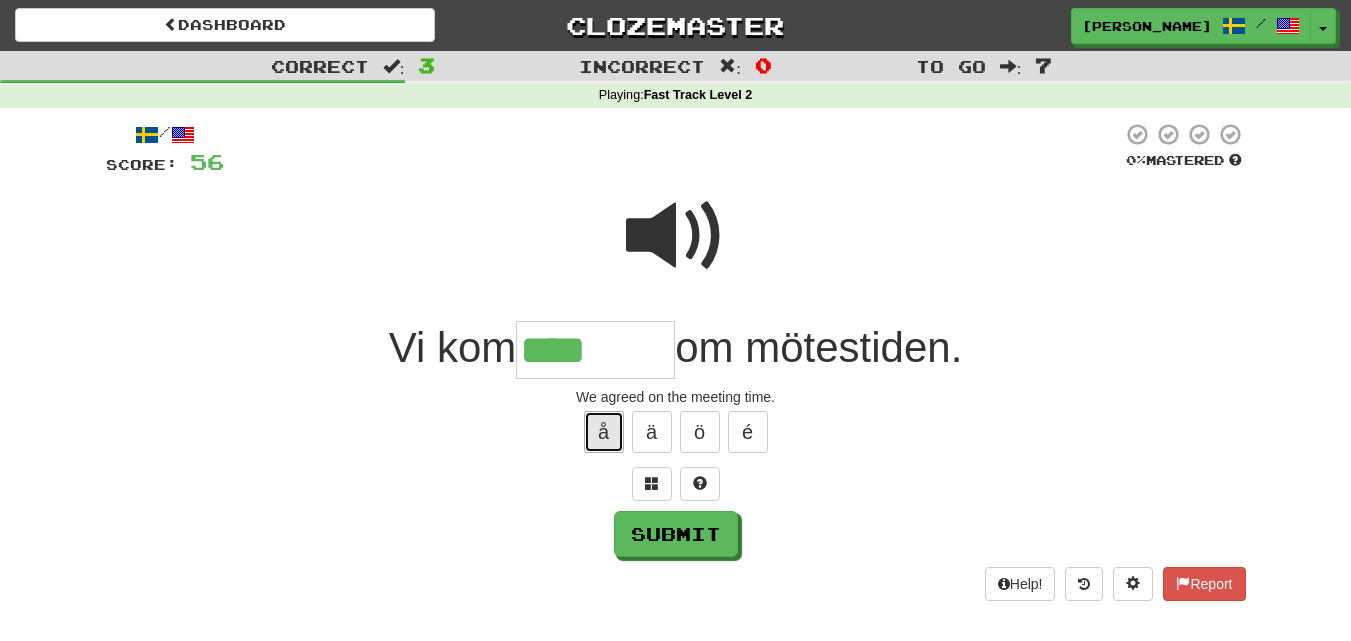 click on "å" at bounding box center (604, 432) 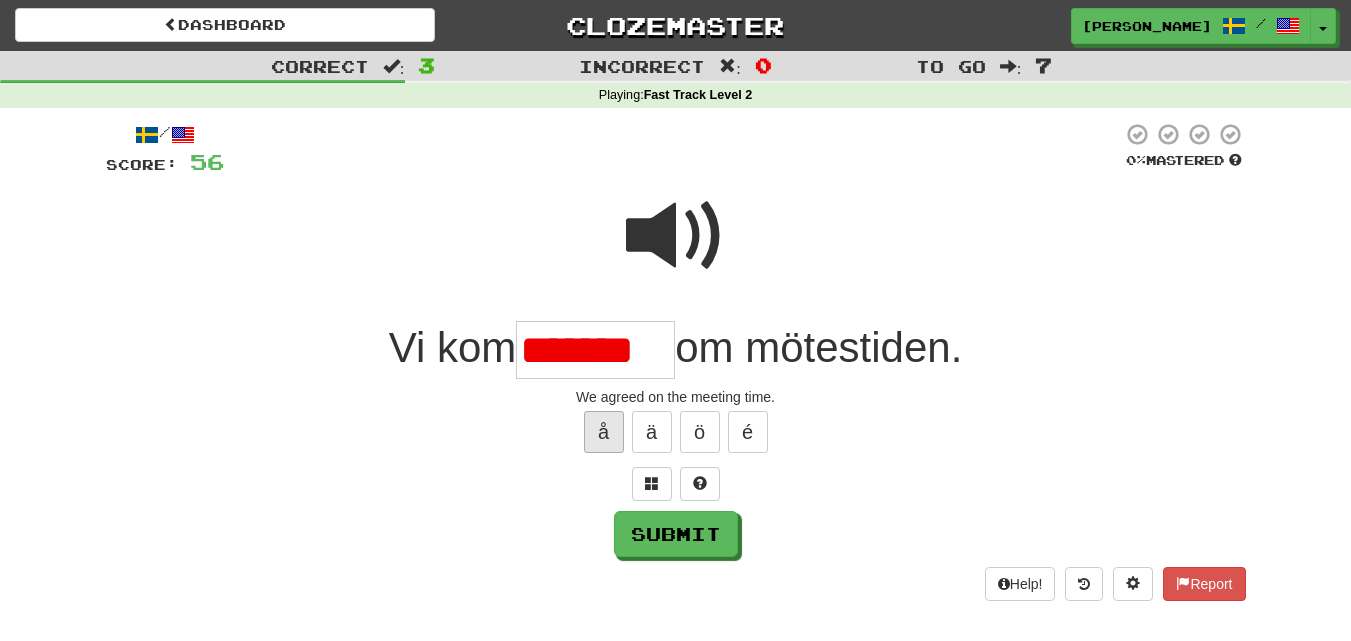 scroll, scrollTop: 0, scrollLeft: 0, axis: both 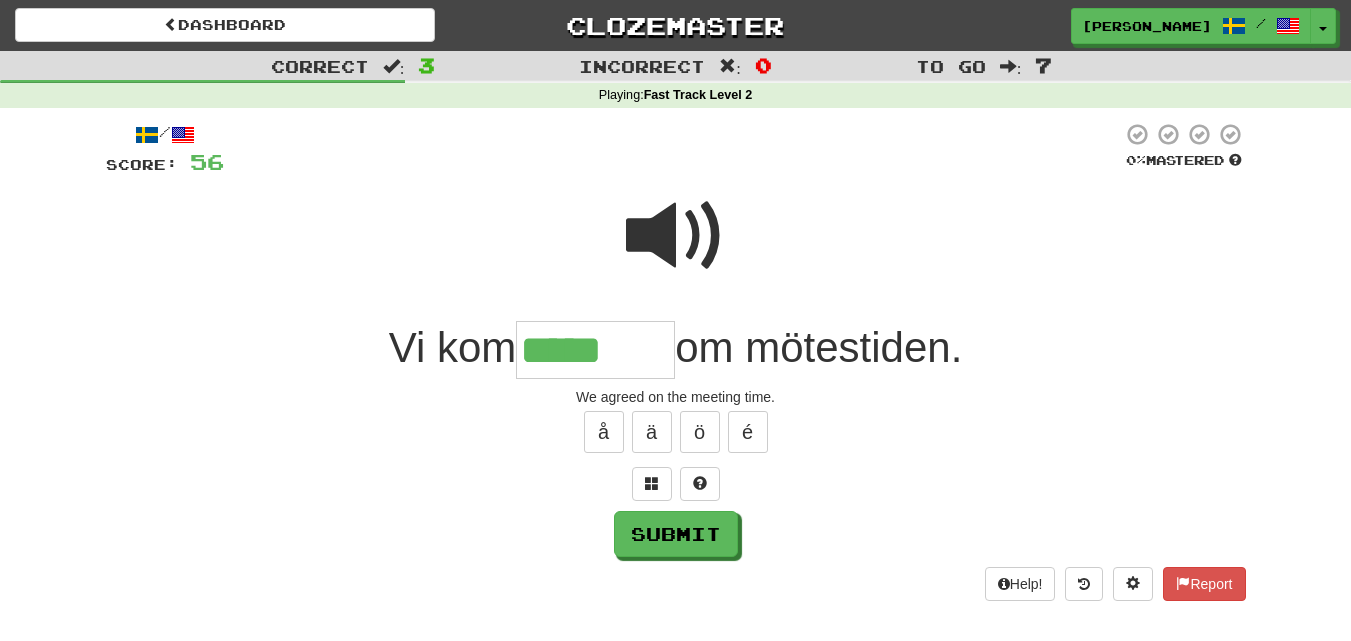 click at bounding box center [676, 236] 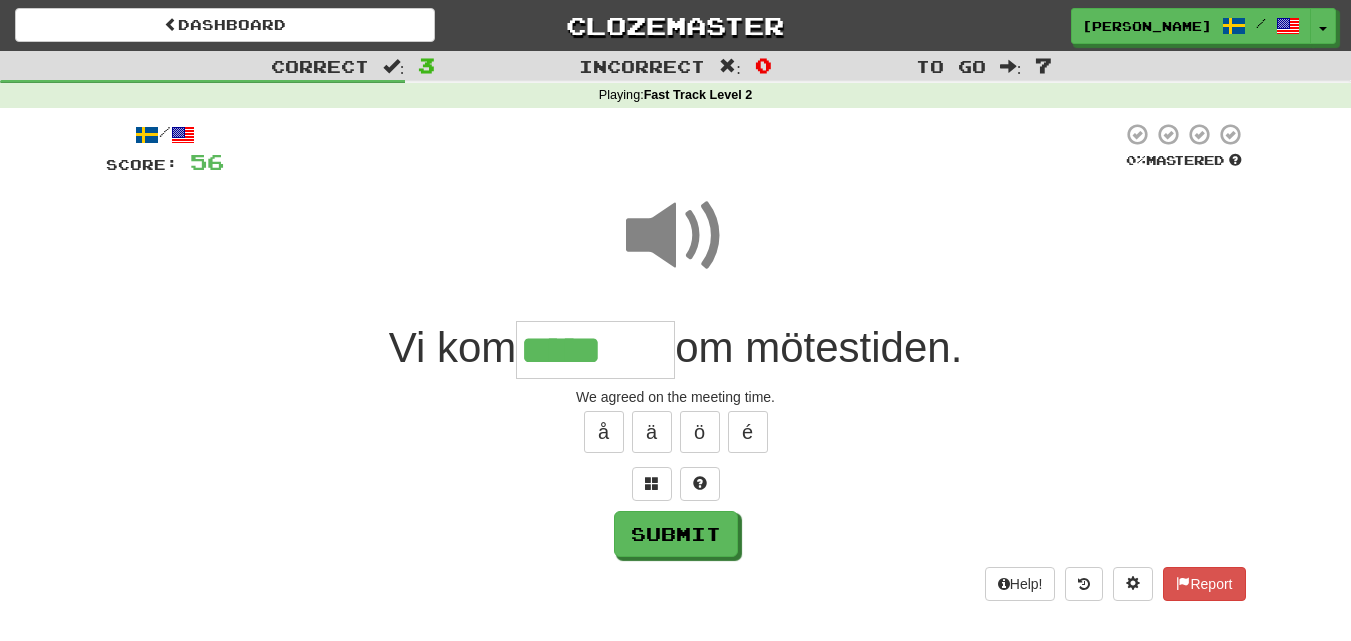 click on "*****" at bounding box center (595, 350) 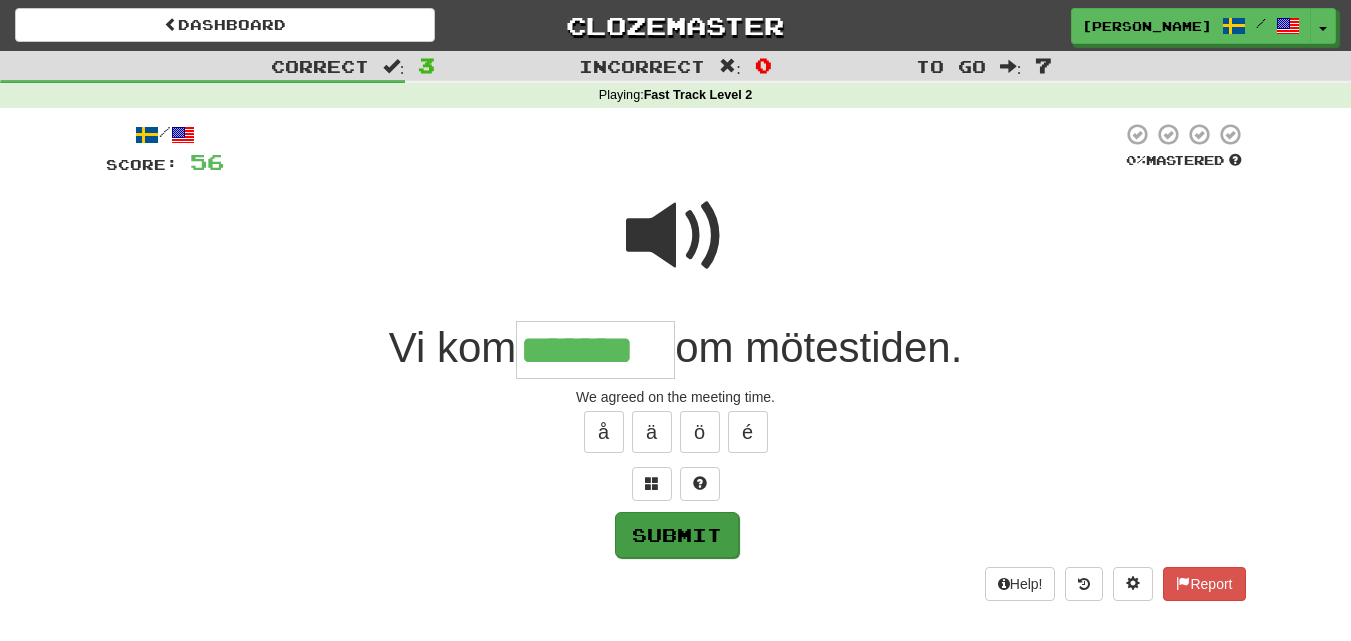 type on "*******" 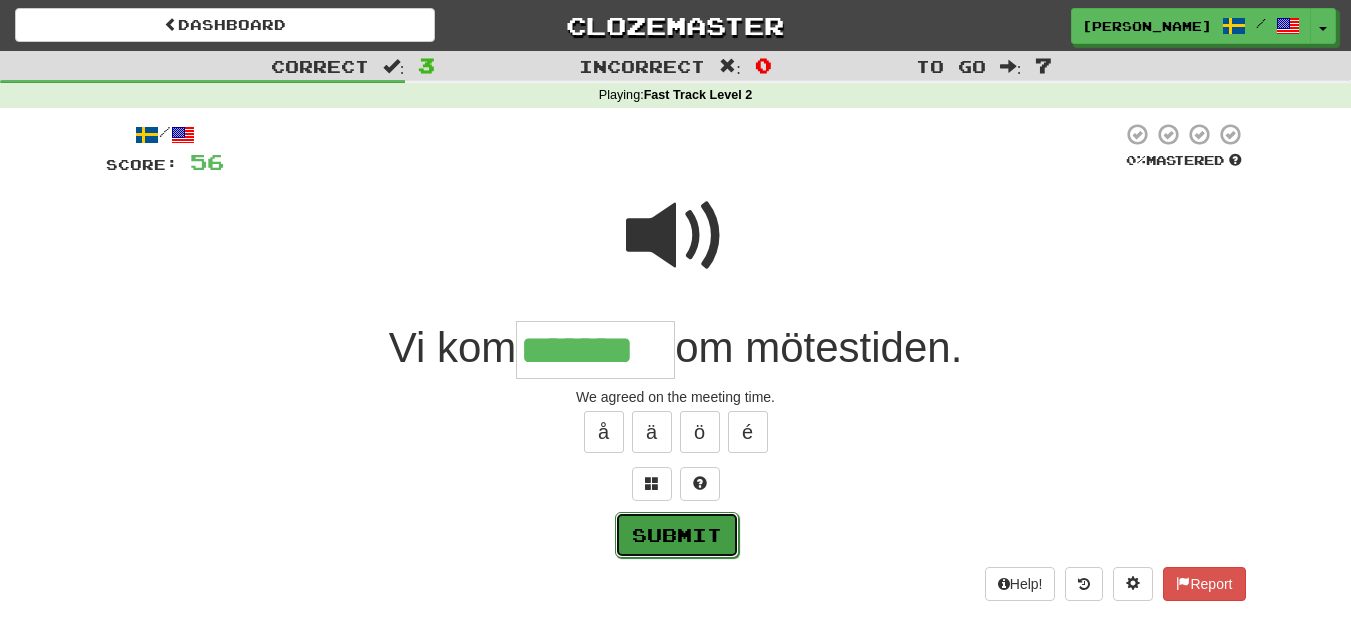 click on "Submit" at bounding box center (677, 535) 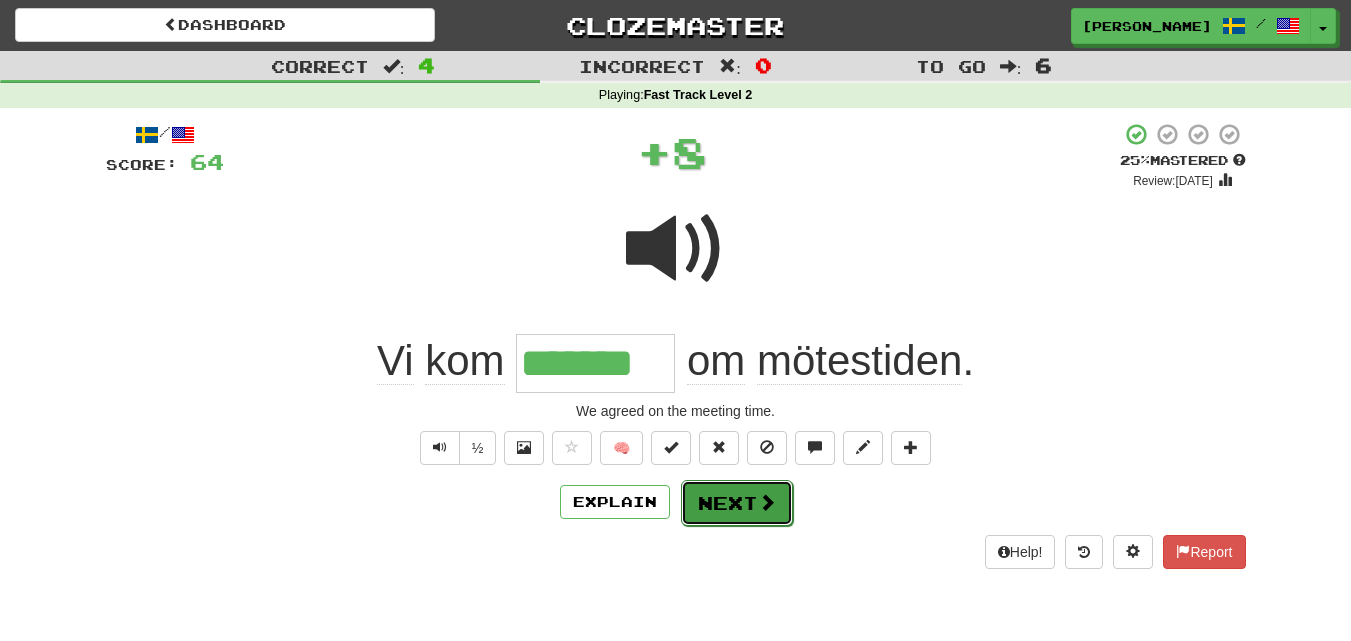 click on "Next" at bounding box center [737, 503] 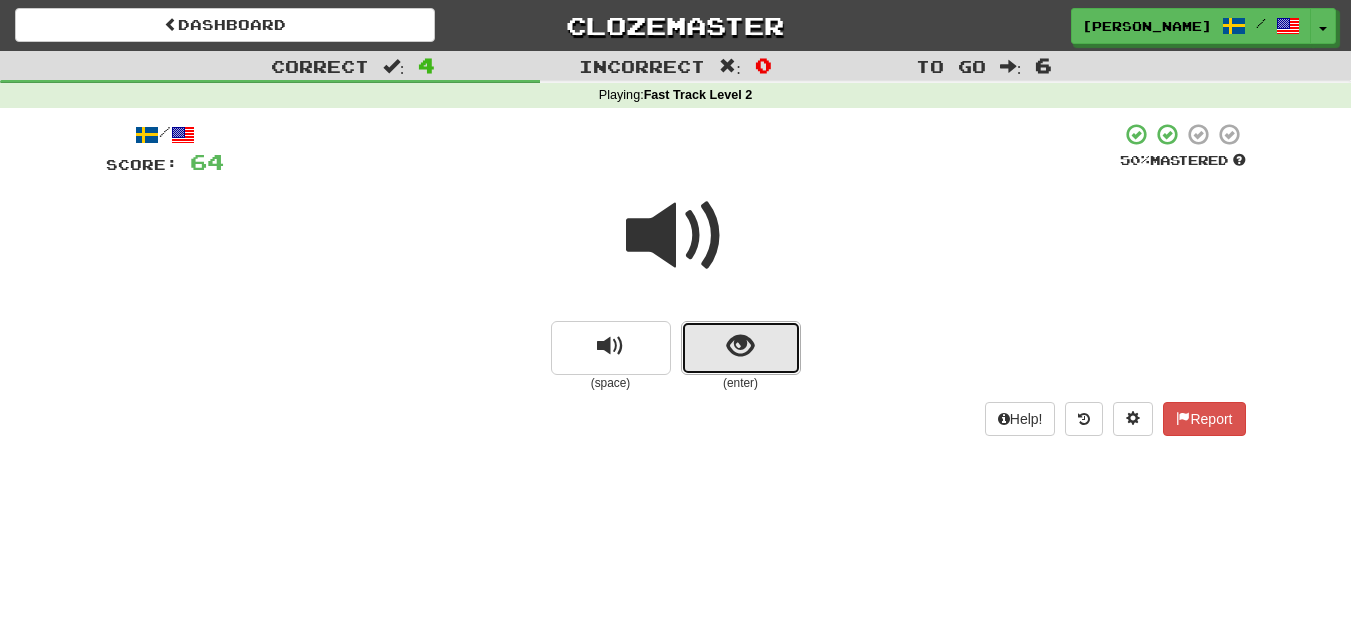 click at bounding box center (740, 346) 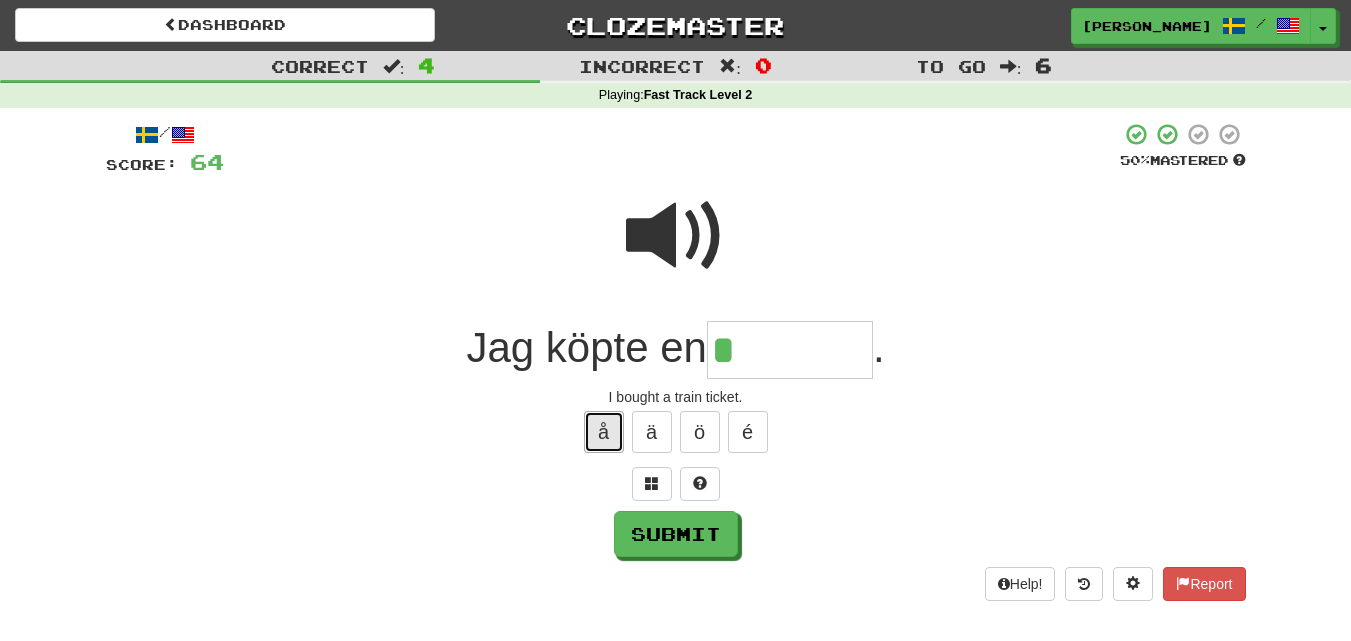 click on "å" at bounding box center (604, 432) 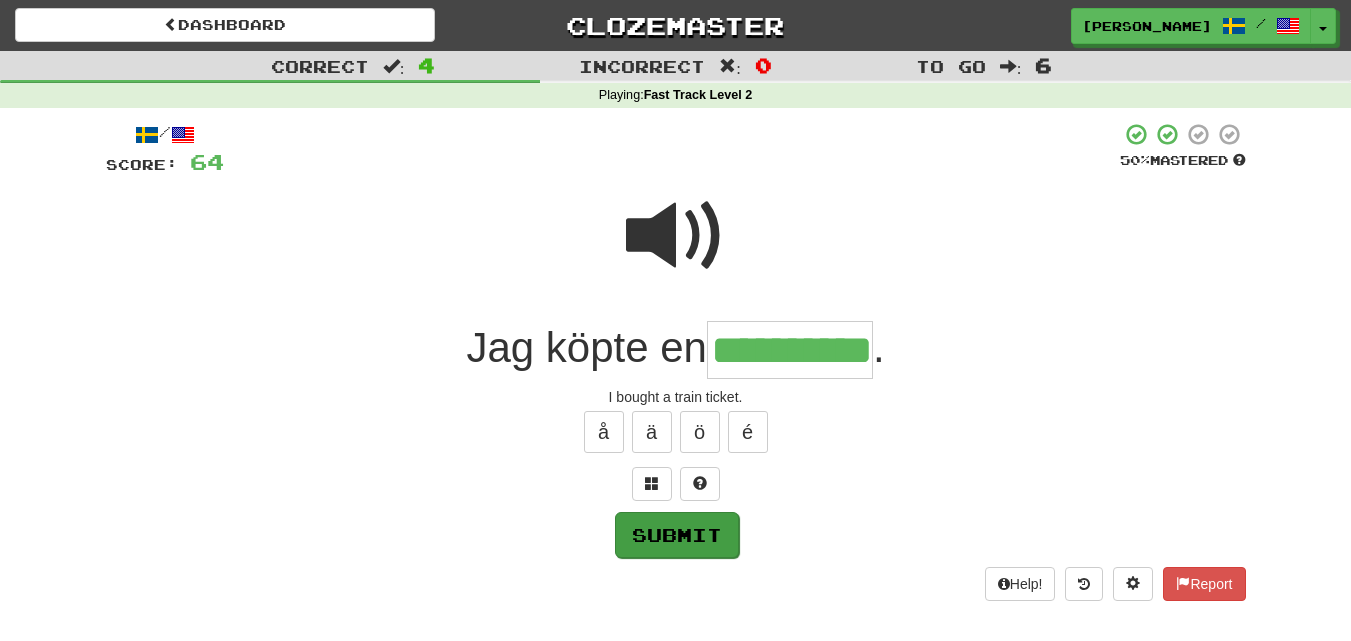 type on "**********" 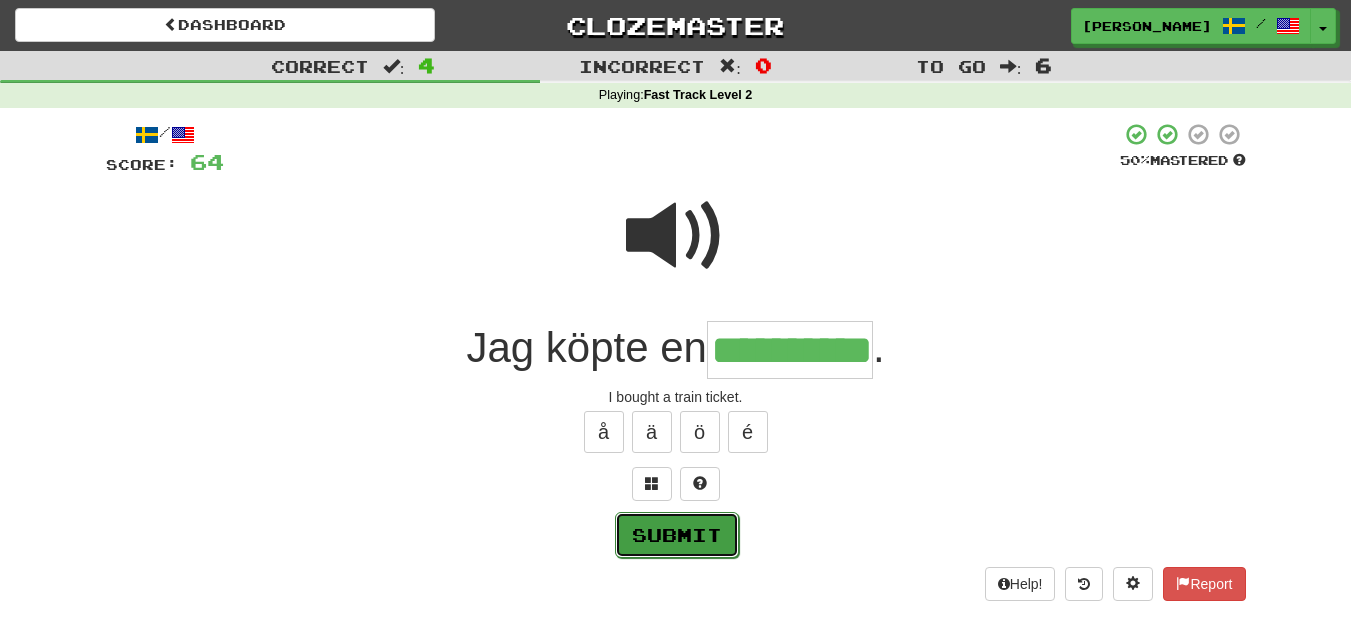 click on "Submit" at bounding box center (677, 535) 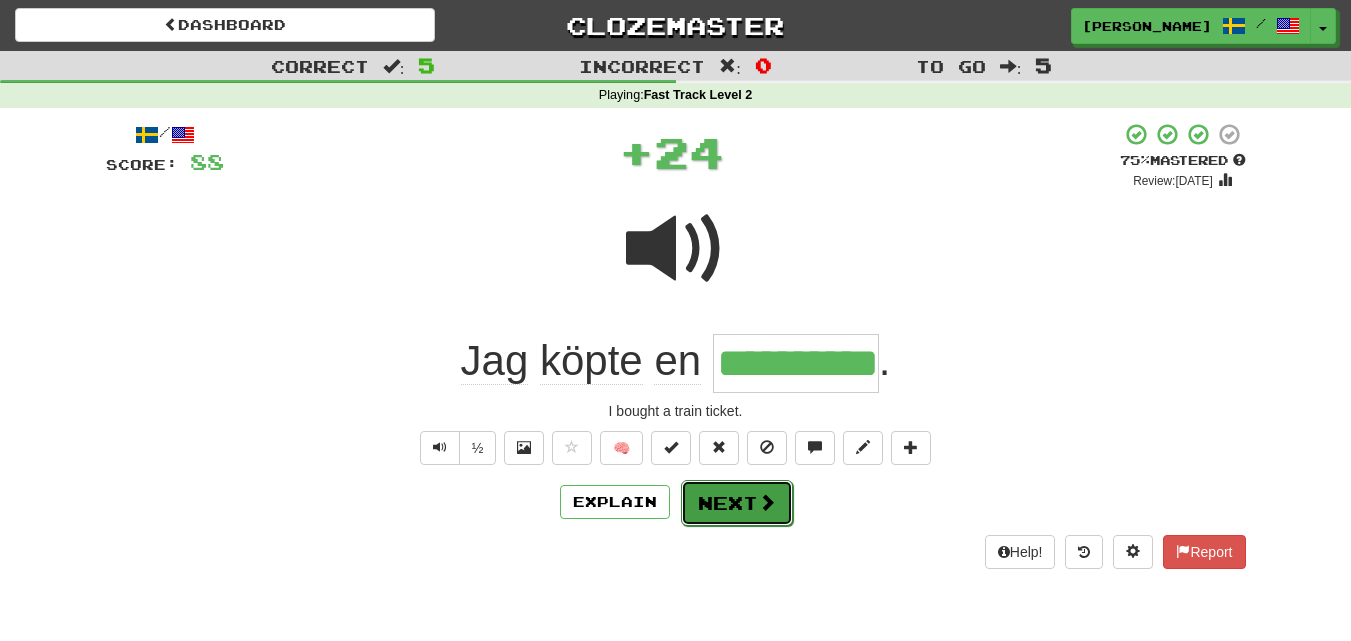 click on "Next" at bounding box center (737, 503) 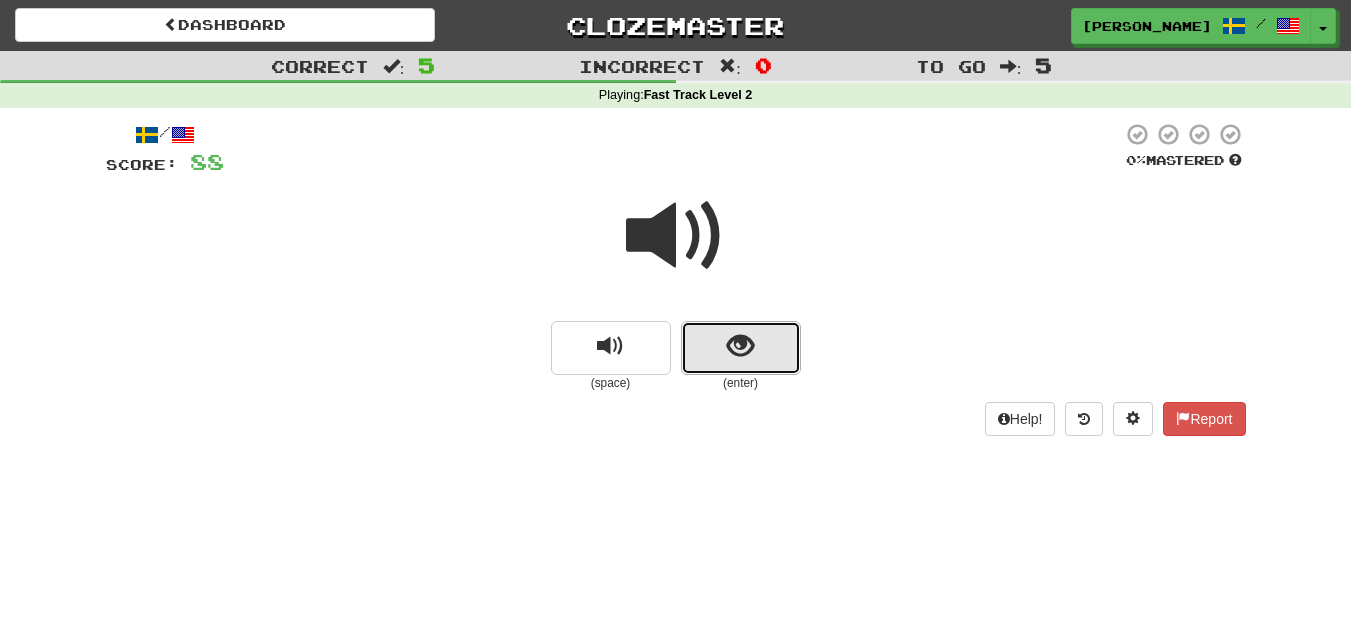 click at bounding box center [741, 348] 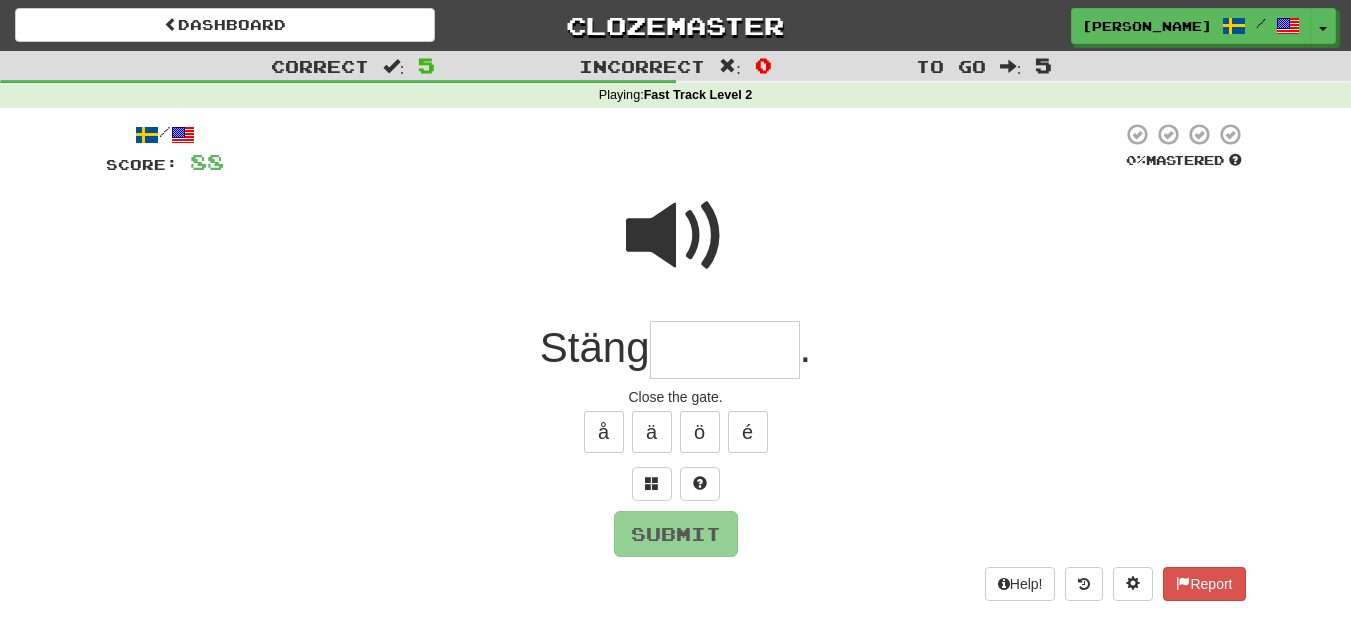 click at bounding box center (725, 350) 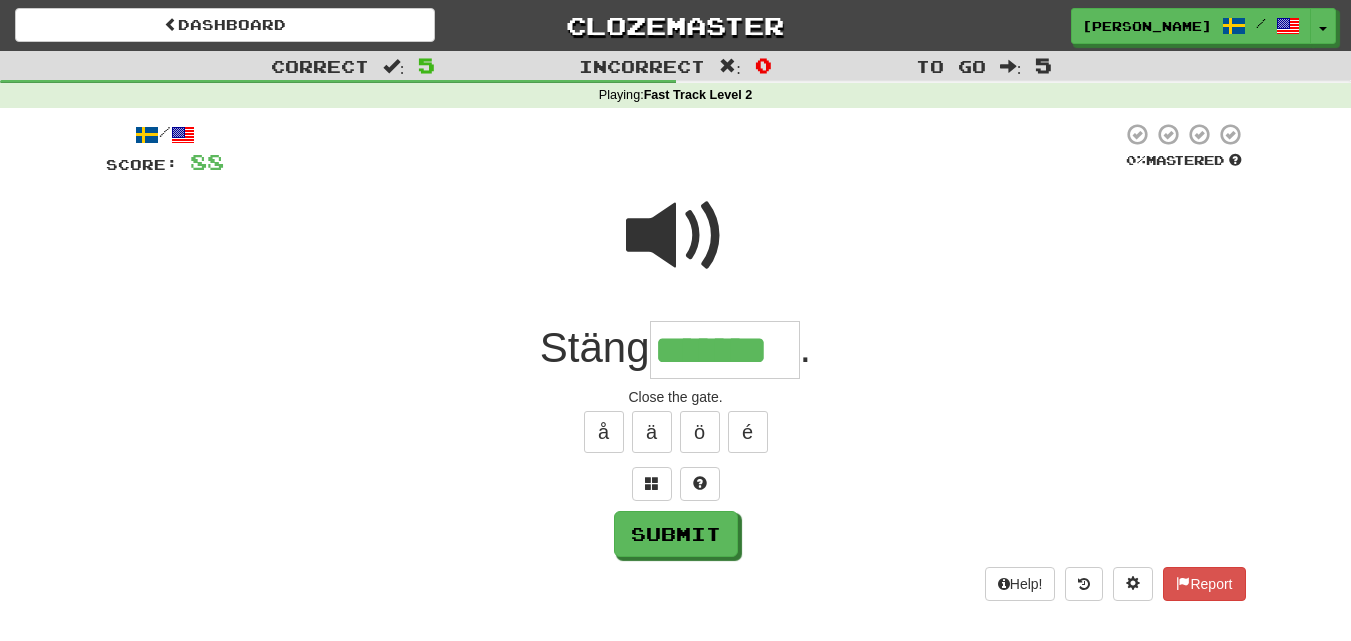 type on "*******" 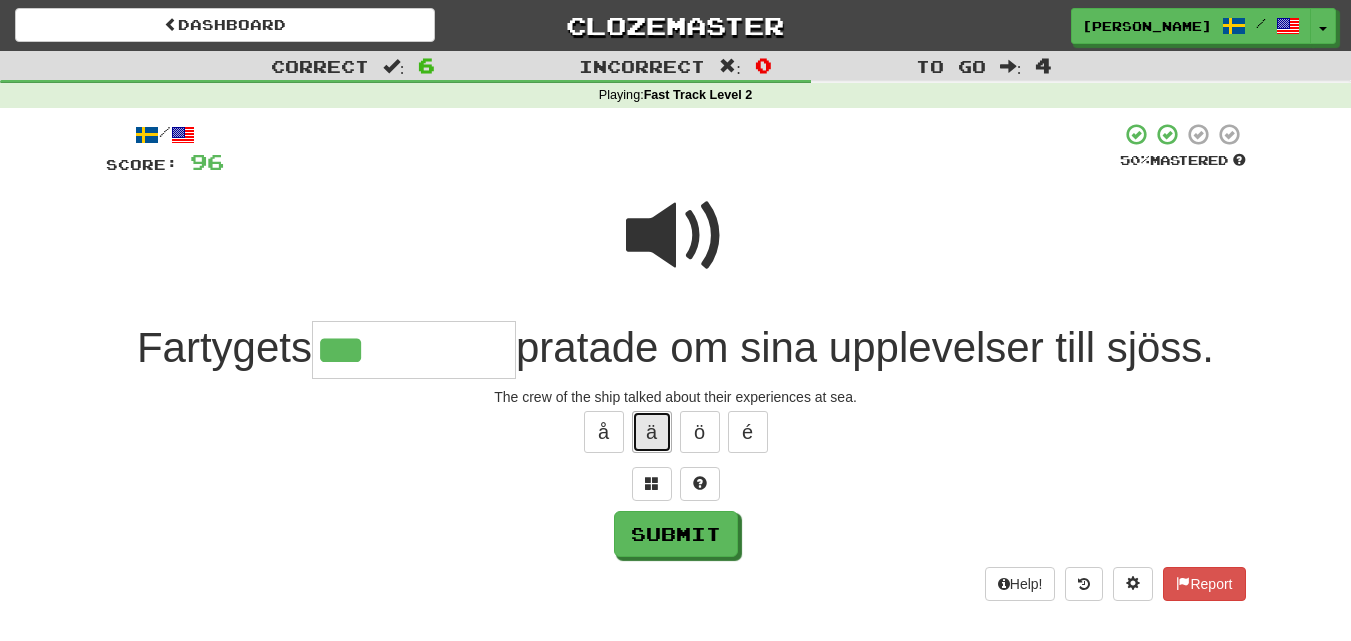 click on "ä" at bounding box center (652, 432) 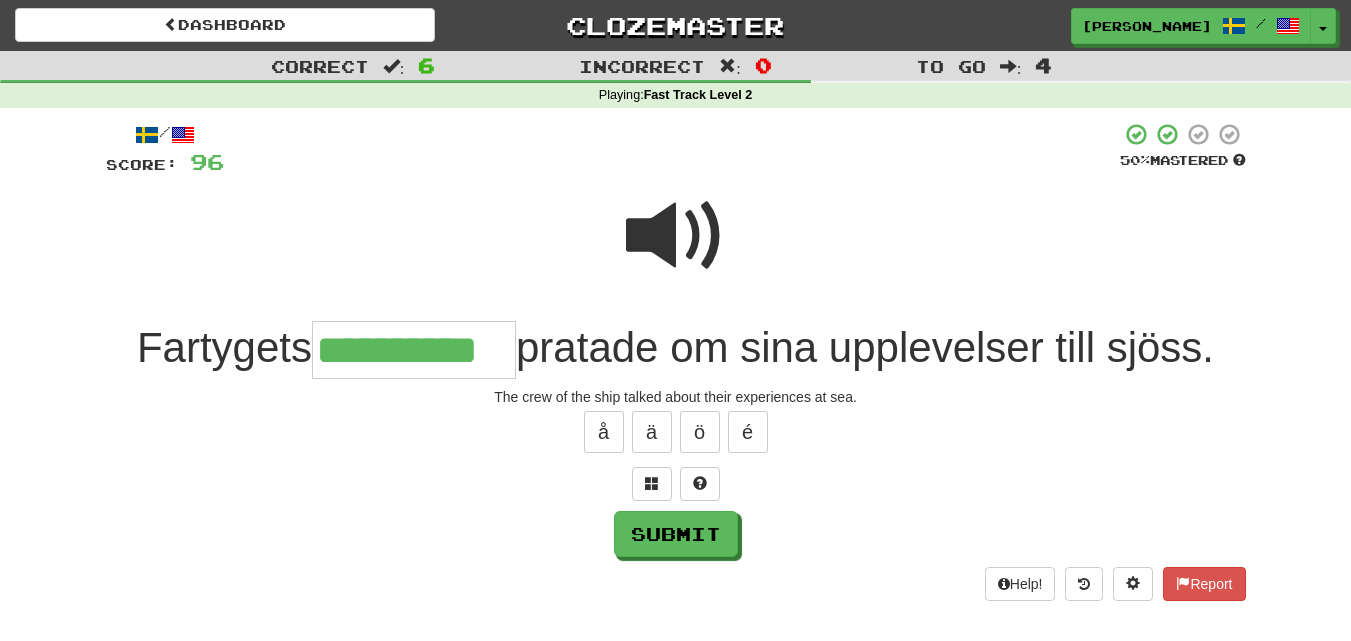 type on "**********" 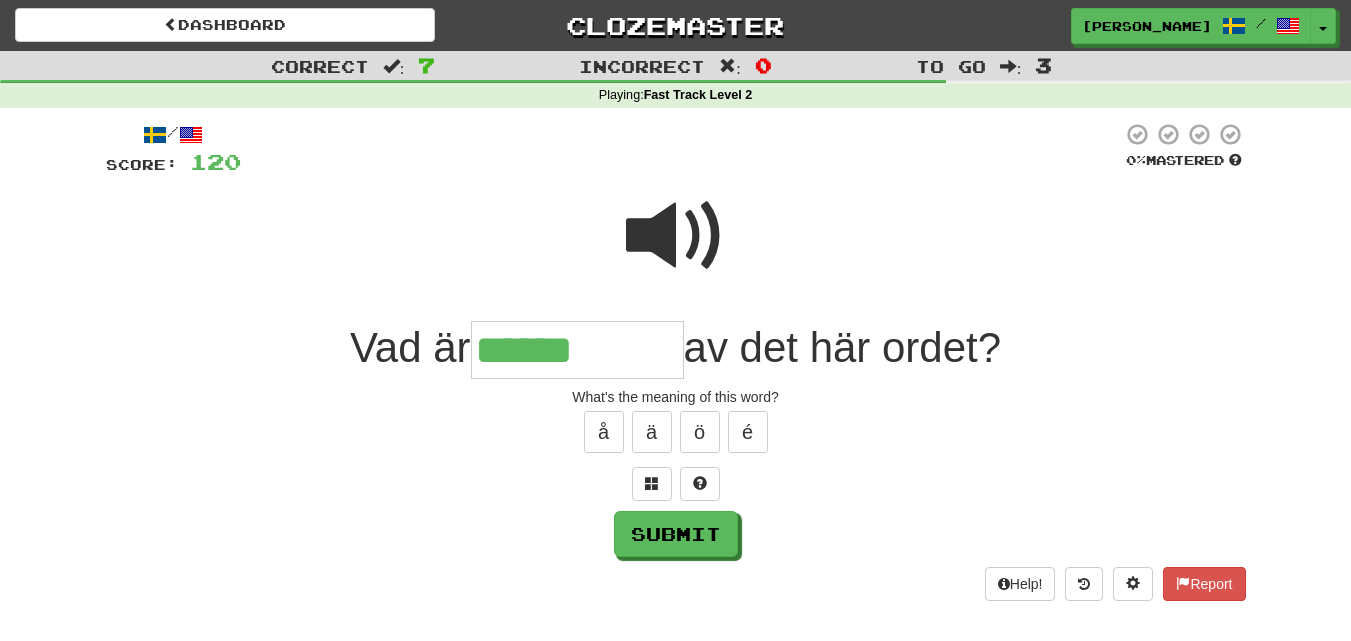 click at bounding box center [676, 236] 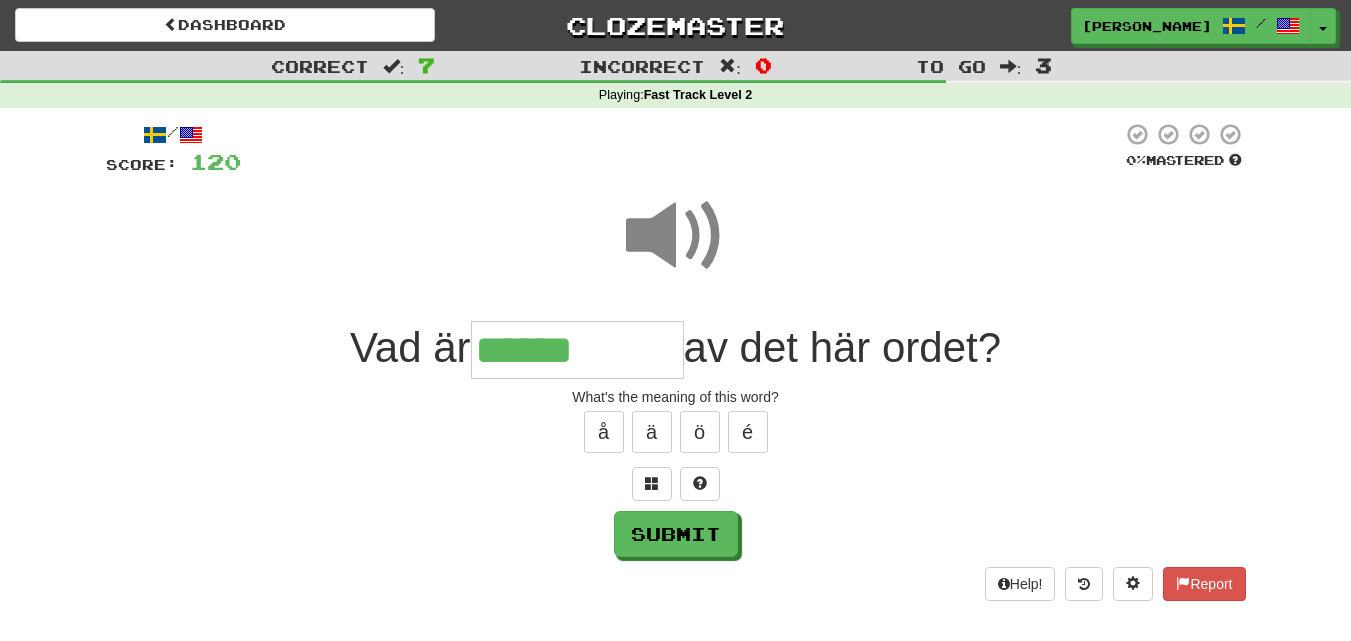 click on "******" at bounding box center [577, 350] 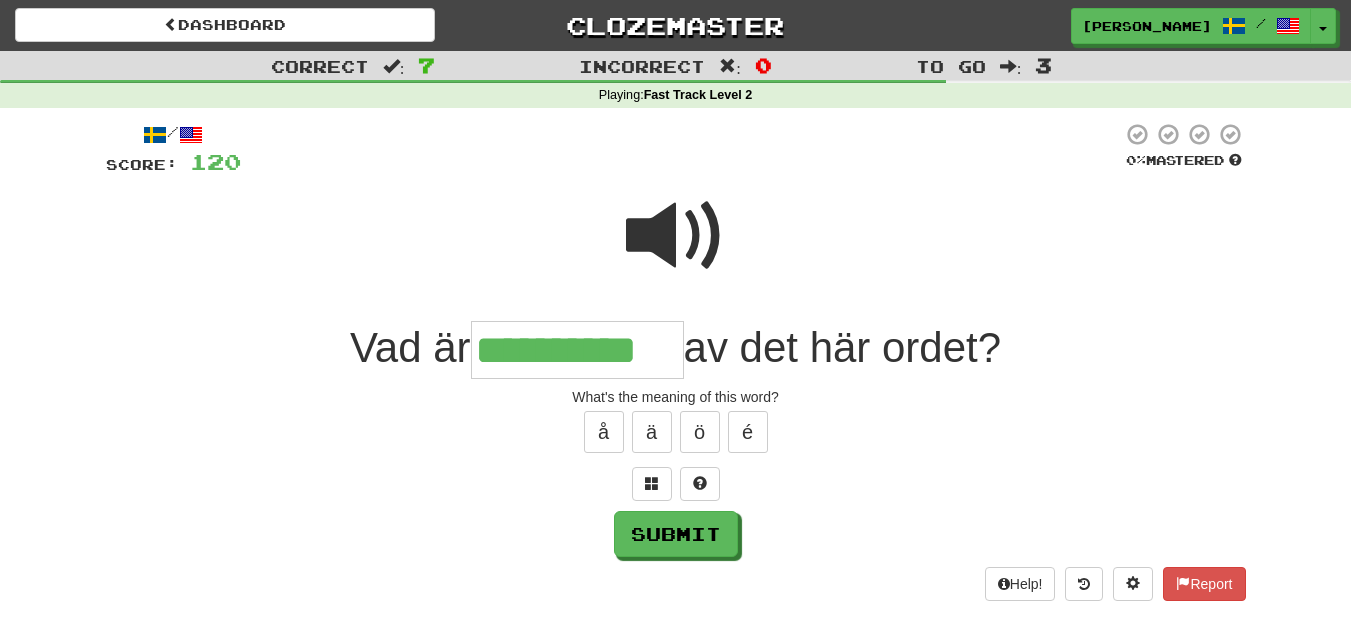 type on "**********" 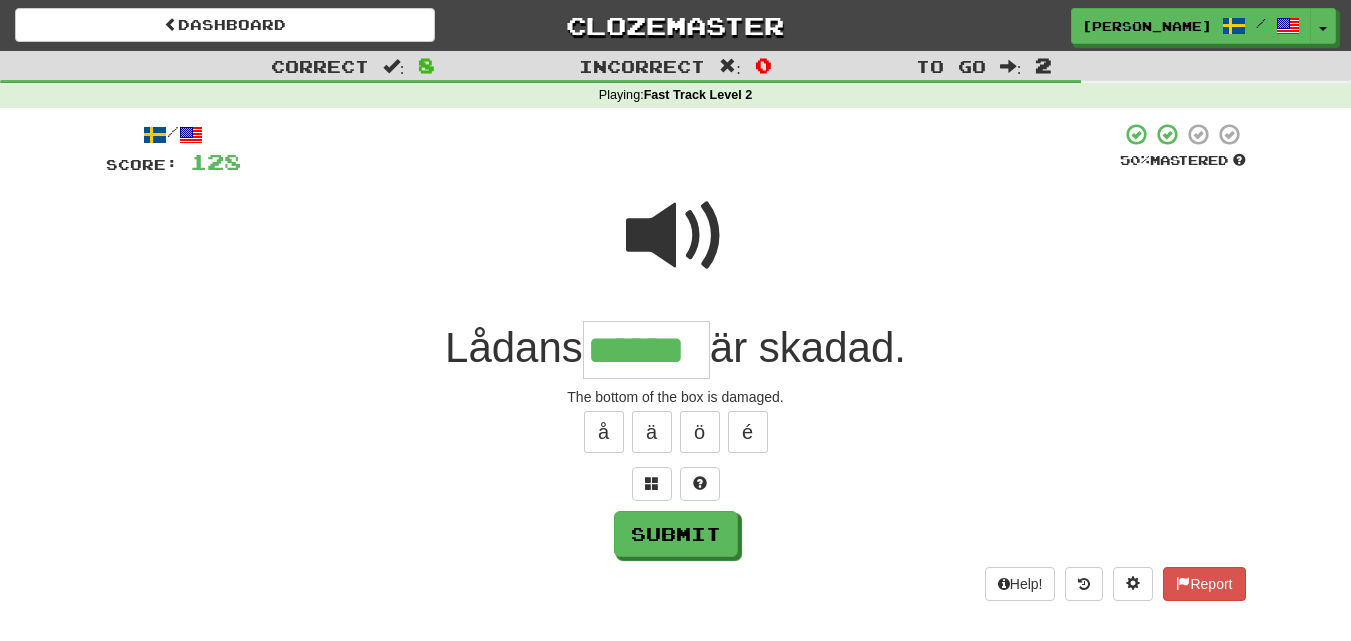 type on "******" 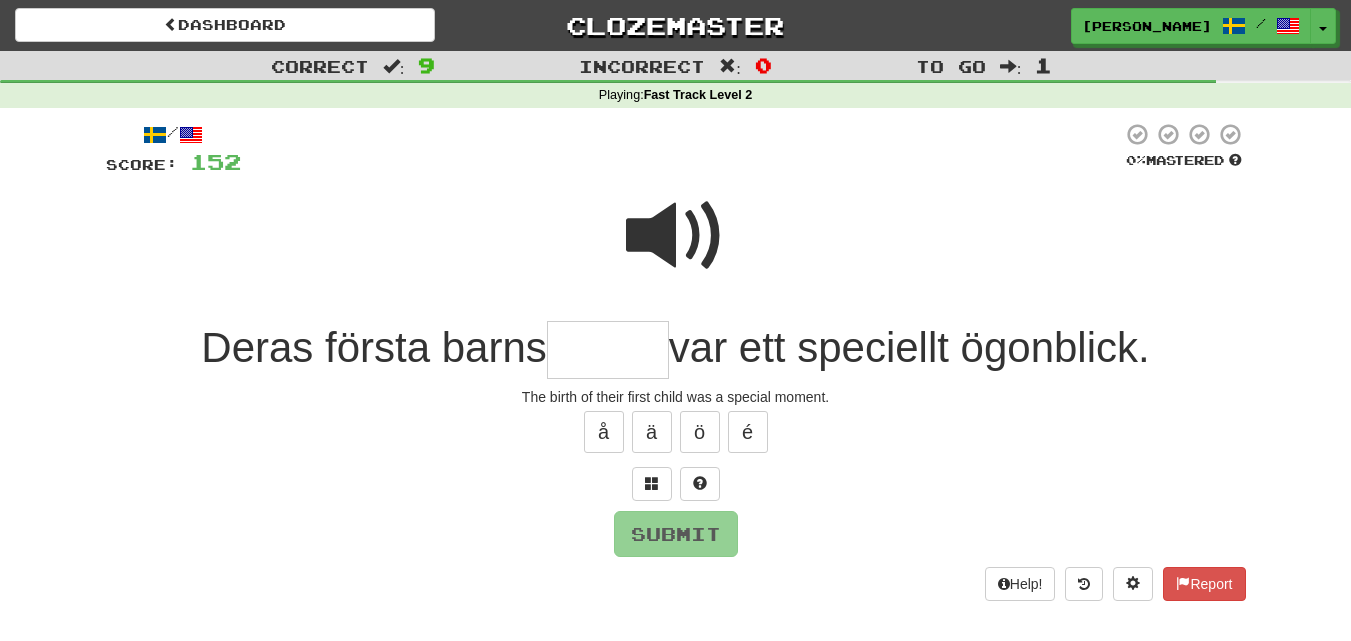 click at bounding box center [676, 236] 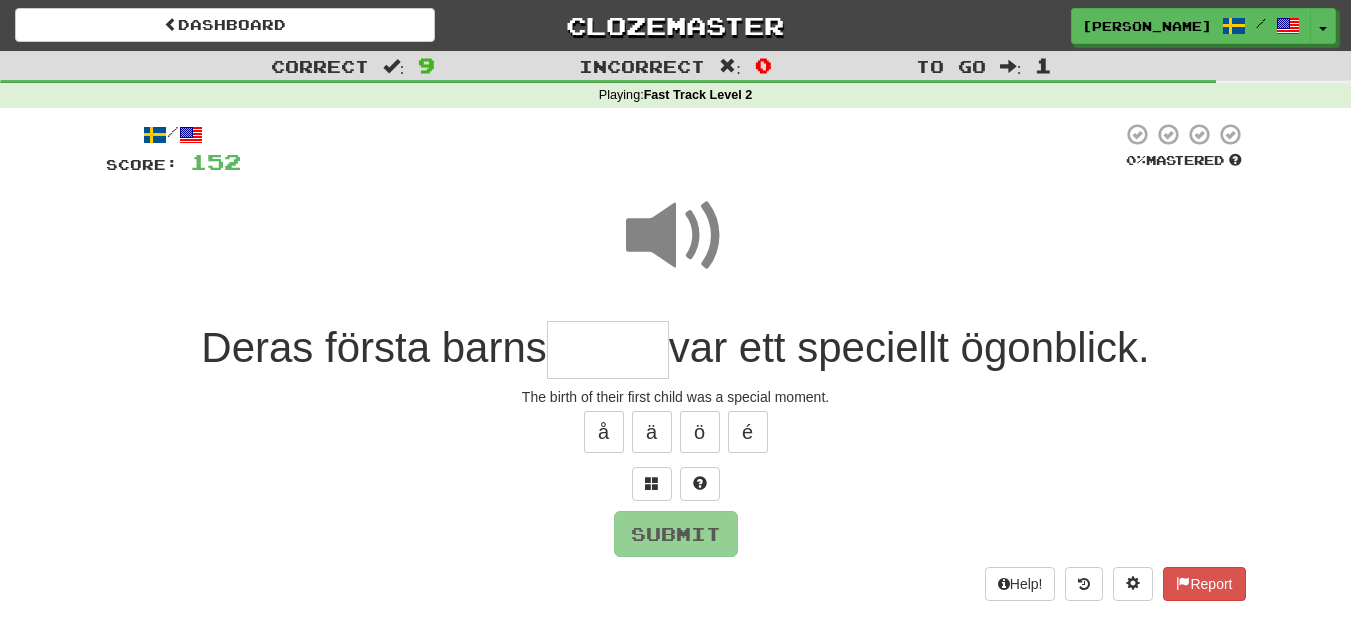 click at bounding box center (608, 350) 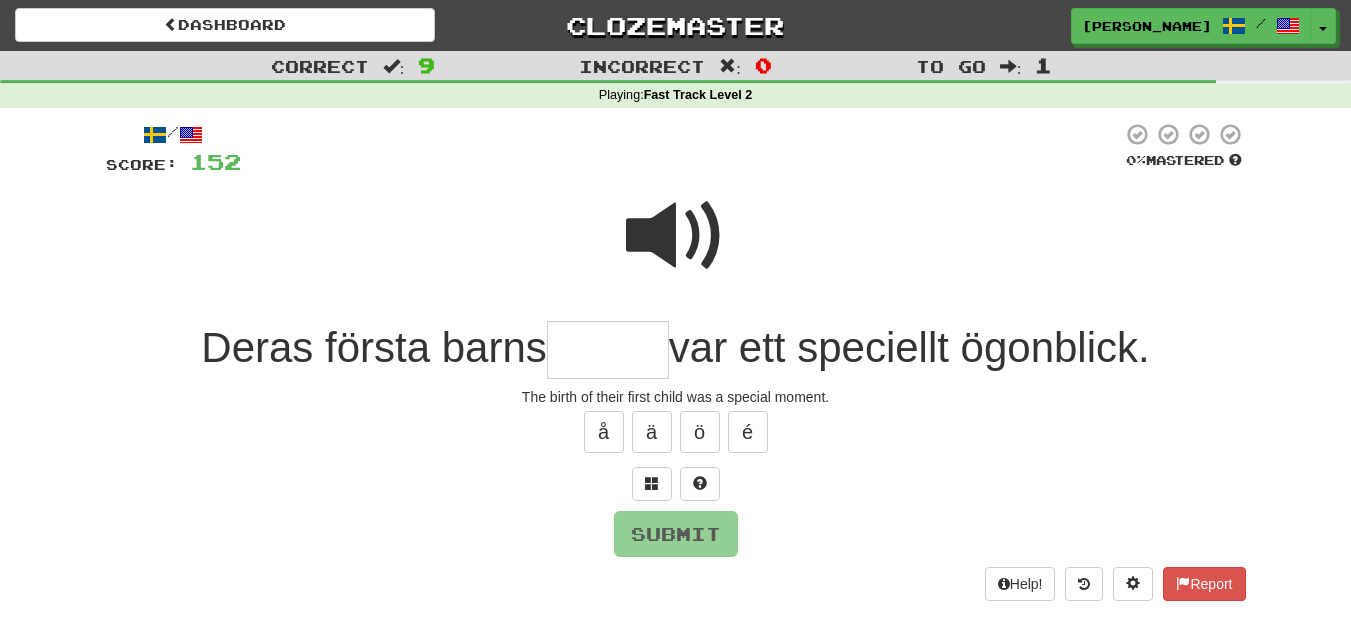 click at bounding box center [676, 236] 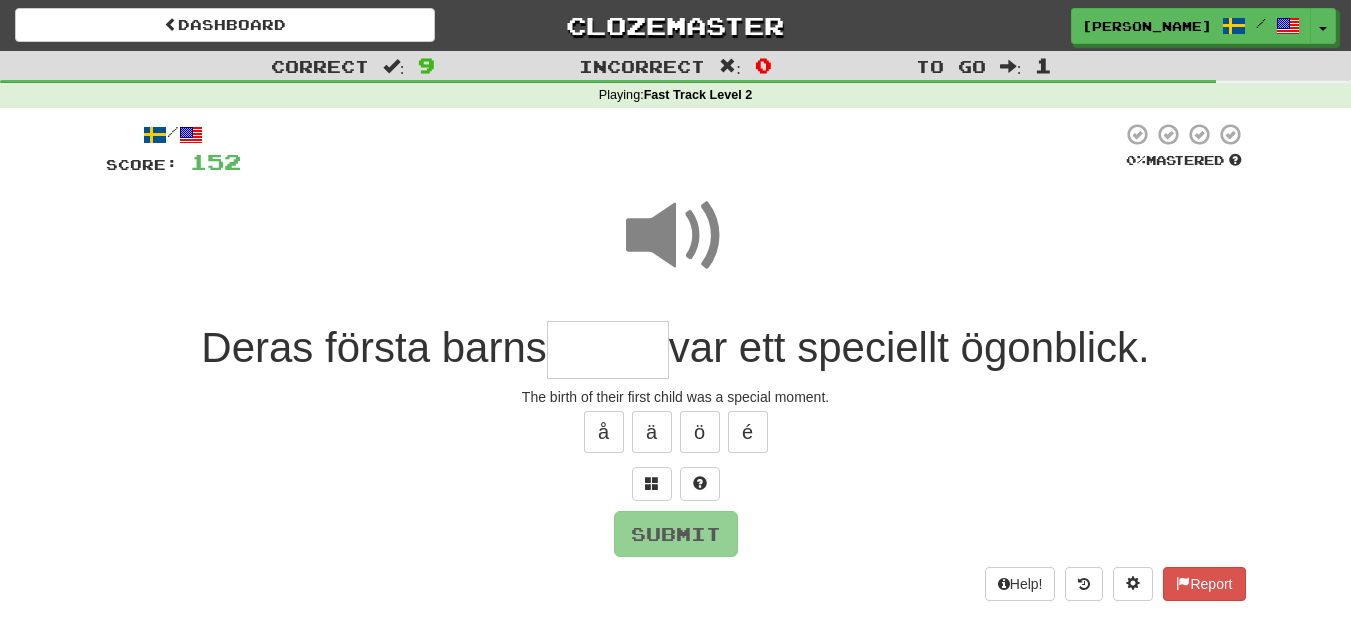 click at bounding box center [608, 350] 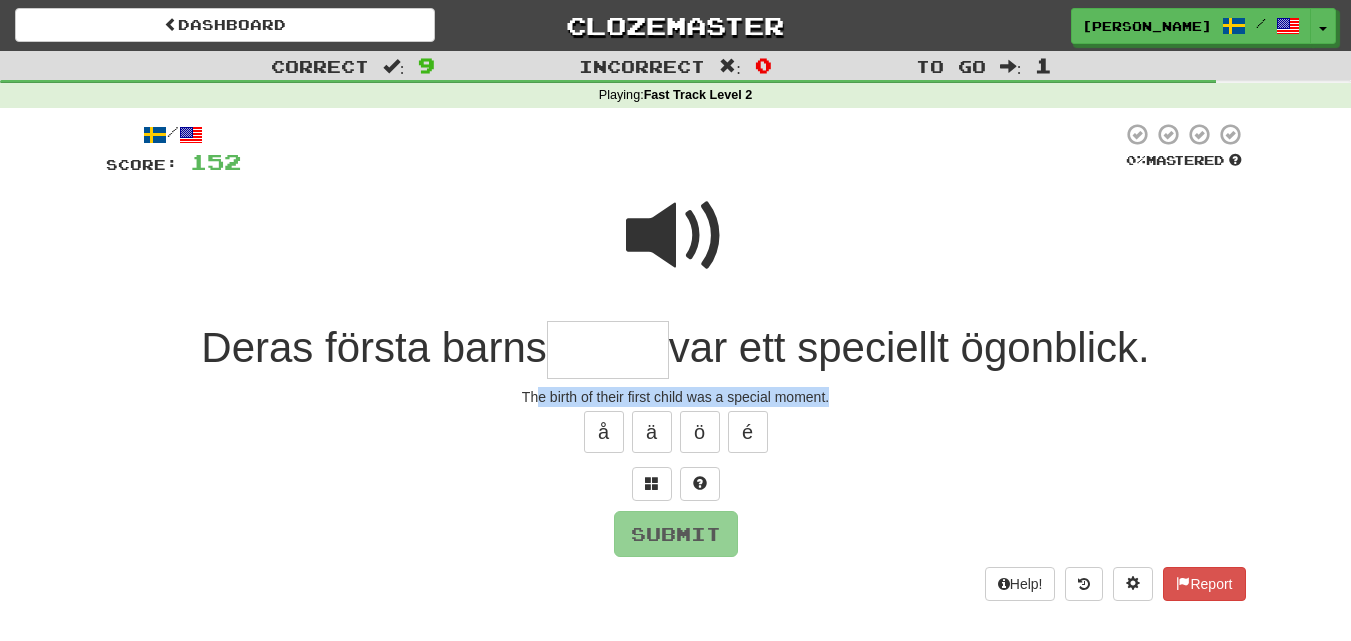 drag, startPoint x: 842, startPoint y: 393, endPoint x: 537, endPoint y: 403, distance: 305.16388 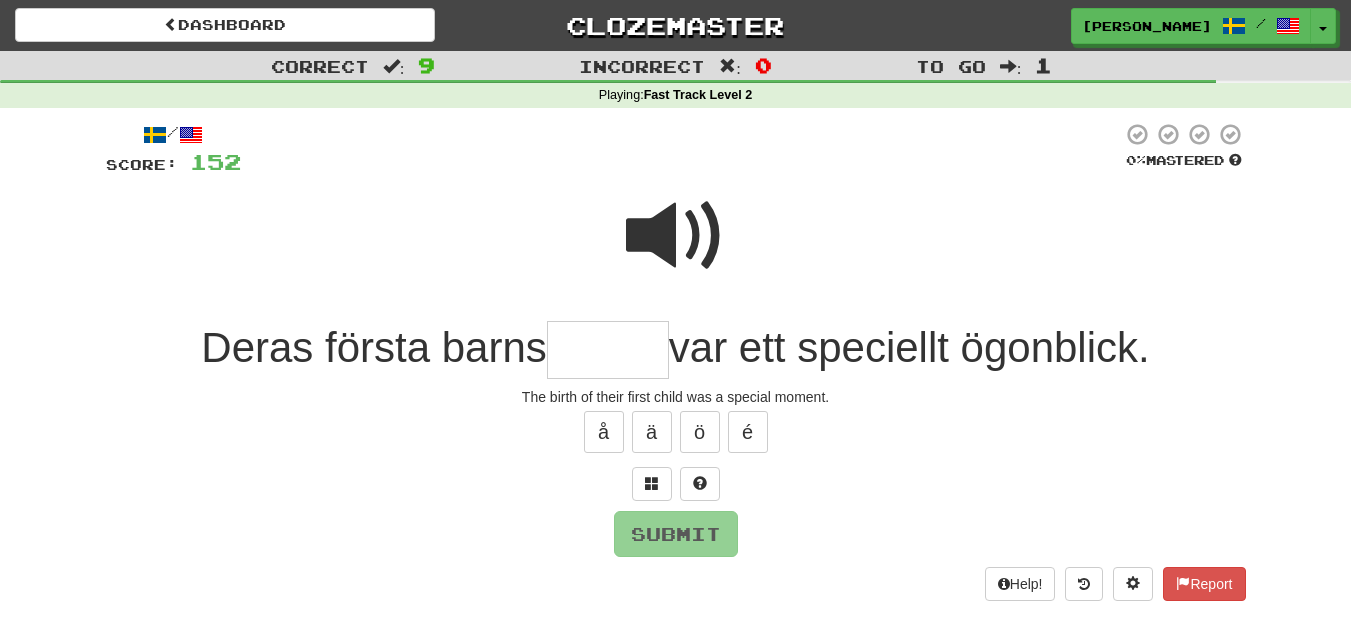 click at bounding box center [608, 350] 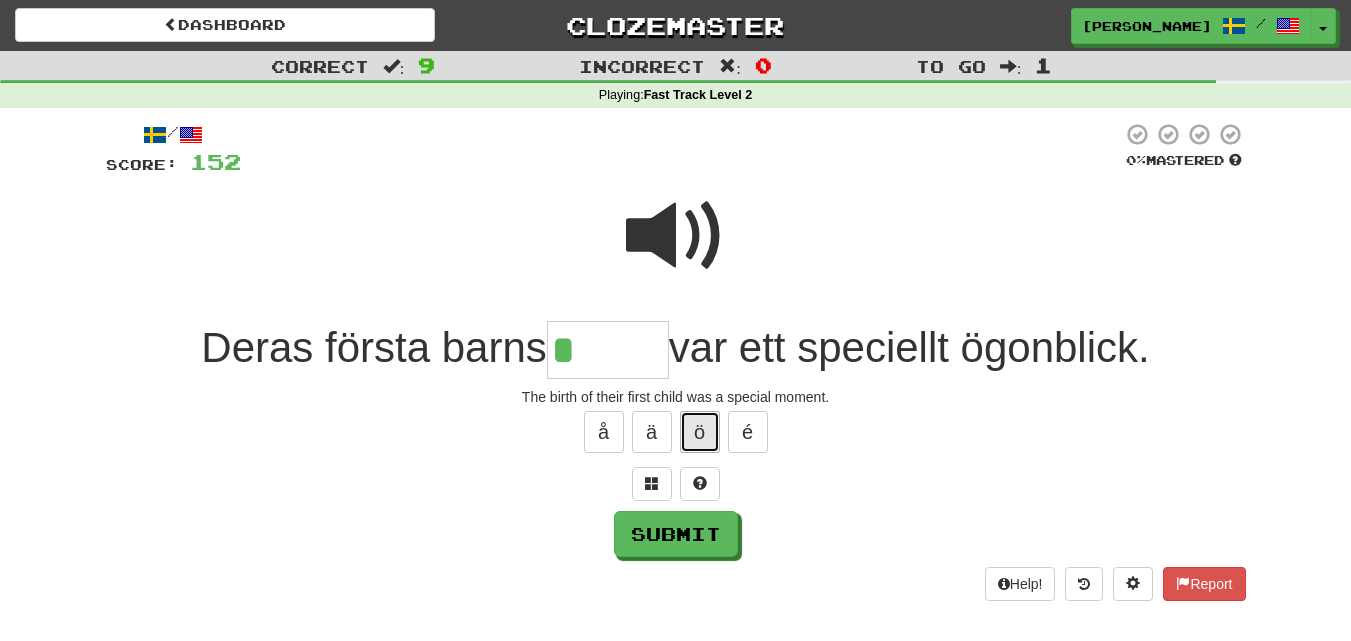 click on "ö" at bounding box center (700, 432) 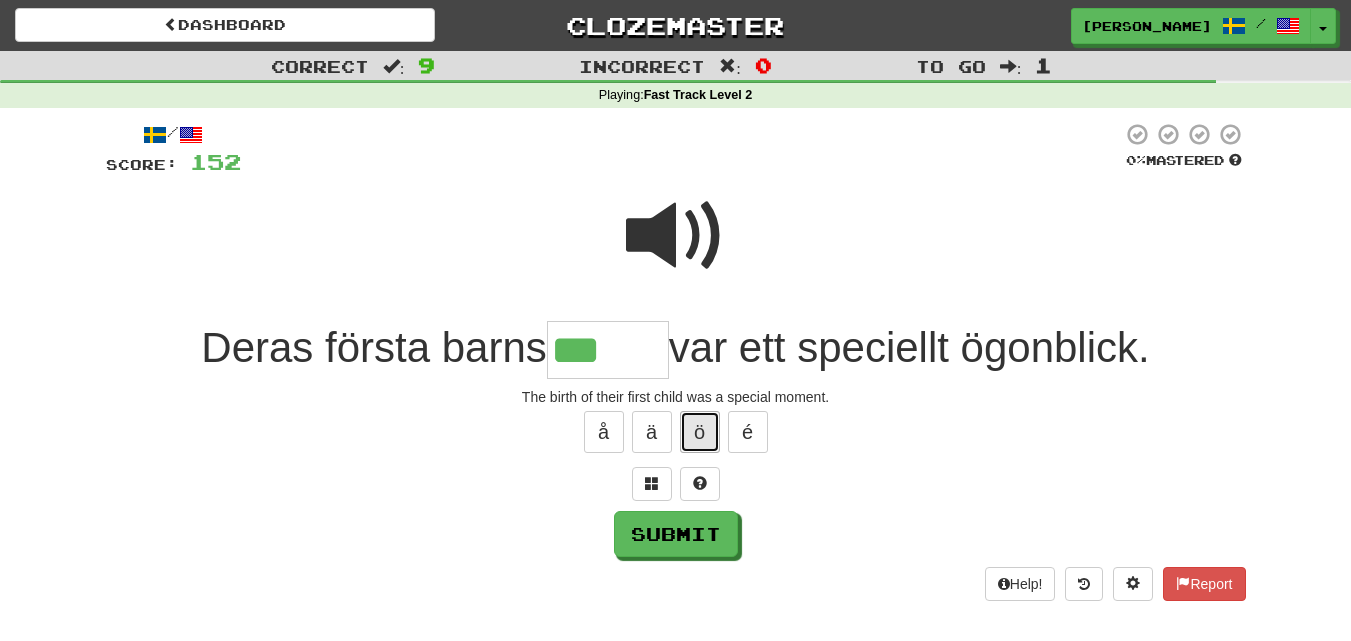 click on "ö" at bounding box center (700, 432) 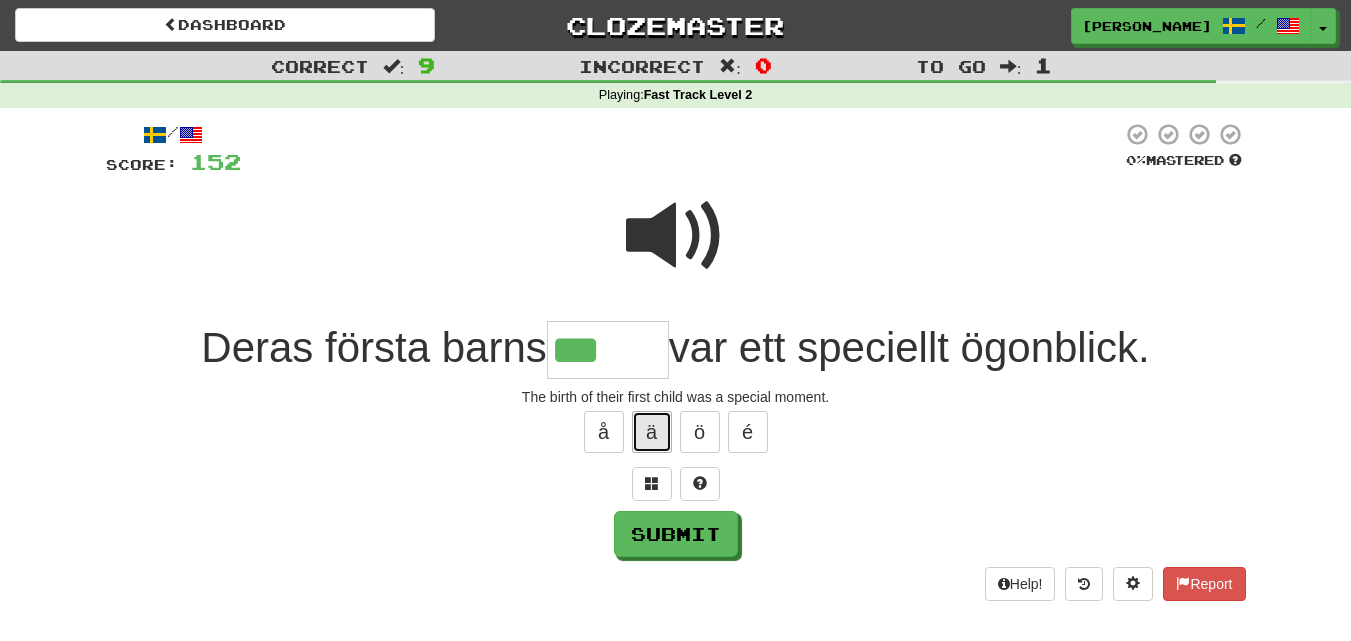 click on "ä" at bounding box center (652, 432) 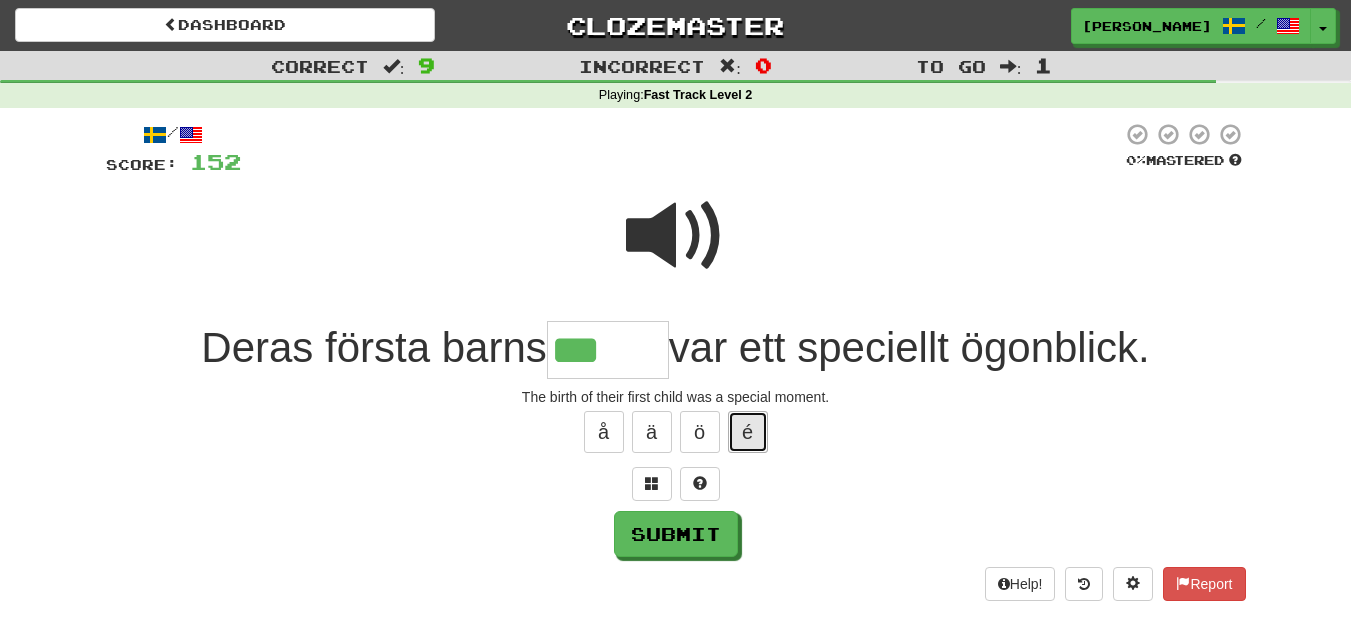 click on "é" at bounding box center [748, 432] 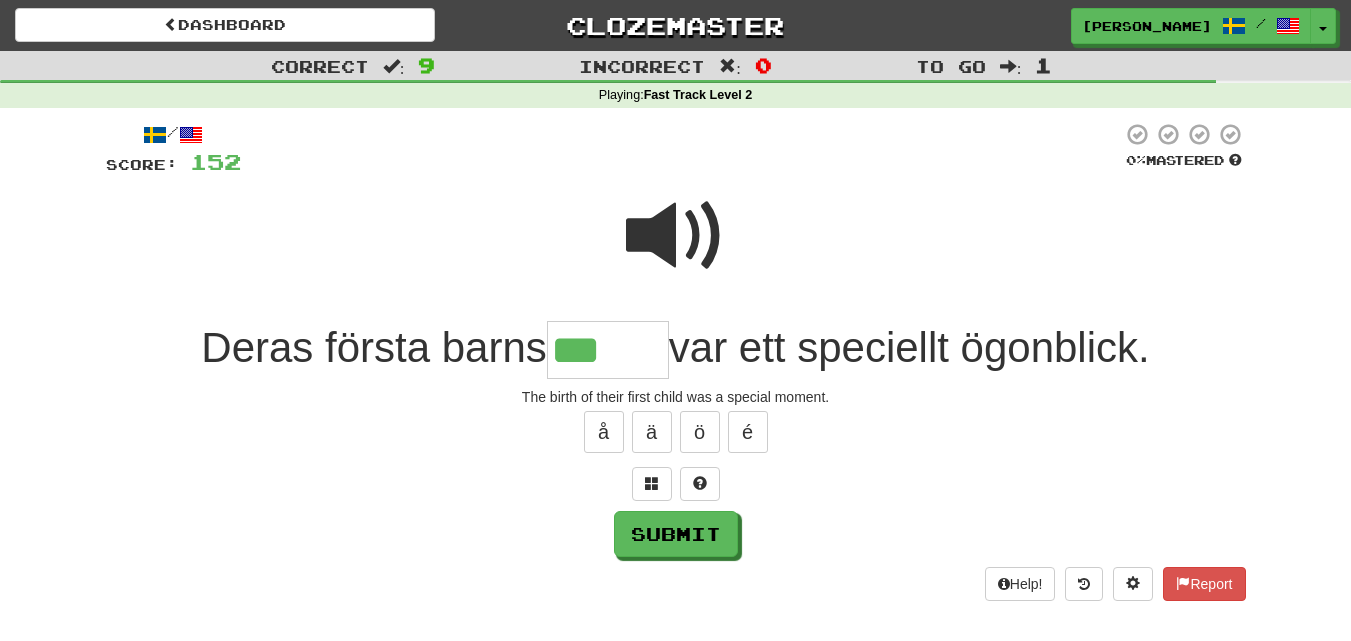 click at bounding box center (676, 236) 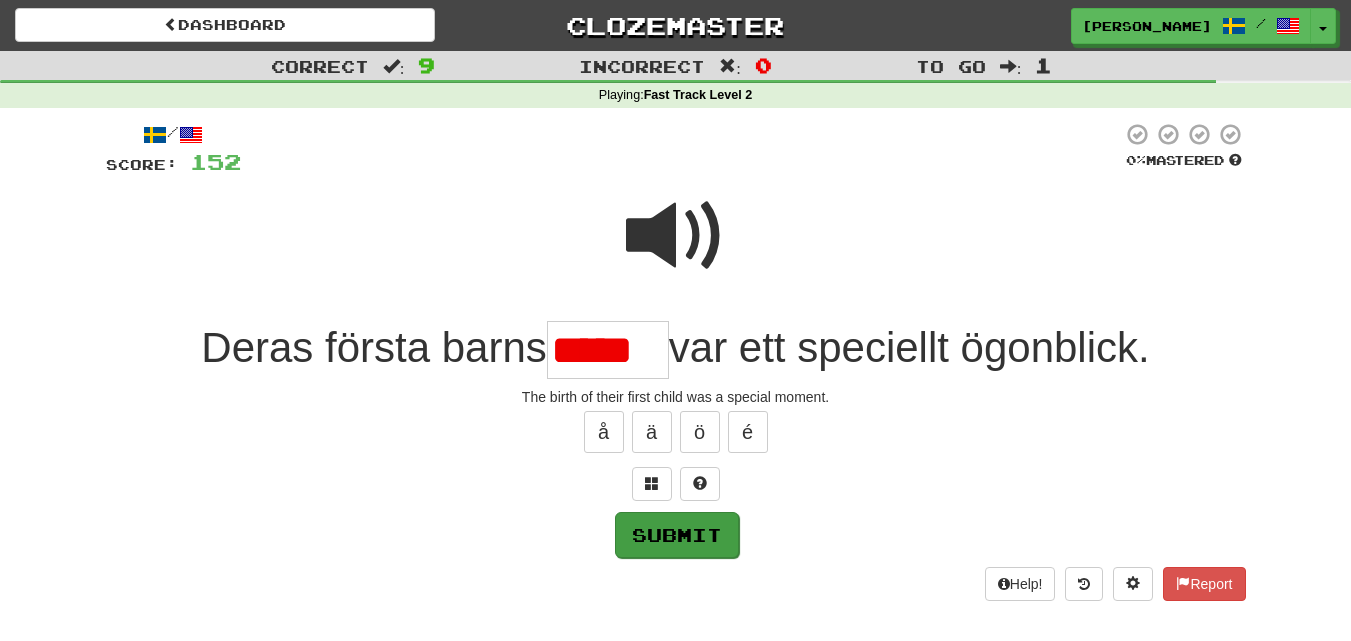 scroll, scrollTop: 0, scrollLeft: 0, axis: both 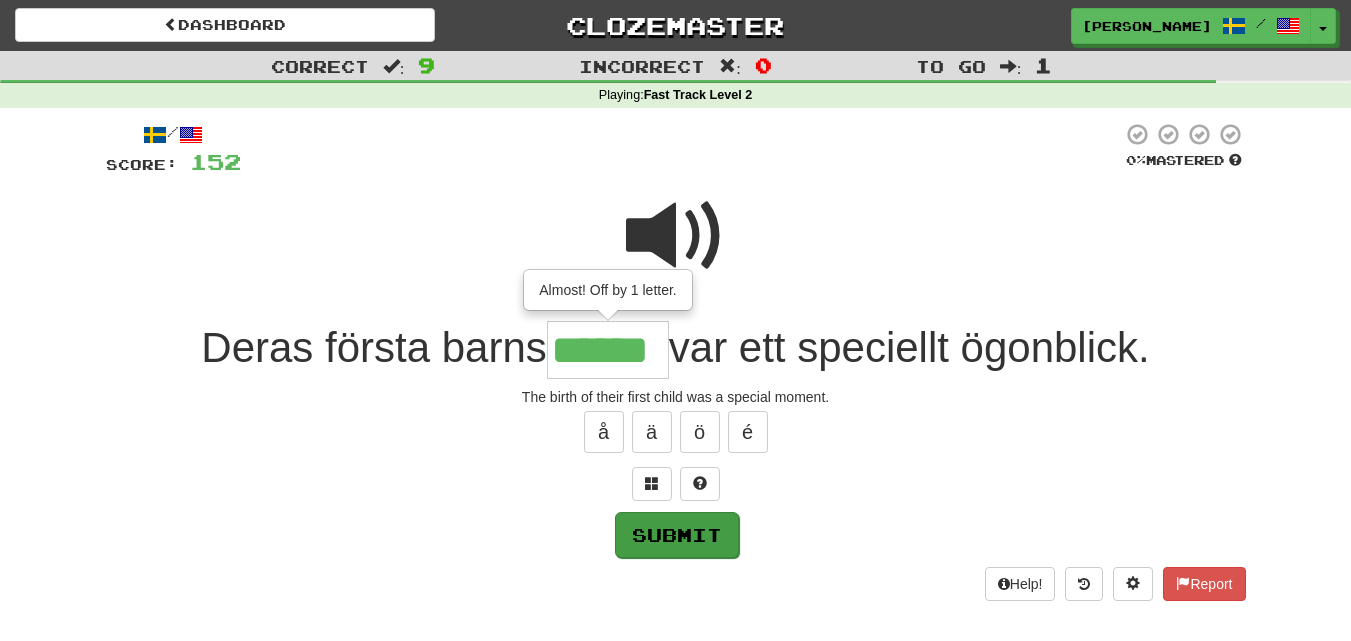 type on "******" 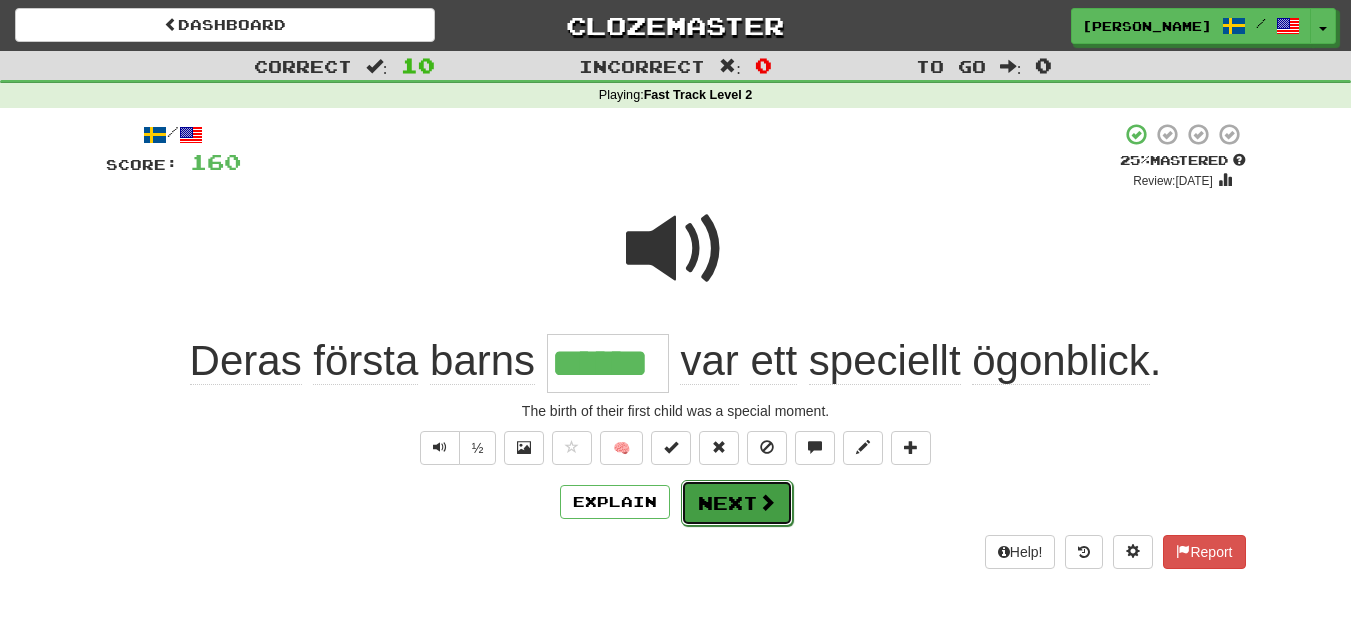 click on "Next" at bounding box center (737, 503) 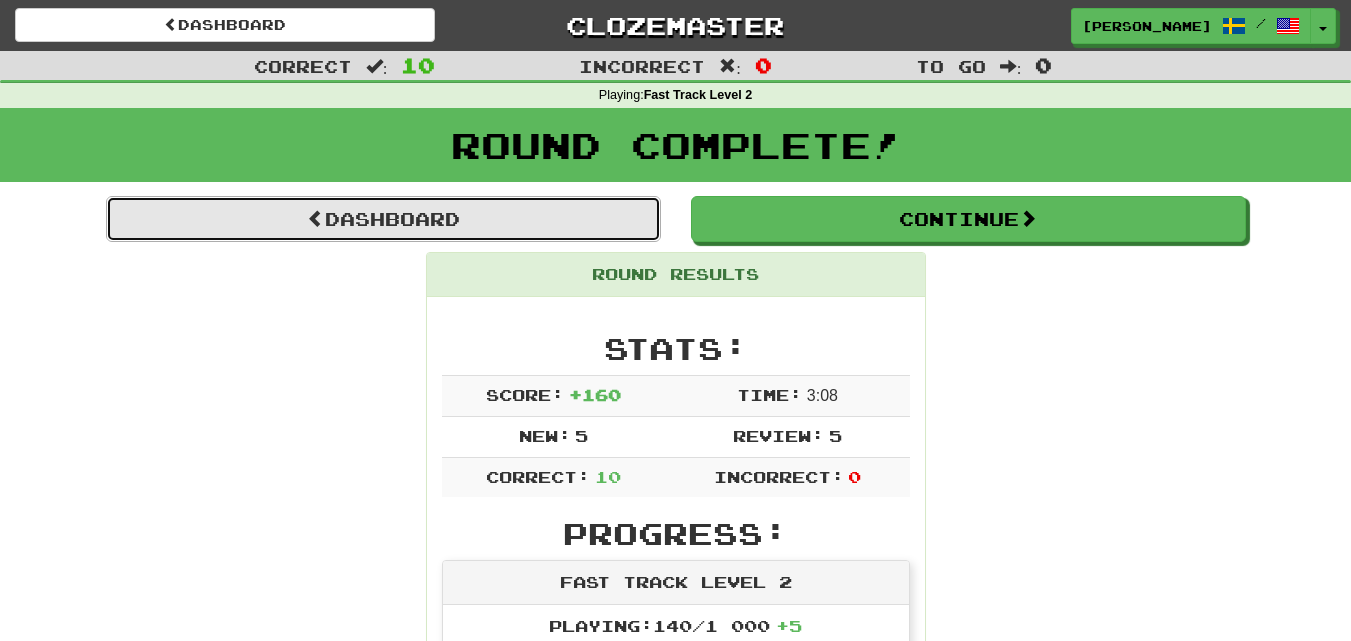 click on "Dashboard" at bounding box center [383, 219] 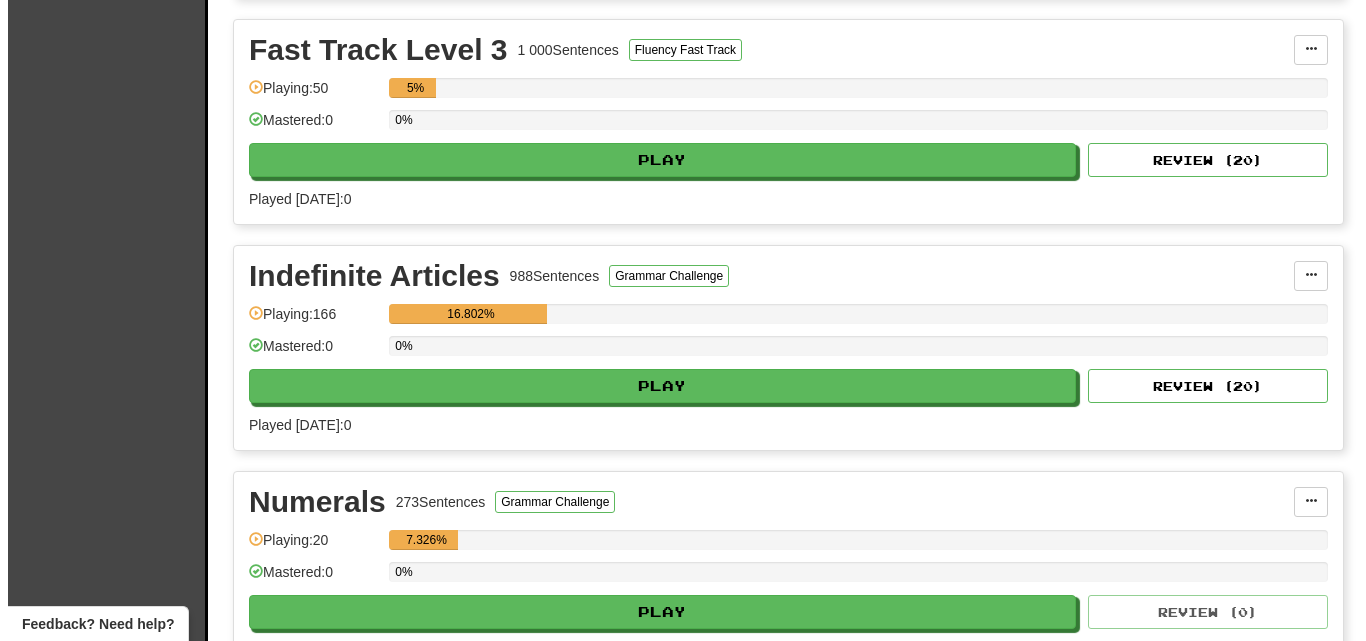 scroll, scrollTop: 1800, scrollLeft: 0, axis: vertical 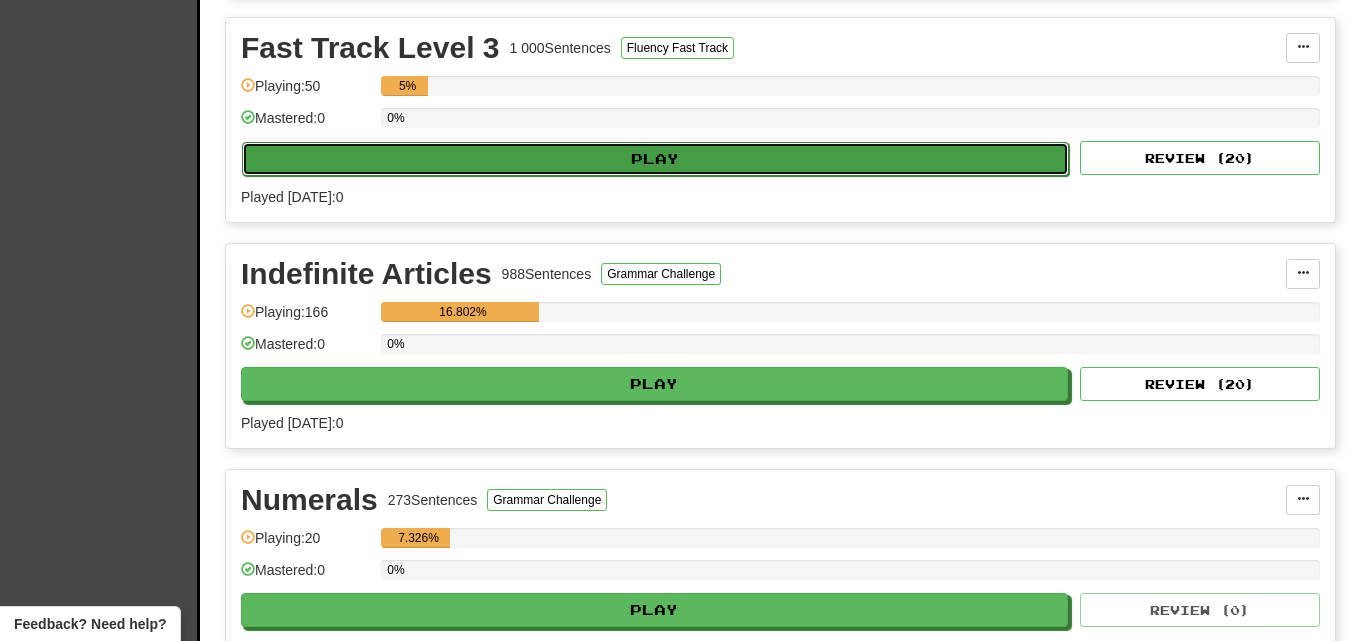 click on "Play" at bounding box center (655, 159) 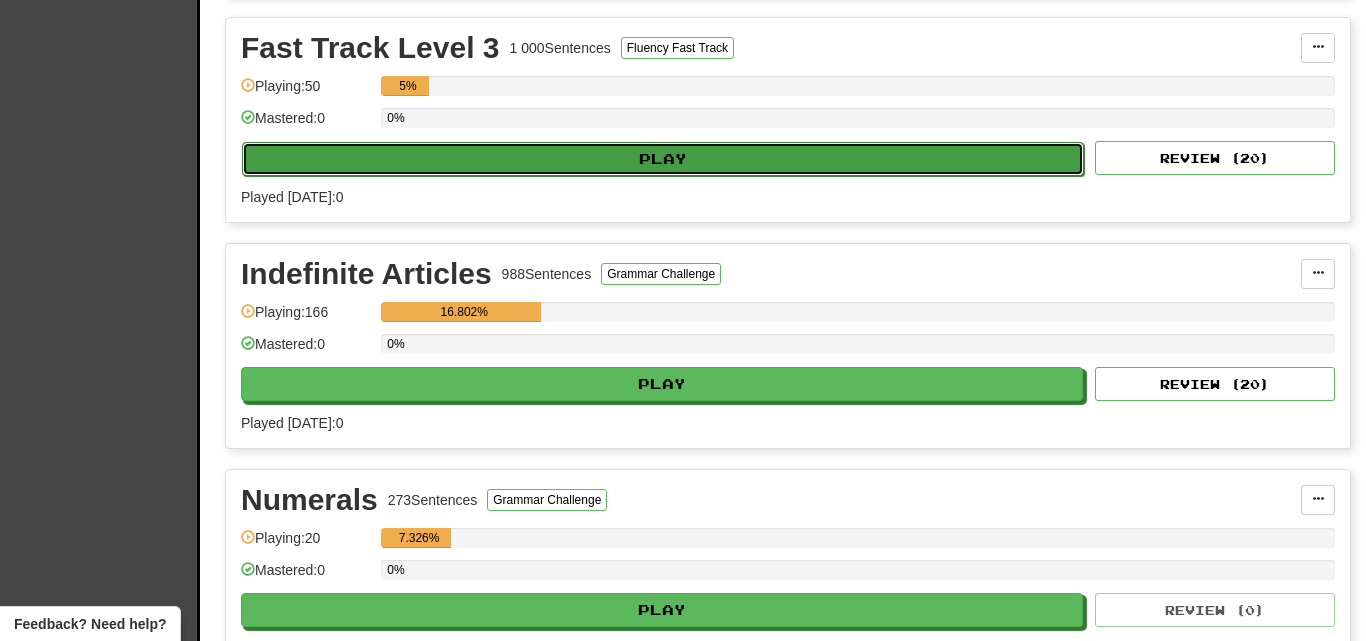 select on "**" 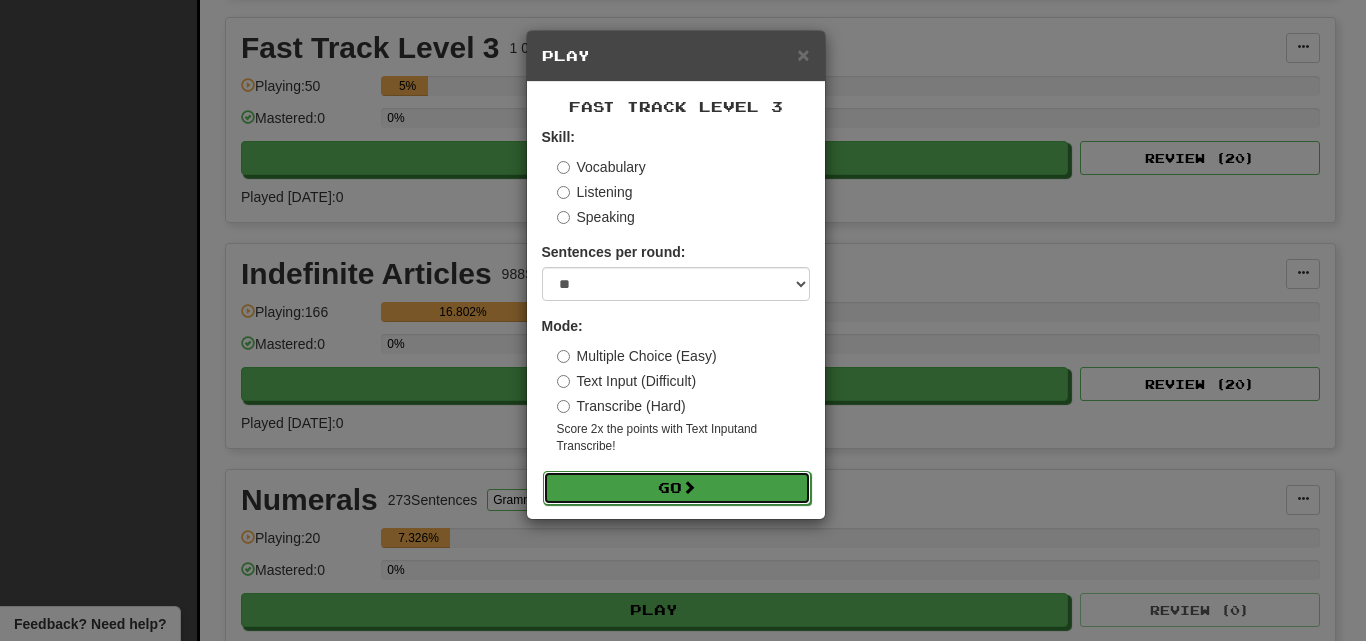 click on "Go" at bounding box center (677, 488) 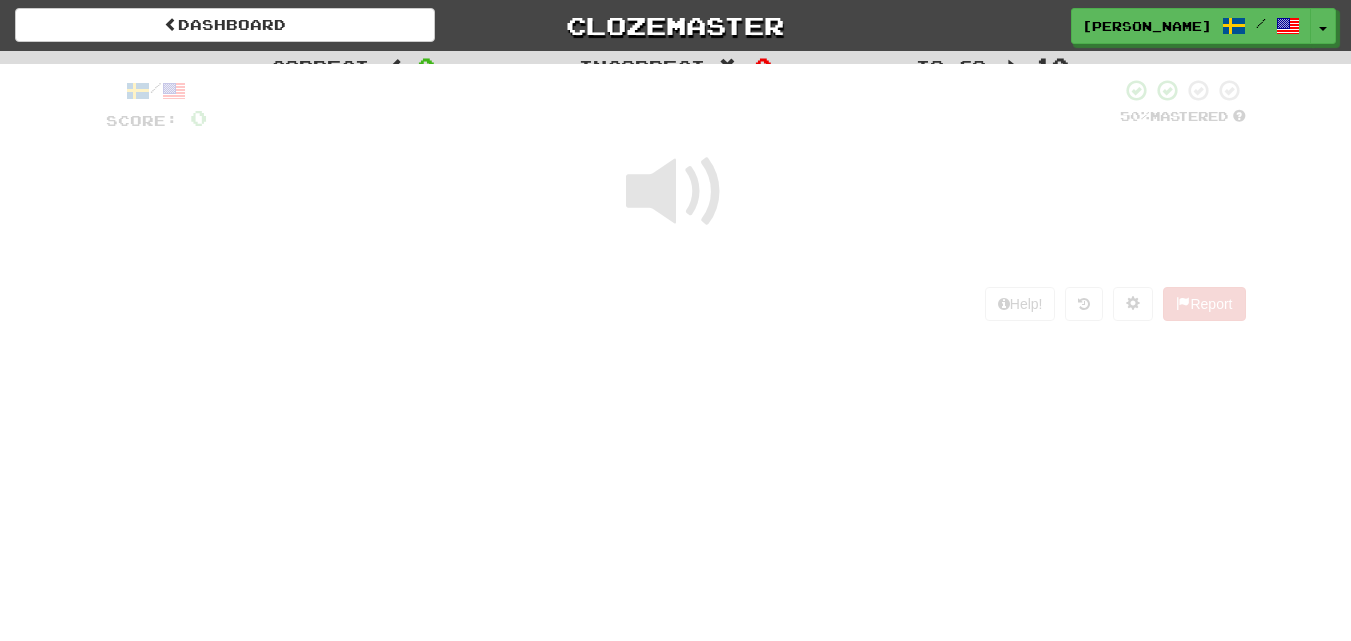 scroll, scrollTop: 0, scrollLeft: 0, axis: both 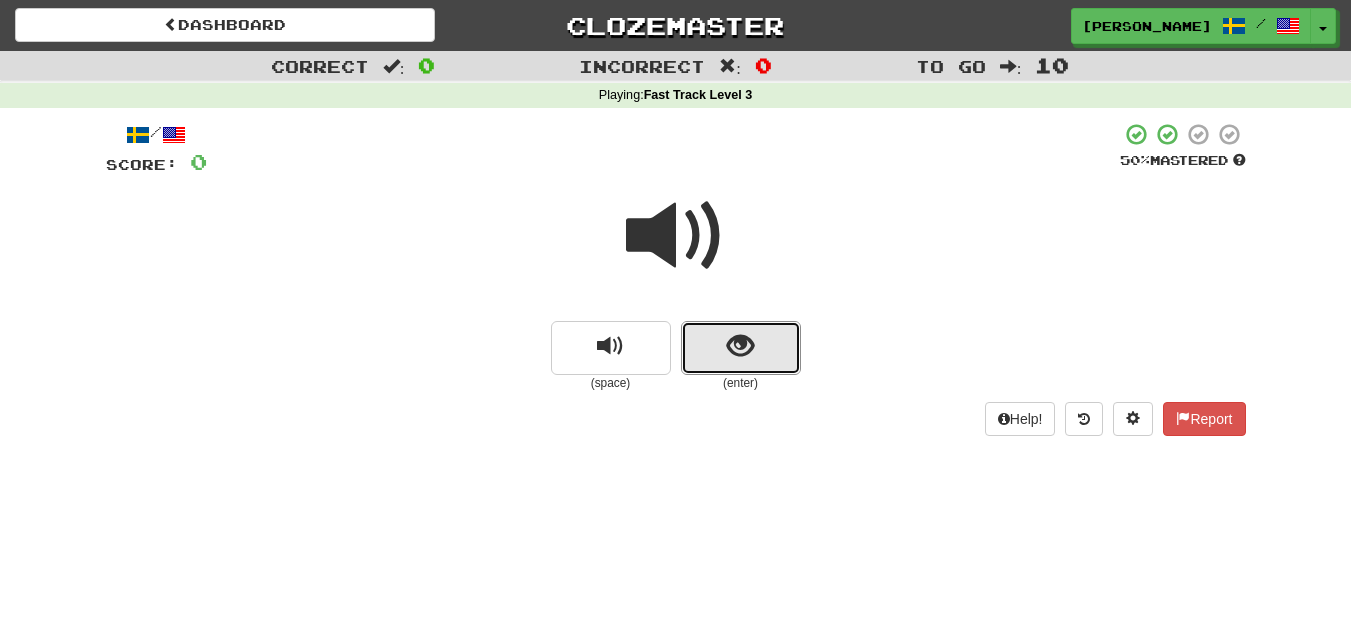 click at bounding box center (741, 348) 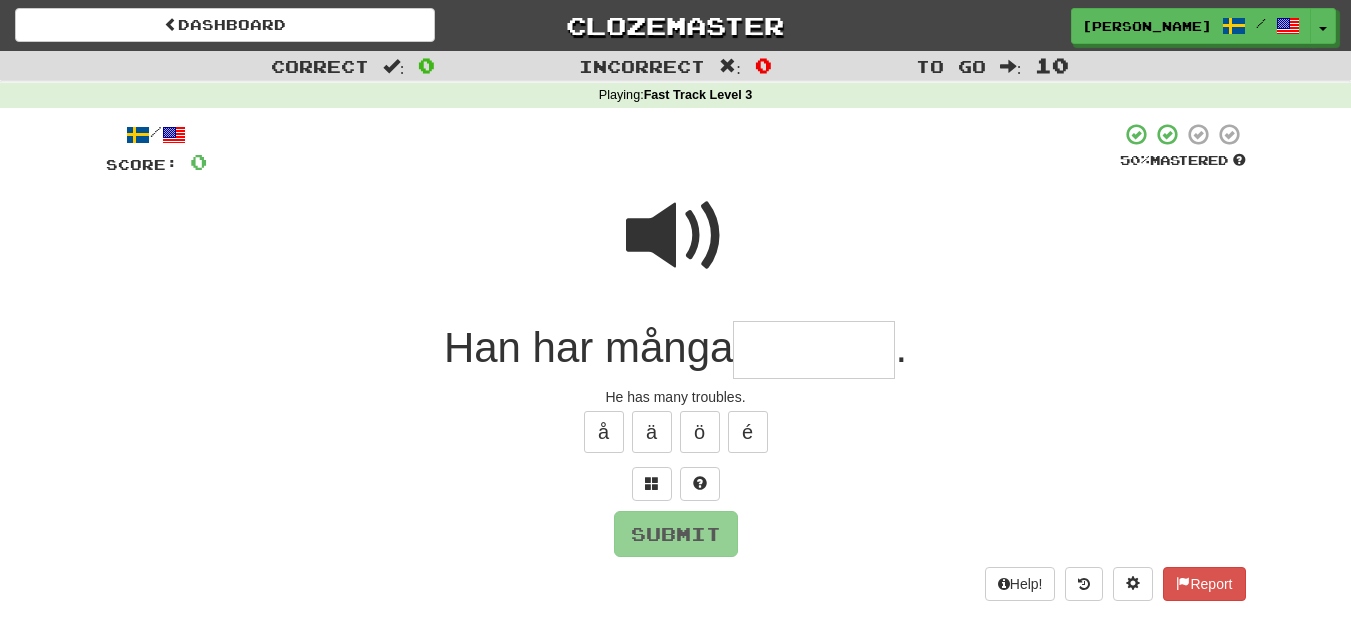click at bounding box center [814, 350] 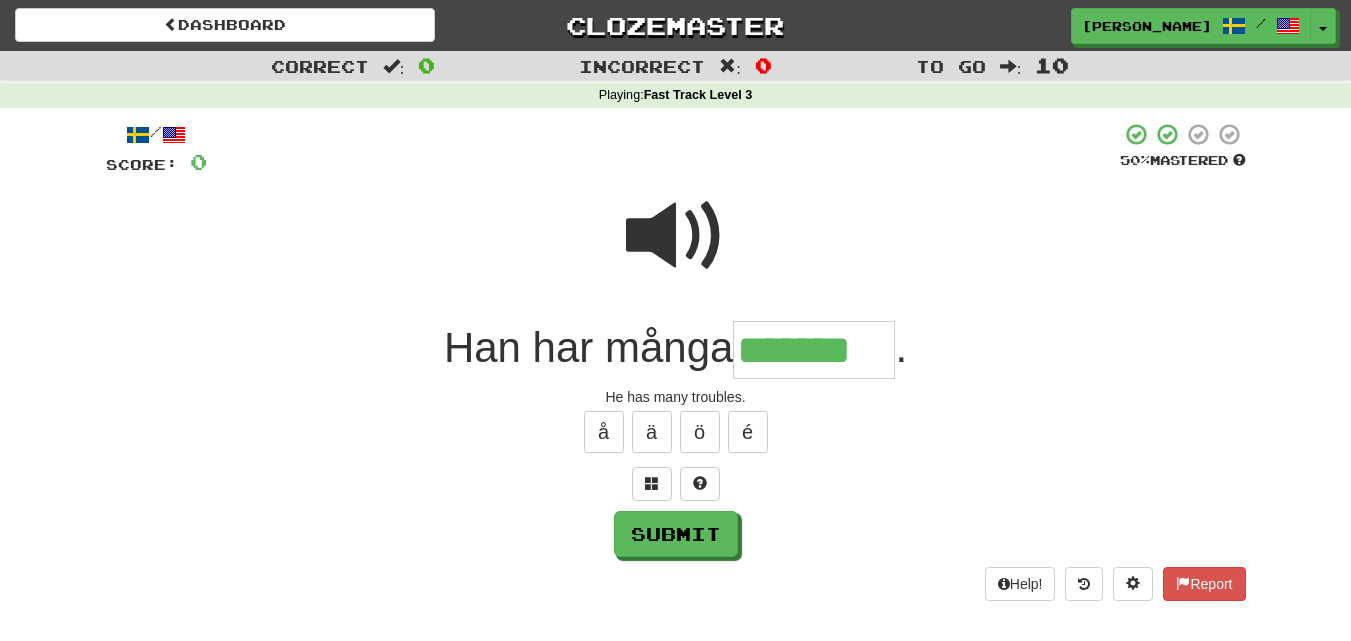 type on "*******" 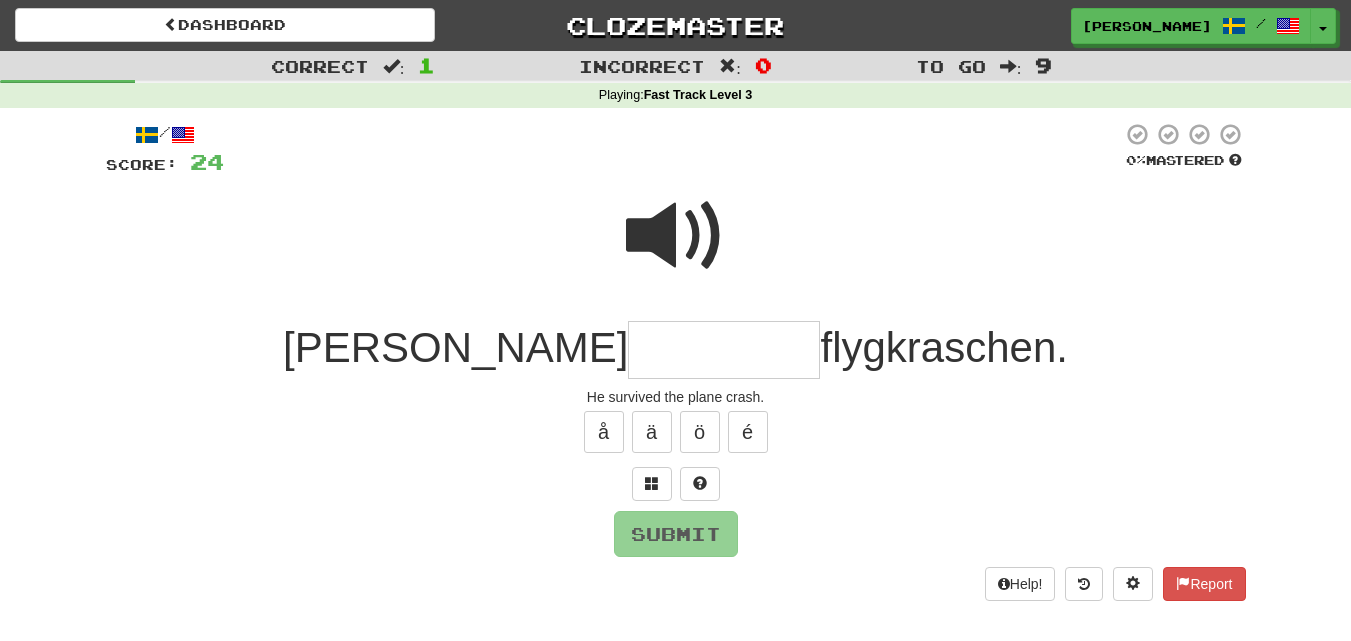 click at bounding box center [676, 236] 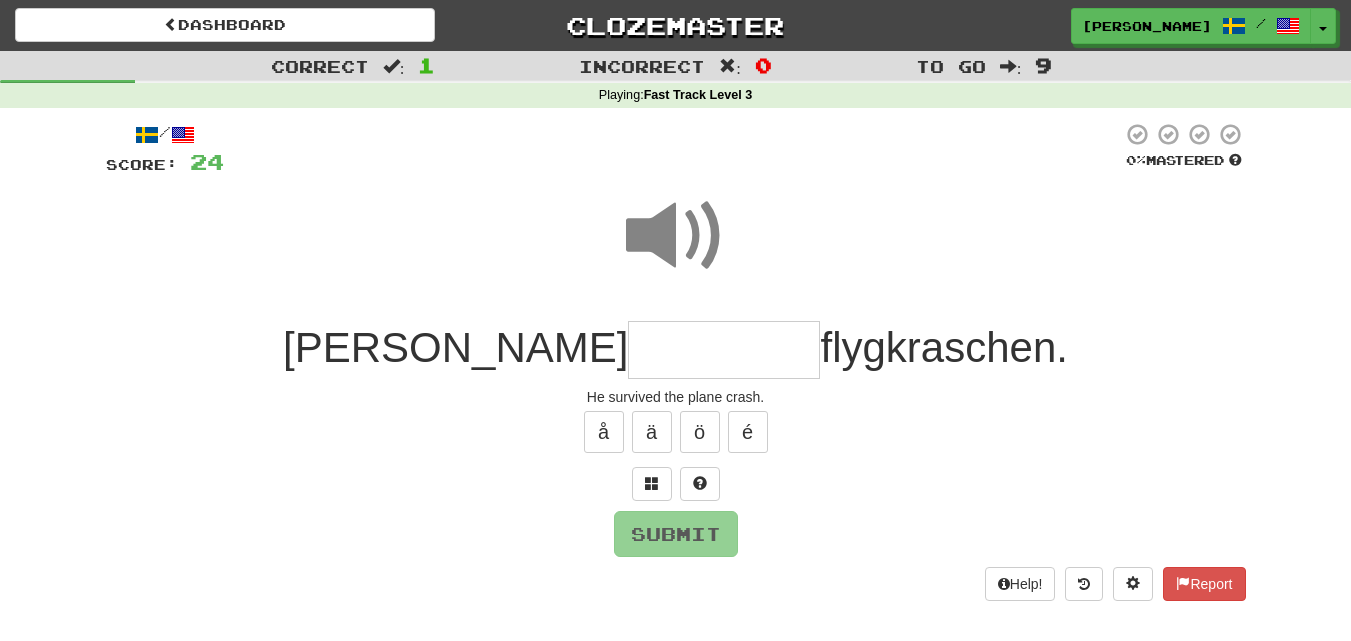 click at bounding box center [724, 350] 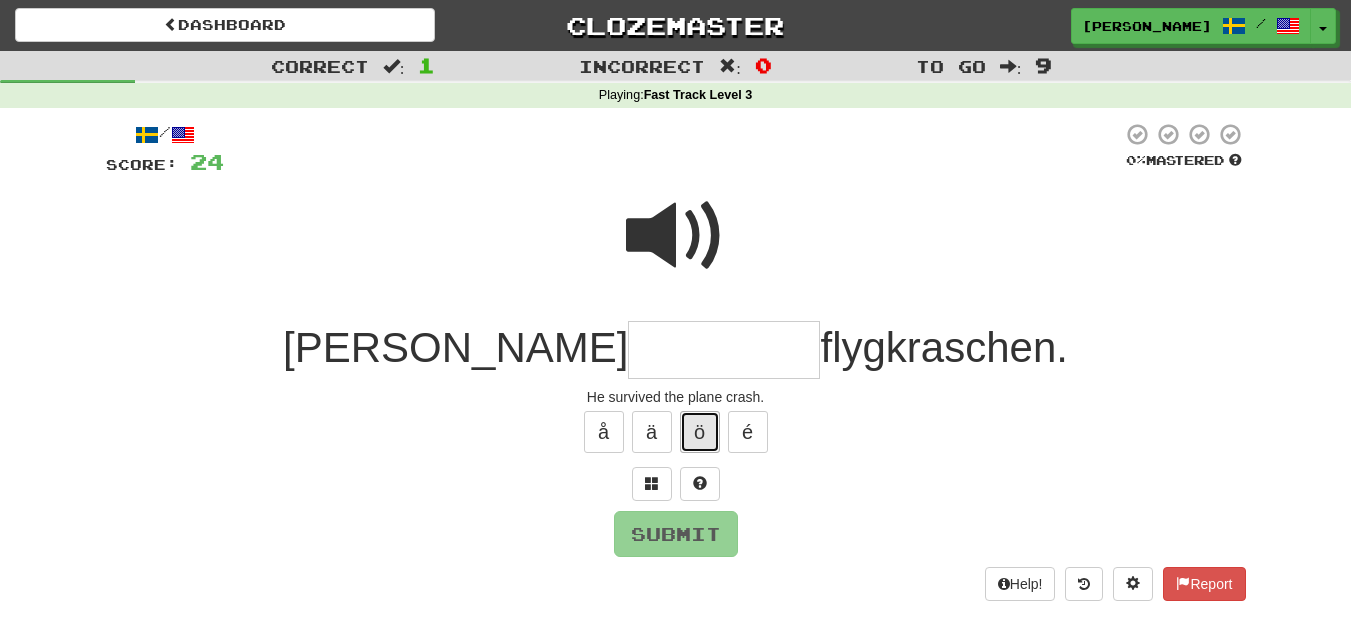click on "ö" at bounding box center [700, 432] 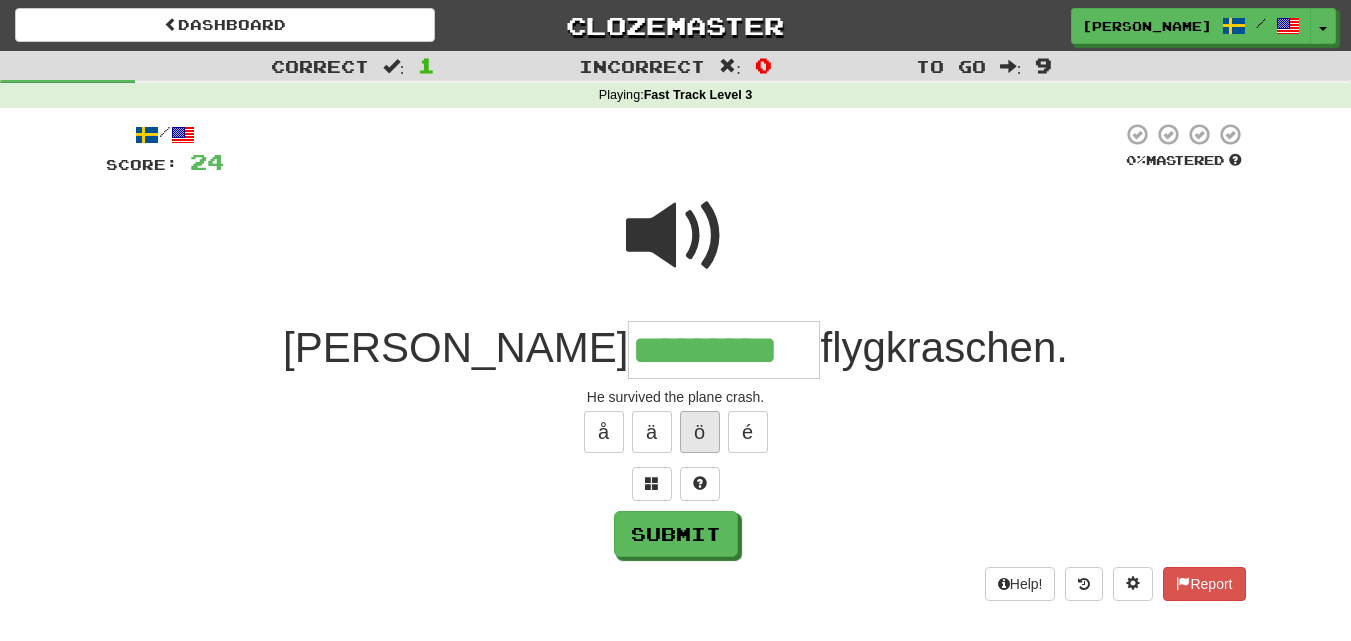 type on "*********" 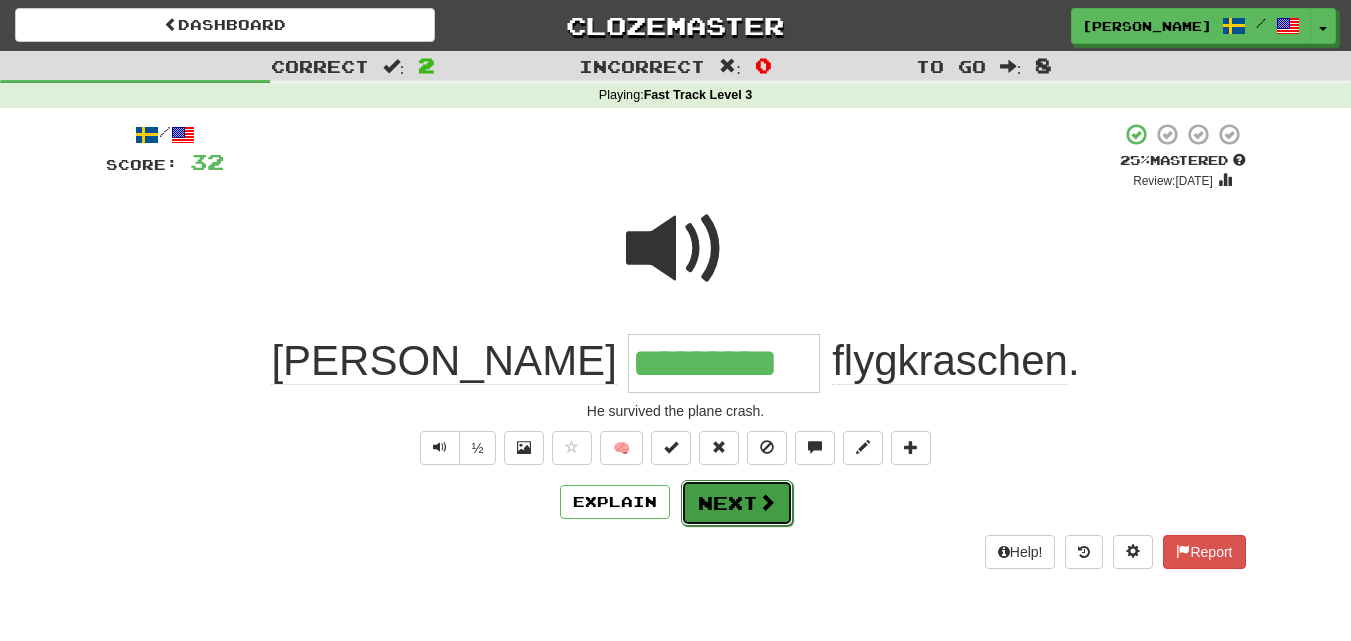 click on "Next" at bounding box center [737, 503] 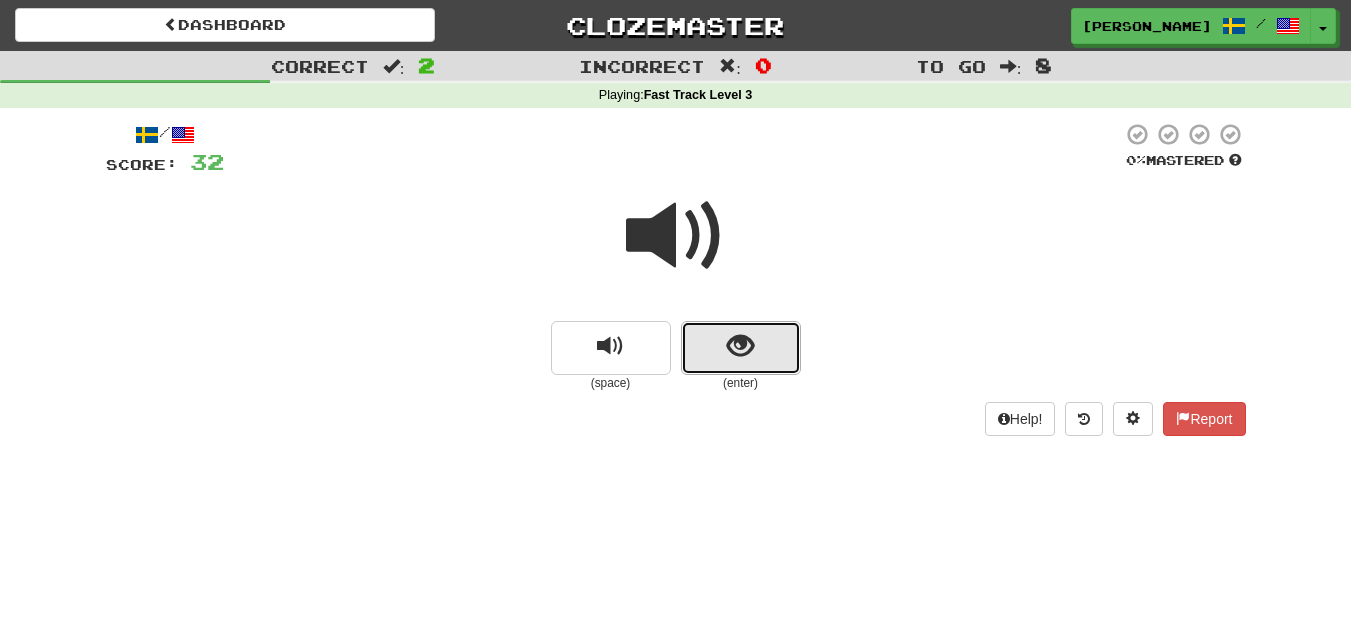 click at bounding box center (741, 348) 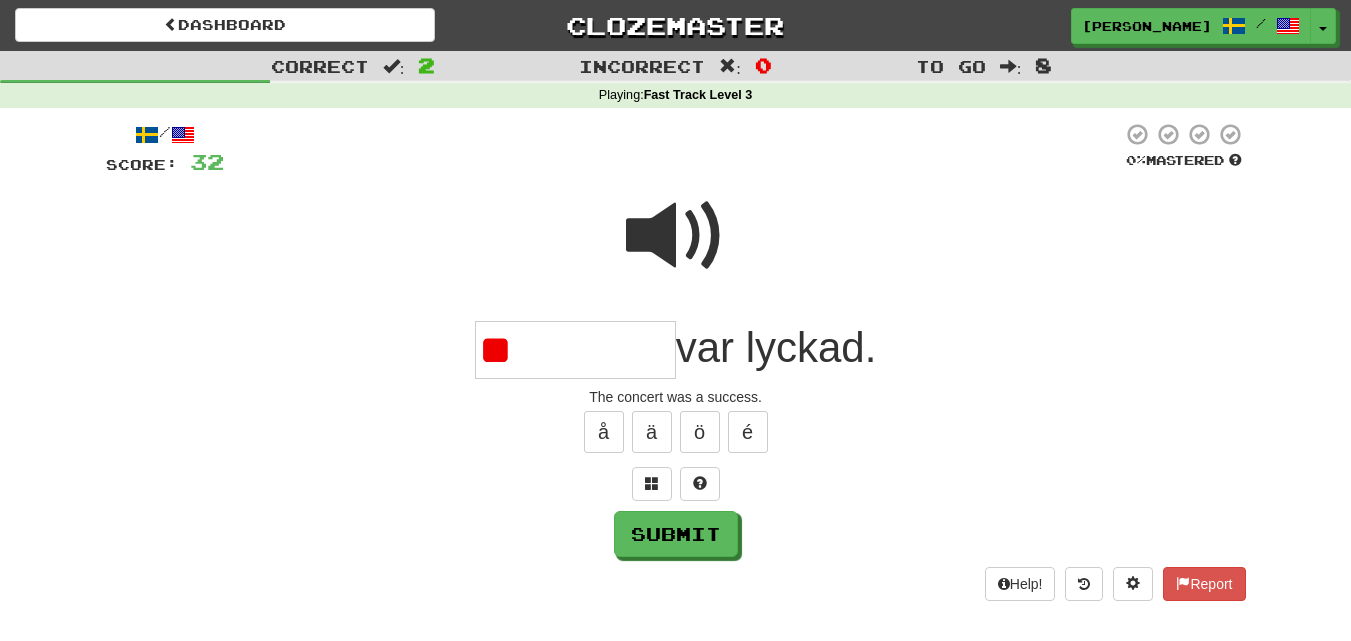 type on "*" 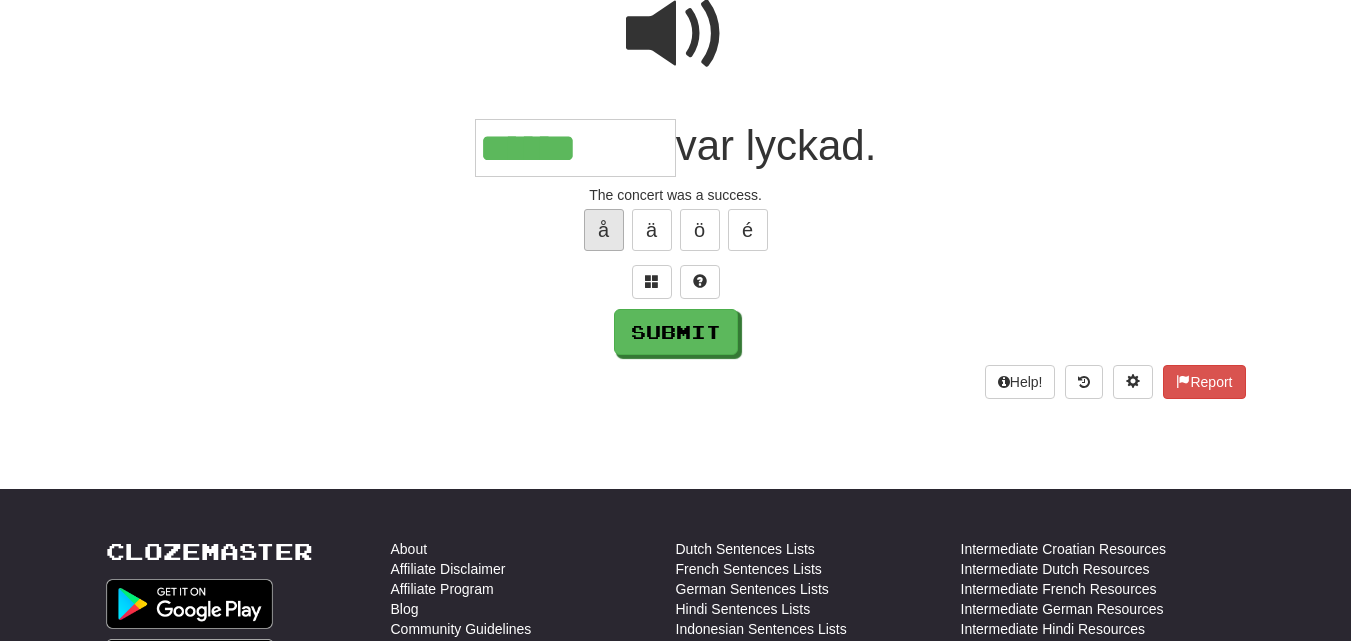 scroll, scrollTop: 200, scrollLeft: 0, axis: vertical 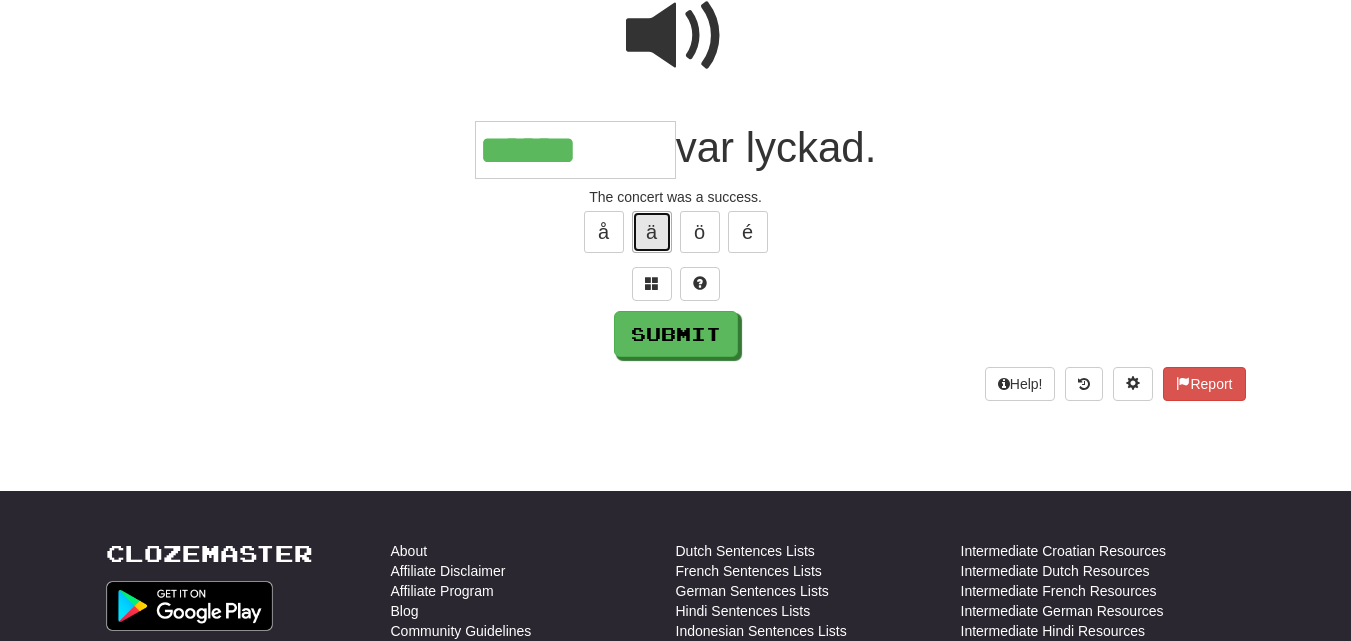 click on "ä" at bounding box center (652, 232) 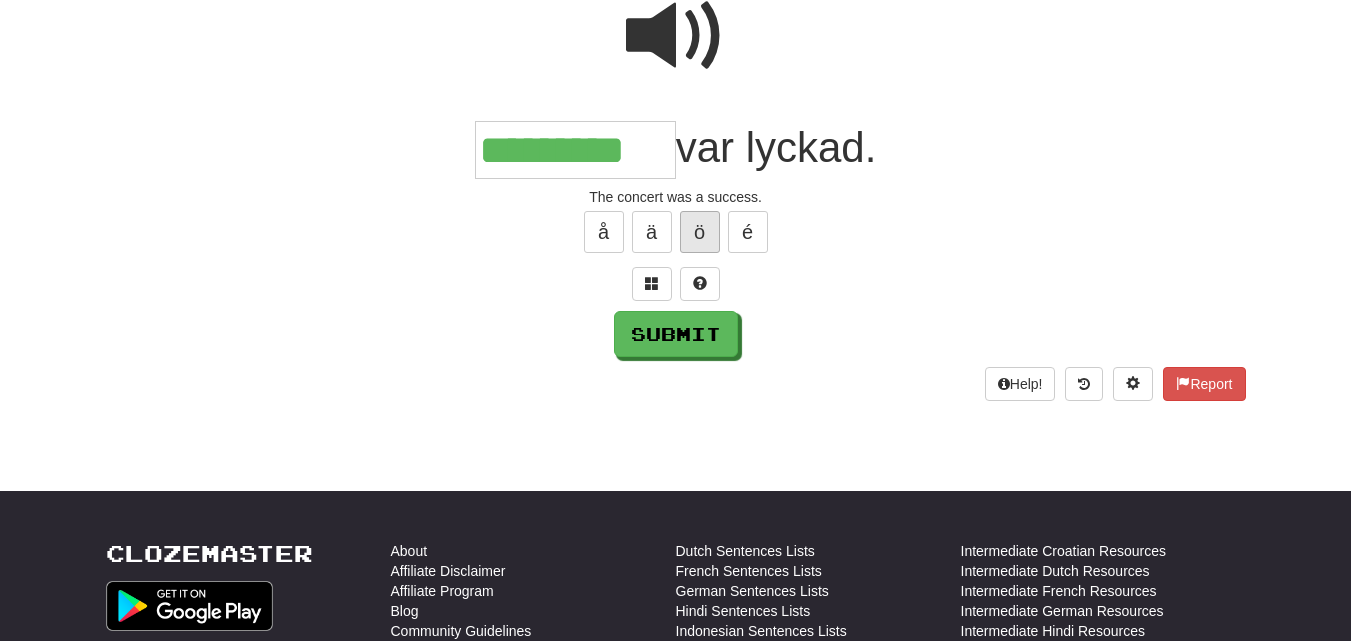 type on "*********" 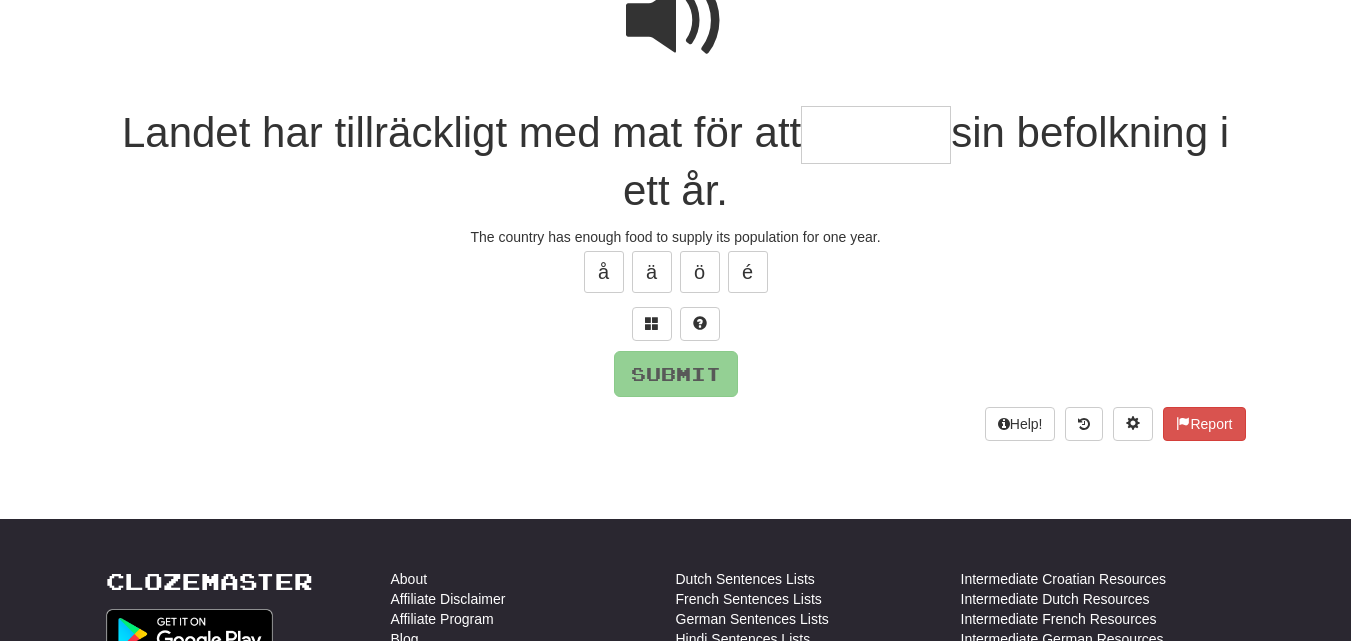 scroll, scrollTop: 100, scrollLeft: 0, axis: vertical 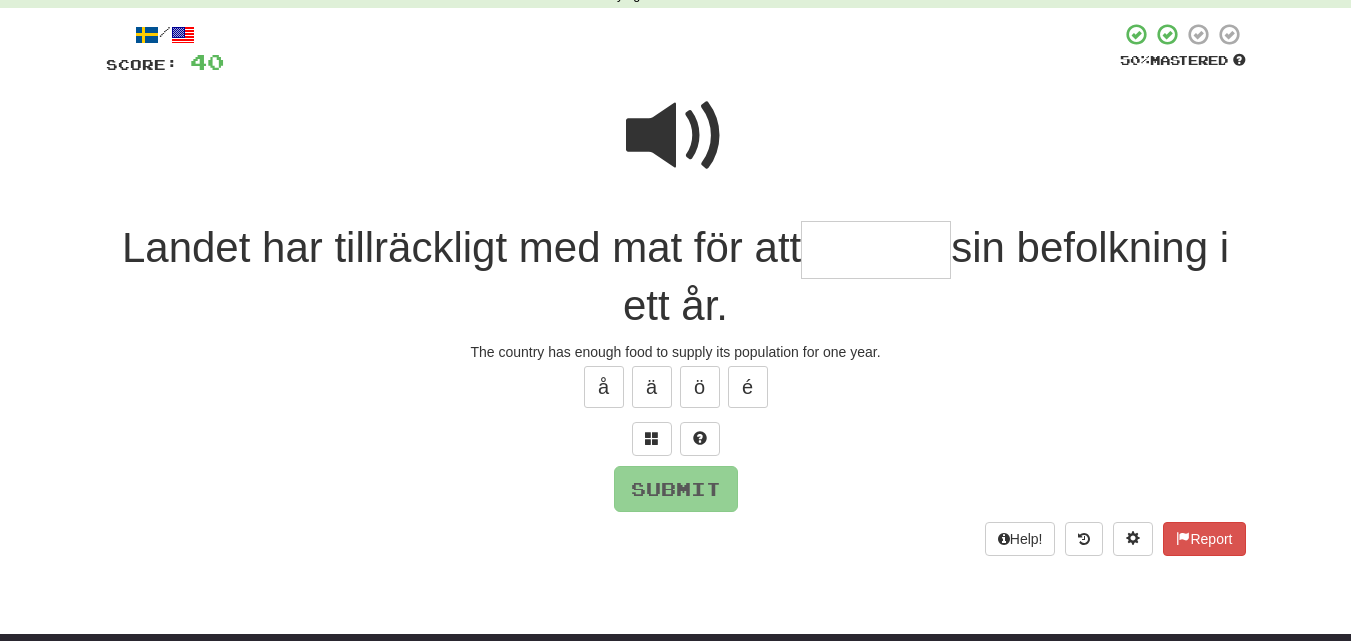 click at bounding box center [676, 136] 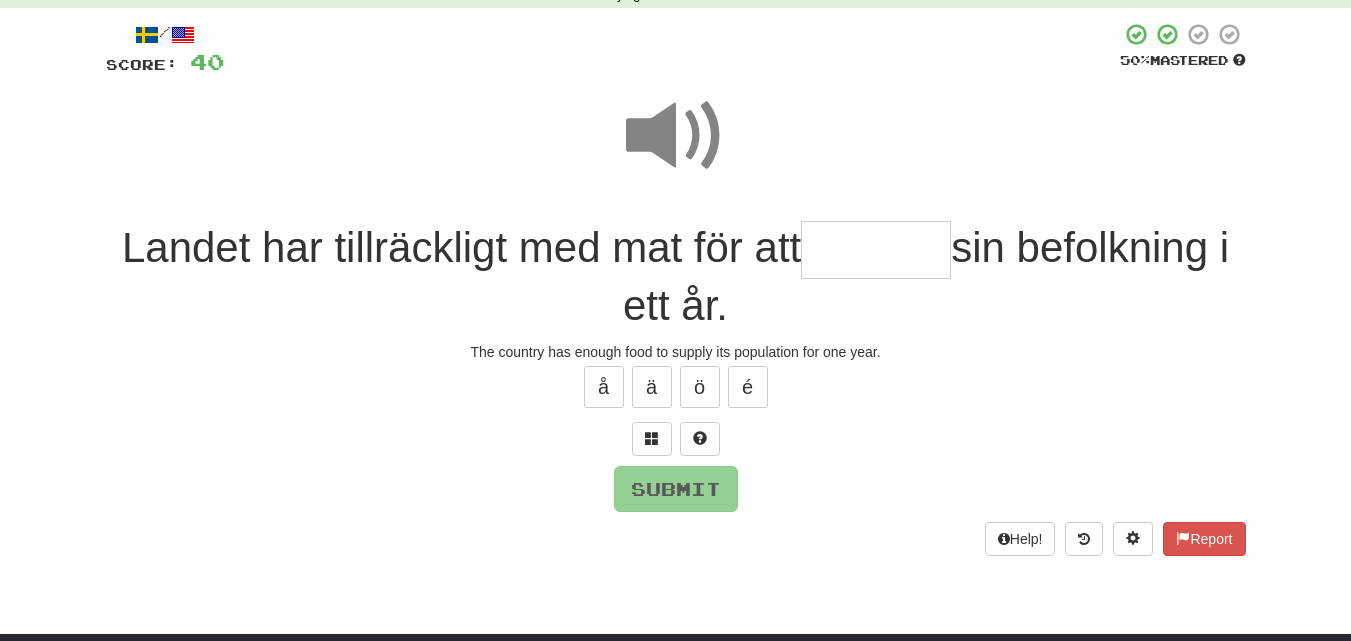click at bounding box center [876, 250] 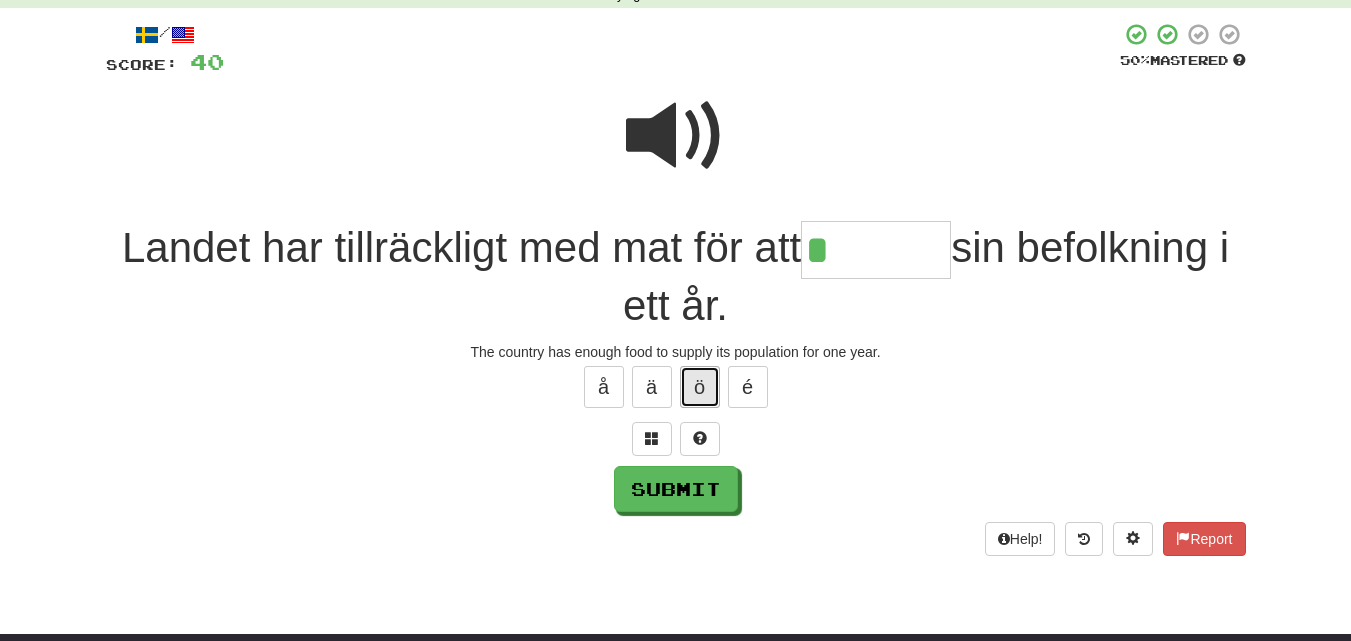 click on "ö" at bounding box center [700, 387] 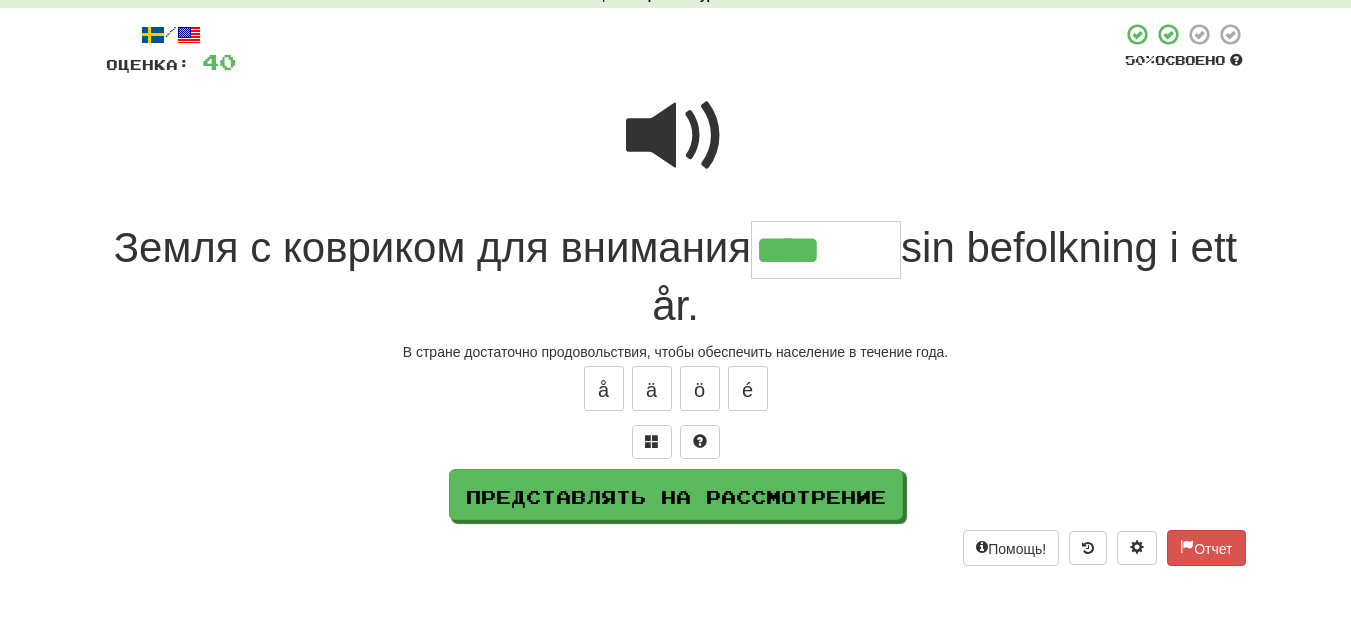 scroll, scrollTop: 100, scrollLeft: 0, axis: vertical 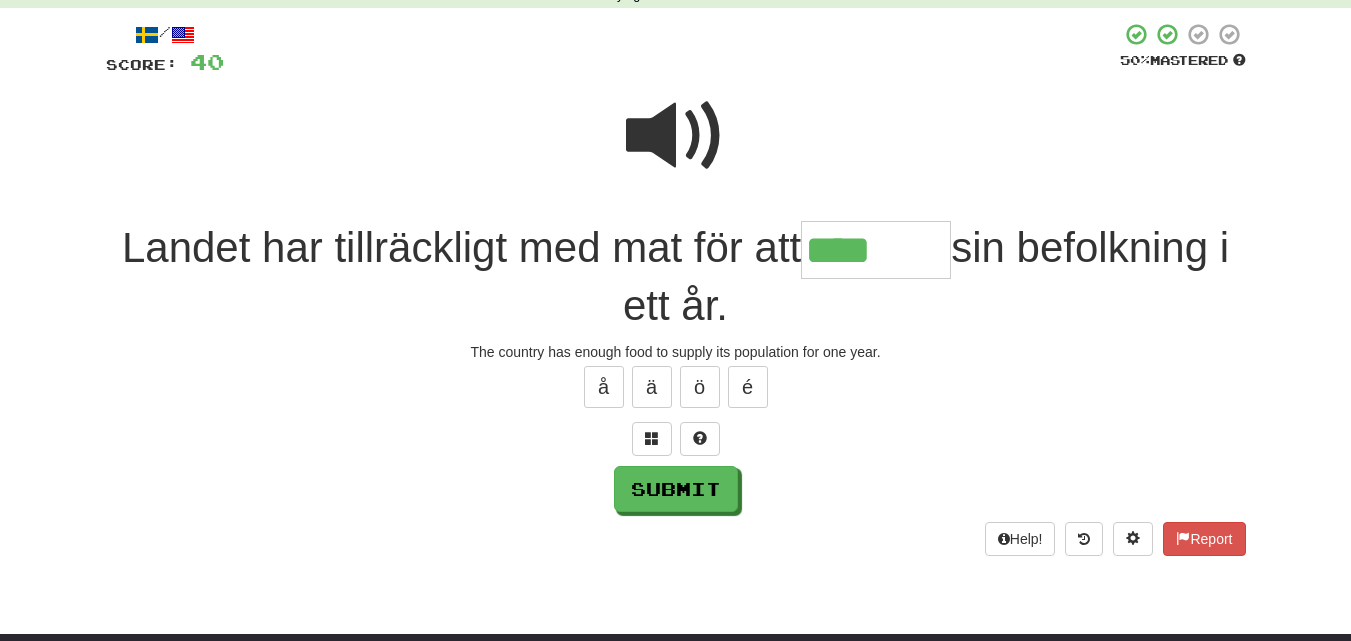 click at bounding box center [676, 136] 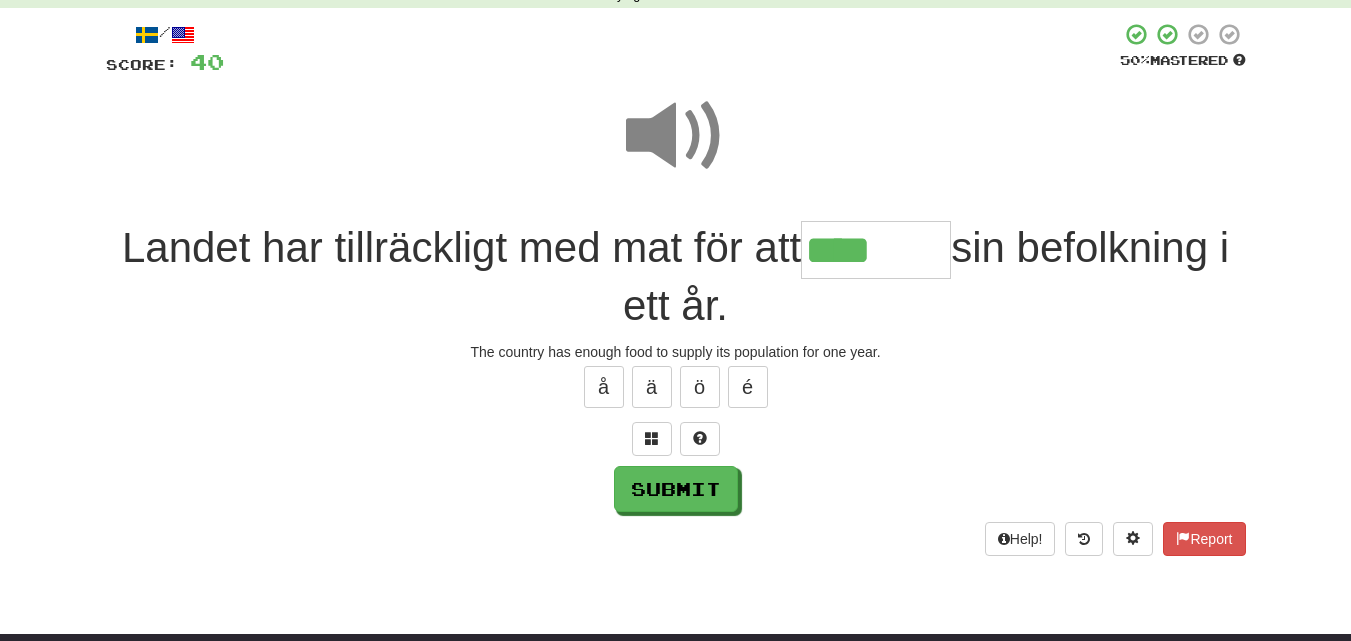 click on "****" at bounding box center (876, 250) 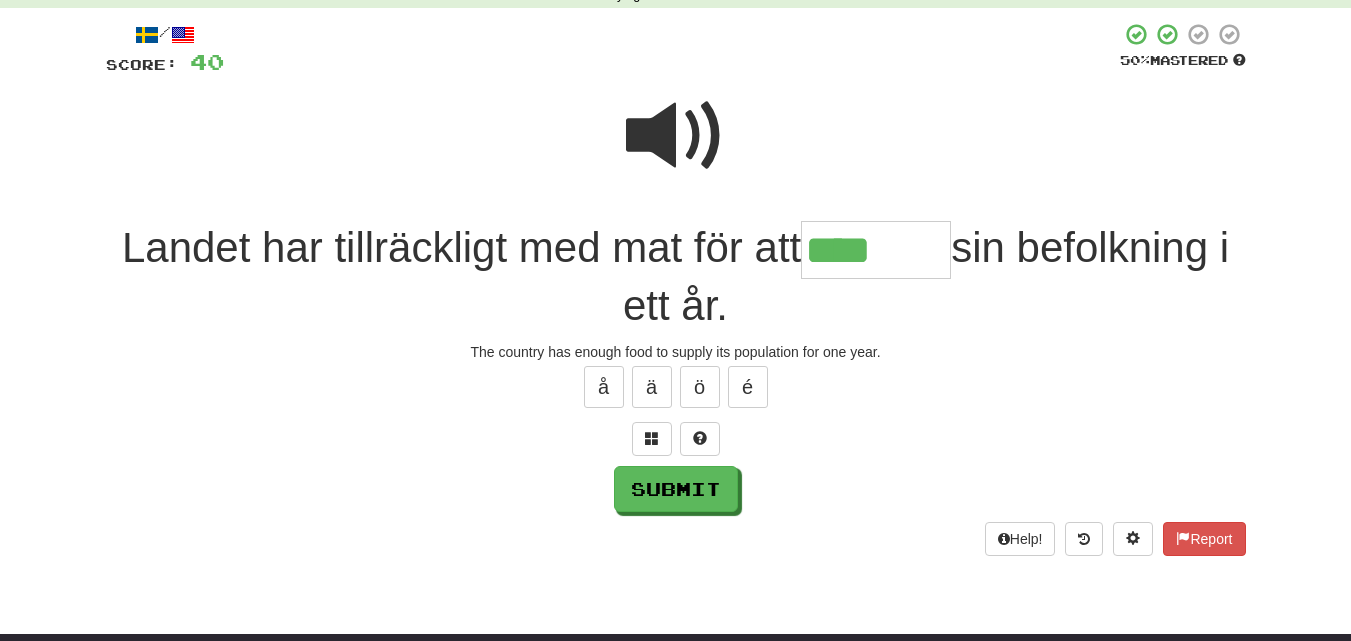 click at bounding box center (676, 136) 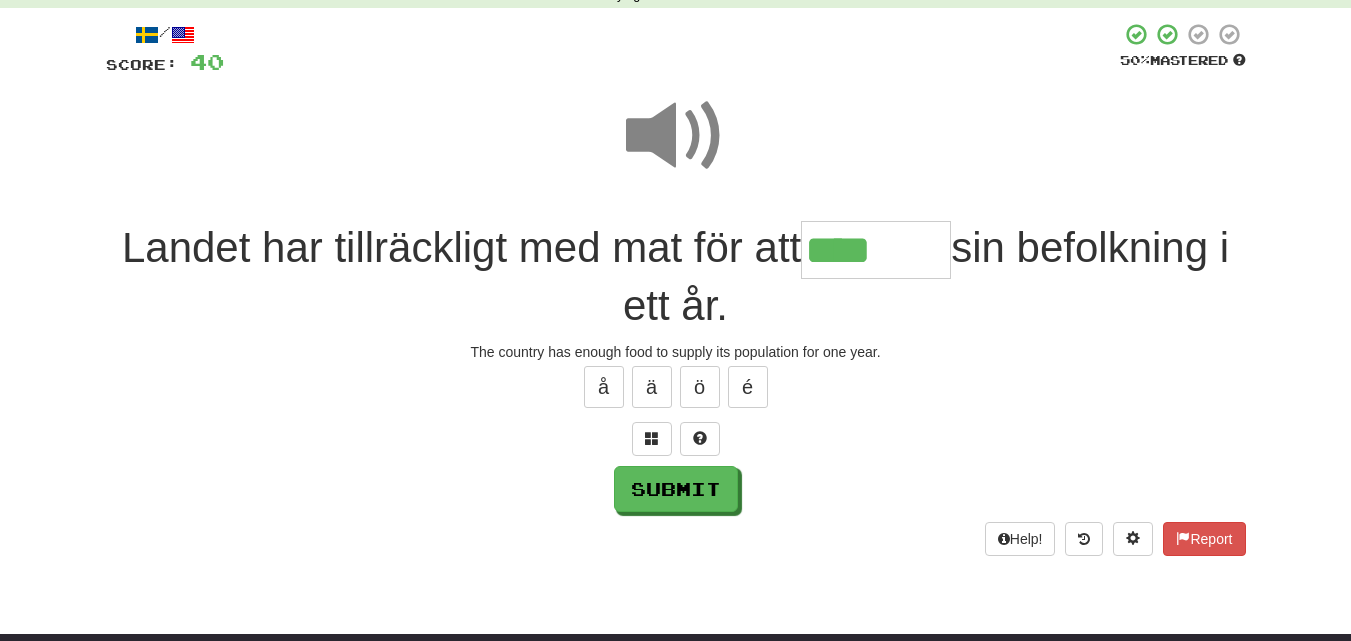 click on "****" at bounding box center (876, 250) 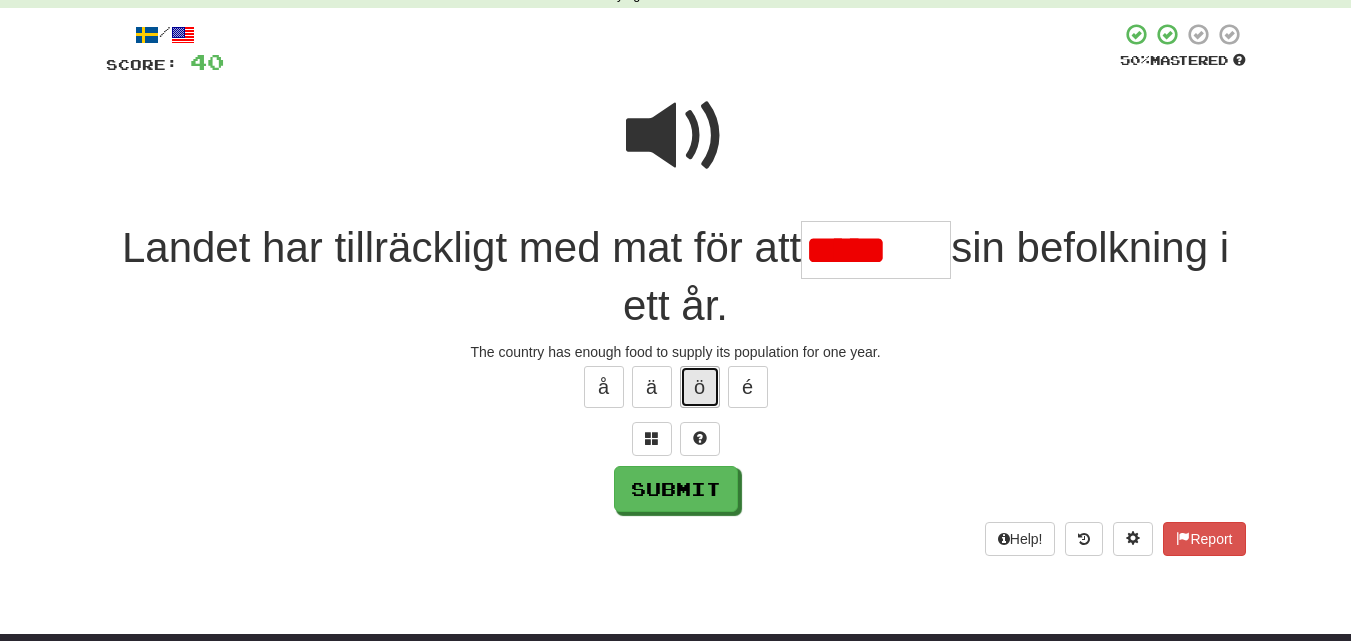 click on "ö" at bounding box center [700, 387] 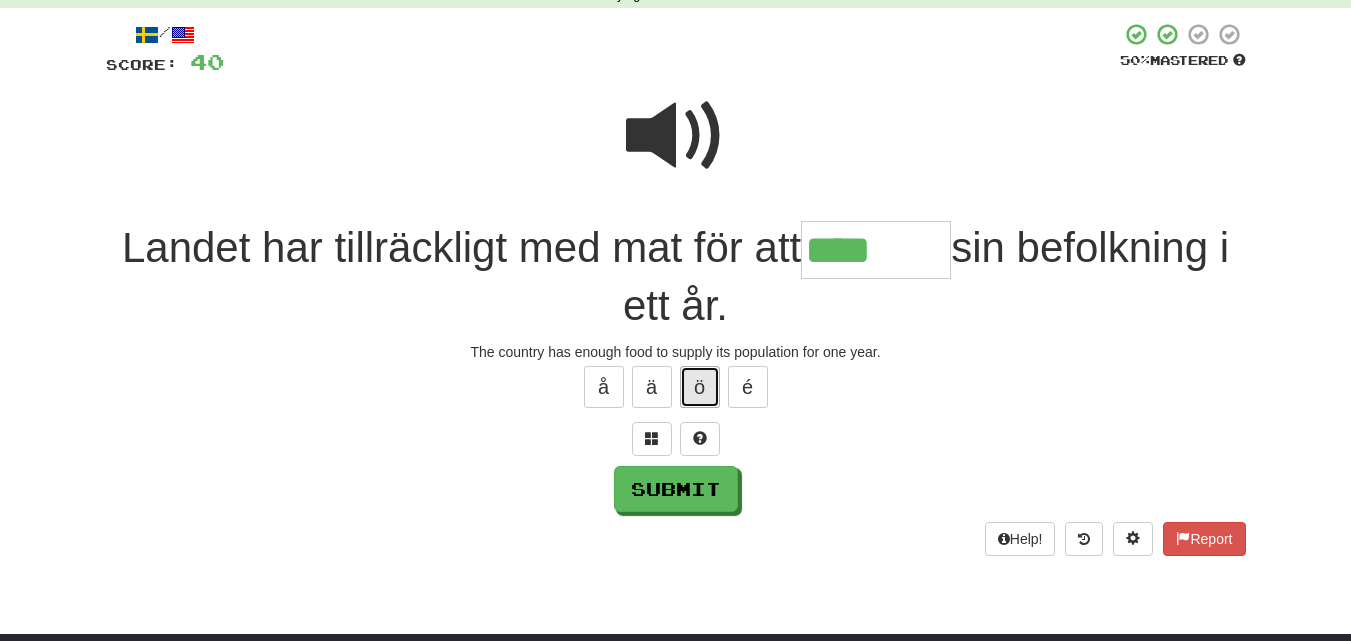 click on "ö" at bounding box center [700, 387] 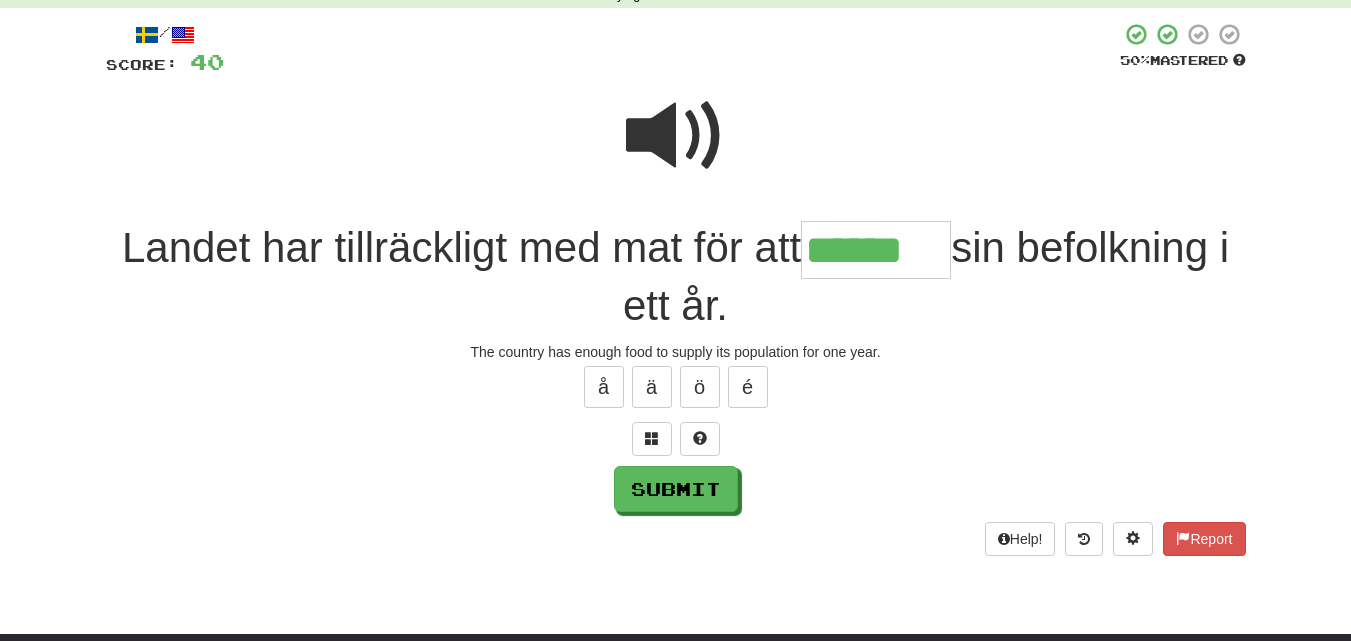 click at bounding box center (676, 136) 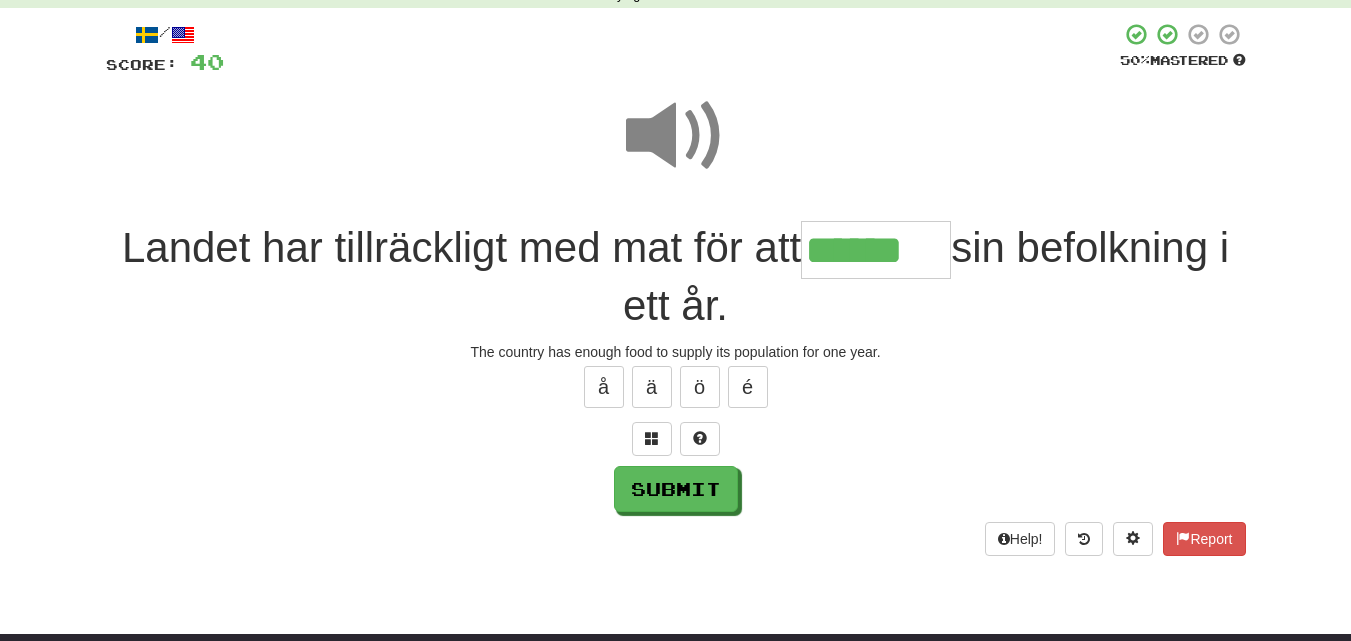 click on "******" at bounding box center (876, 250) 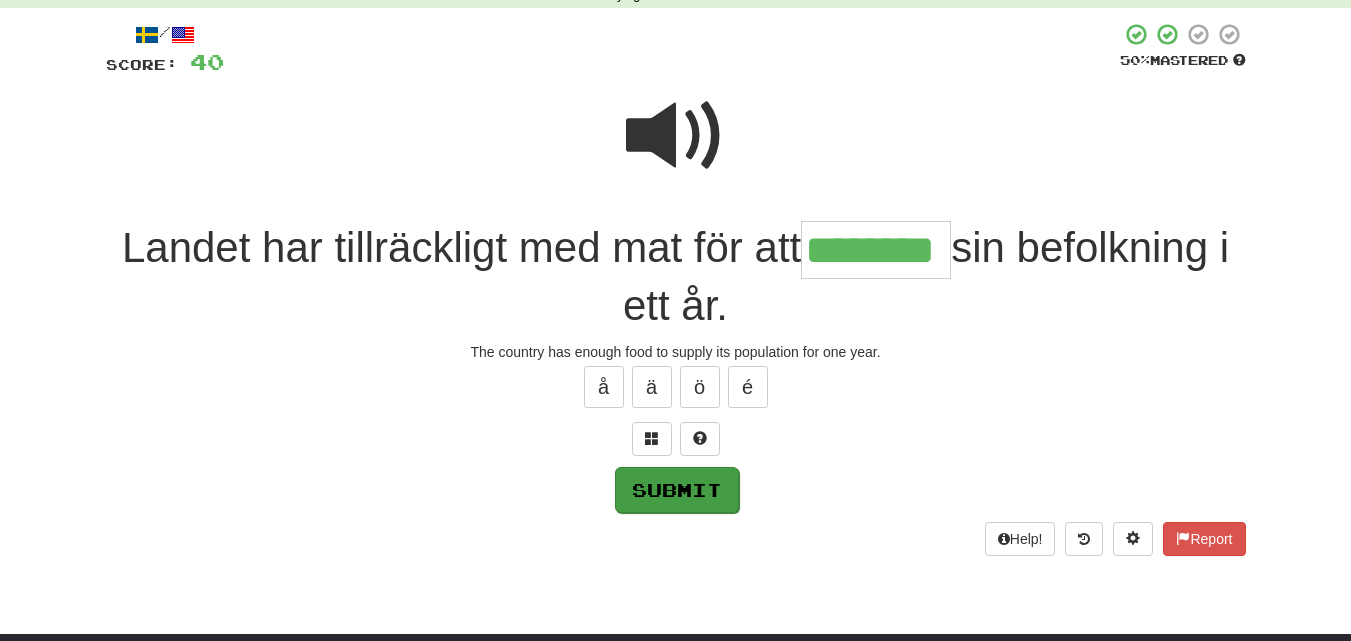 type on "********" 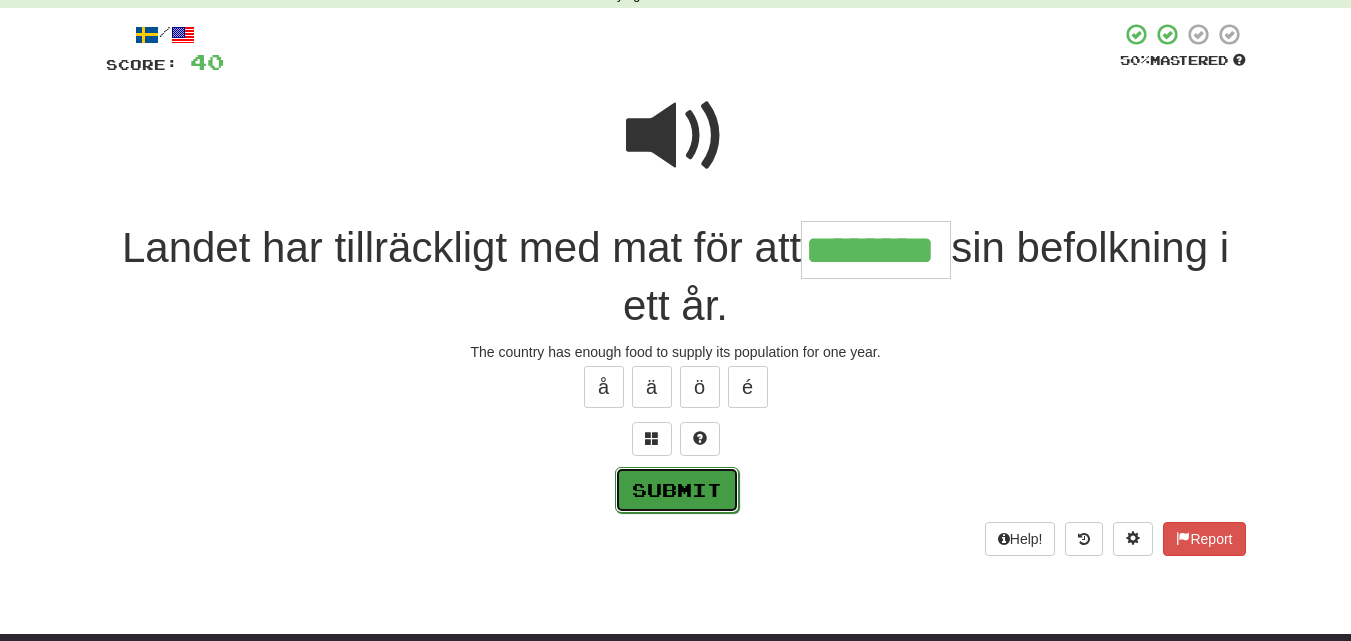 click on "Submit" at bounding box center (677, 490) 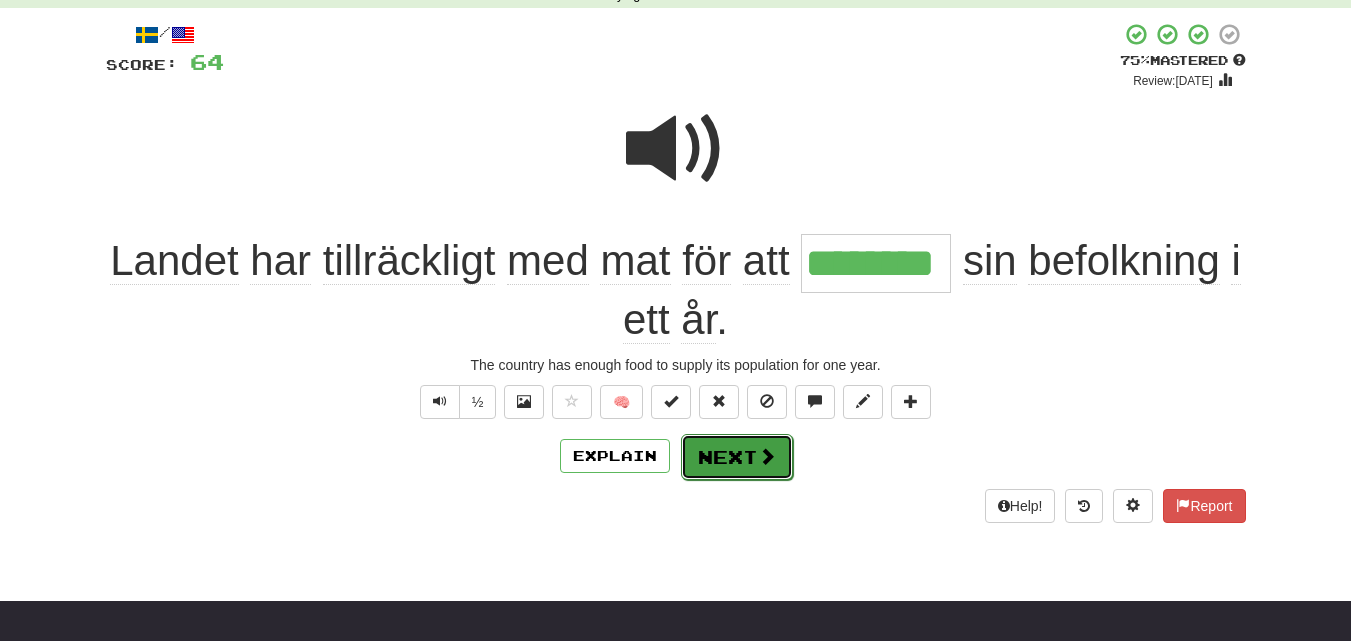 click on "Next" at bounding box center (737, 457) 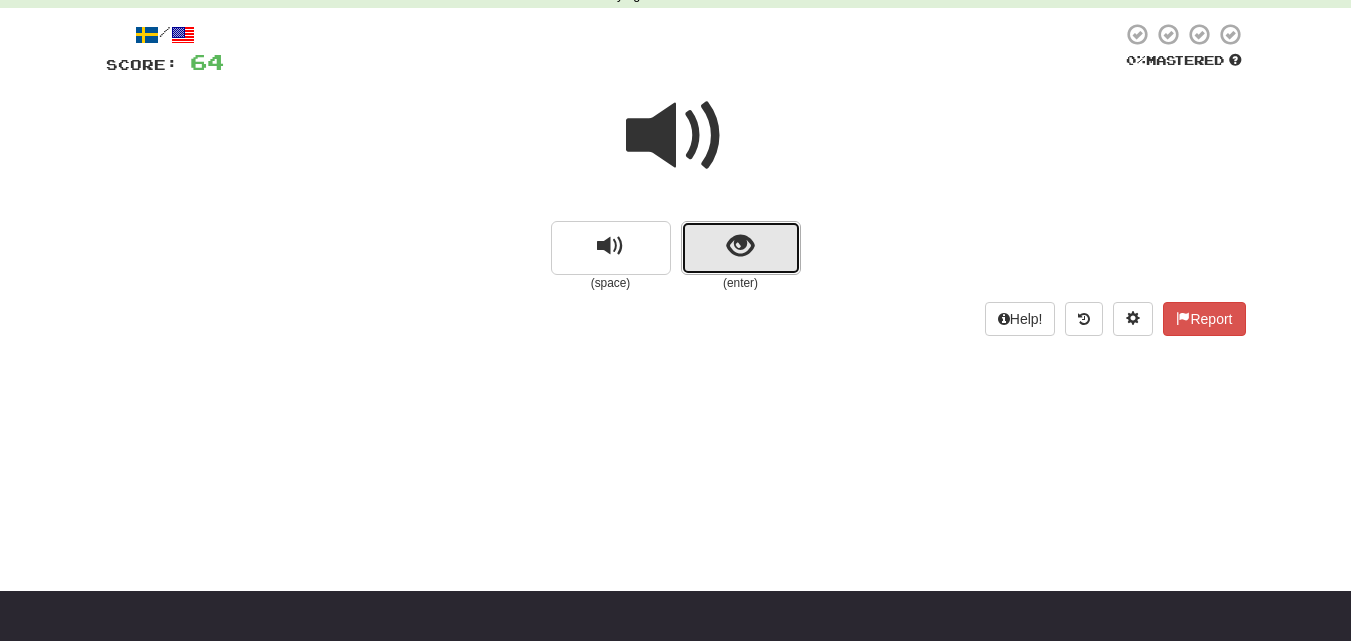 click at bounding box center (741, 248) 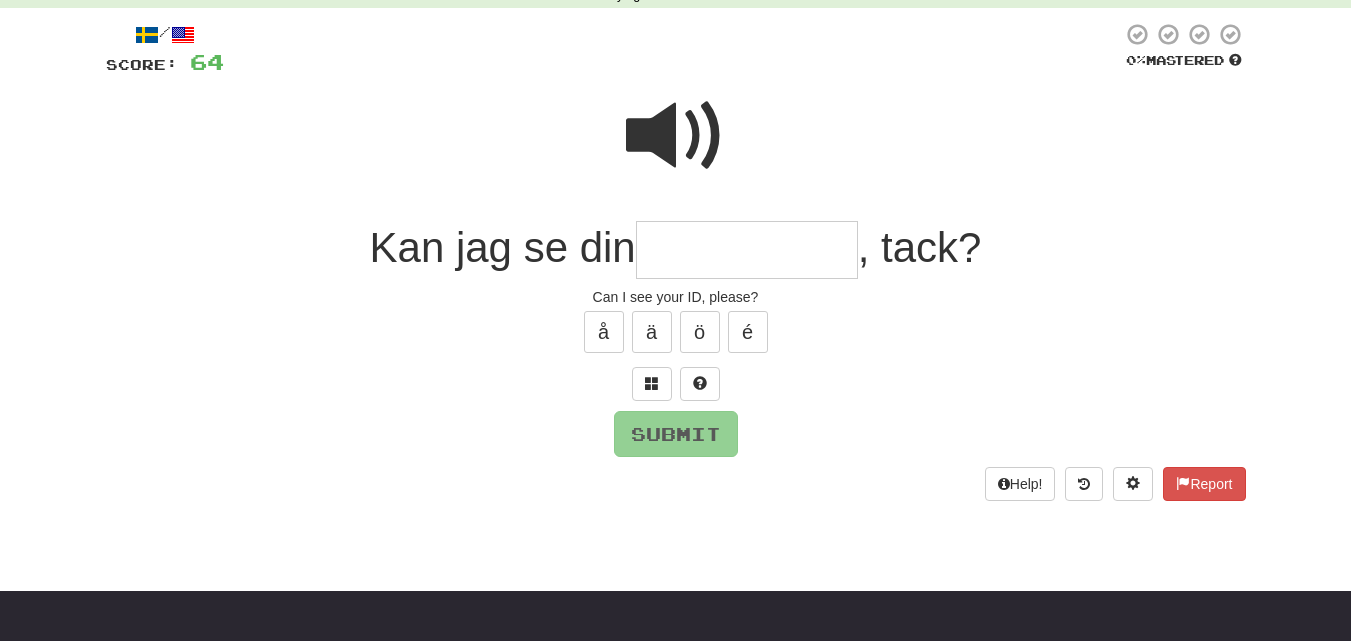 click at bounding box center [747, 250] 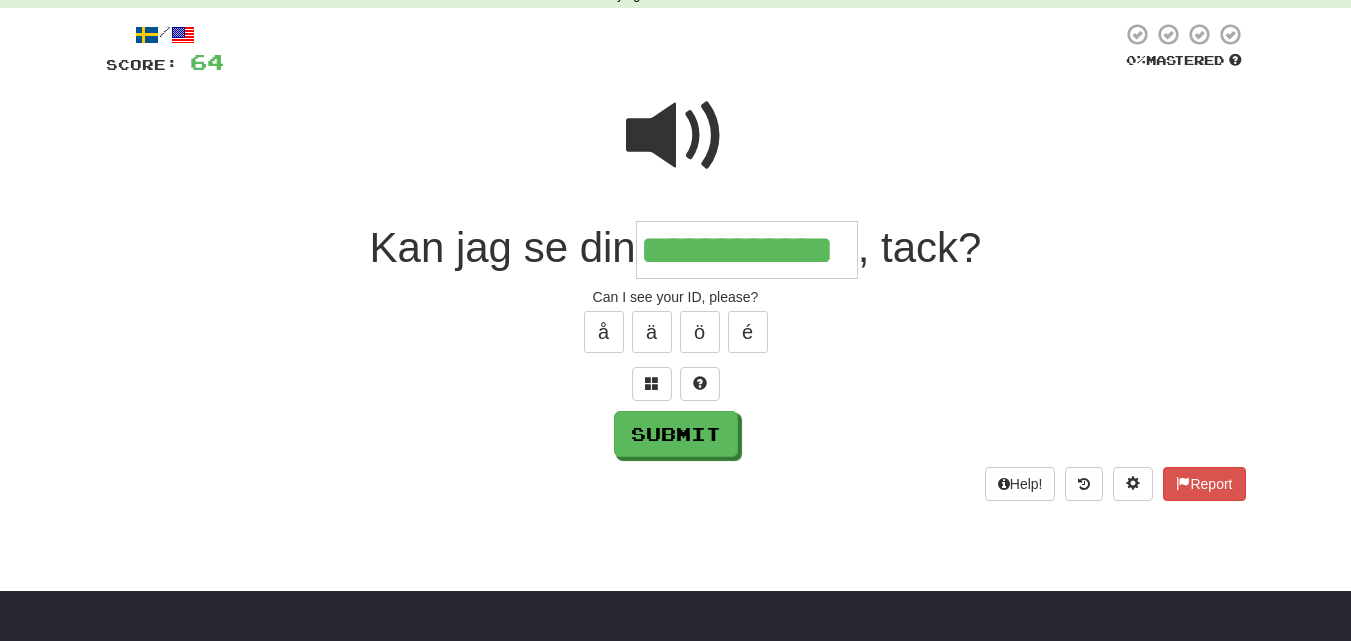type on "**********" 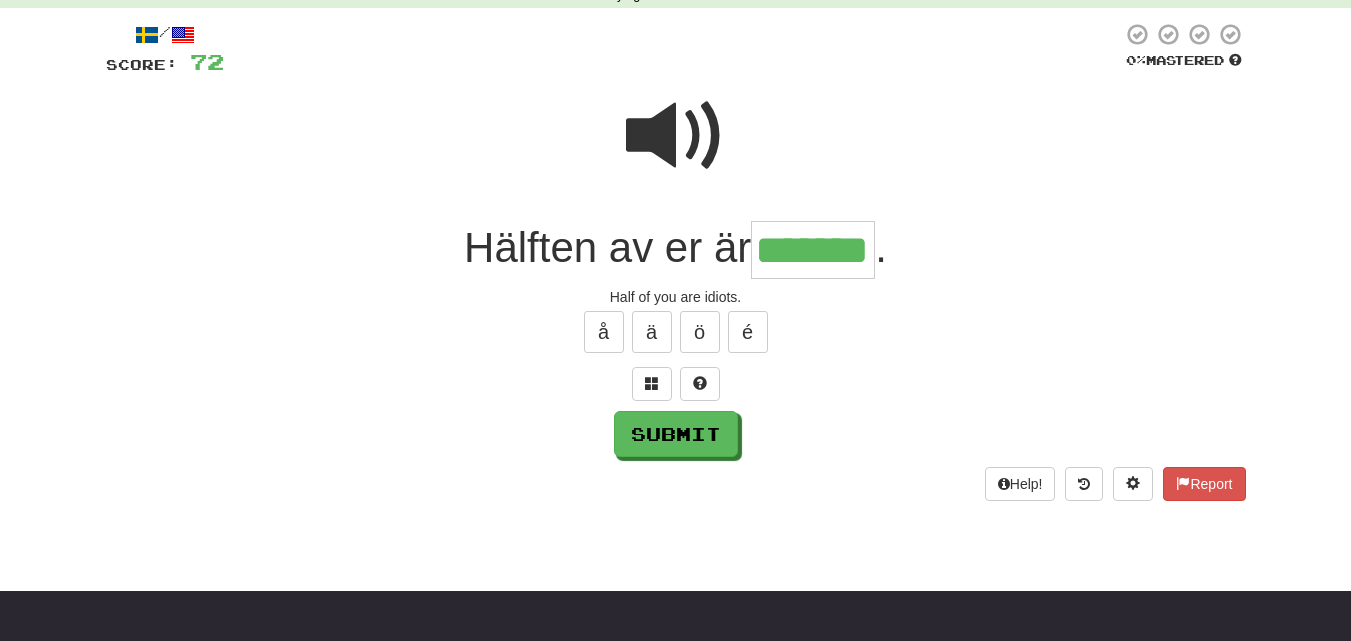 type on "*******" 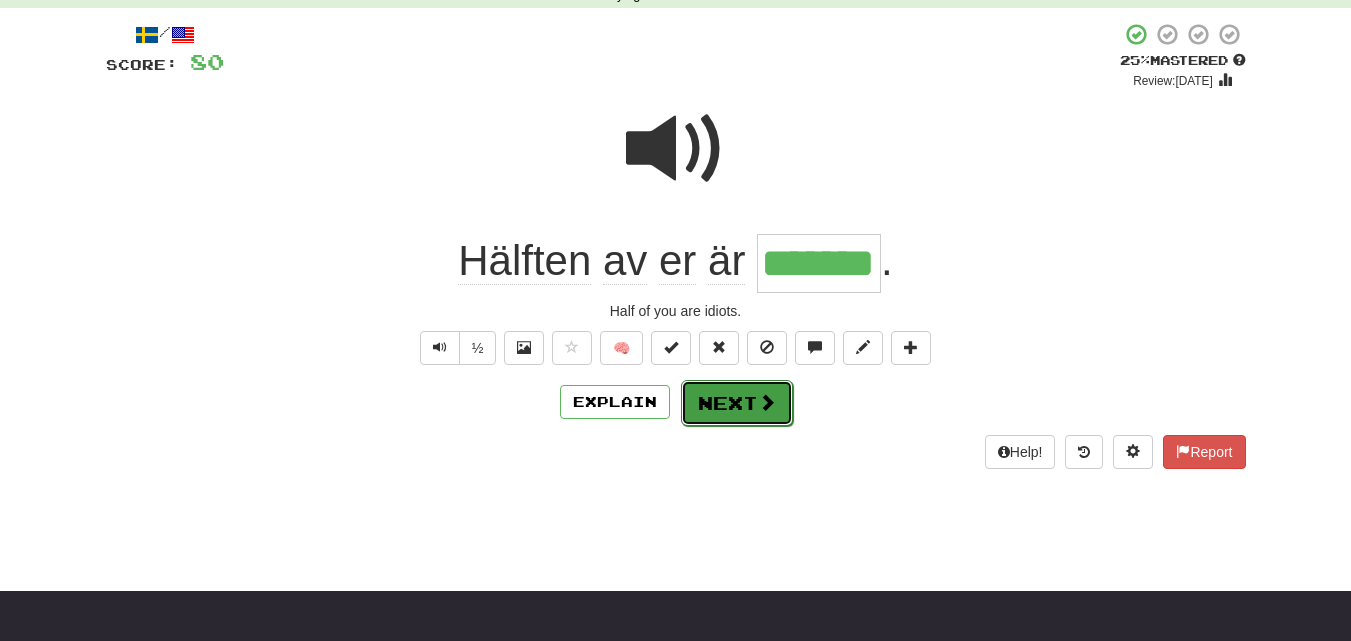 click on "Next" at bounding box center [737, 403] 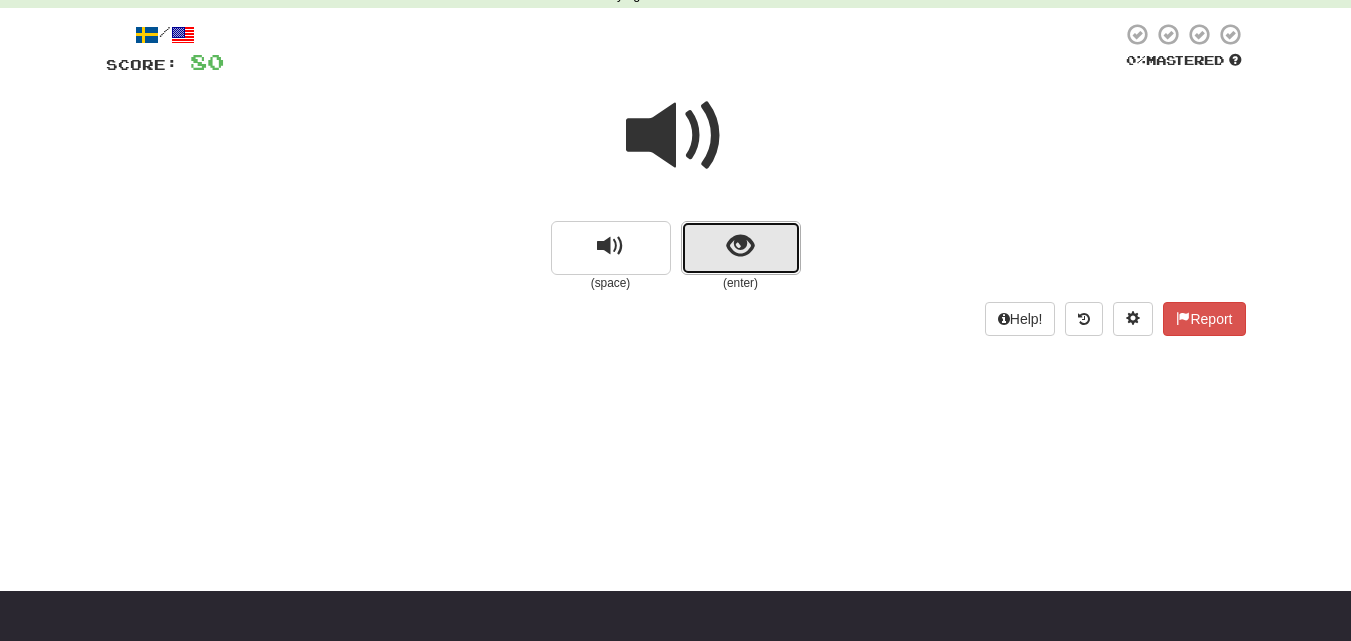 click at bounding box center [741, 248] 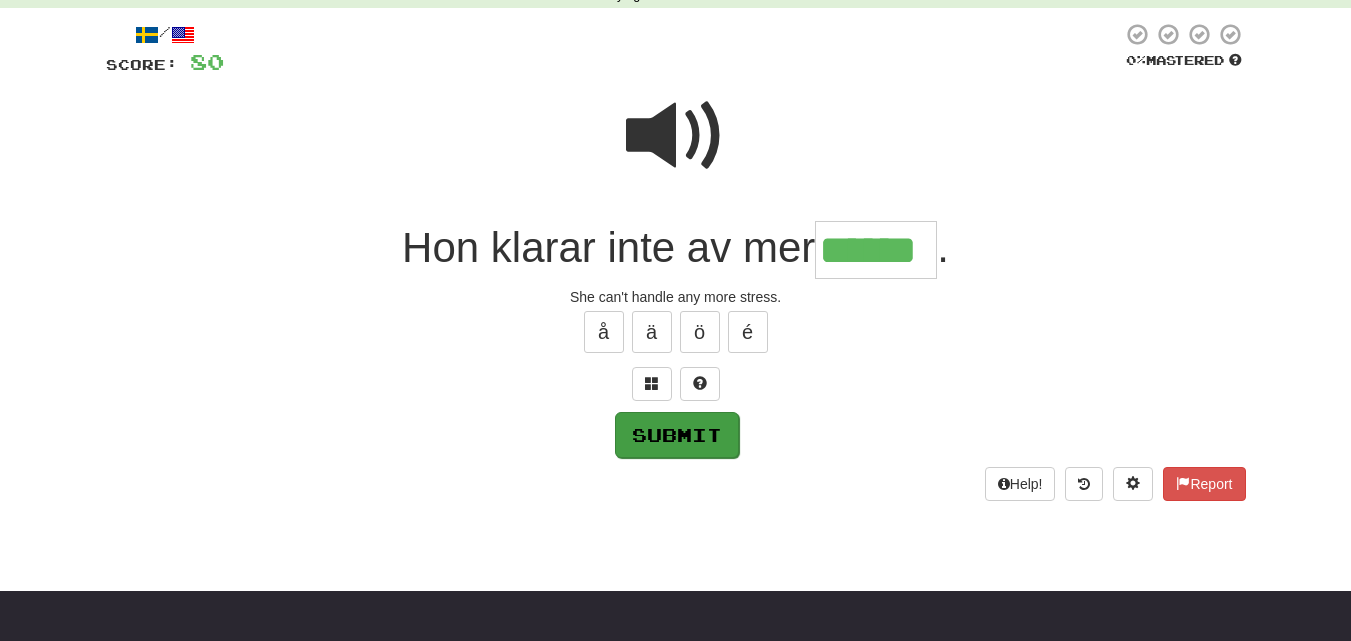 type on "******" 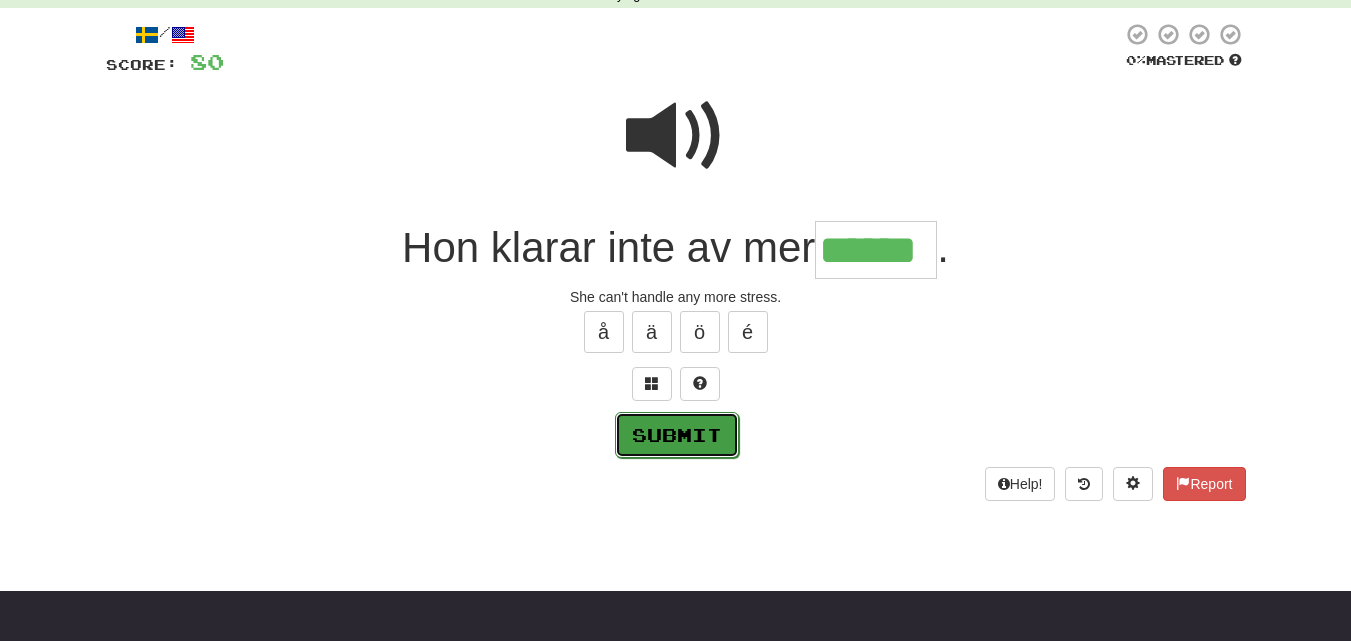 click on "Submit" at bounding box center [677, 435] 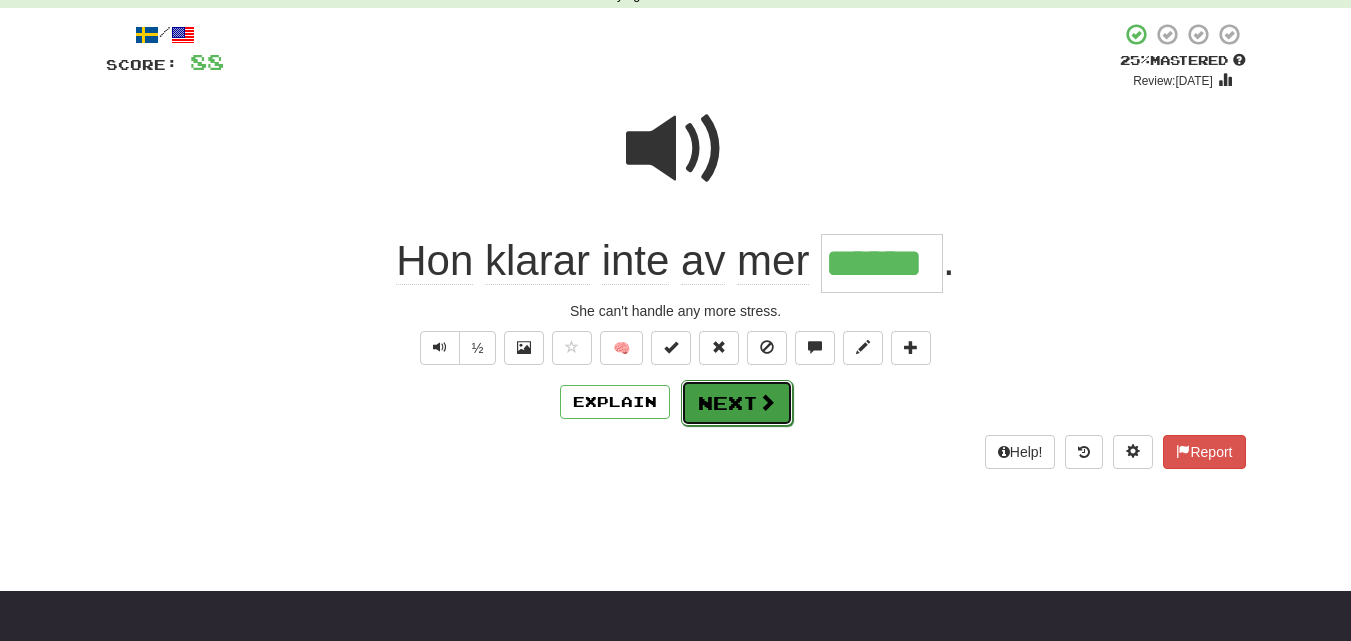 click on "Next" at bounding box center (737, 403) 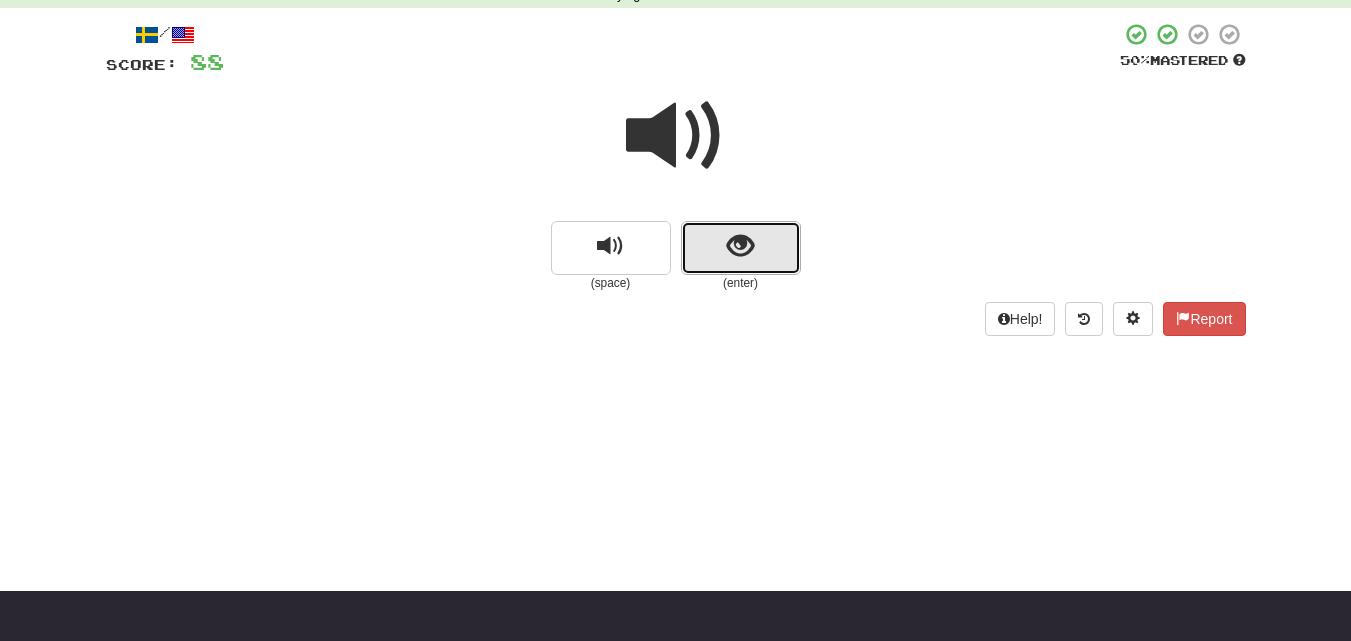 click at bounding box center [741, 248] 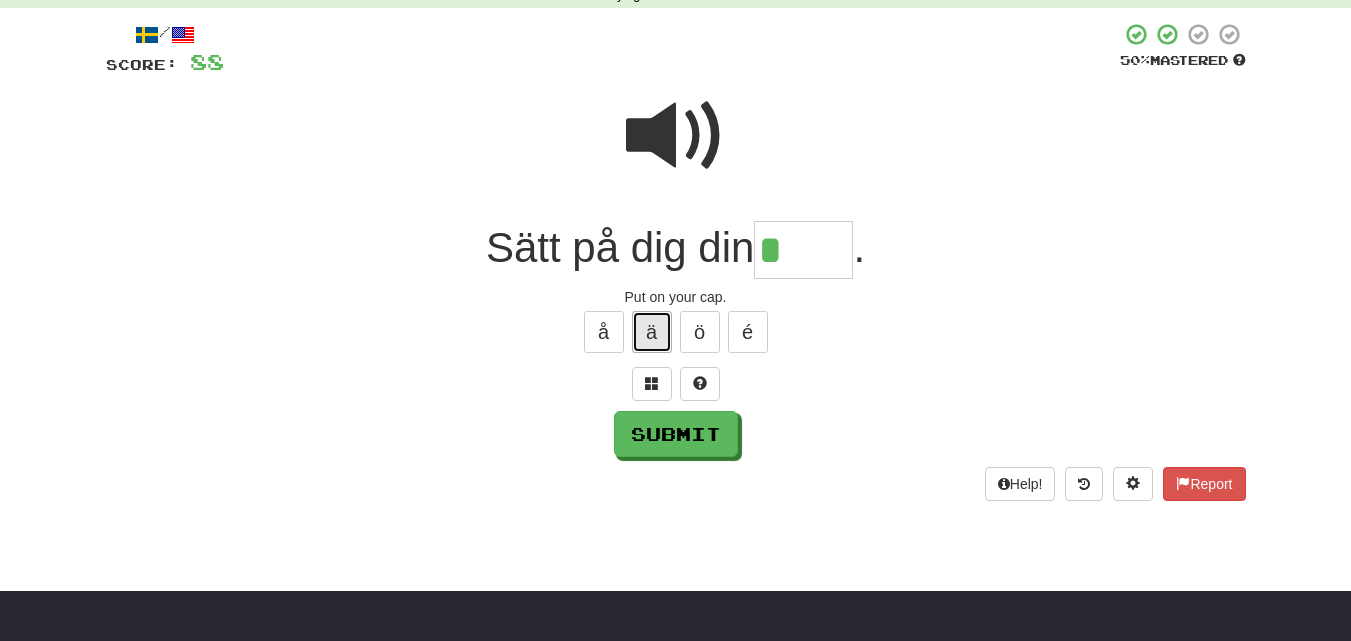 click on "ä" at bounding box center (652, 332) 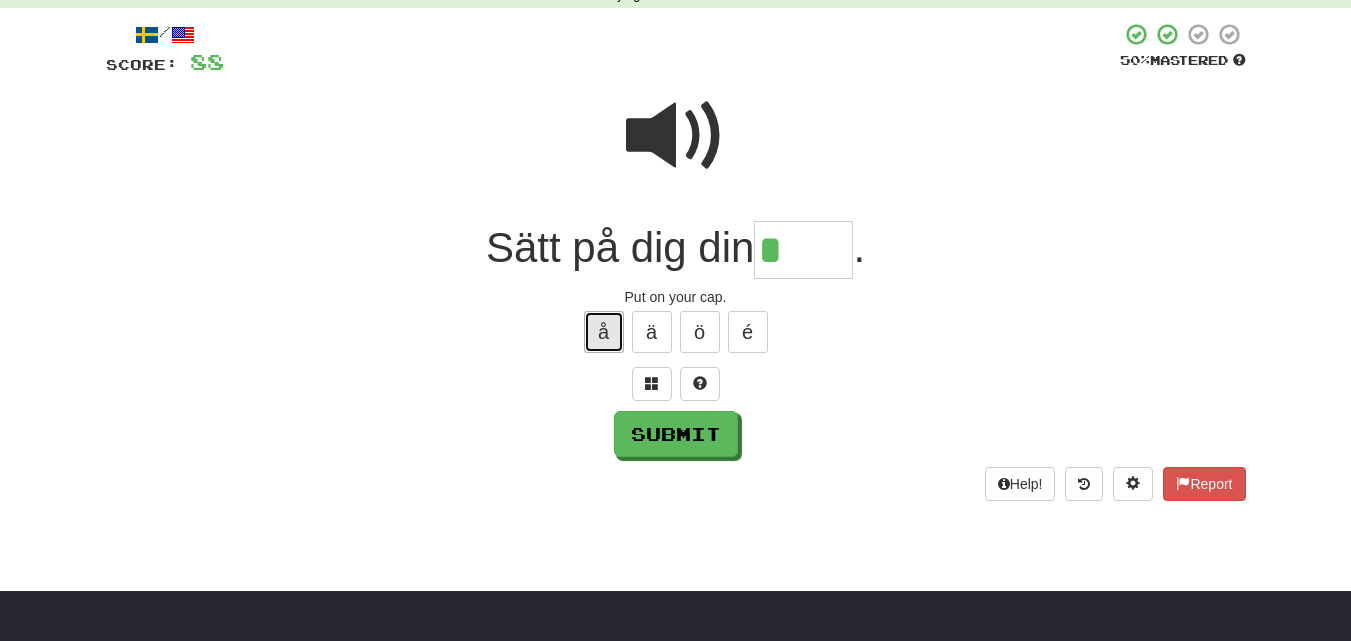 click on "å" at bounding box center (604, 332) 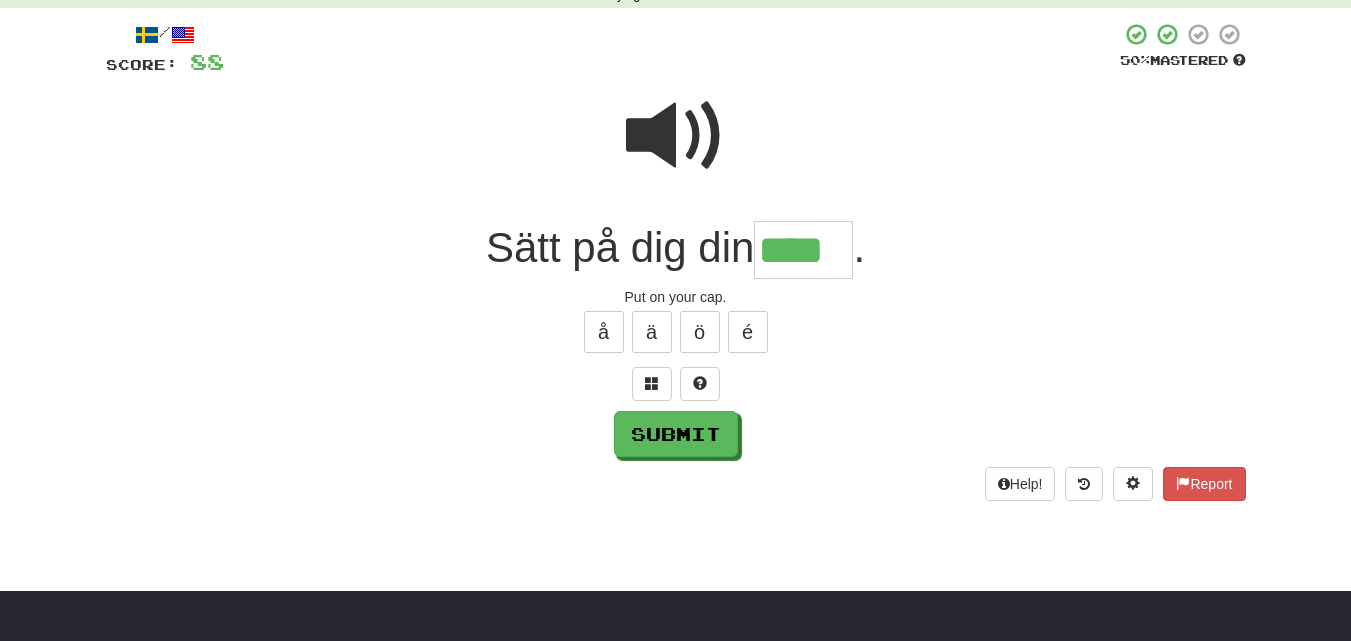 type on "****" 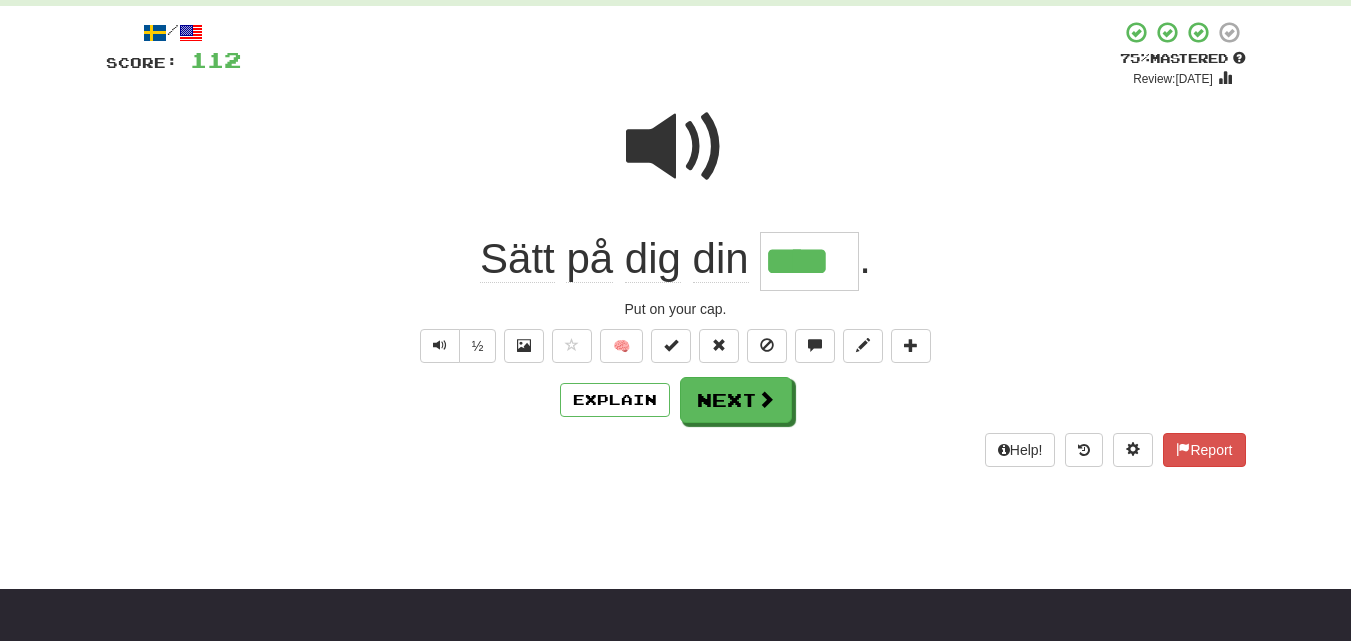 scroll, scrollTop: 100, scrollLeft: 0, axis: vertical 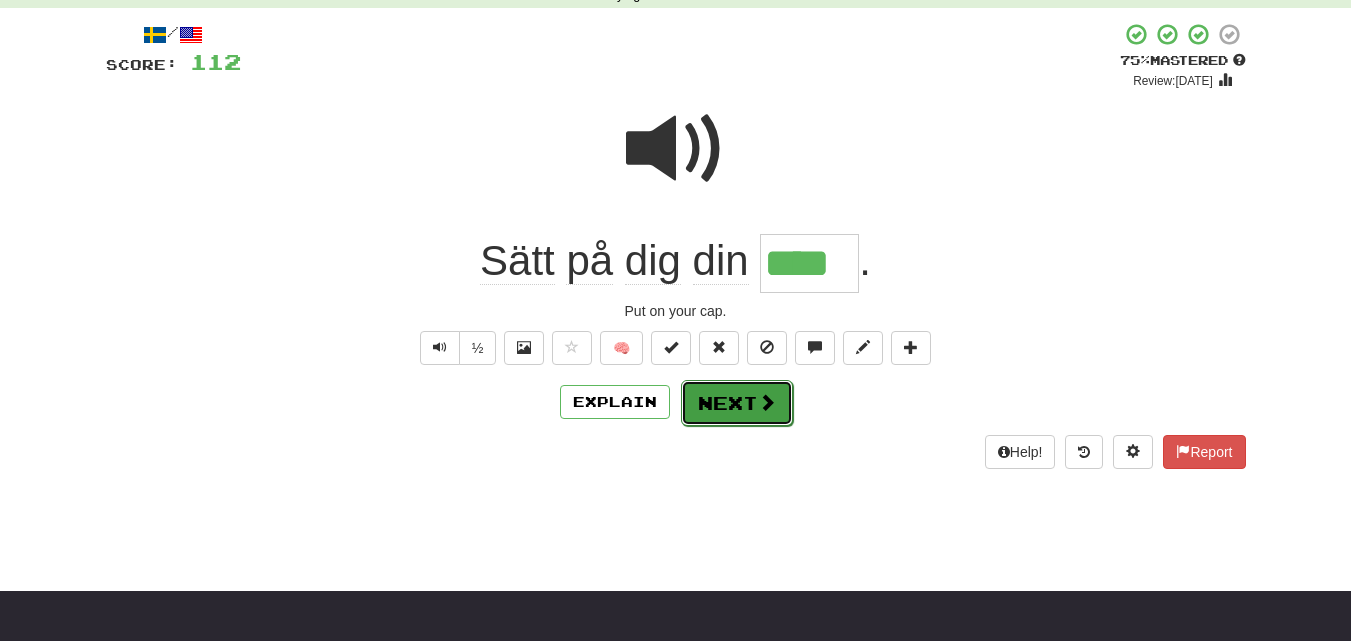 click on "Next" at bounding box center (737, 403) 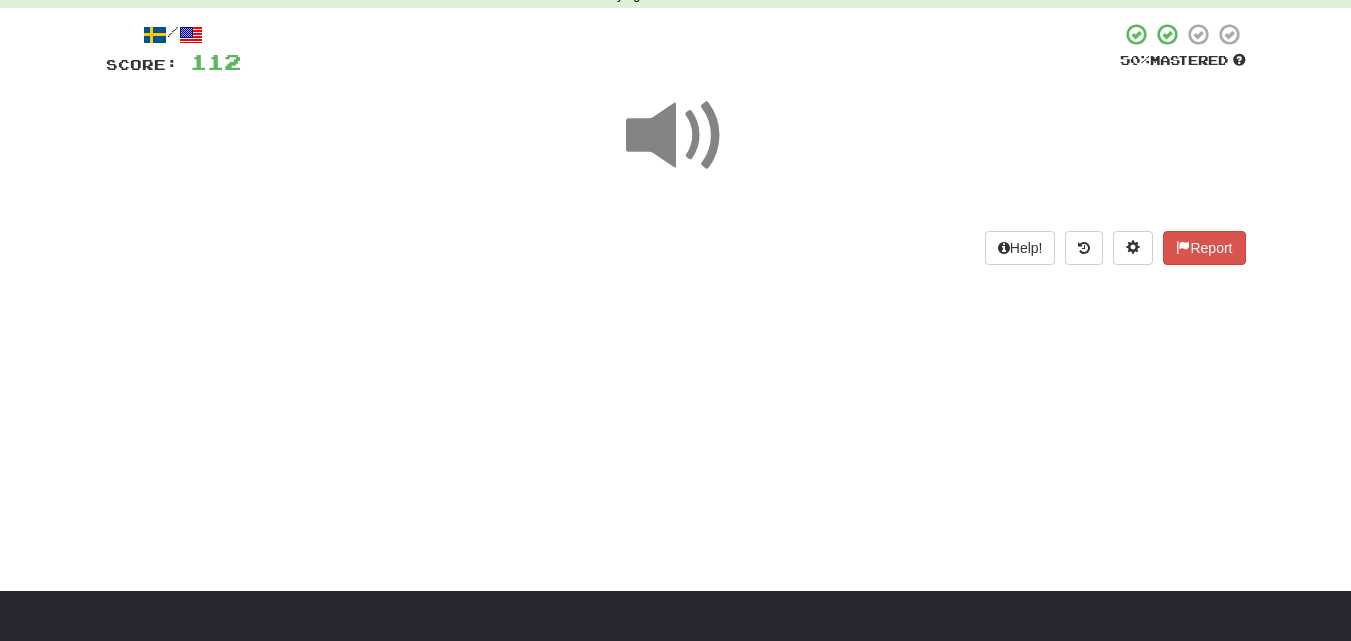 scroll, scrollTop: 0, scrollLeft: 0, axis: both 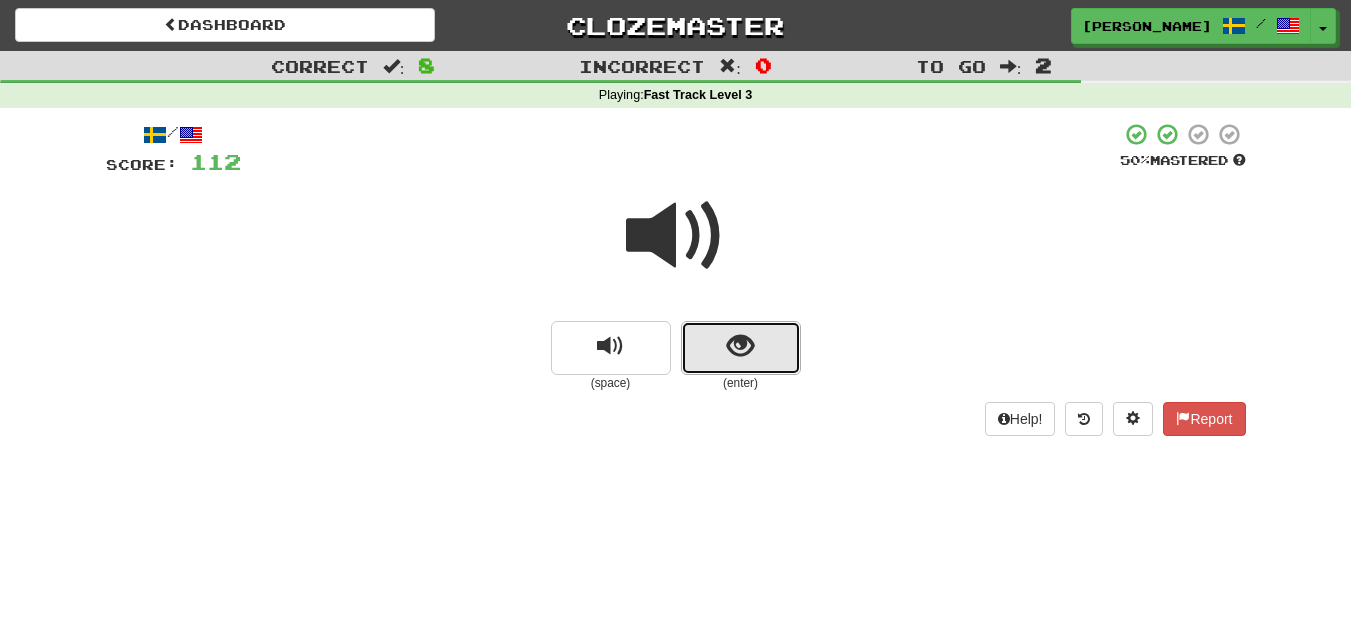click at bounding box center (741, 348) 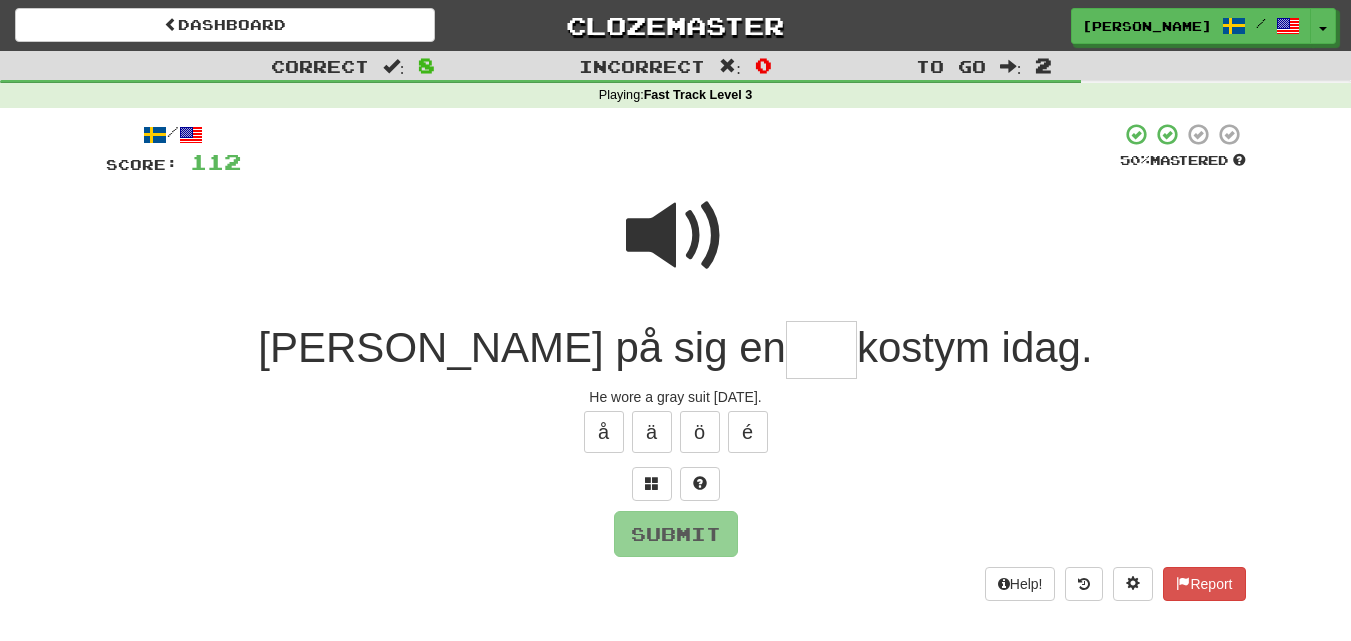 click at bounding box center (821, 350) 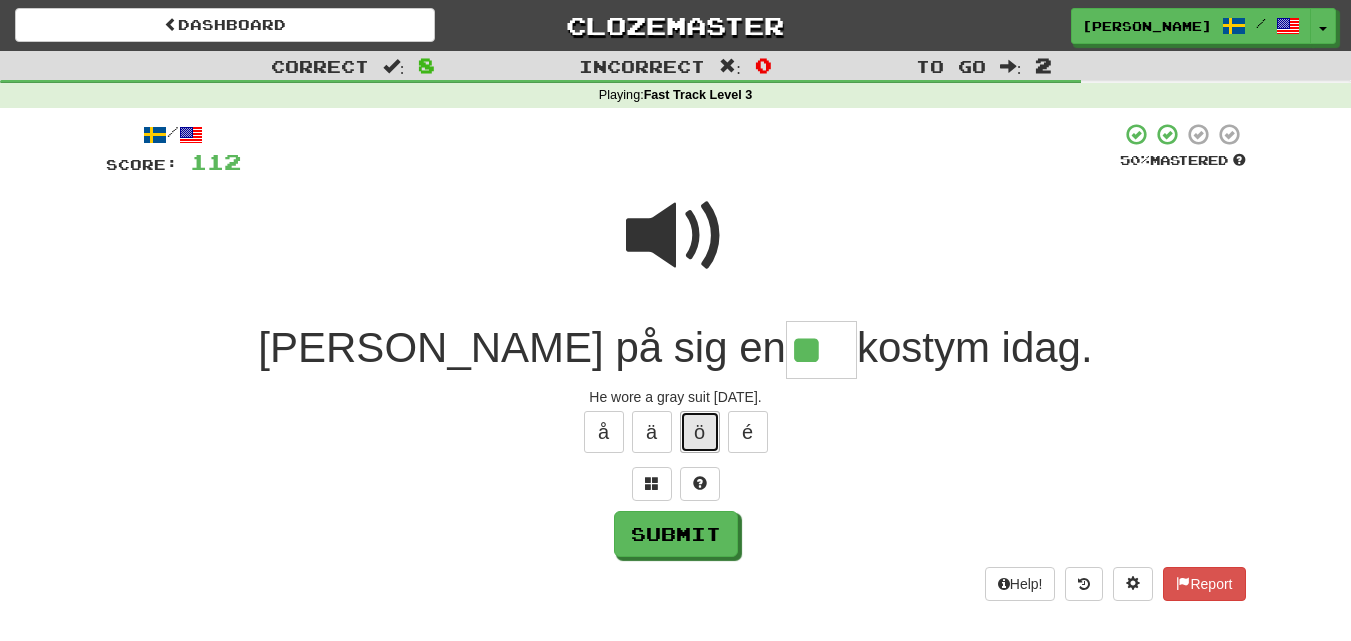 click on "ö" at bounding box center (700, 432) 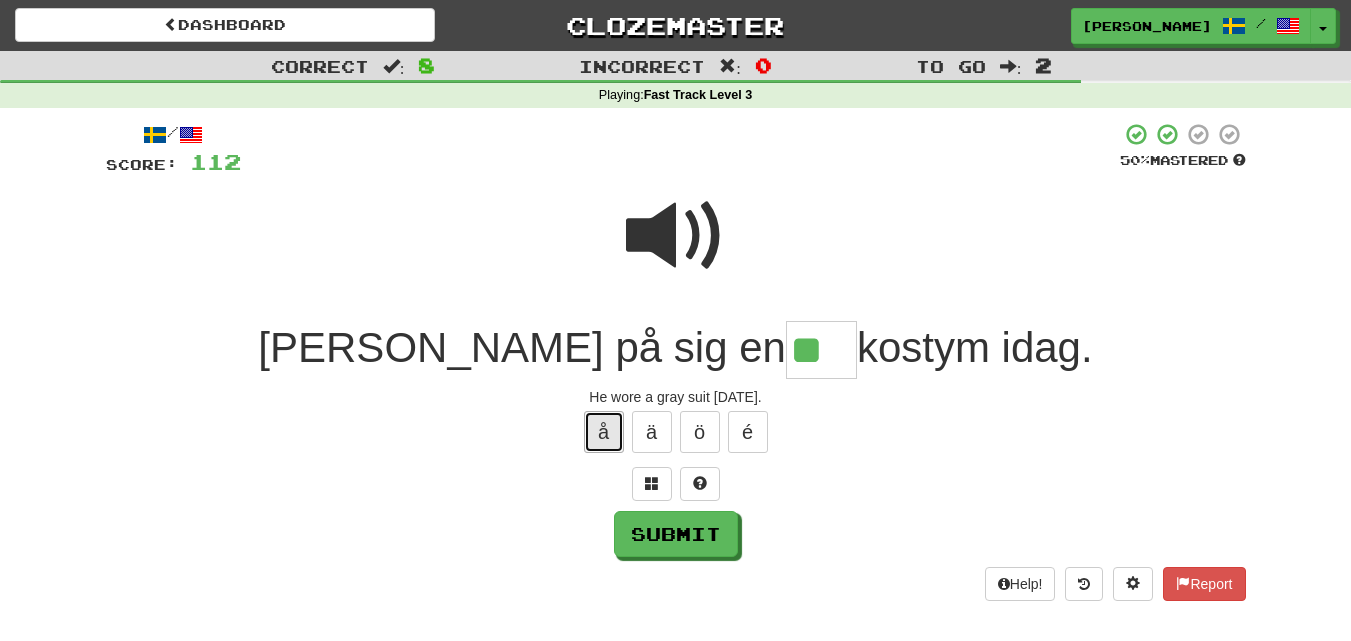 click on "å" at bounding box center (604, 432) 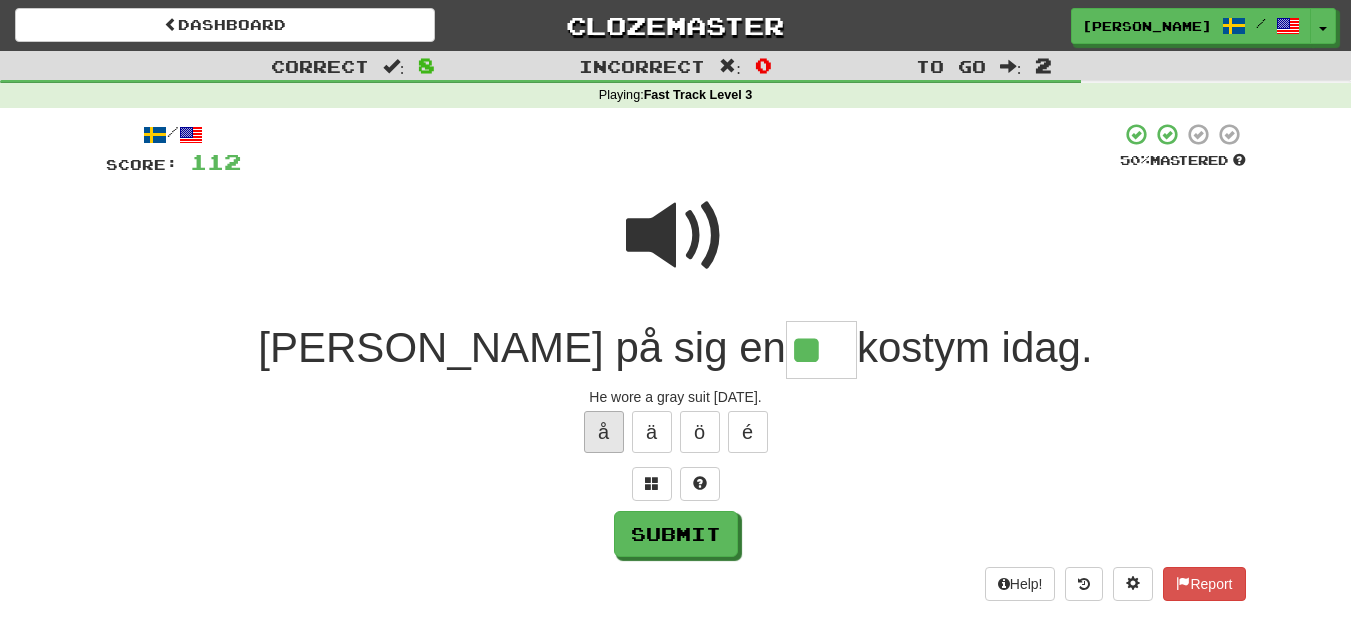 type on "***" 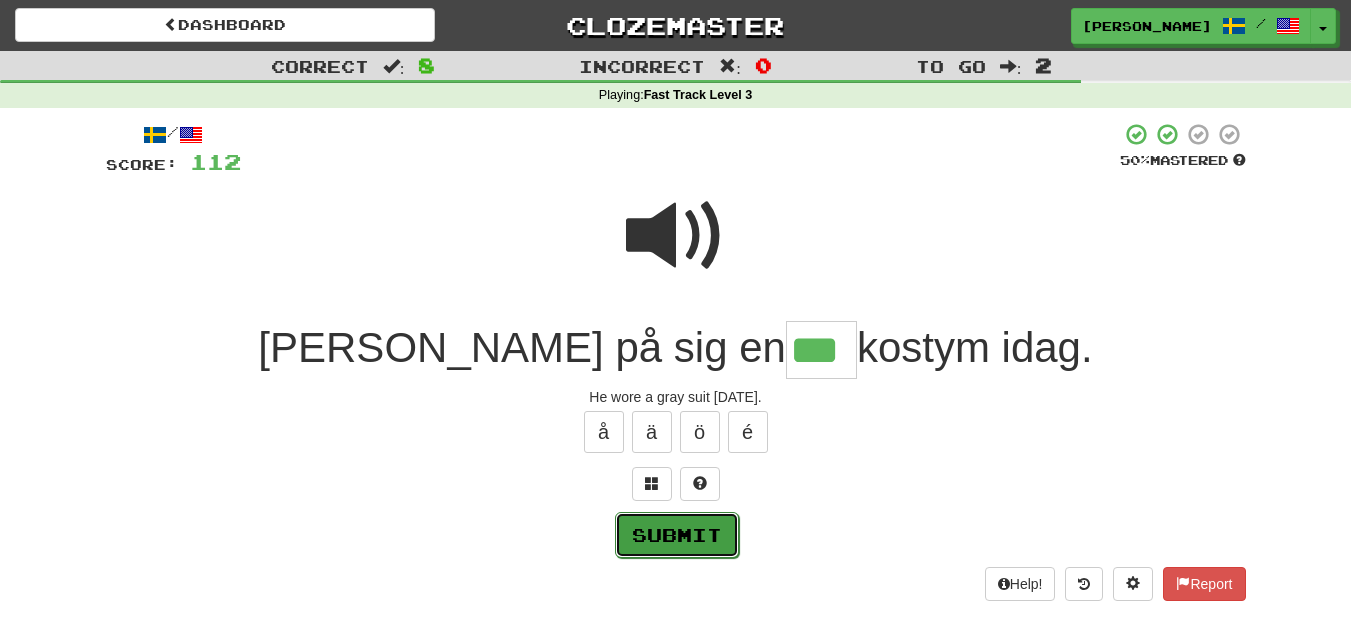 click on "Submit" at bounding box center [677, 535] 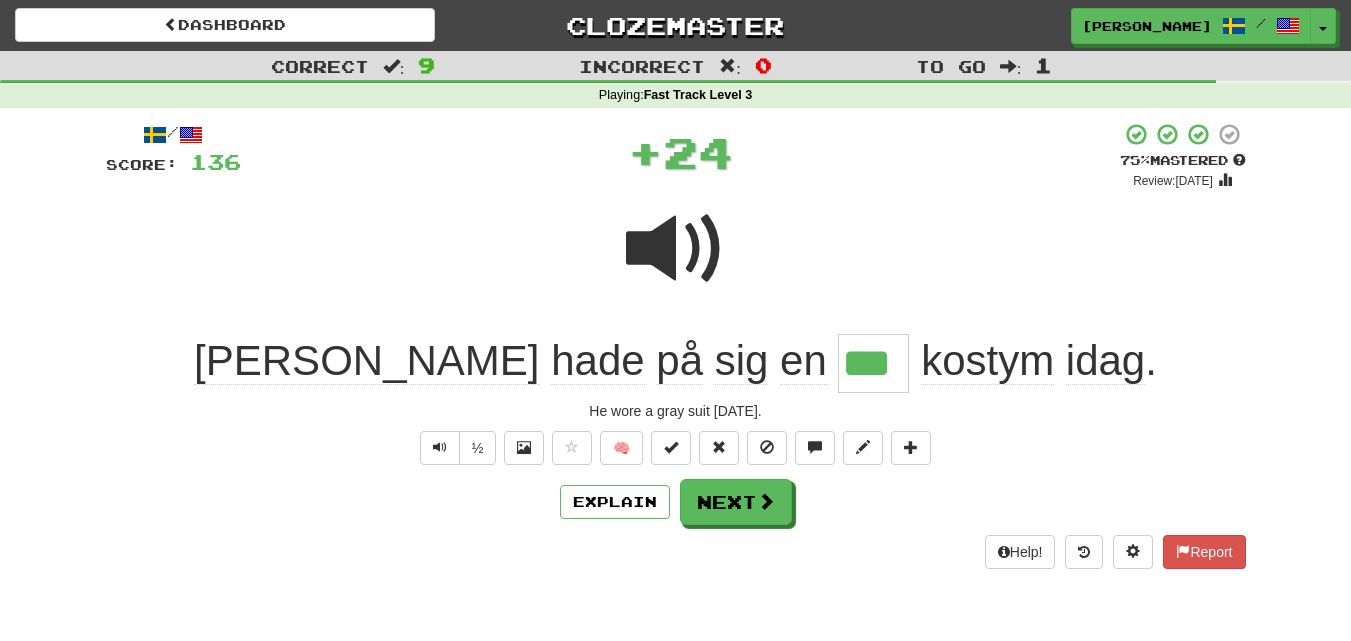 click on "/  Score:   136 + 24 75 %  Mastered Review:  2025-08-09 Han   hade   på   sig   en   ***   kostym   idag . He wore a gray suit today. ½ 🧠 Explain Next  Help!  Report" at bounding box center [676, 345] 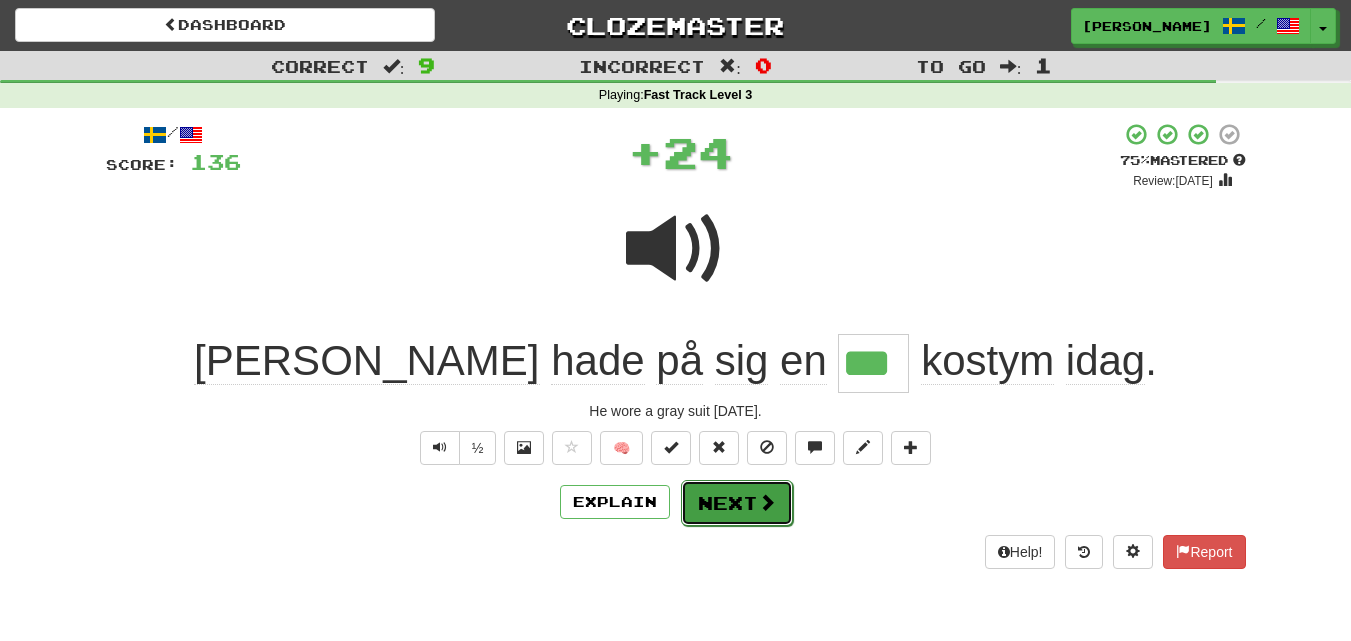 click at bounding box center [767, 502] 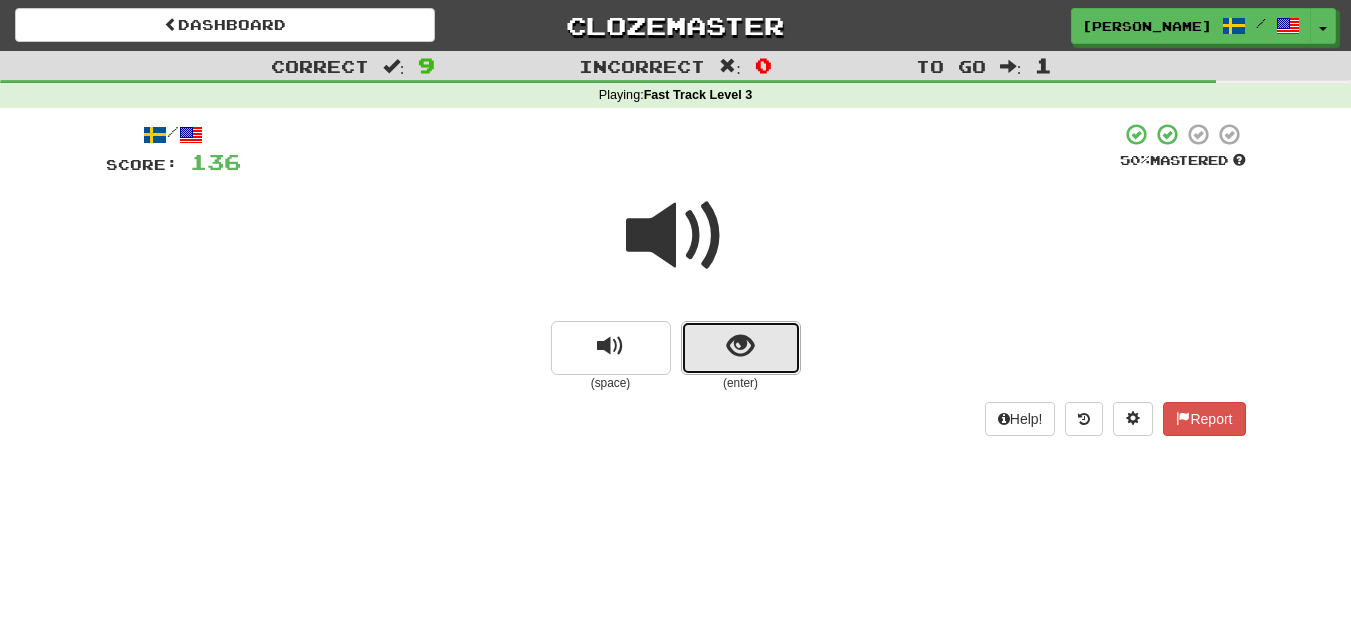click at bounding box center (741, 348) 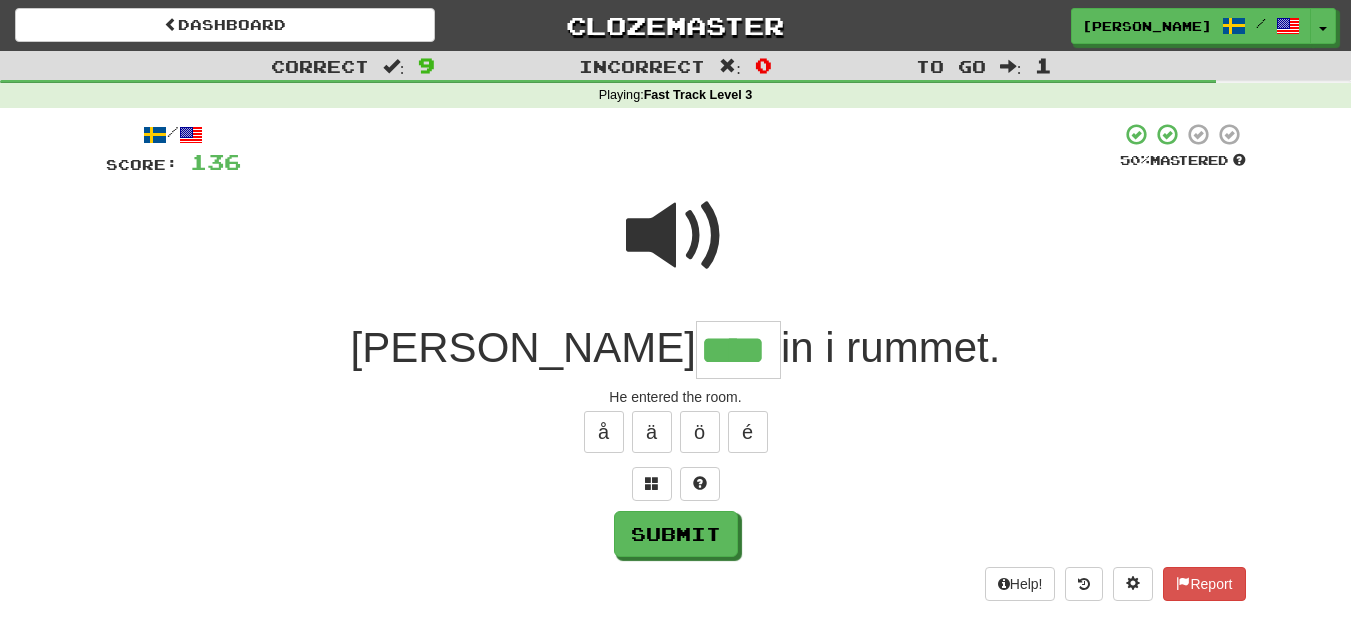 type on "****" 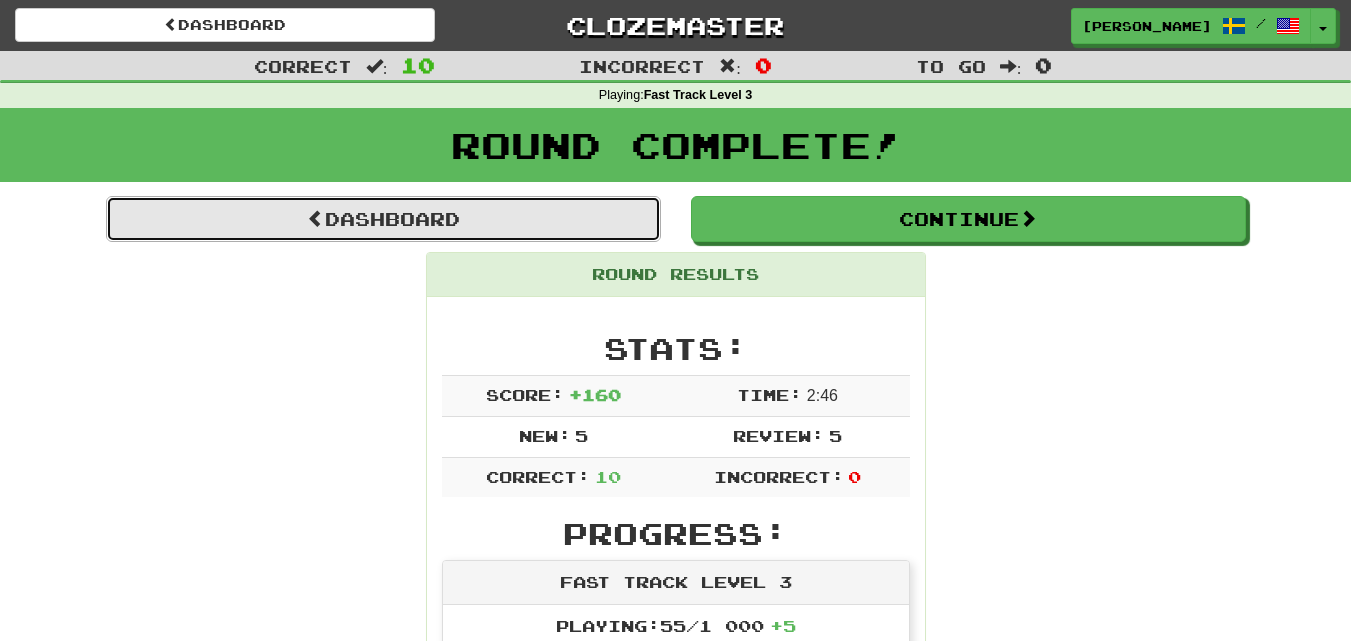 click on "Dashboard" at bounding box center (383, 219) 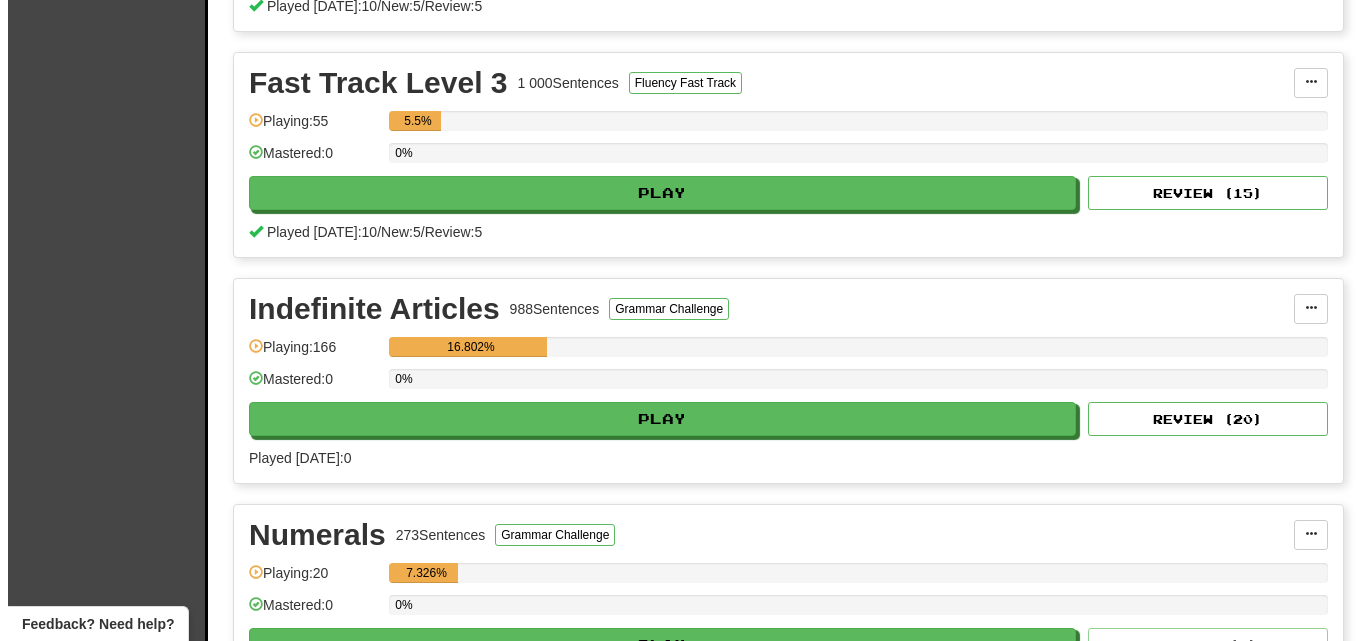 scroll, scrollTop: 1800, scrollLeft: 0, axis: vertical 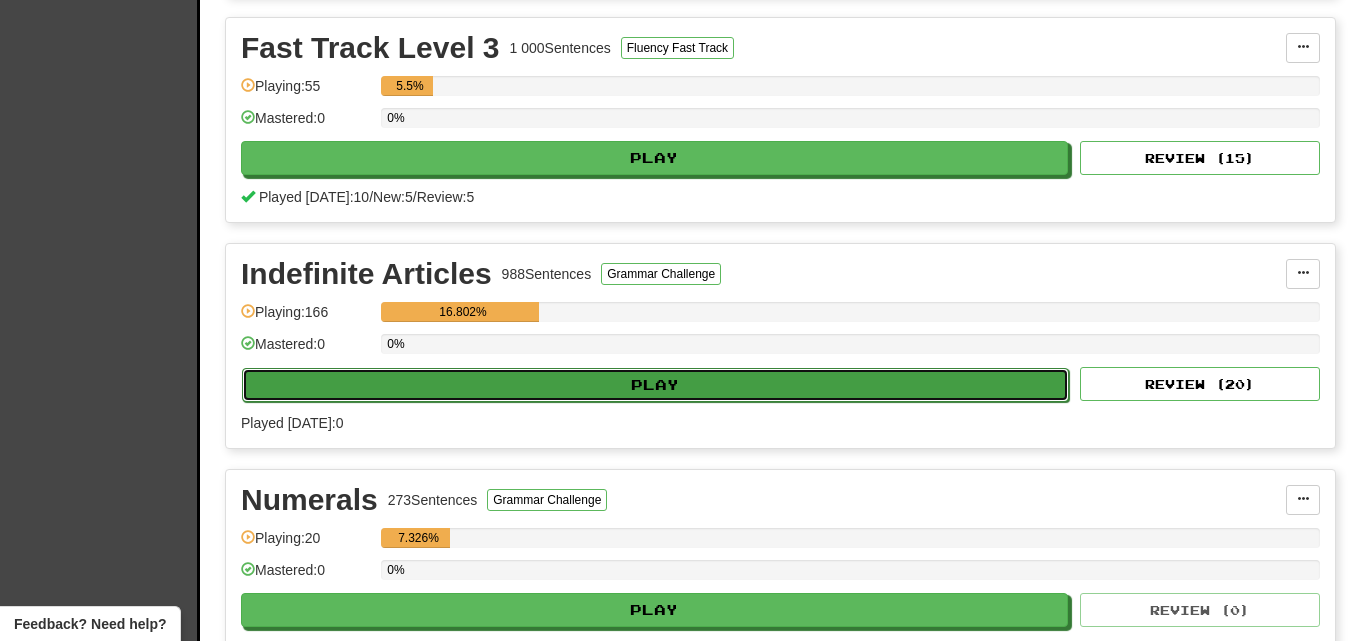 click on "Play" at bounding box center [655, 385] 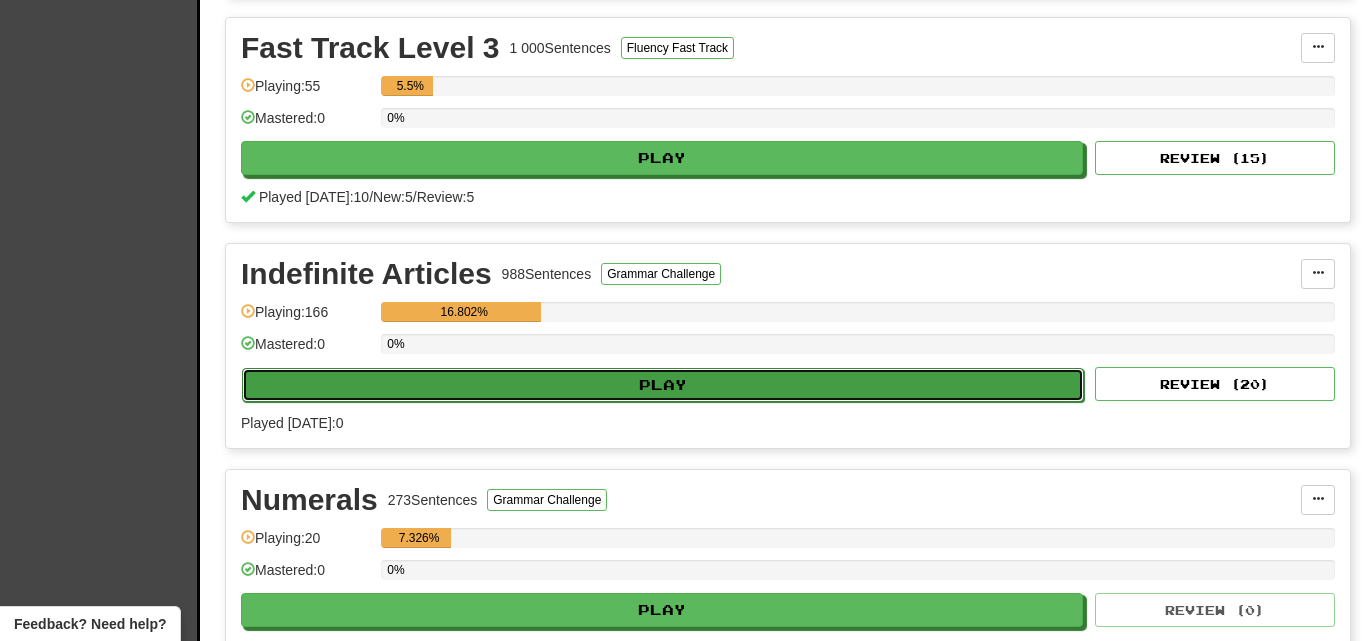 select on "**" 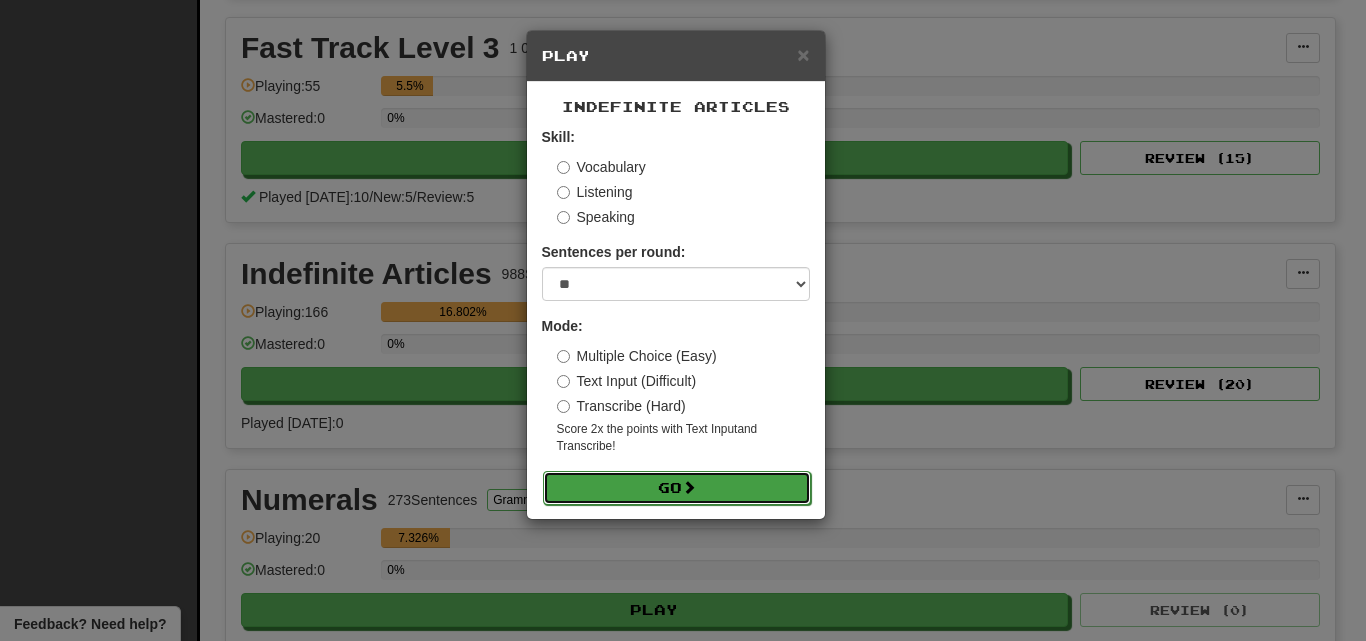 click on "Go" at bounding box center (677, 488) 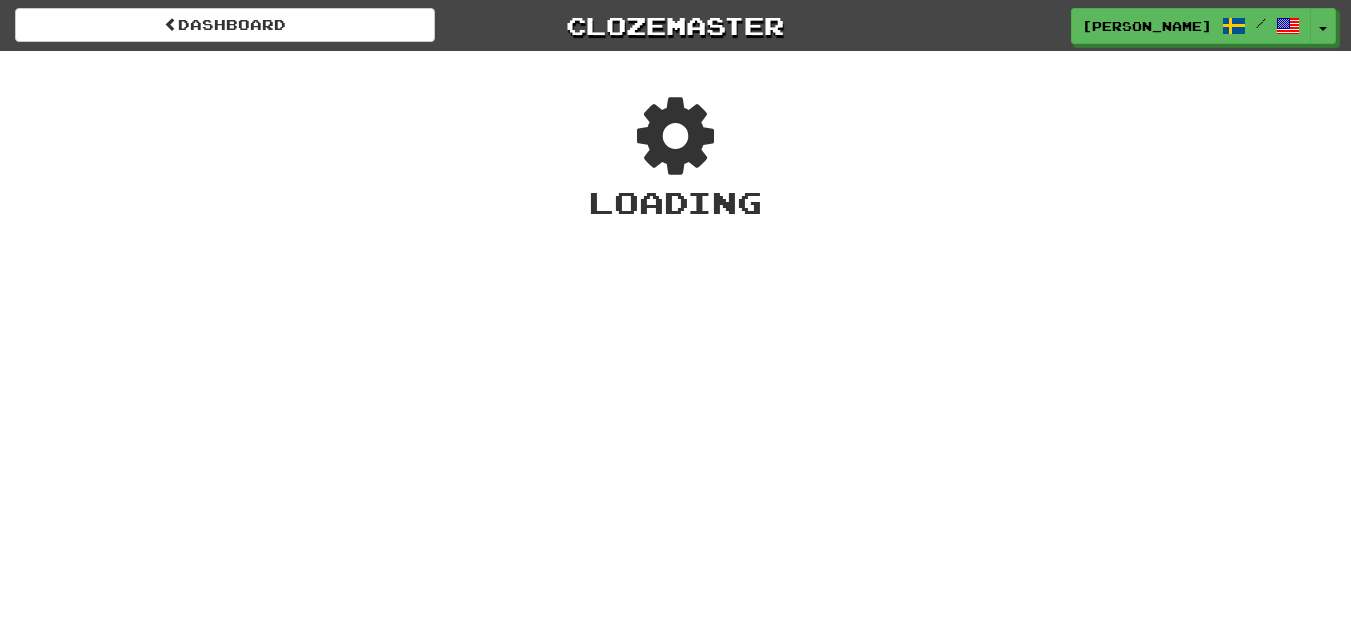 scroll, scrollTop: 0, scrollLeft: 0, axis: both 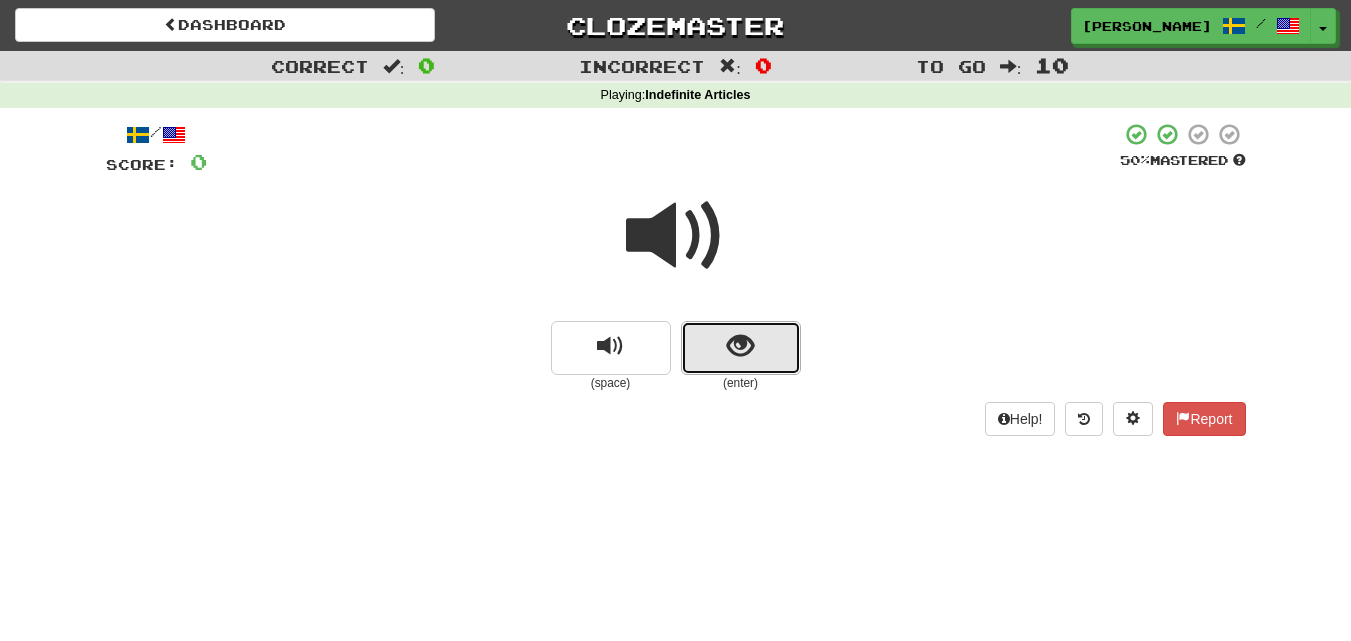 click at bounding box center [740, 346] 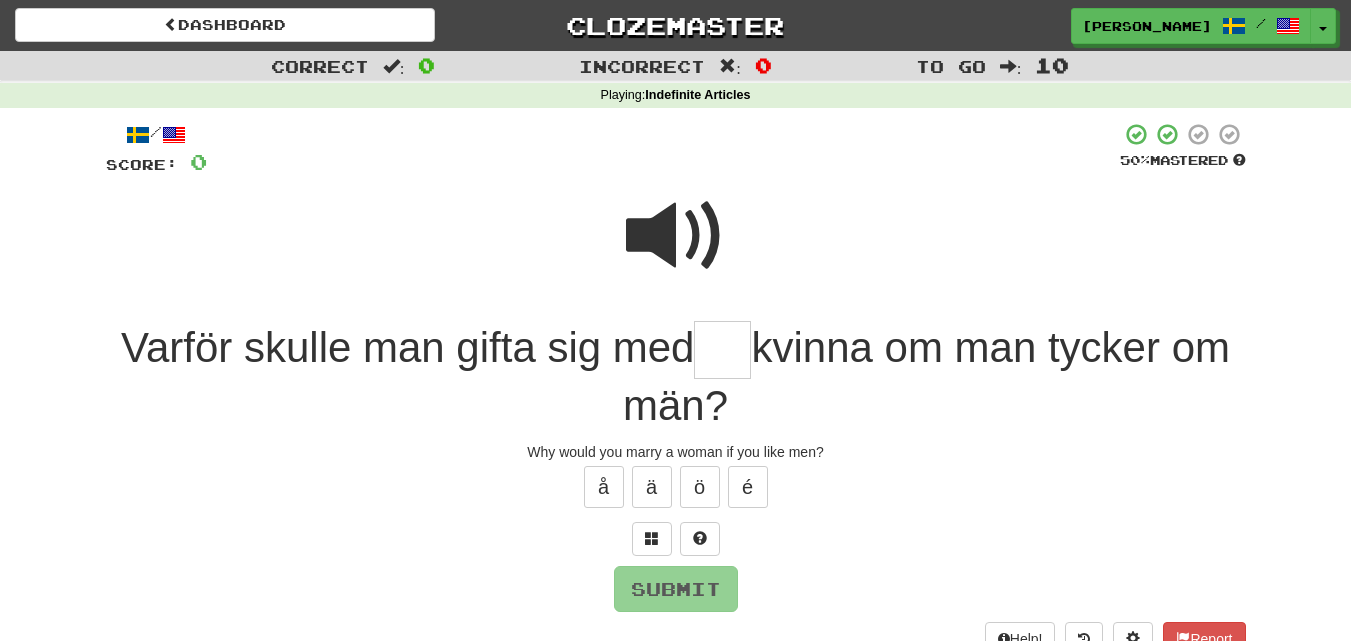 click at bounding box center [676, 236] 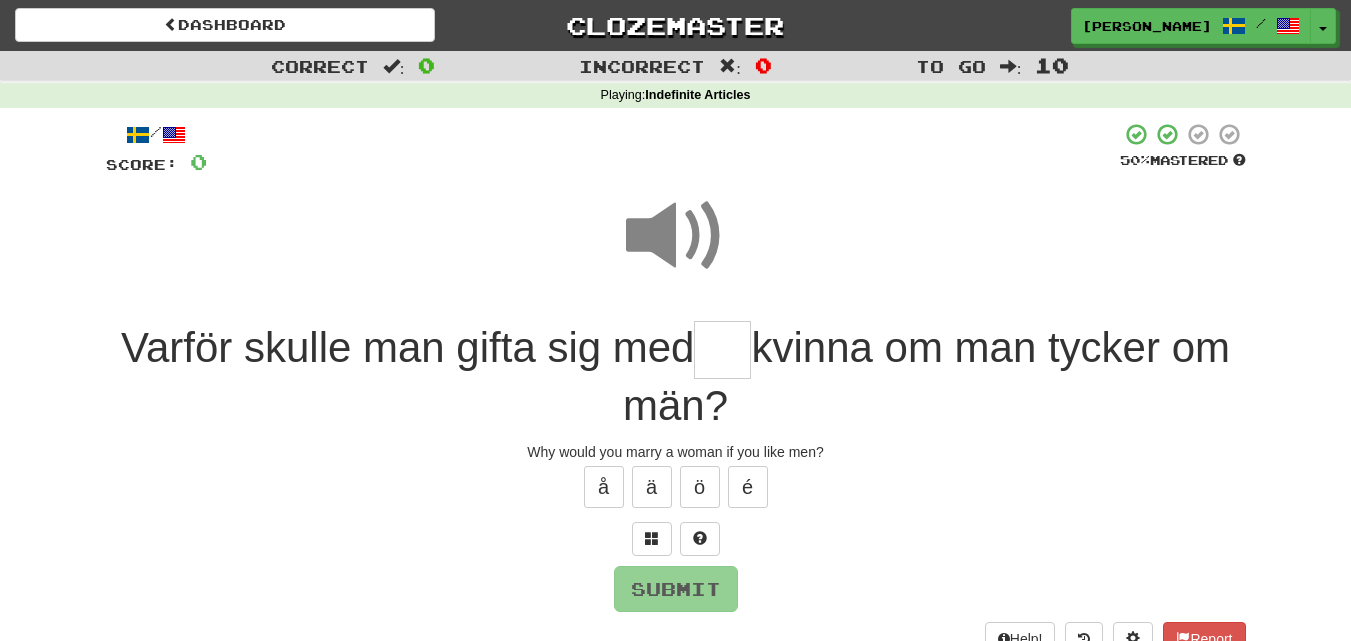 click at bounding box center [722, 350] 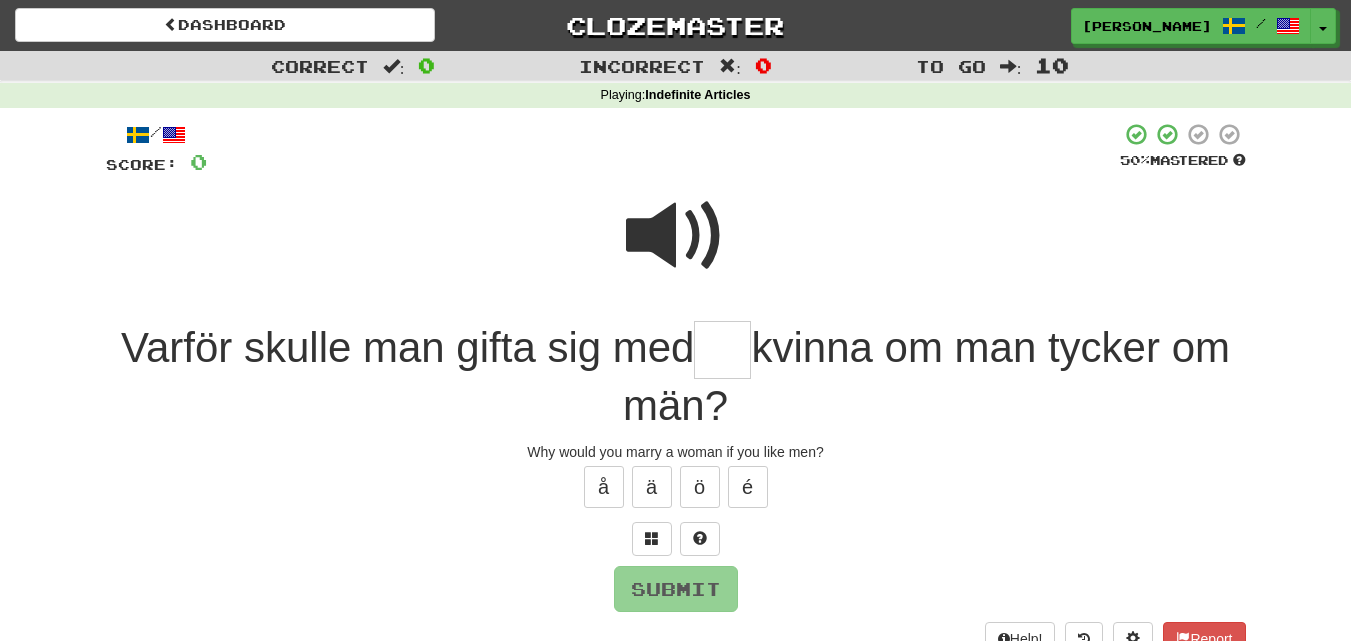 type on "*" 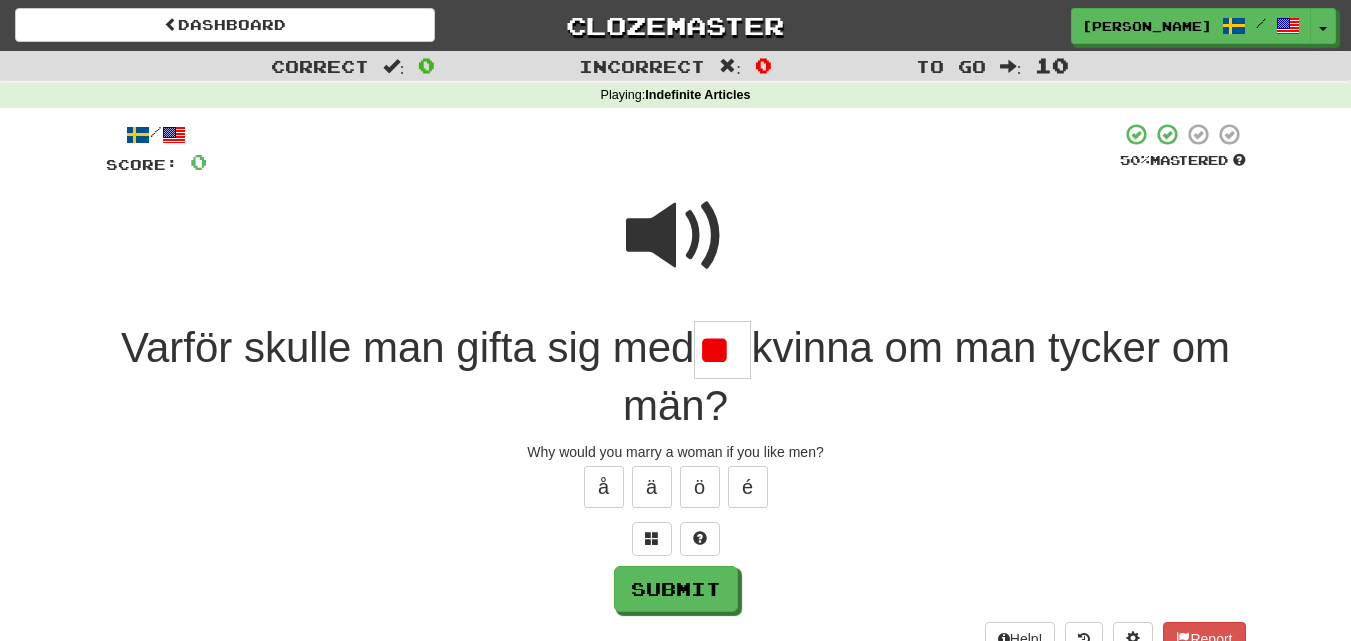 scroll, scrollTop: 0, scrollLeft: 9, axis: horizontal 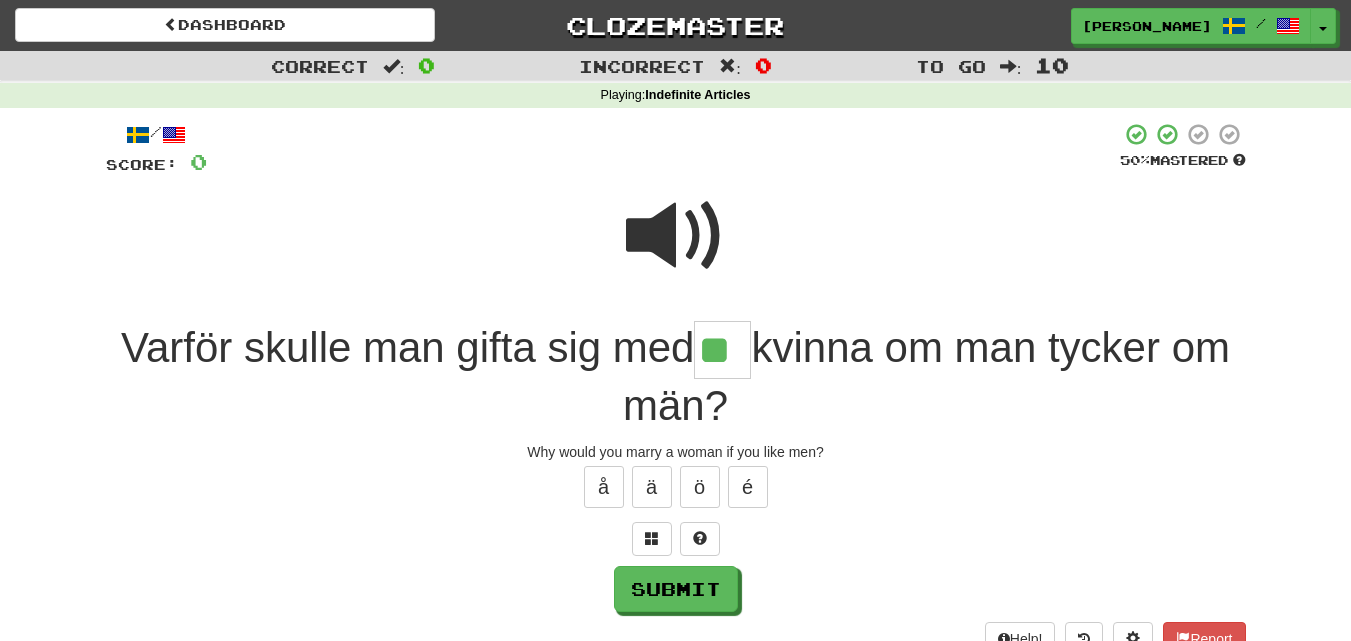 type on "**" 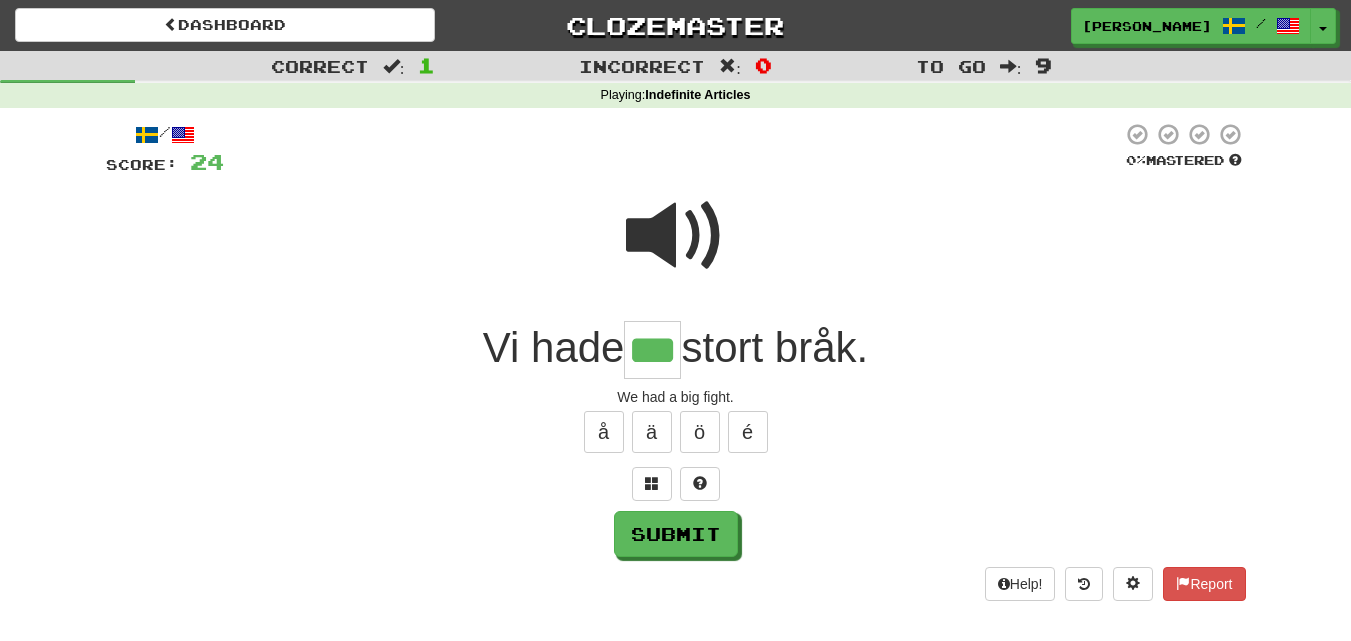 type on "***" 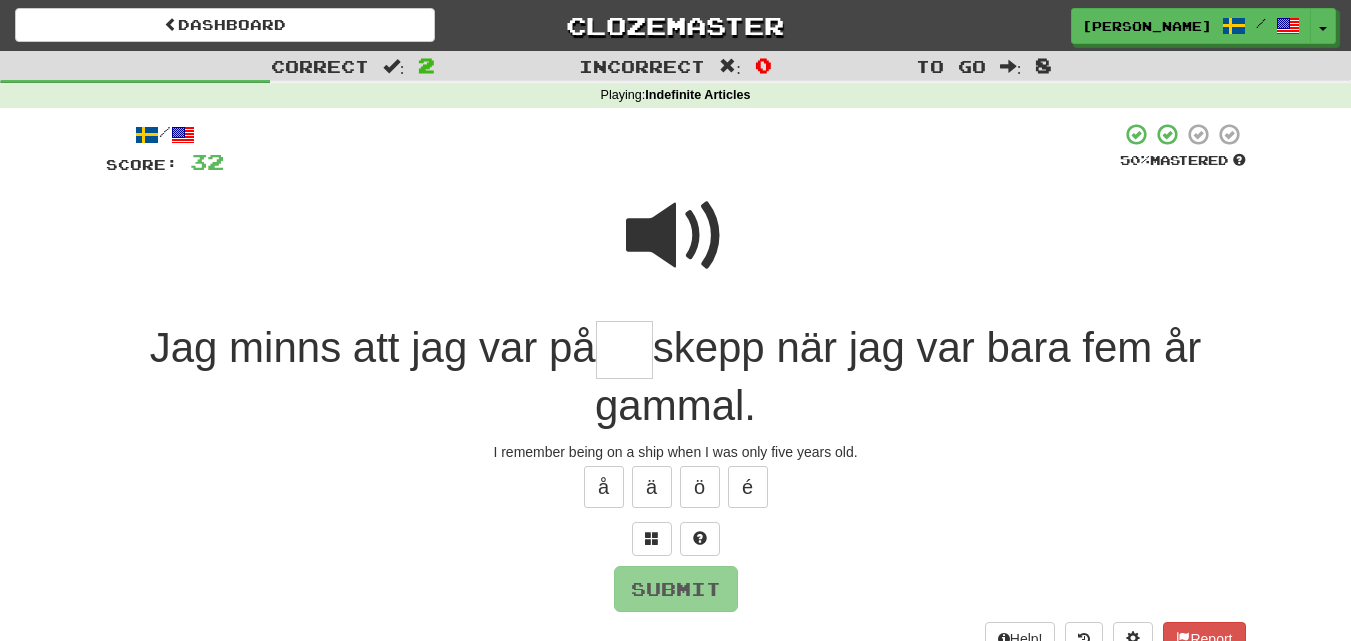 click at bounding box center (676, 236) 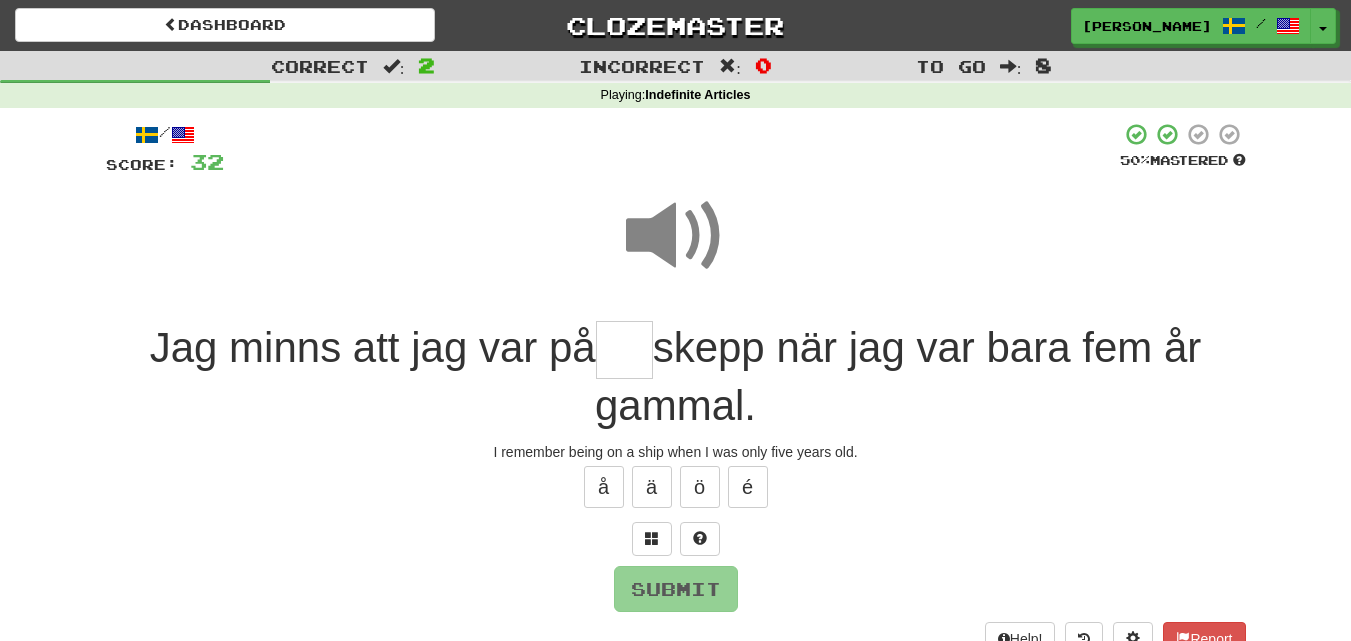 click at bounding box center (624, 350) 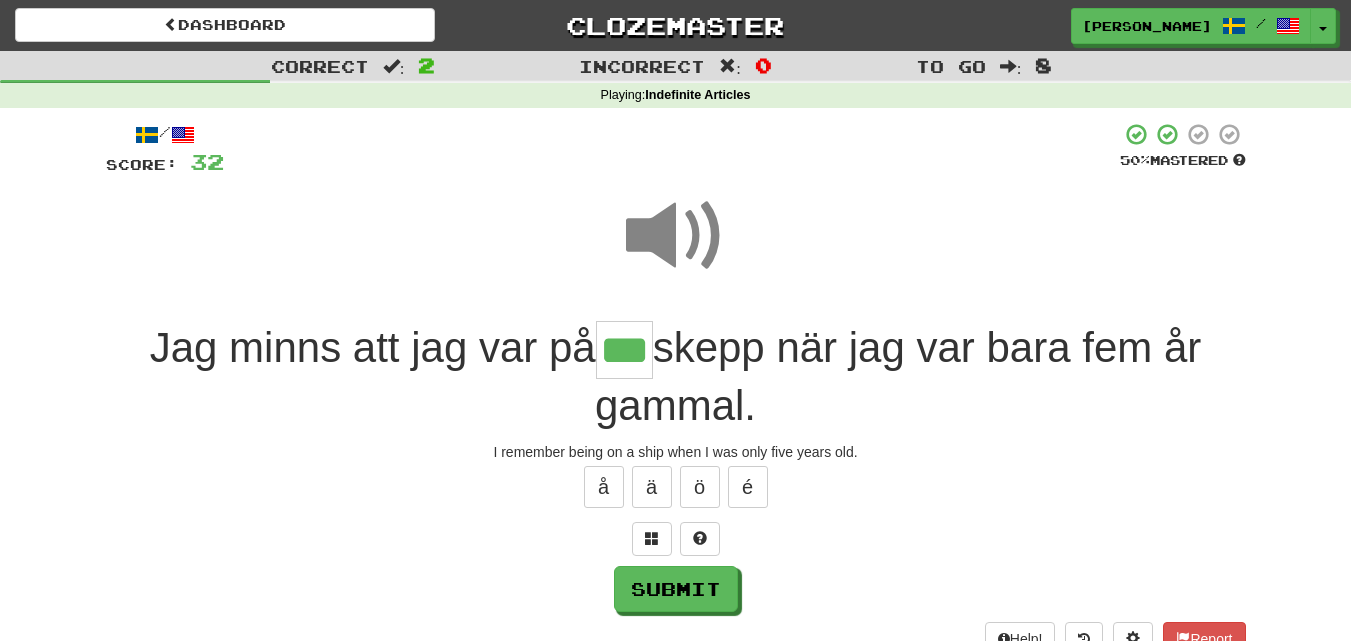 type on "***" 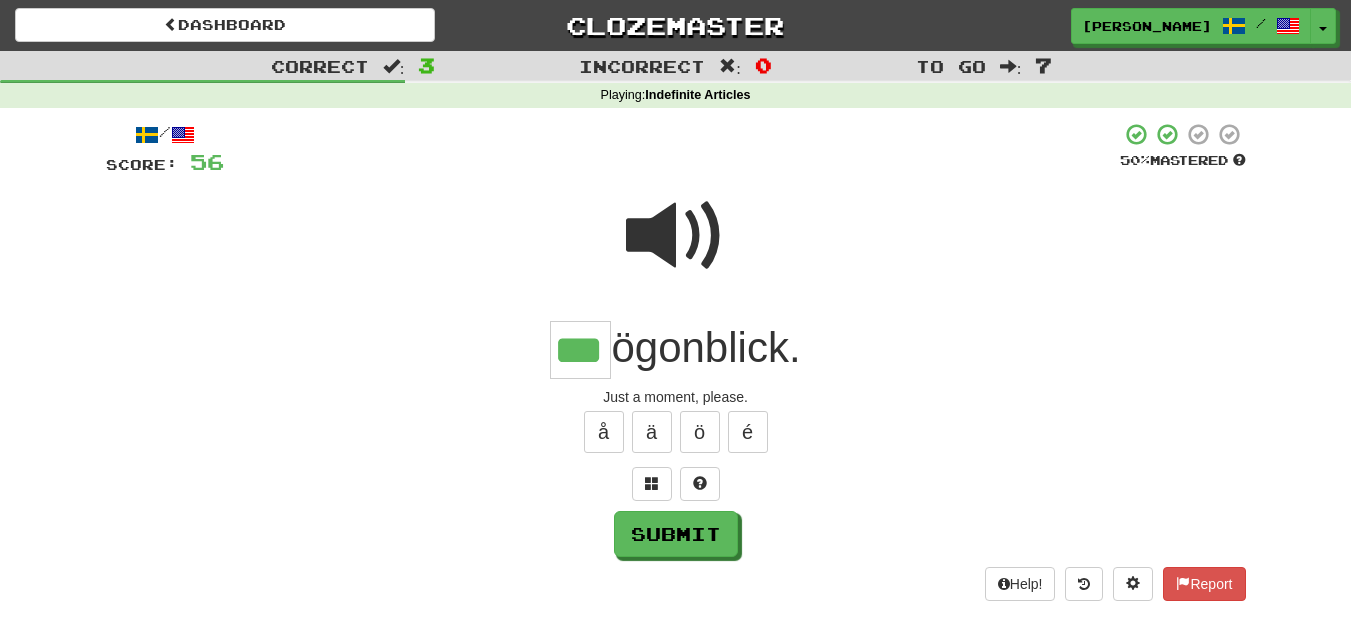 type on "***" 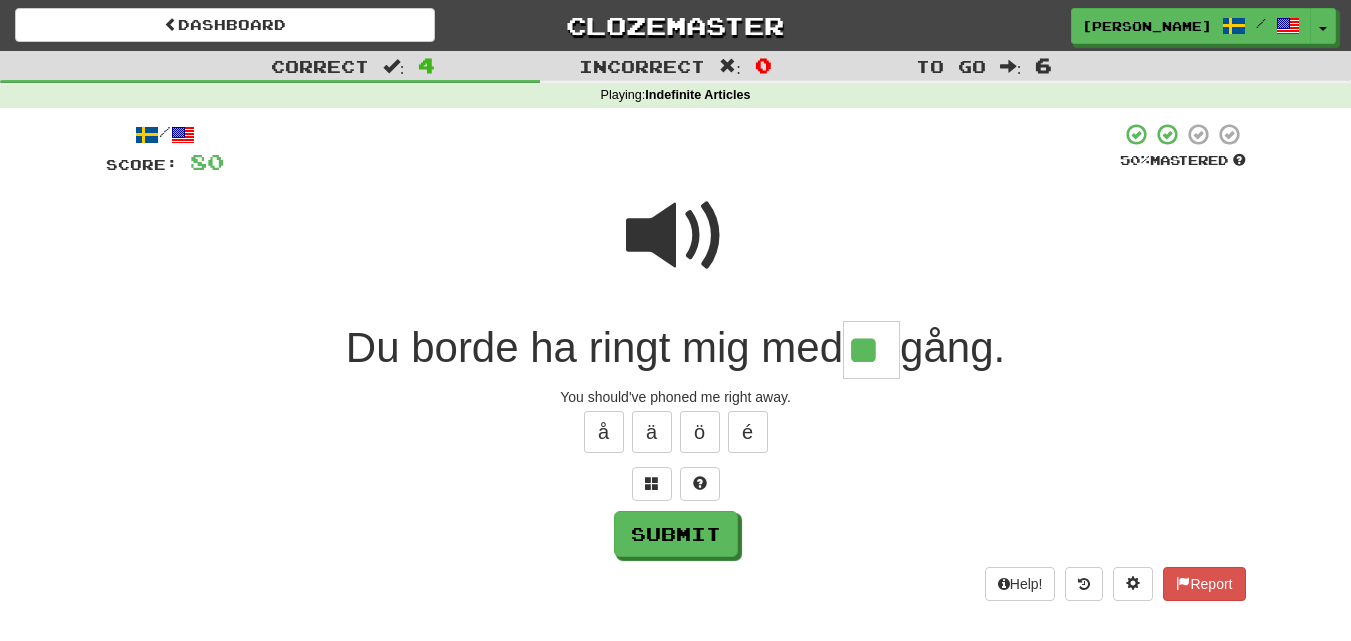 type on "**" 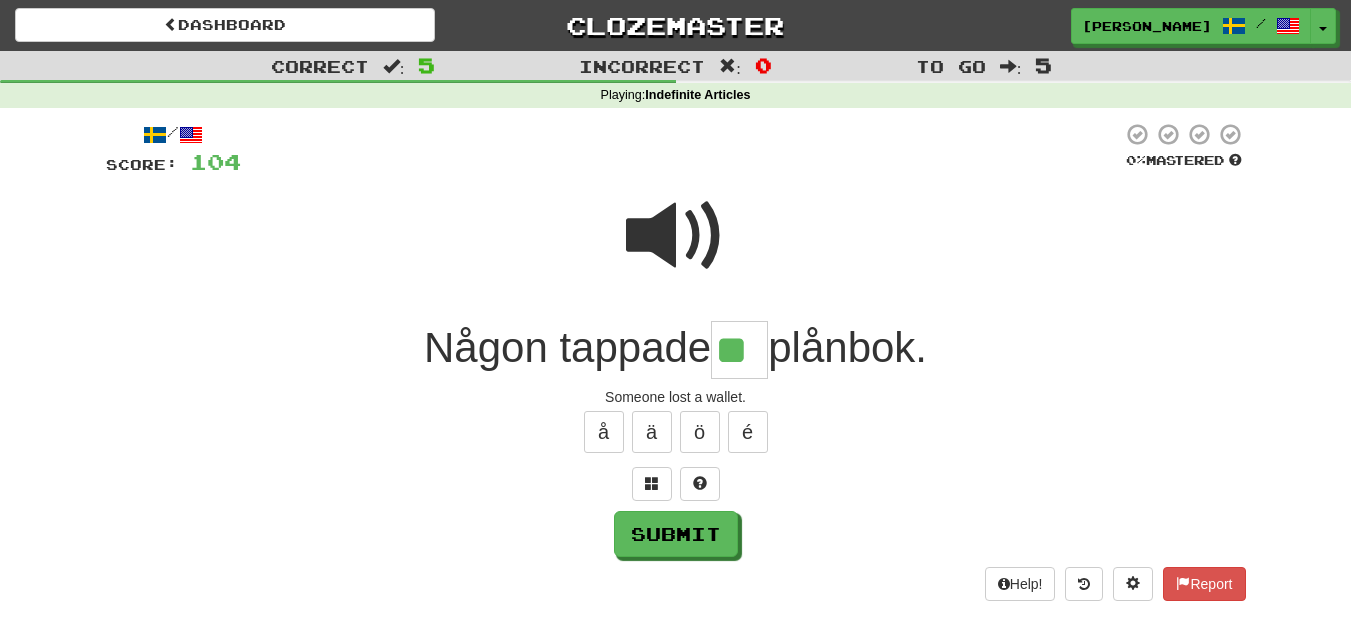 type on "**" 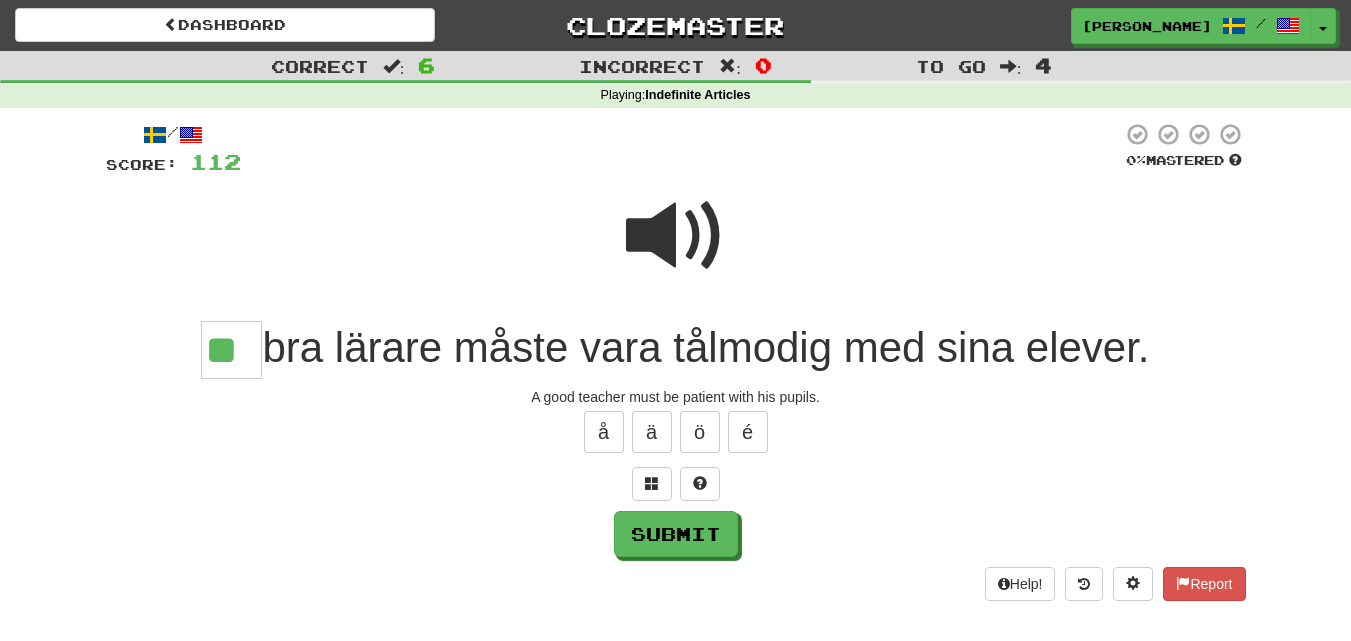 type on "**" 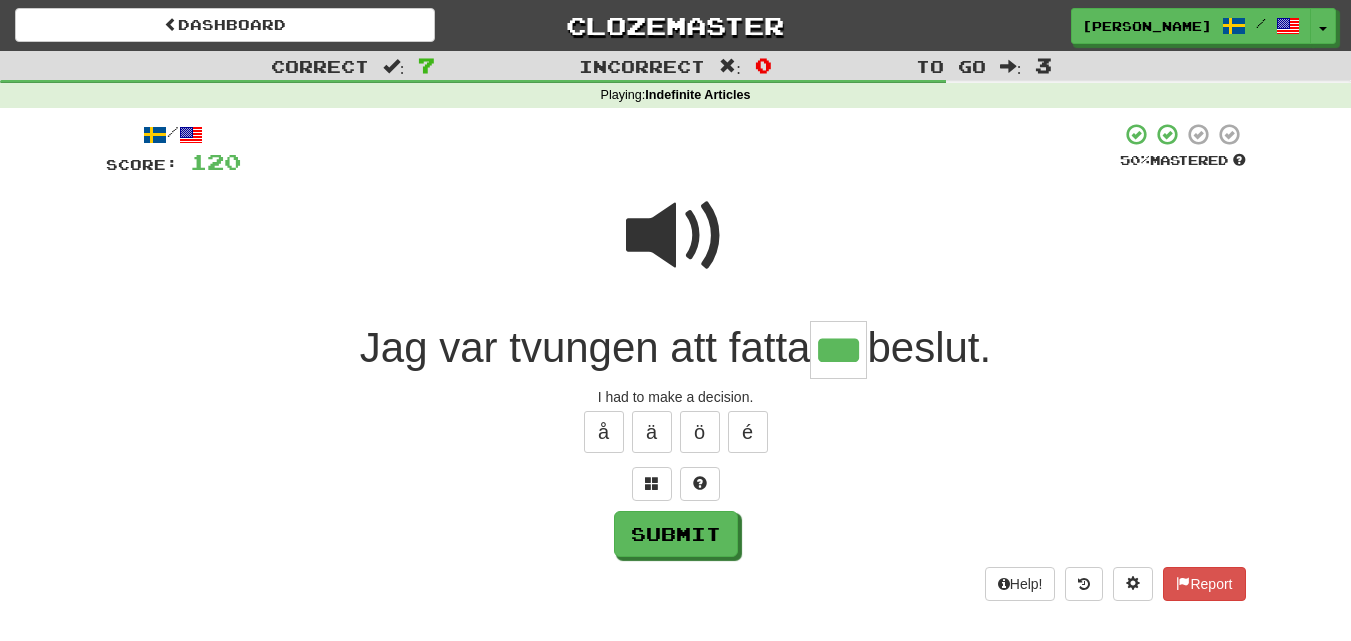type on "***" 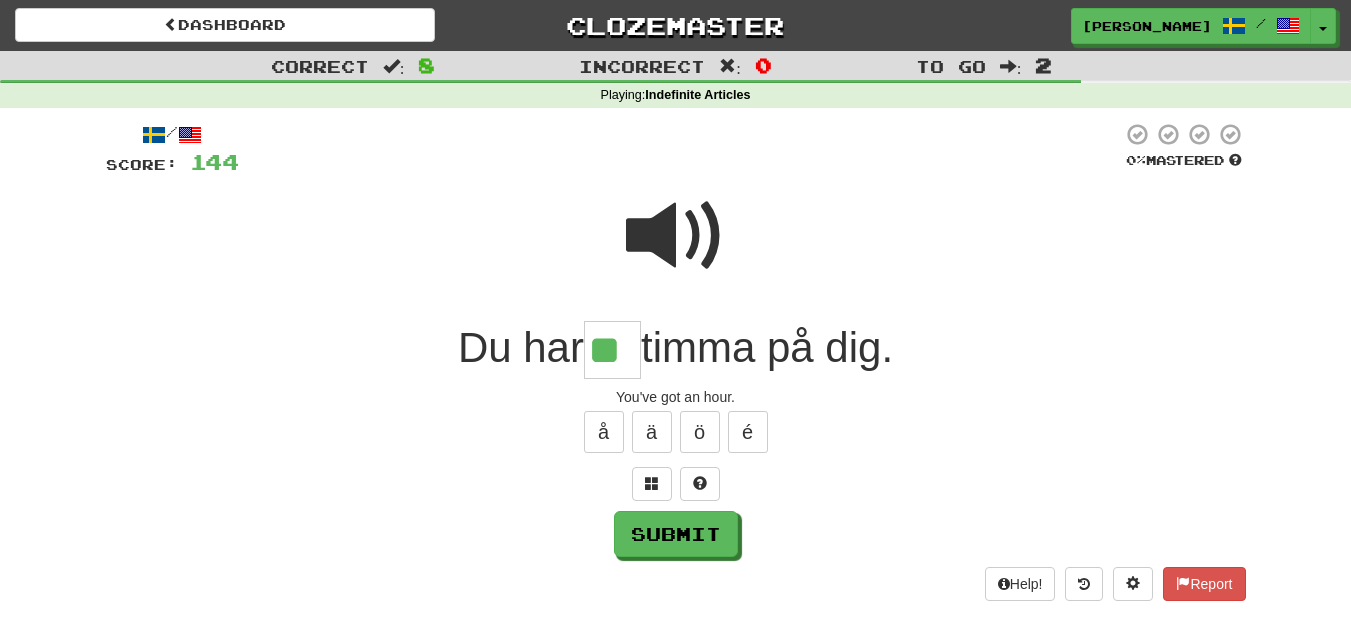 type on "**" 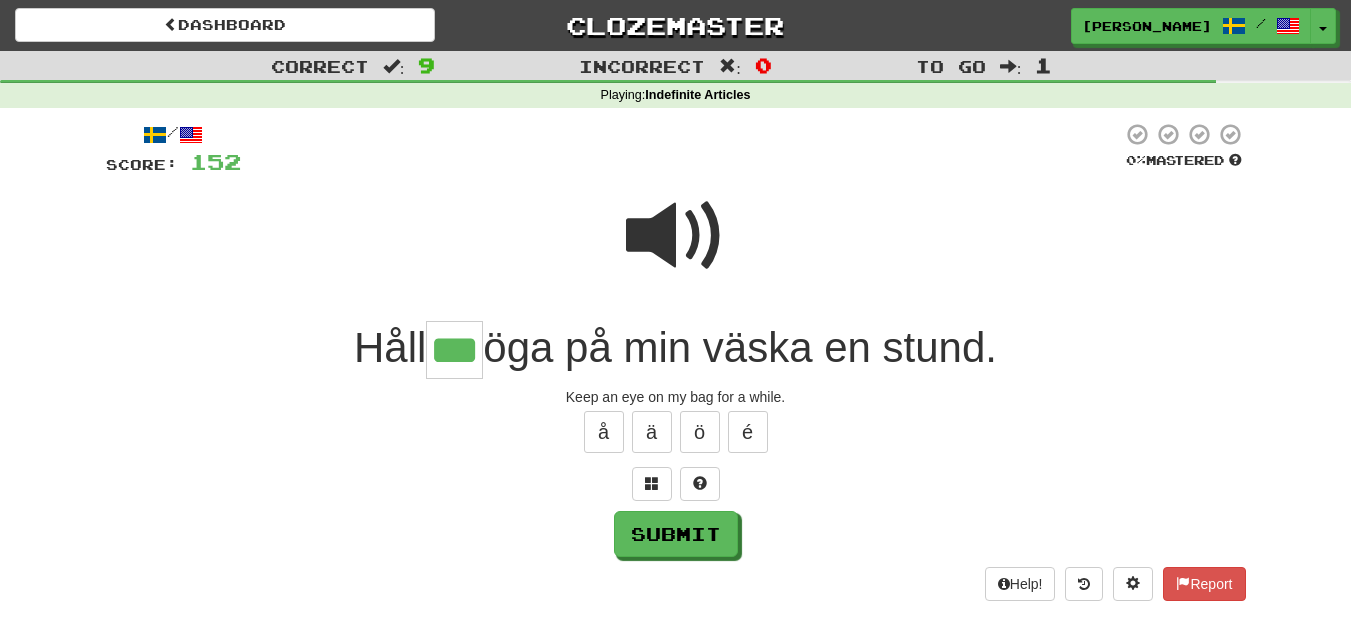 type on "***" 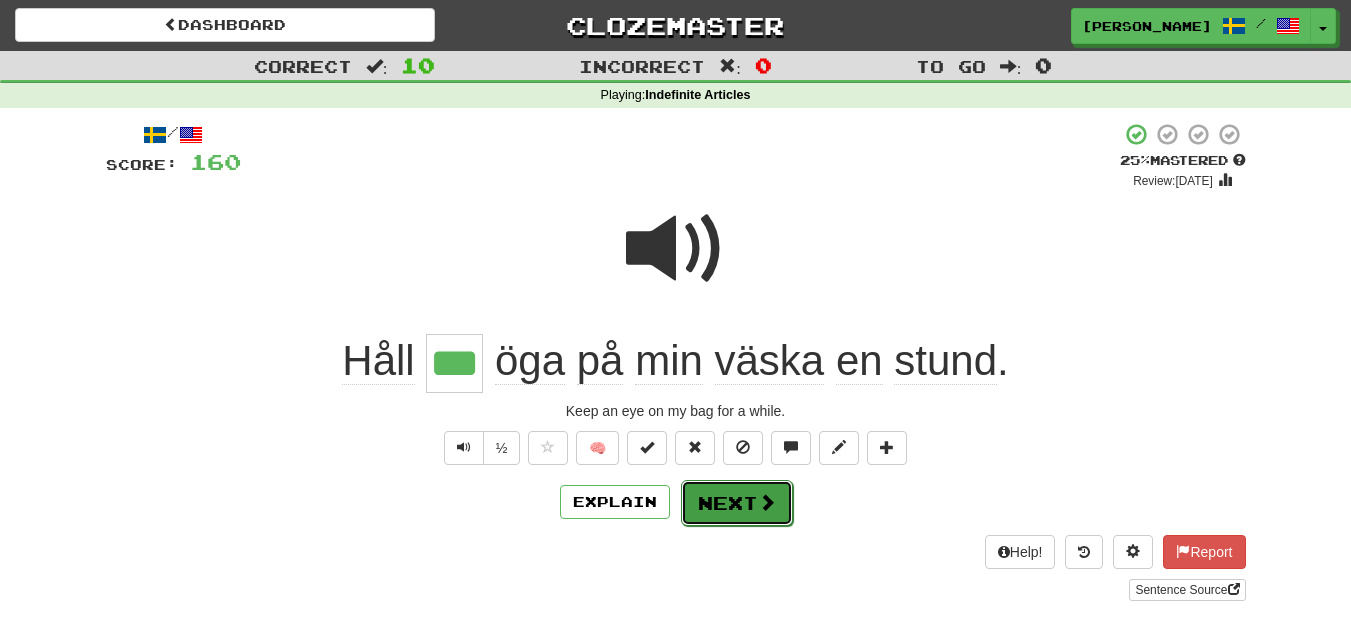 click at bounding box center [767, 502] 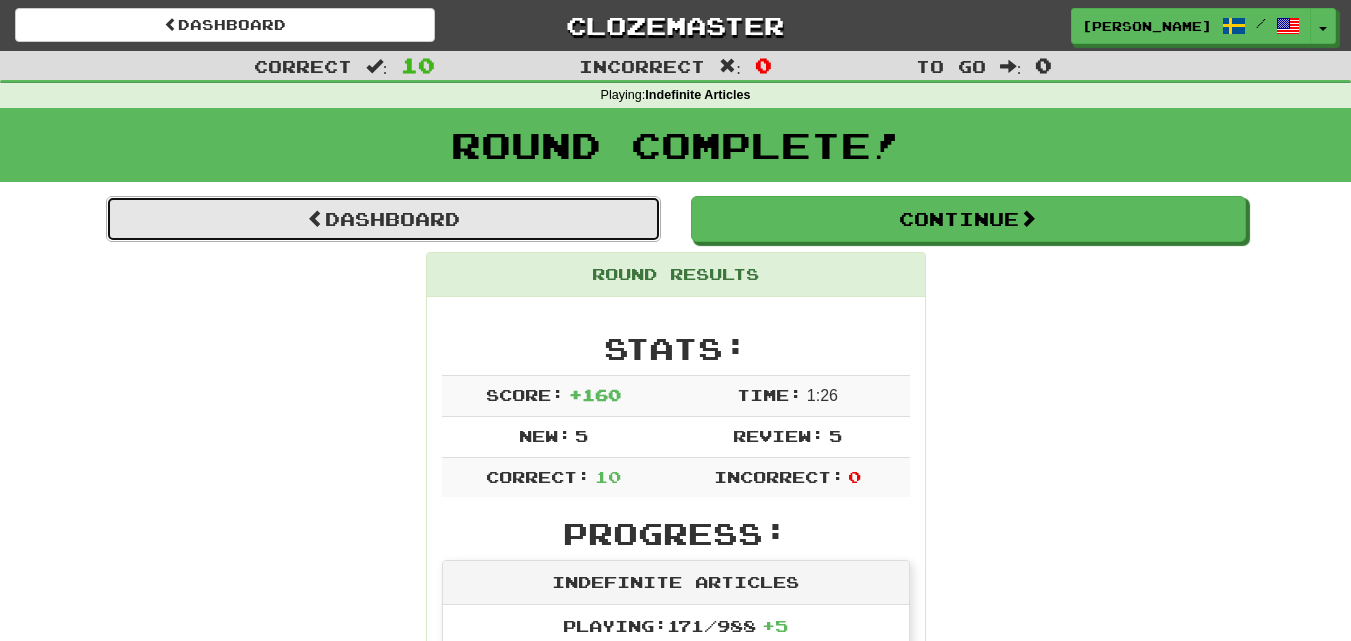 click on "Dashboard" at bounding box center (383, 219) 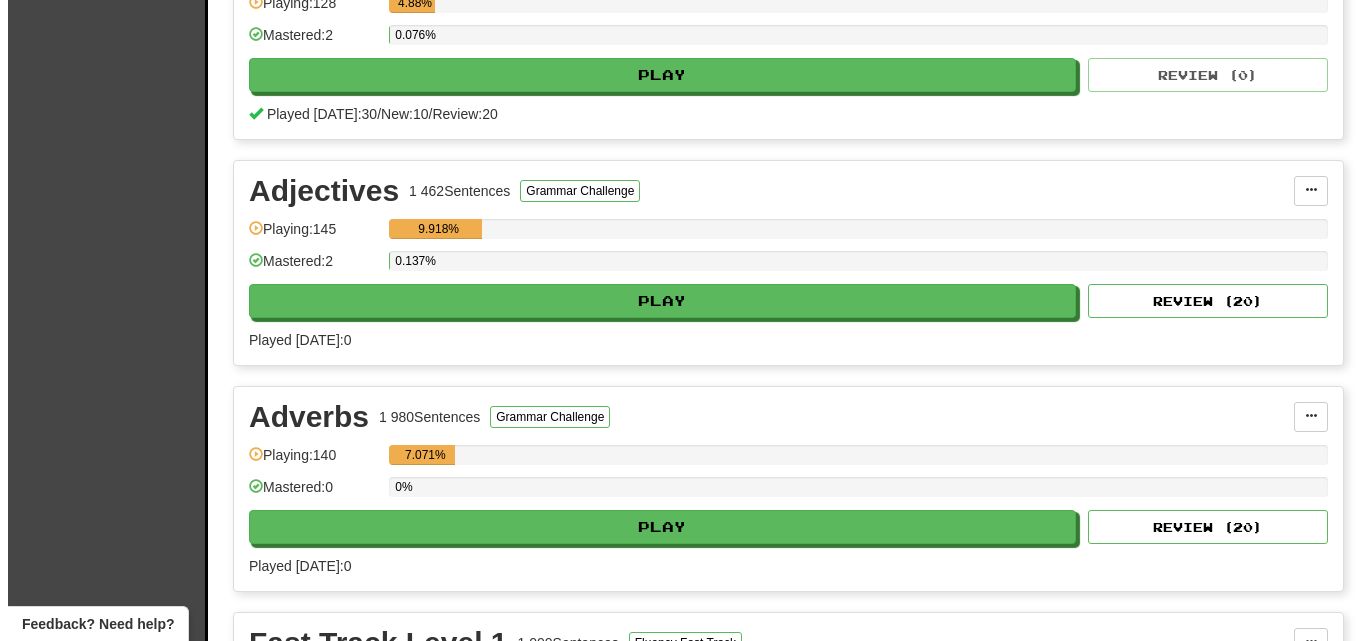 scroll, scrollTop: 800, scrollLeft: 0, axis: vertical 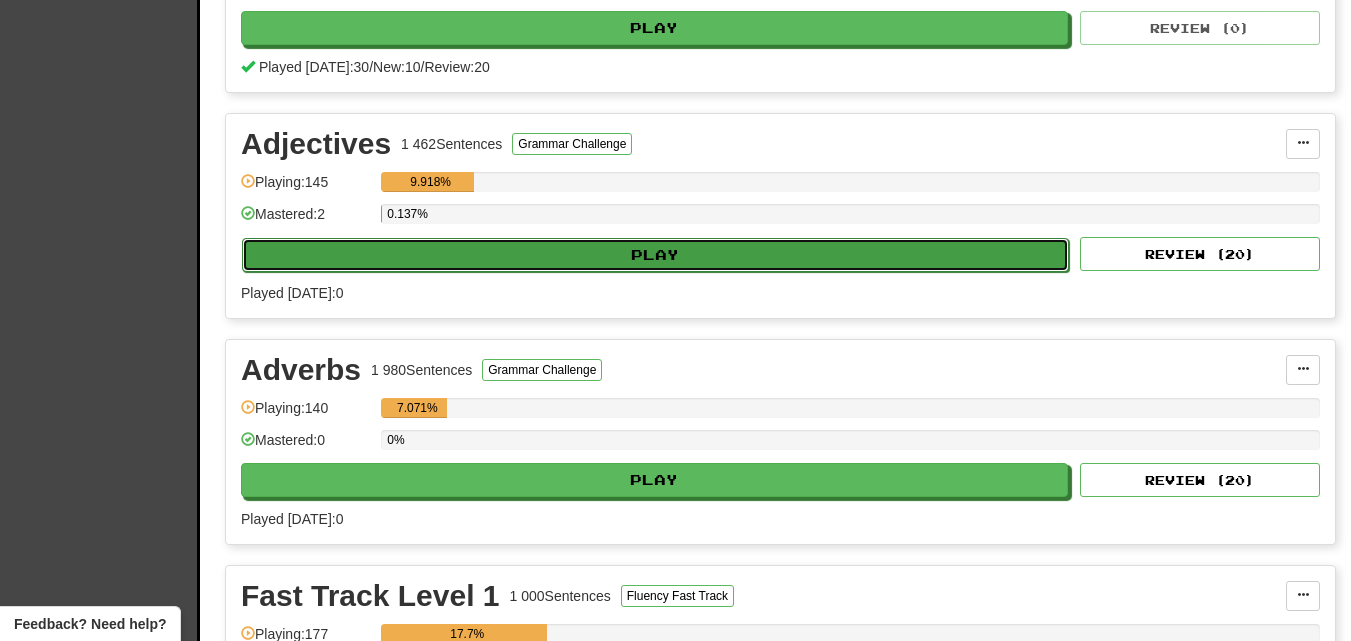 click on "Play" at bounding box center [655, 255] 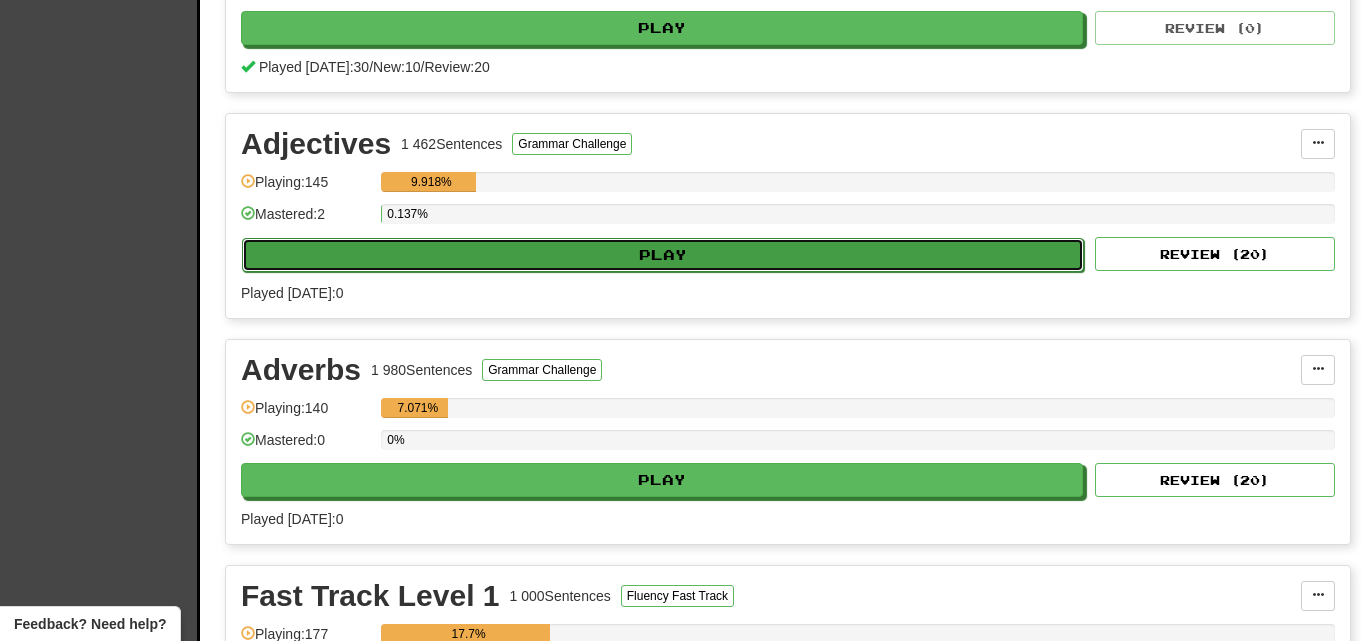 select on "**" 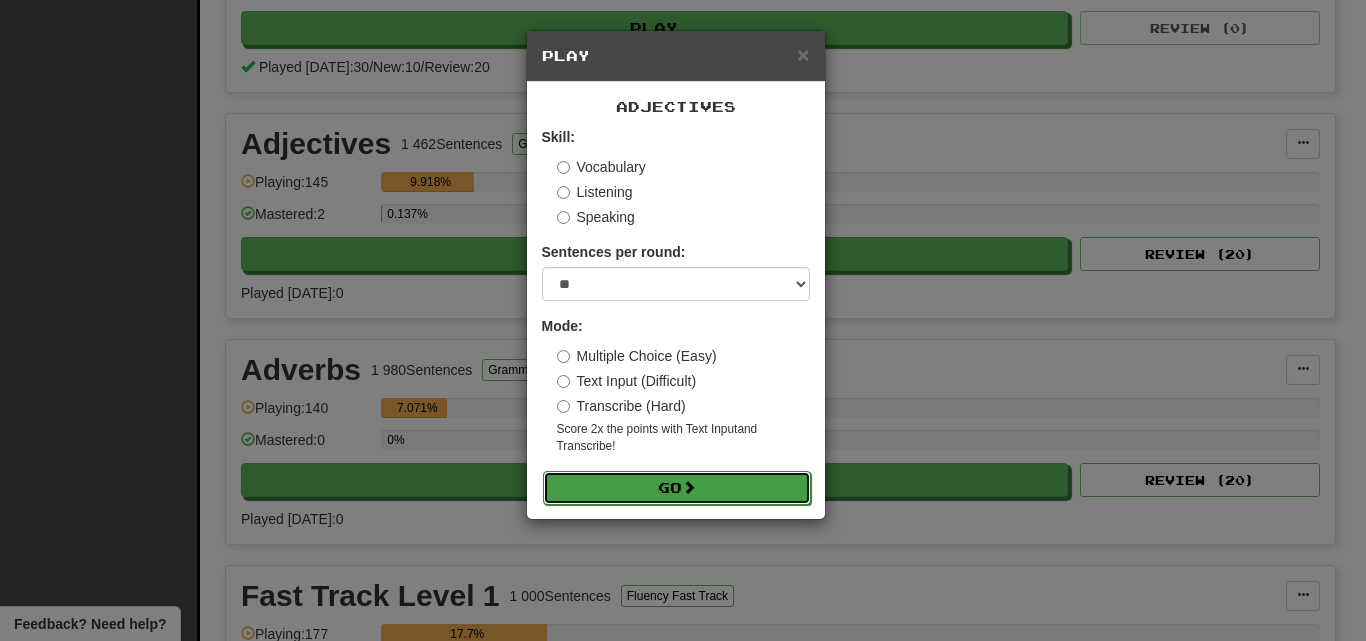 click on "Go" at bounding box center (677, 488) 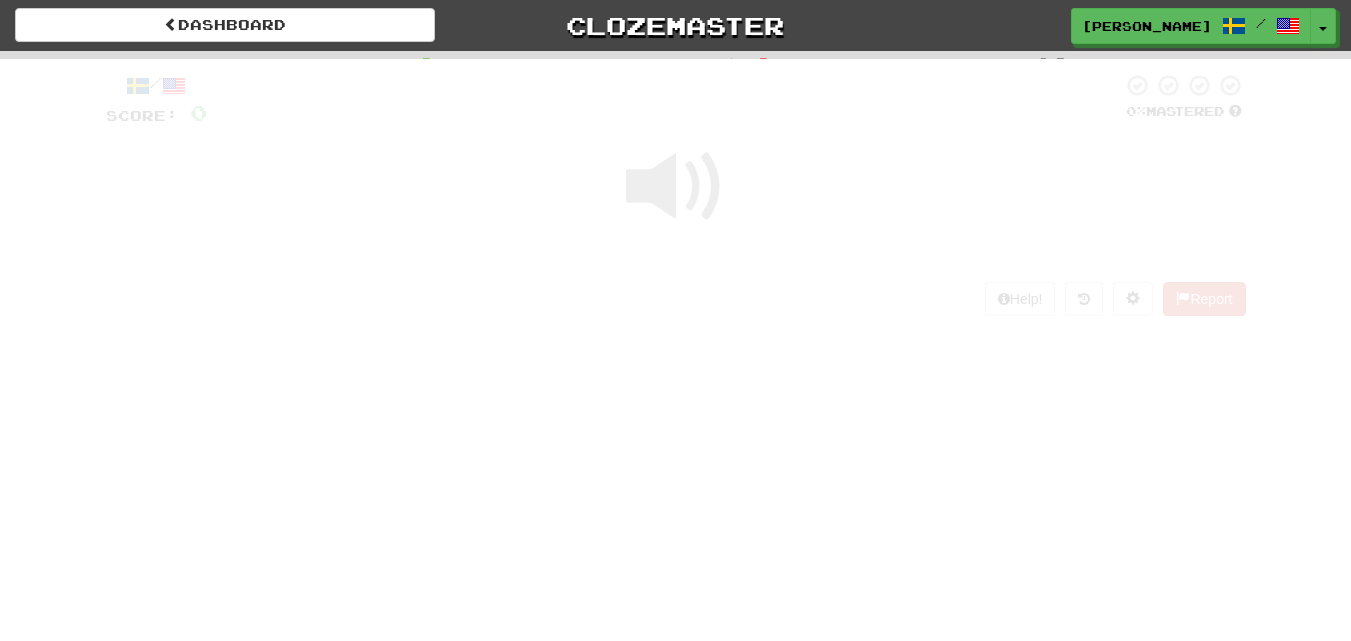 scroll, scrollTop: 0, scrollLeft: 0, axis: both 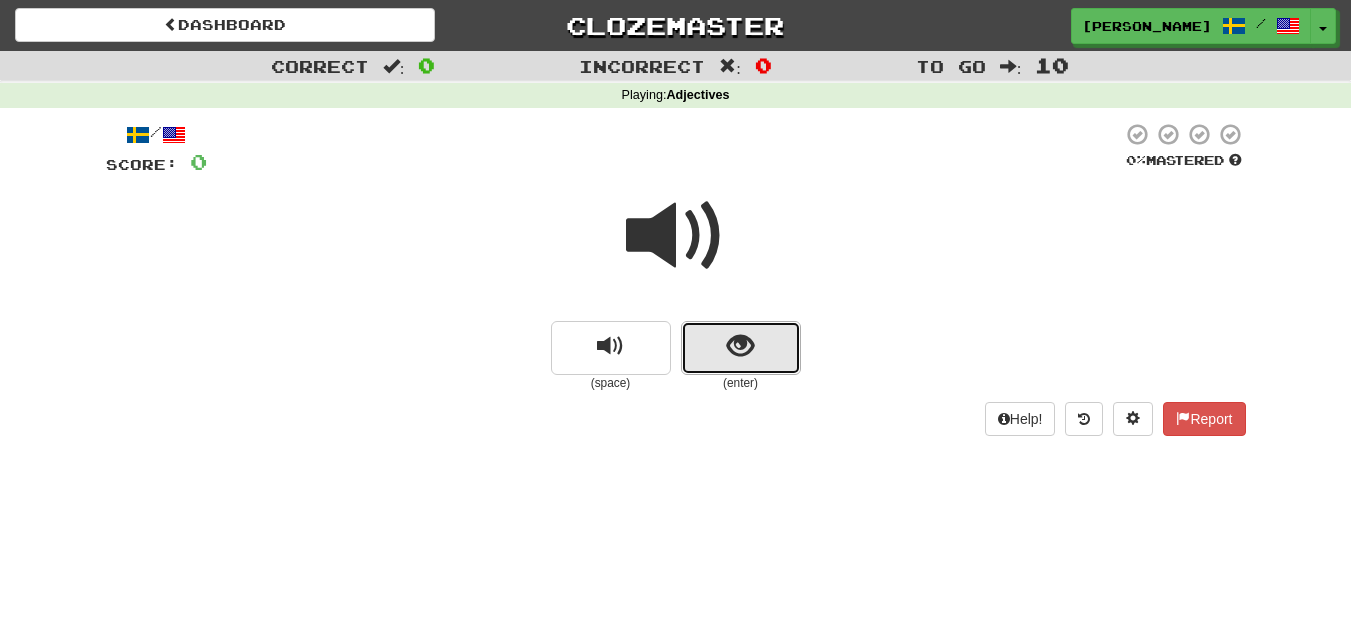 click at bounding box center [741, 348] 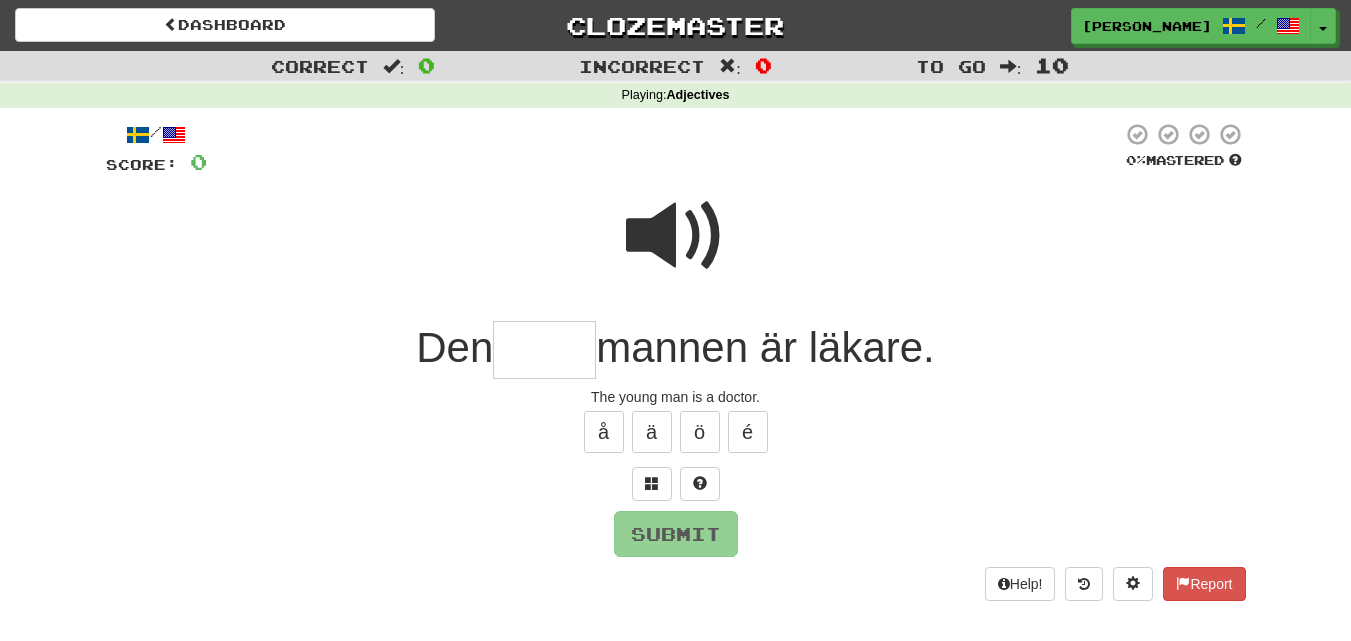 click at bounding box center (676, 236) 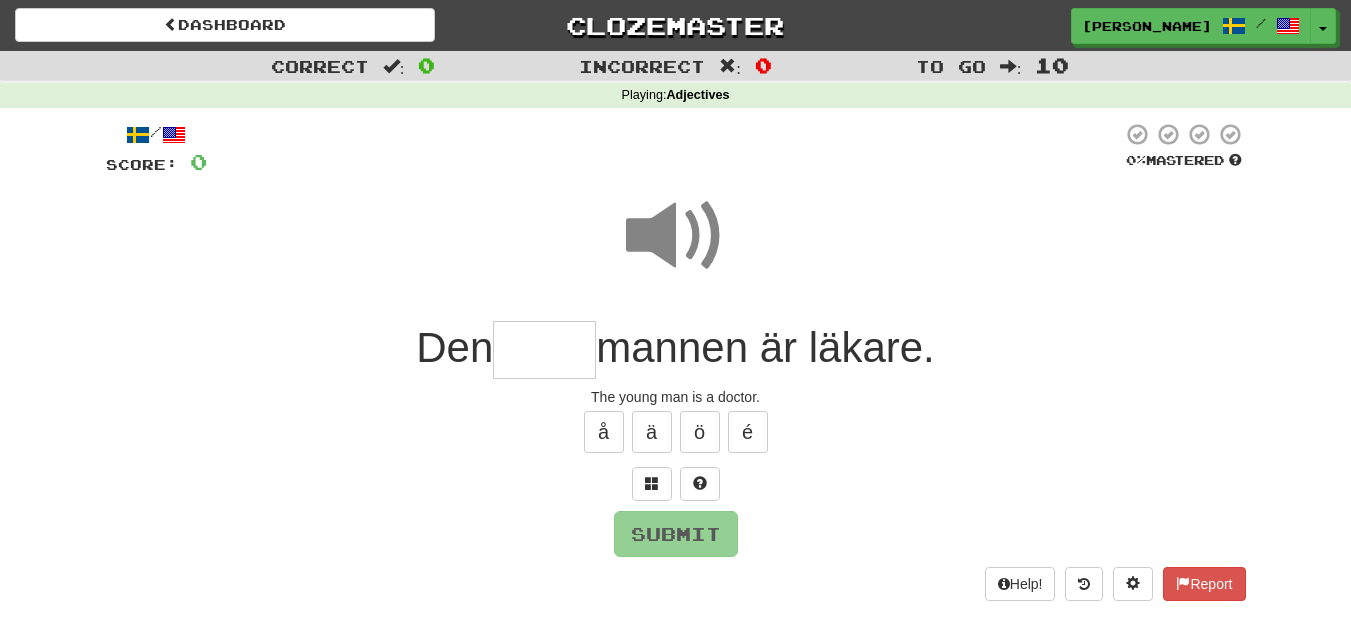 click at bounding box center [544, 350] 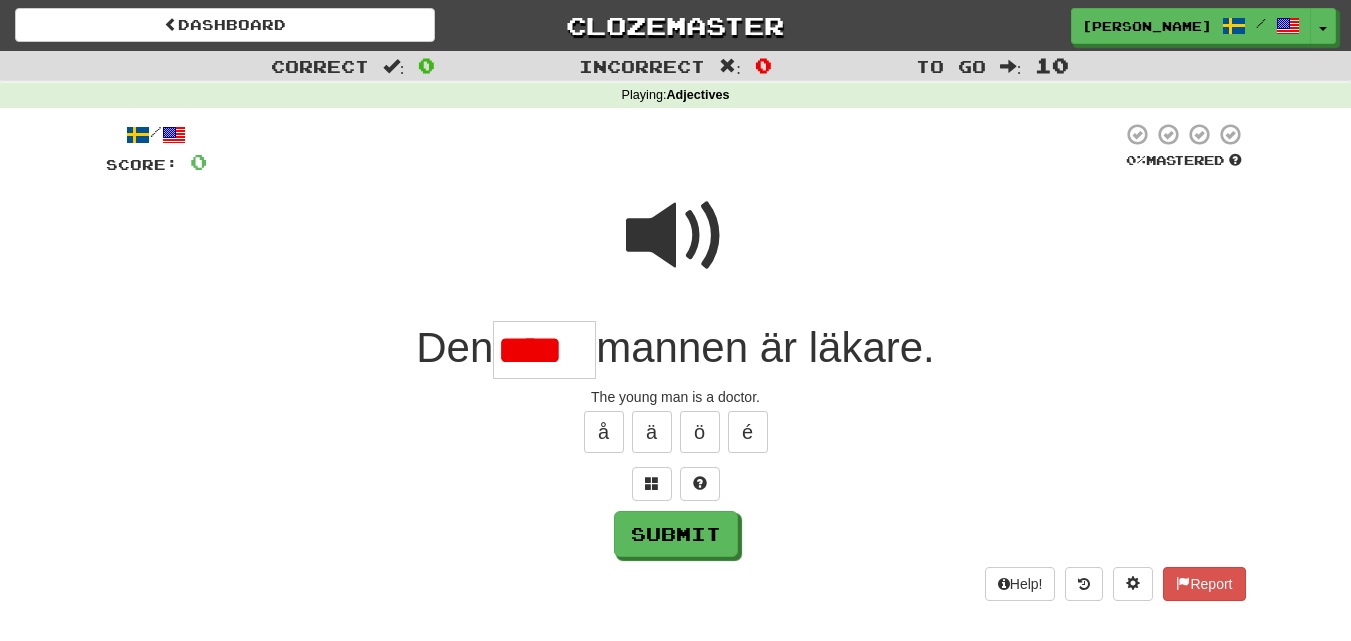 scroll, scrollTop: 0, scrollLeft: 0, axis: both 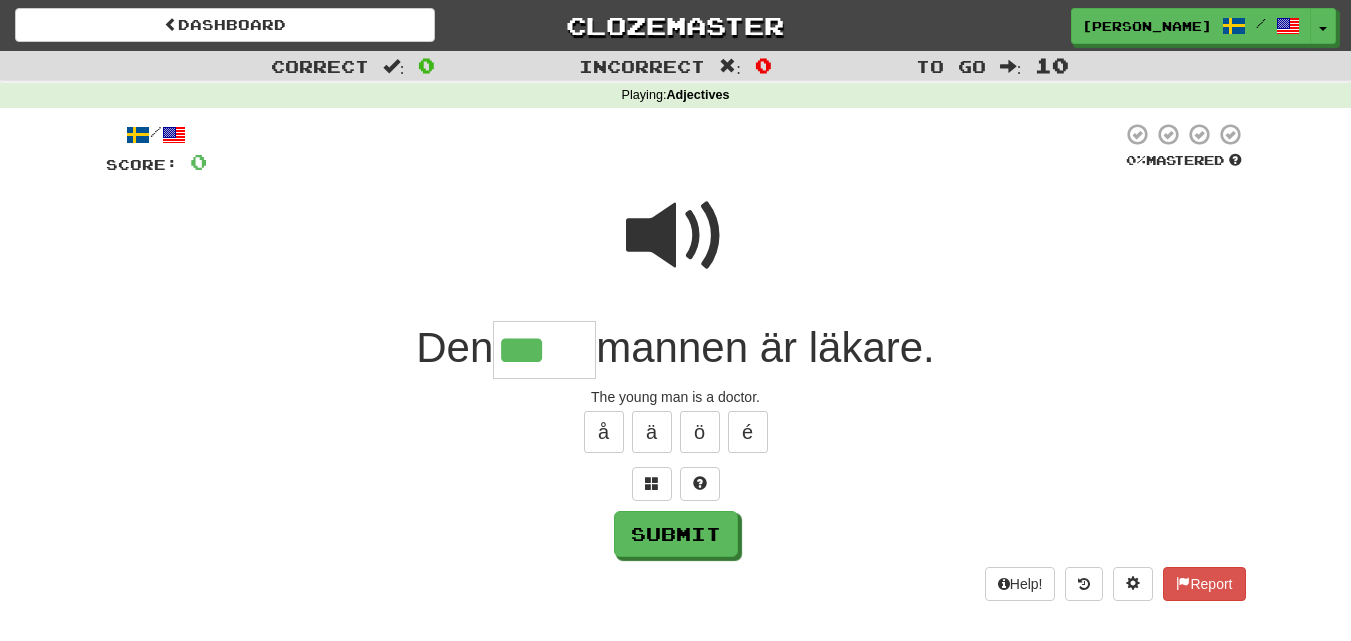 click at bounding box center [676, 236] 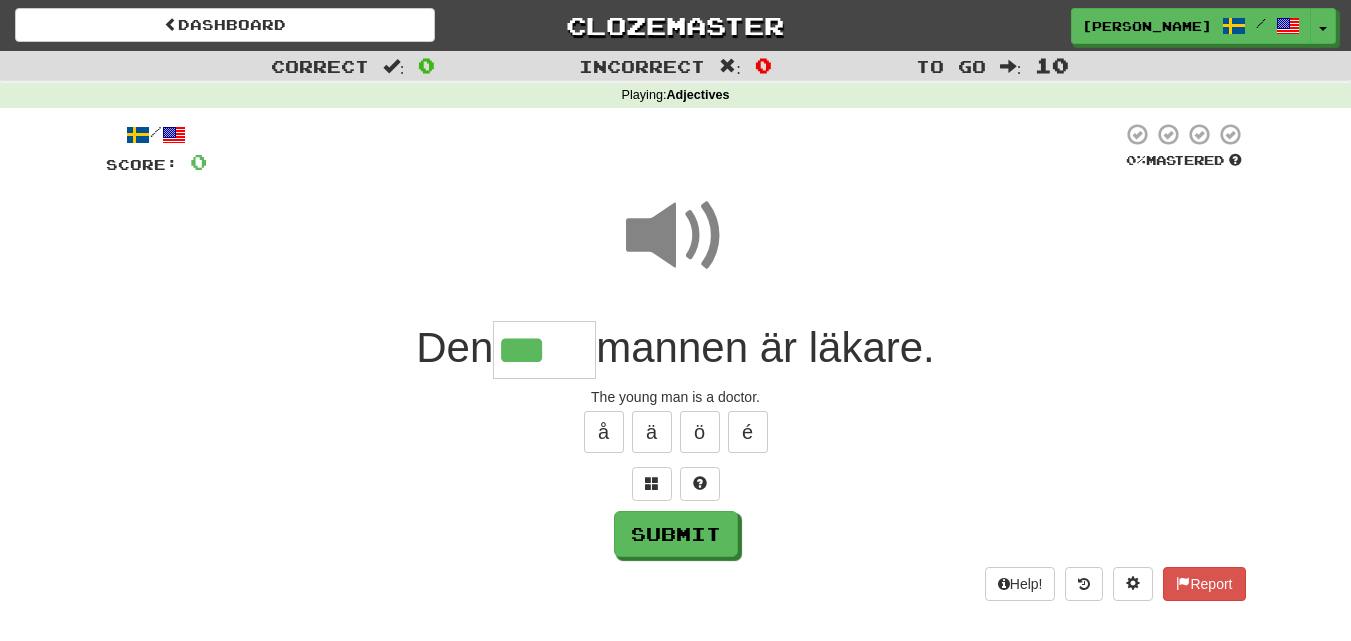 click on "***" at bounding box center (544, 350) 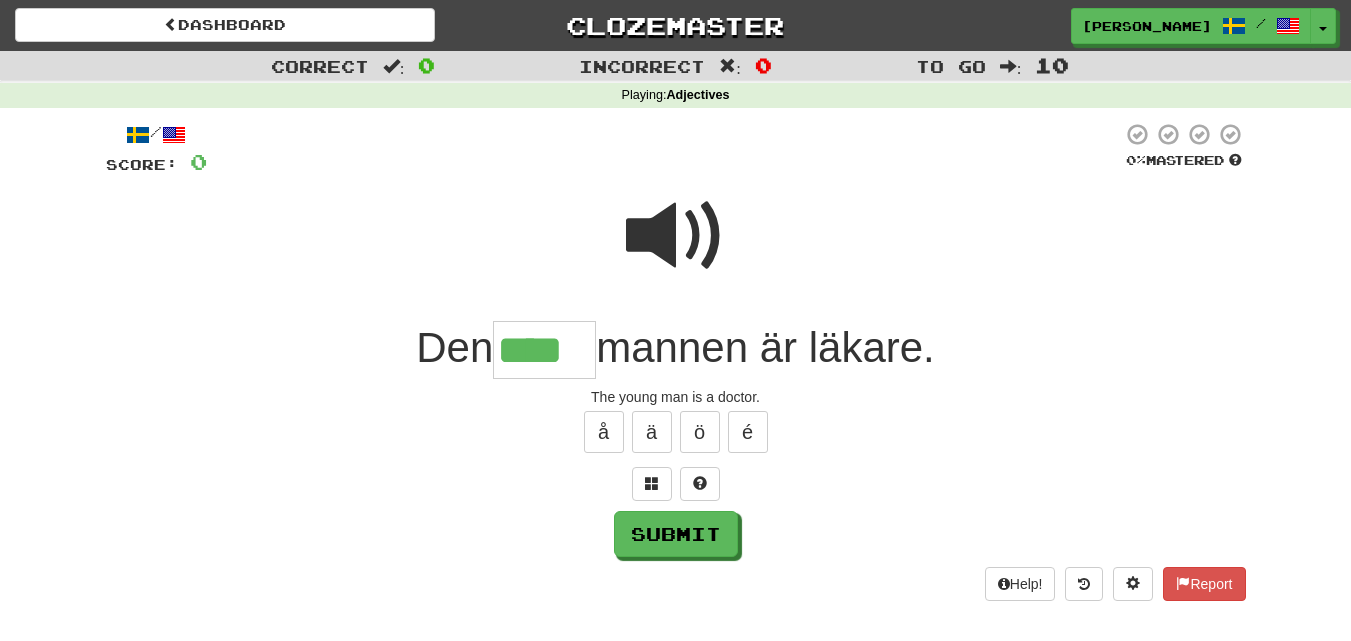 type on "****" 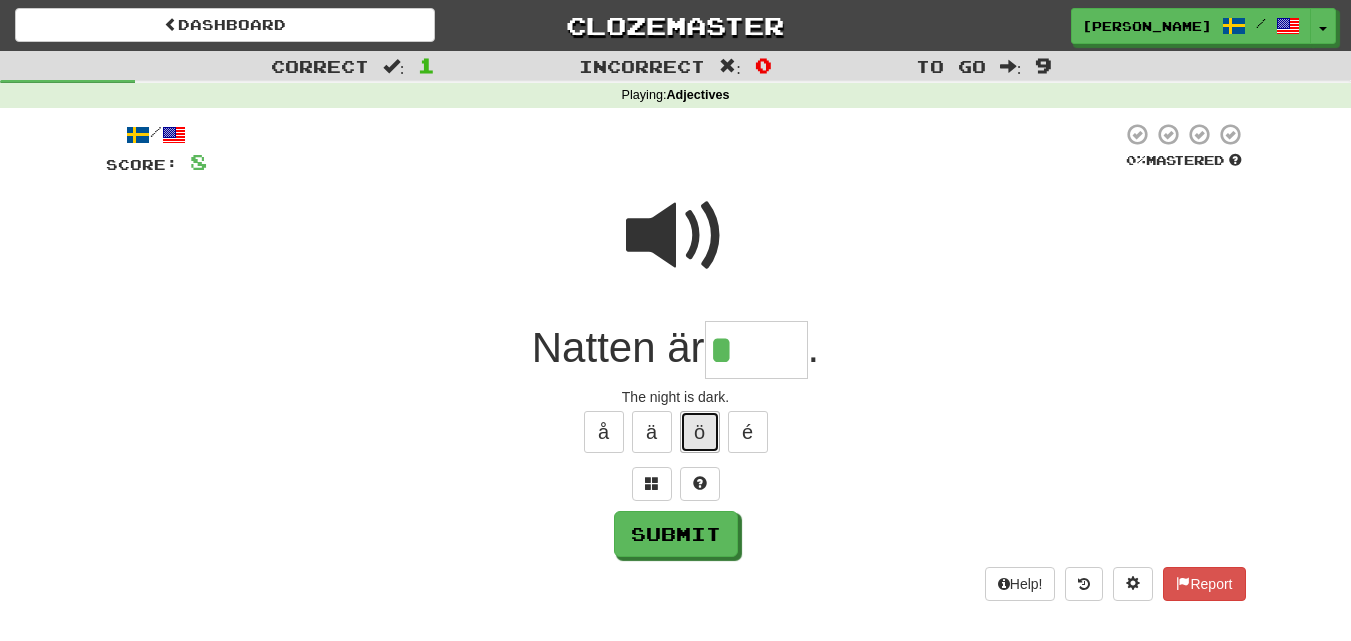 click on "ö" at bounding box center (700, 432) 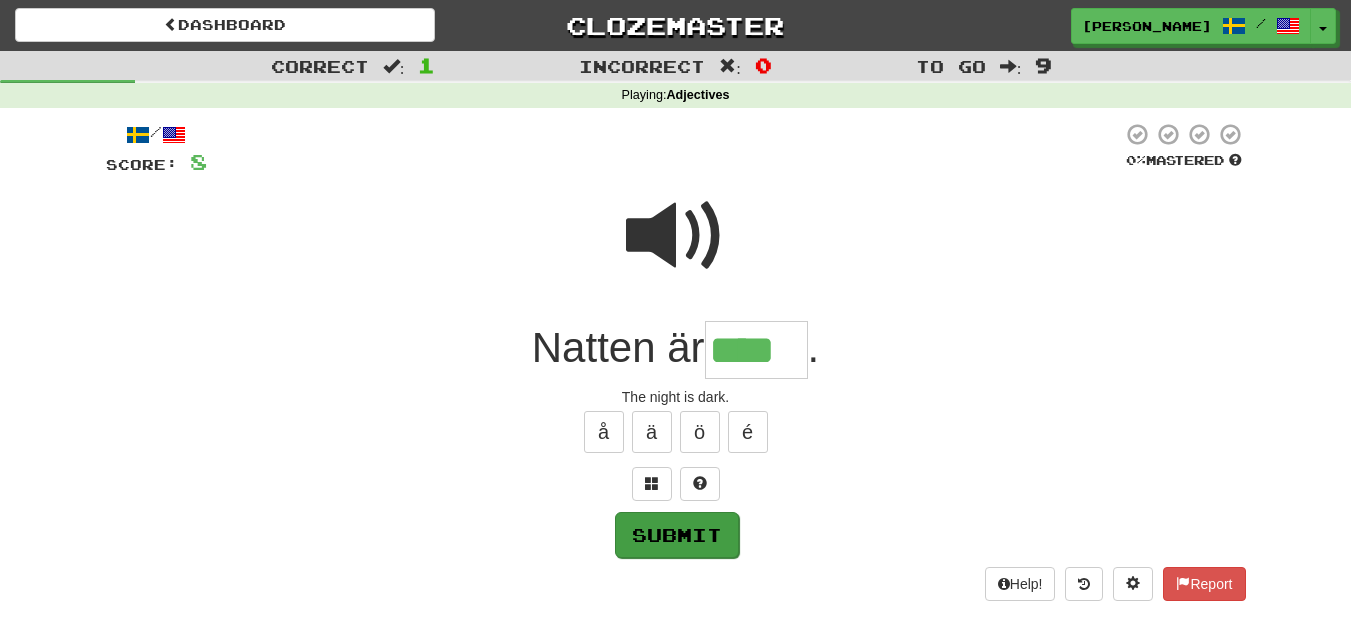 type on "****" 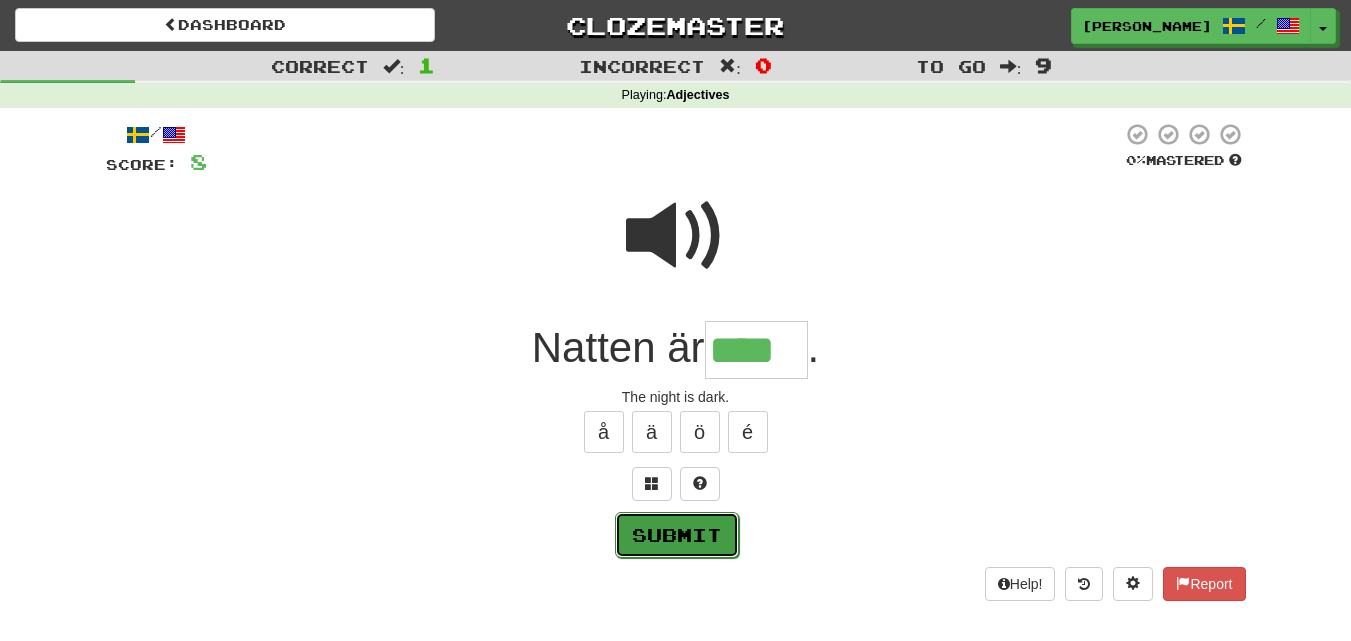 click on "Submit" at bounding box center [677, 535] 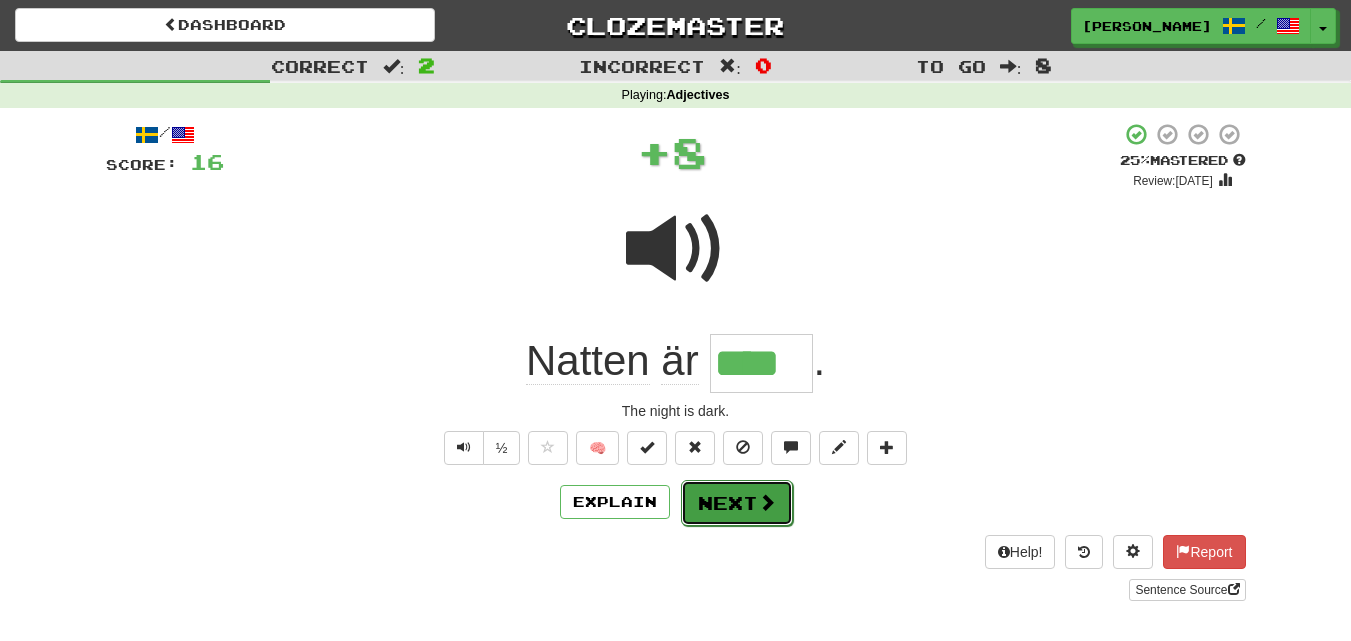 click on "Next" at bounding box center [737, 503] 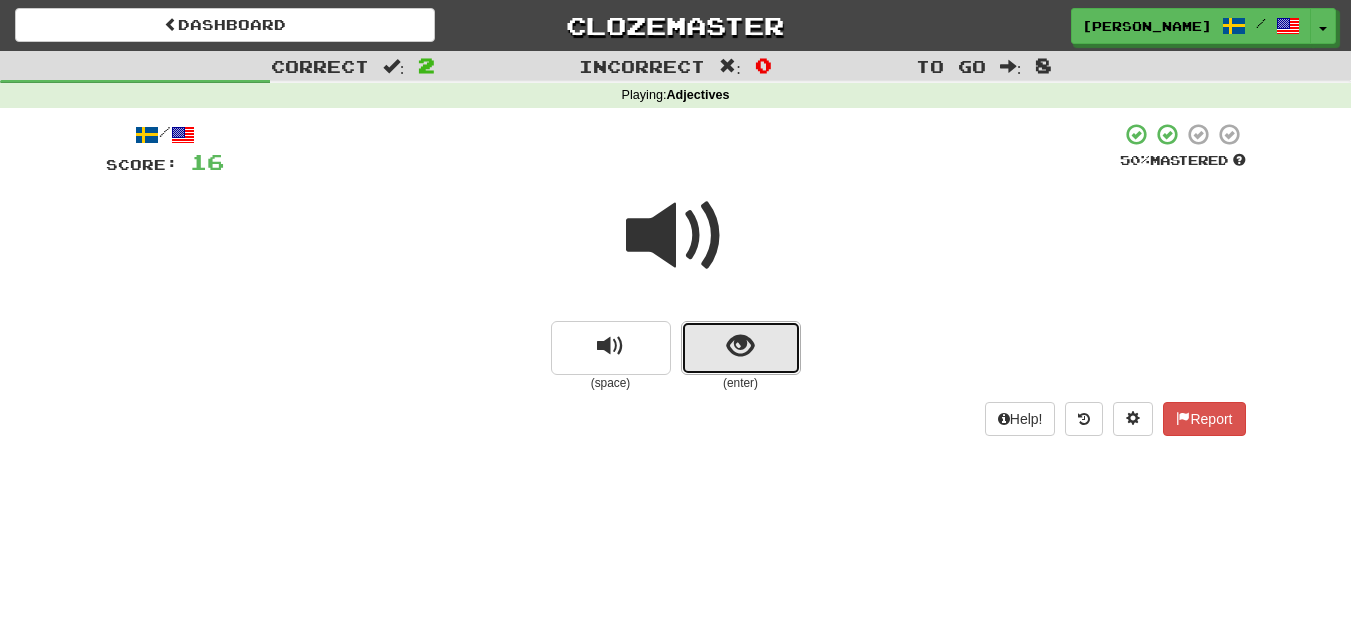 click at bounding box center (741, 348) 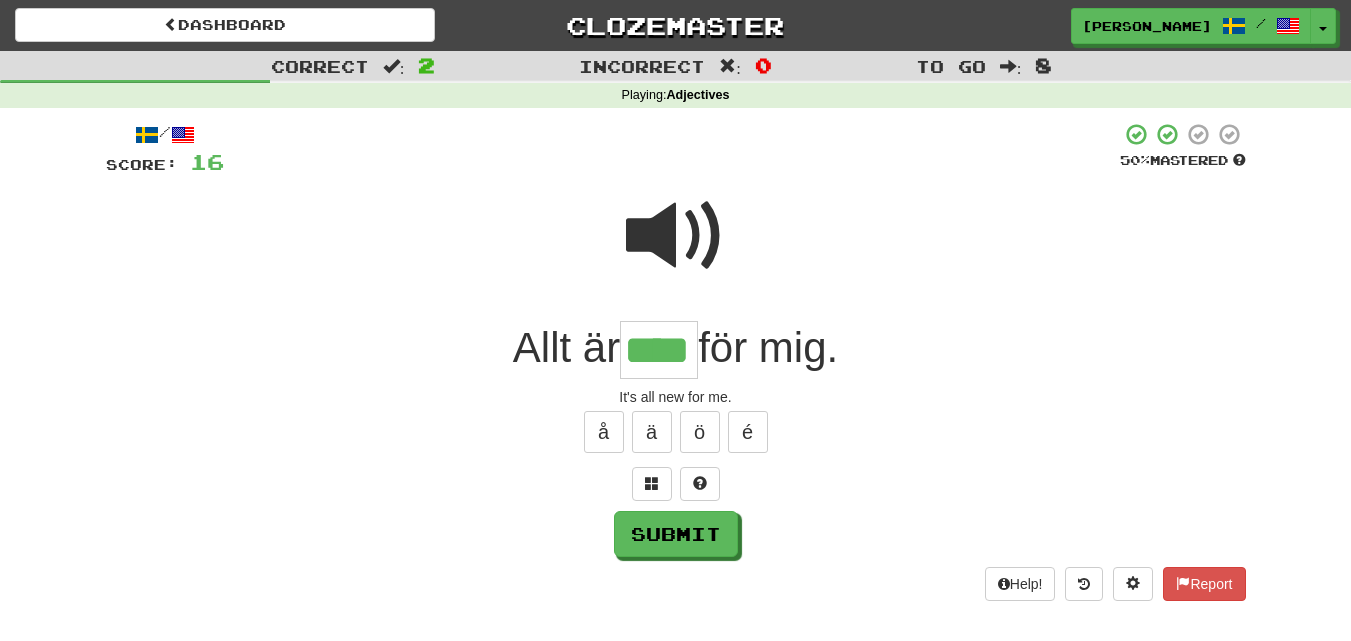 type on "****" 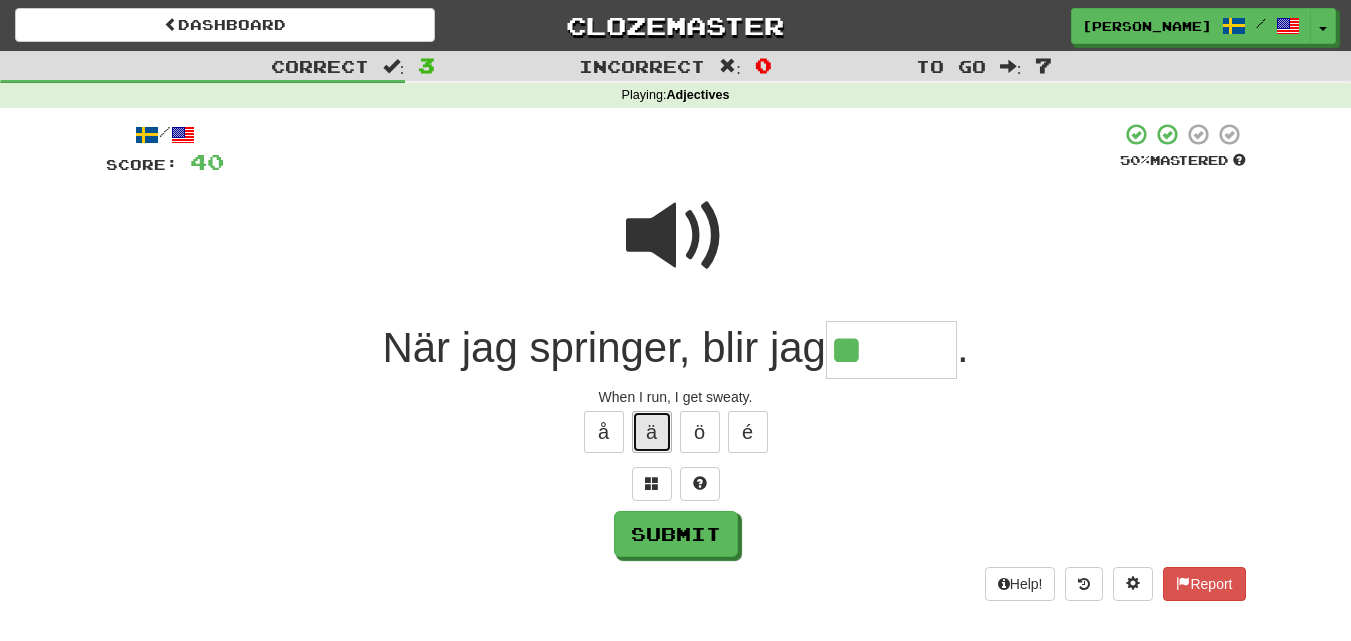 click on "ä" at bounding box center [652, 432] 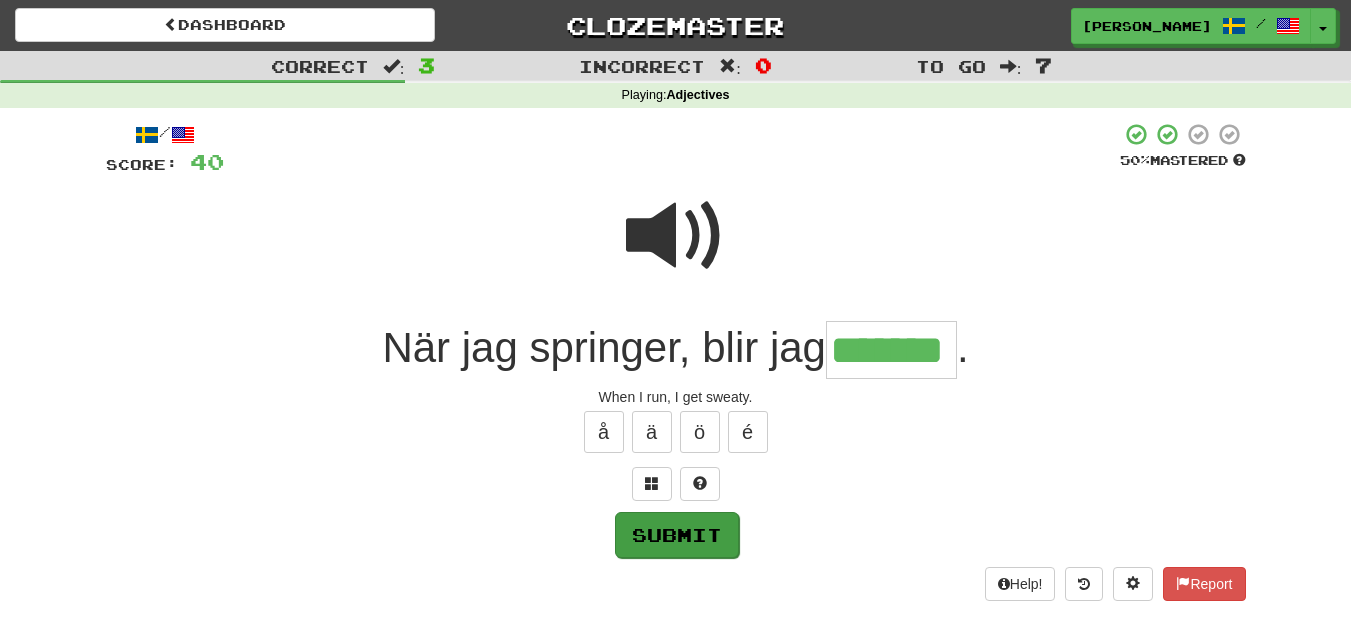 type on "*******" 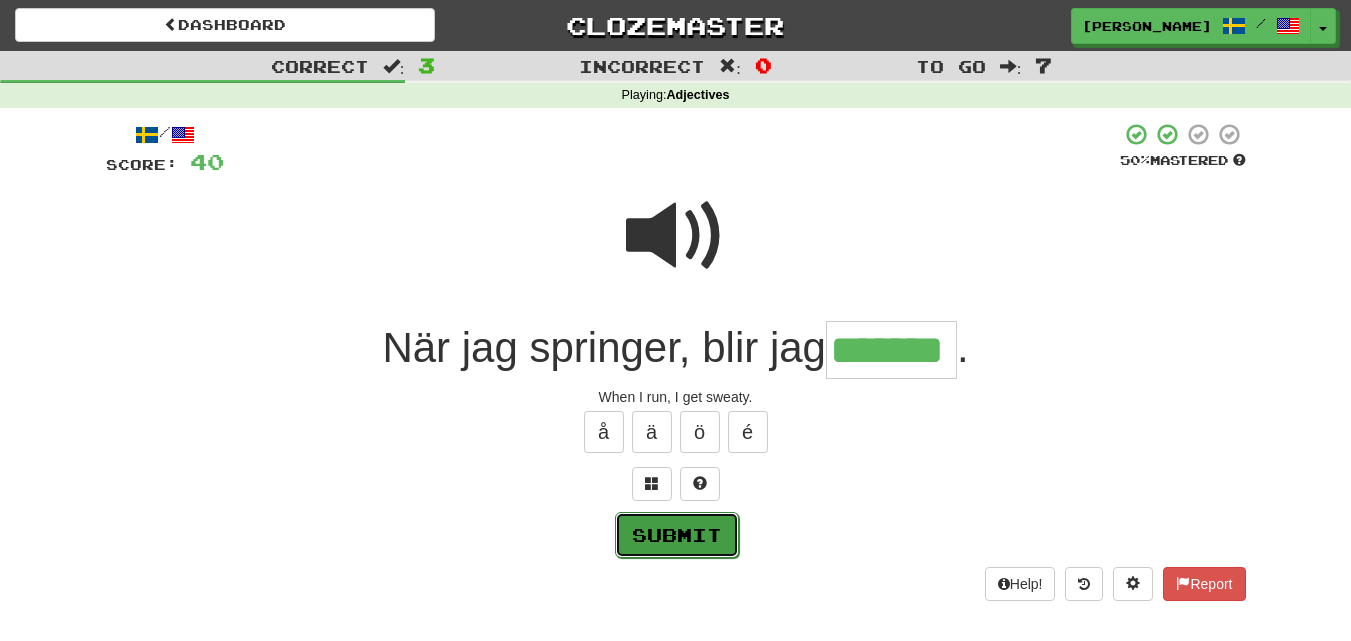 click on "Submit" at bounding box center (677, 535) 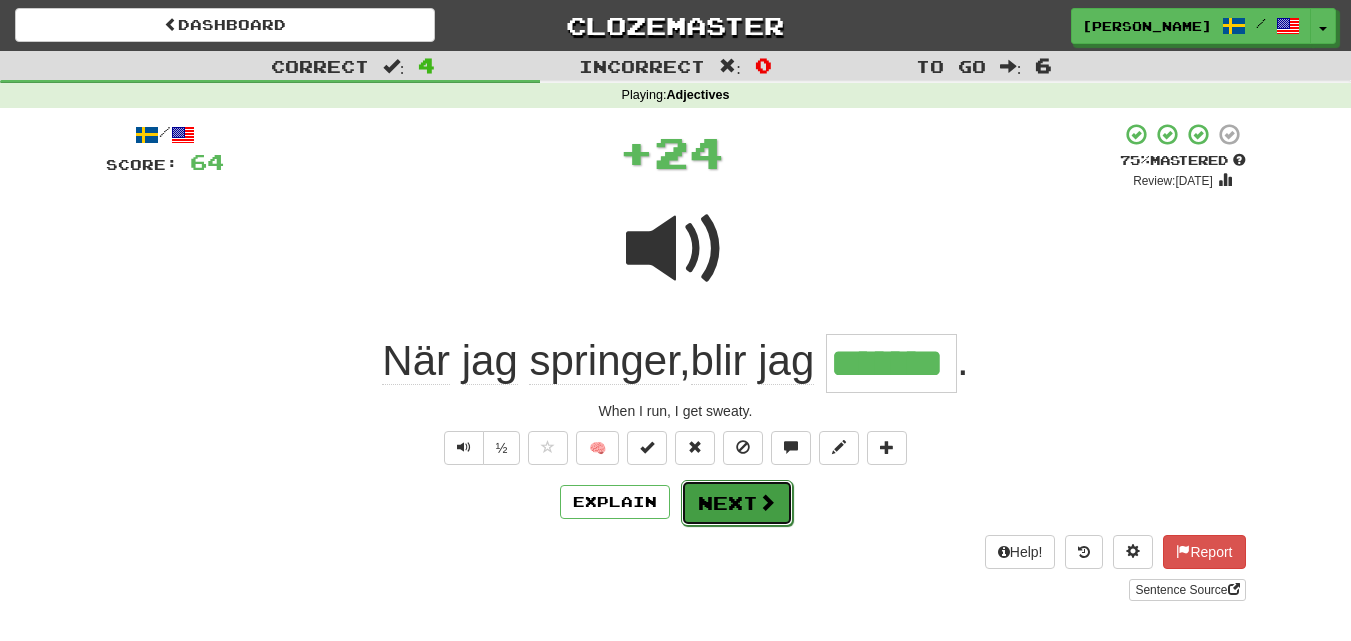click on "Next" at bounding box center (737, 503) 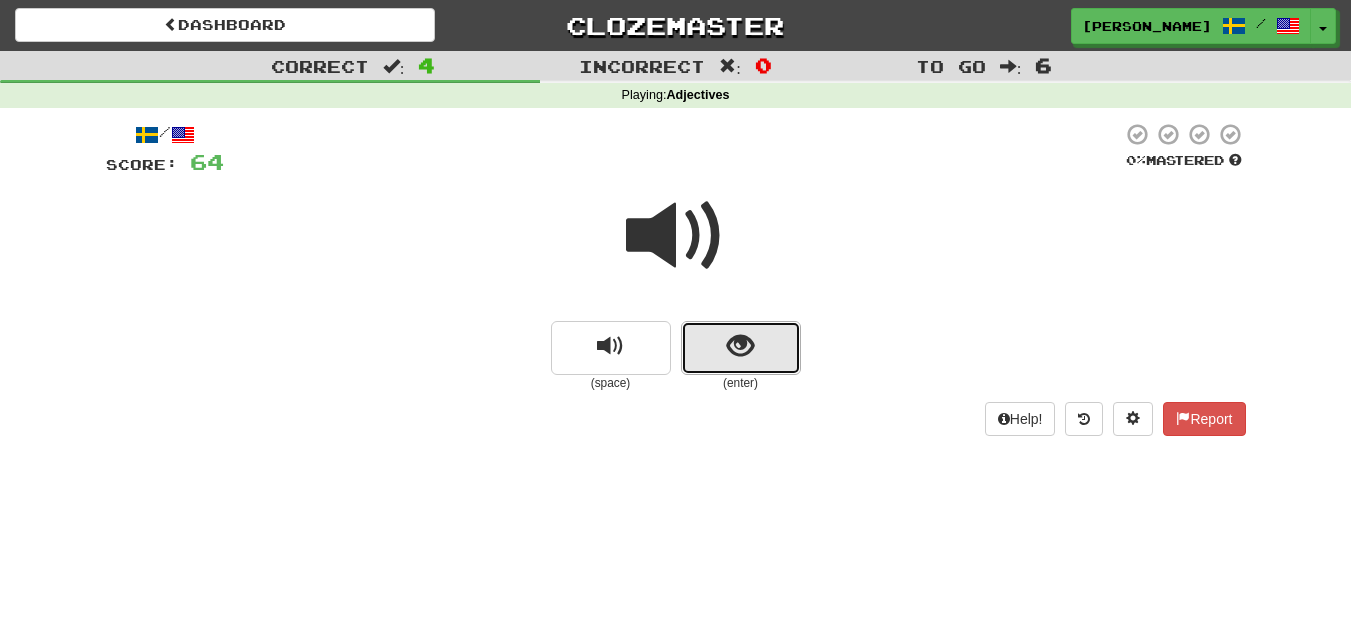 click at bounding box center [741, 348] 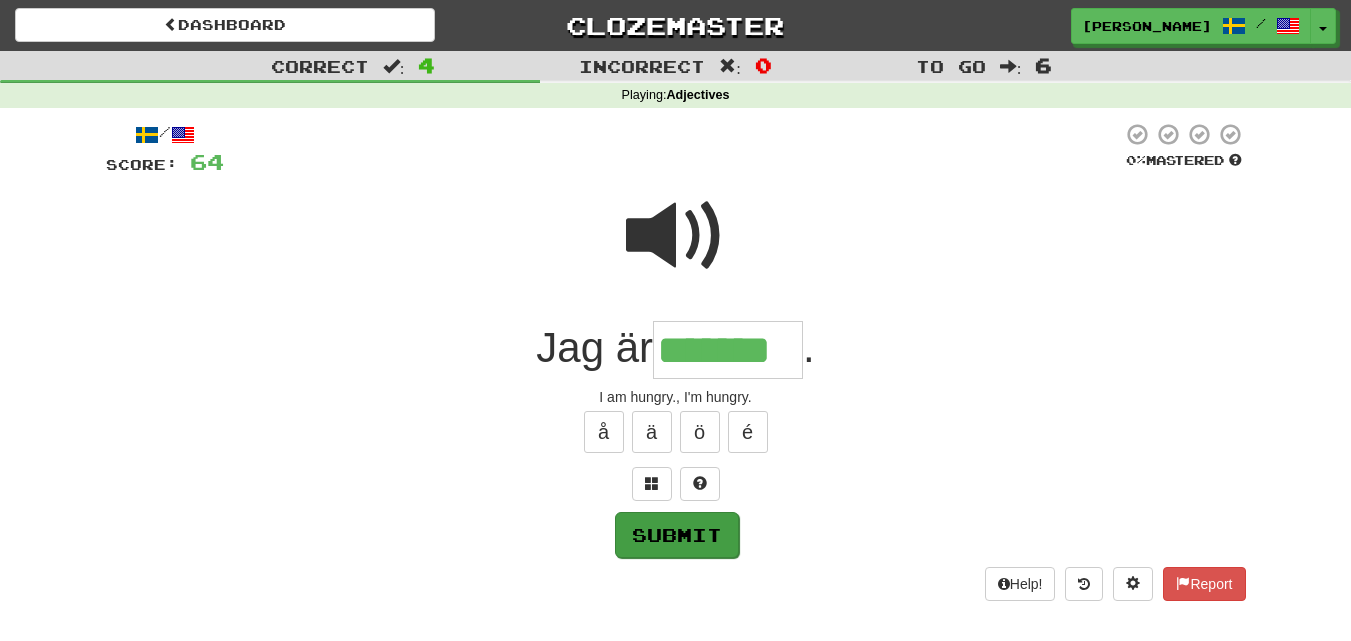 type on "*******" 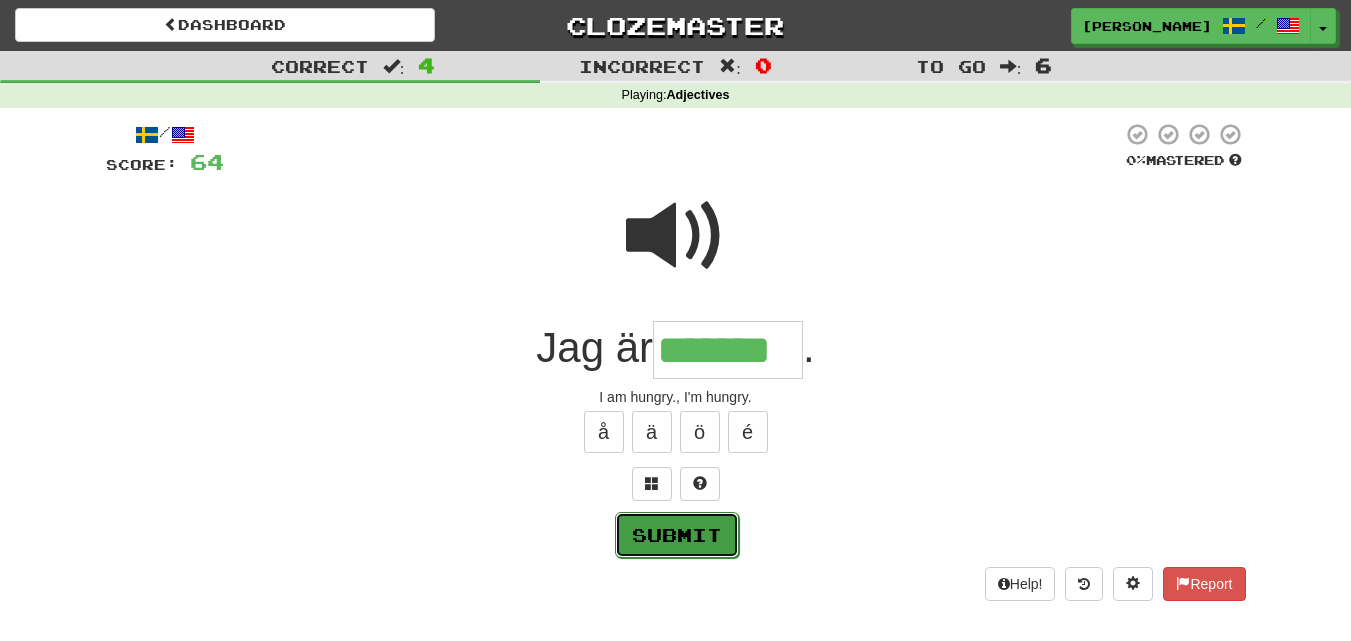 click on "Submit" at bounding box center [677, 535] 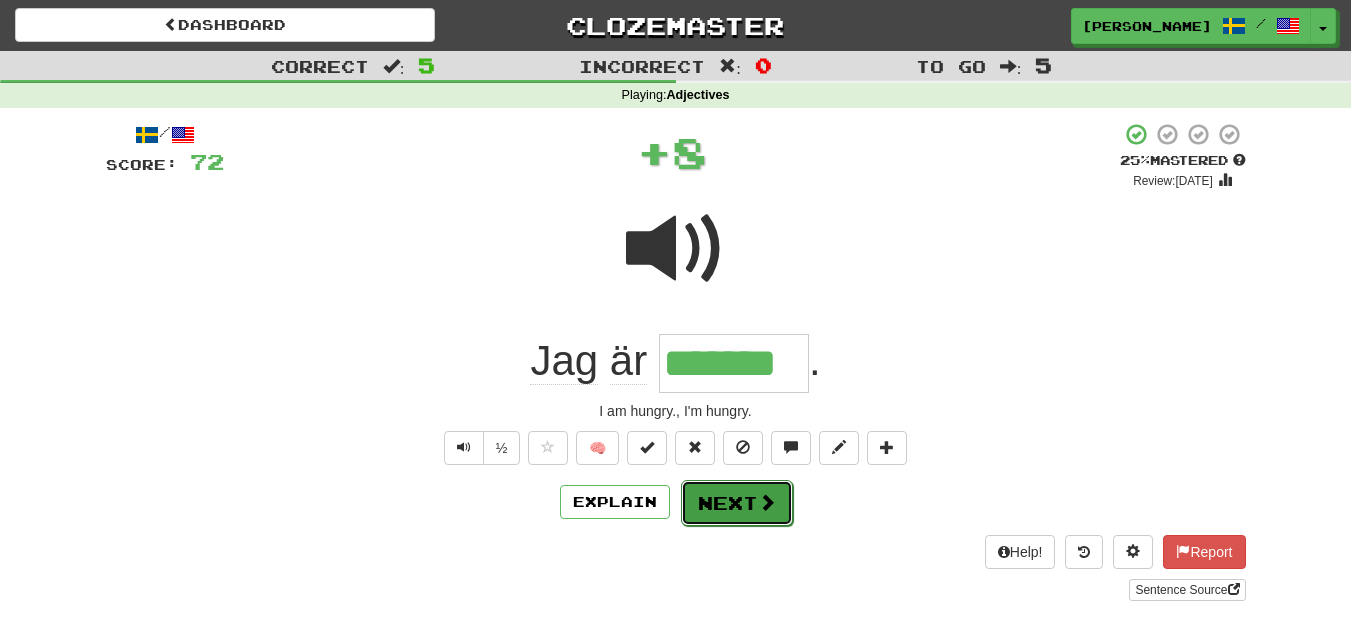 click on "Next" at bounding box center (737, 503) 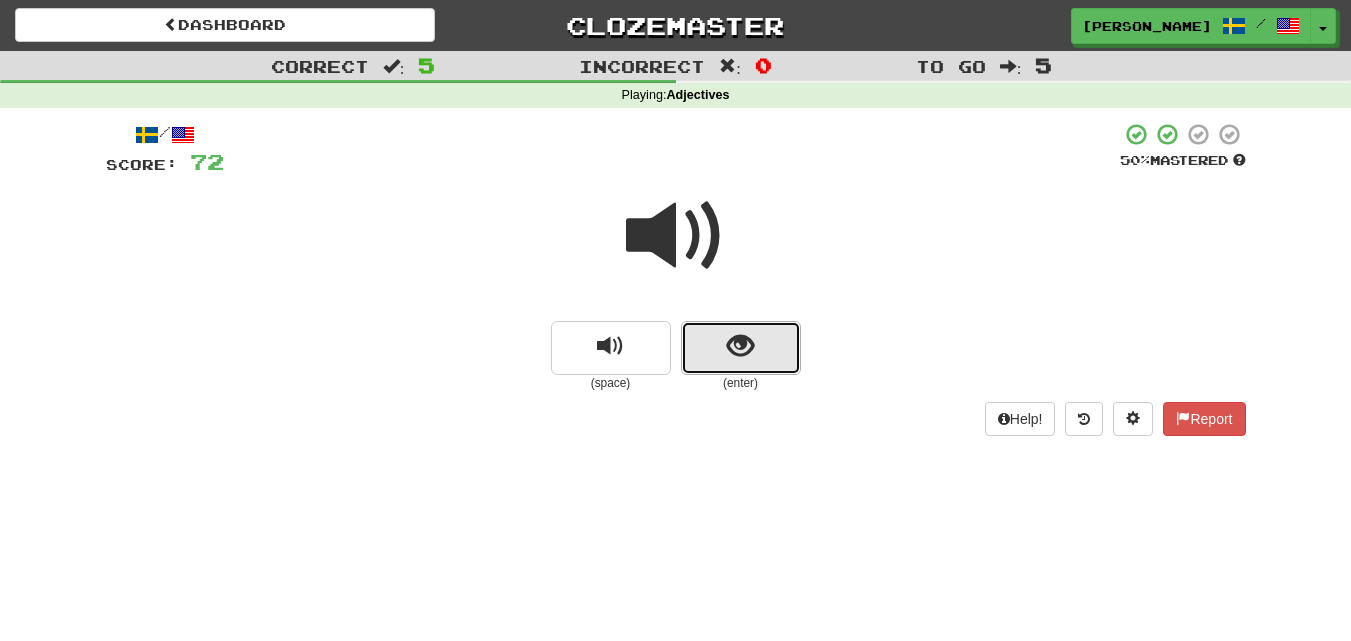 click at bounding box center [740, 346] 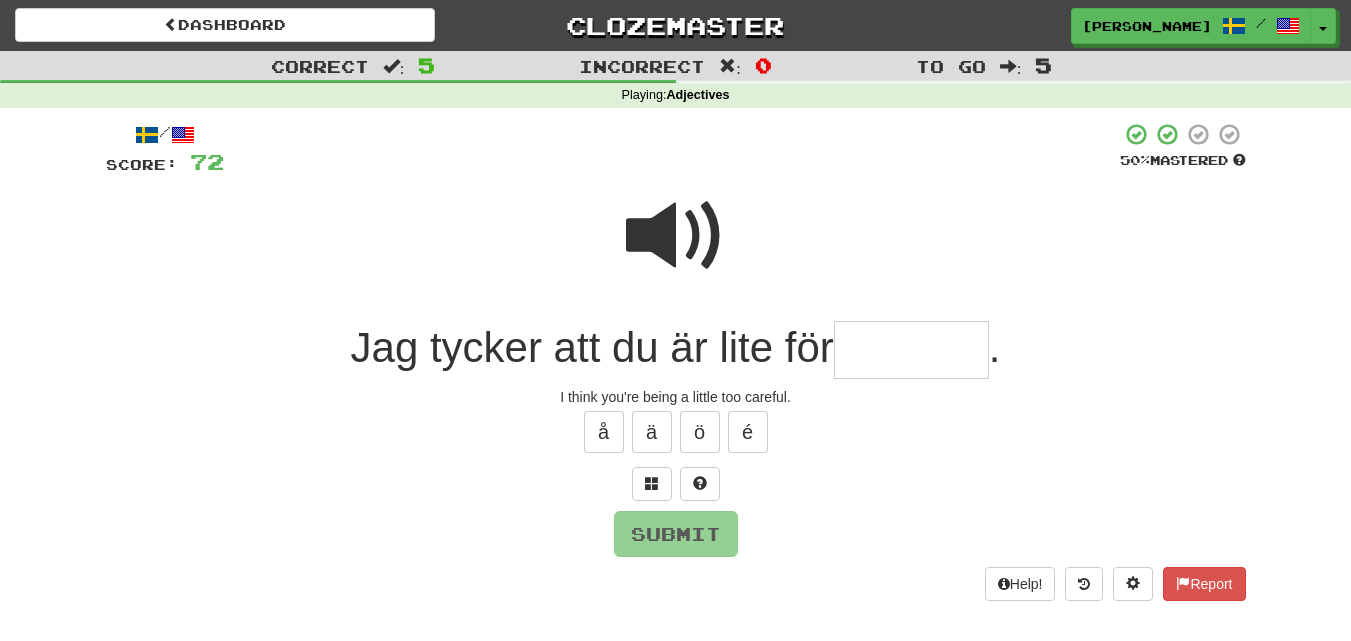 click at bounding box center [676, 236] 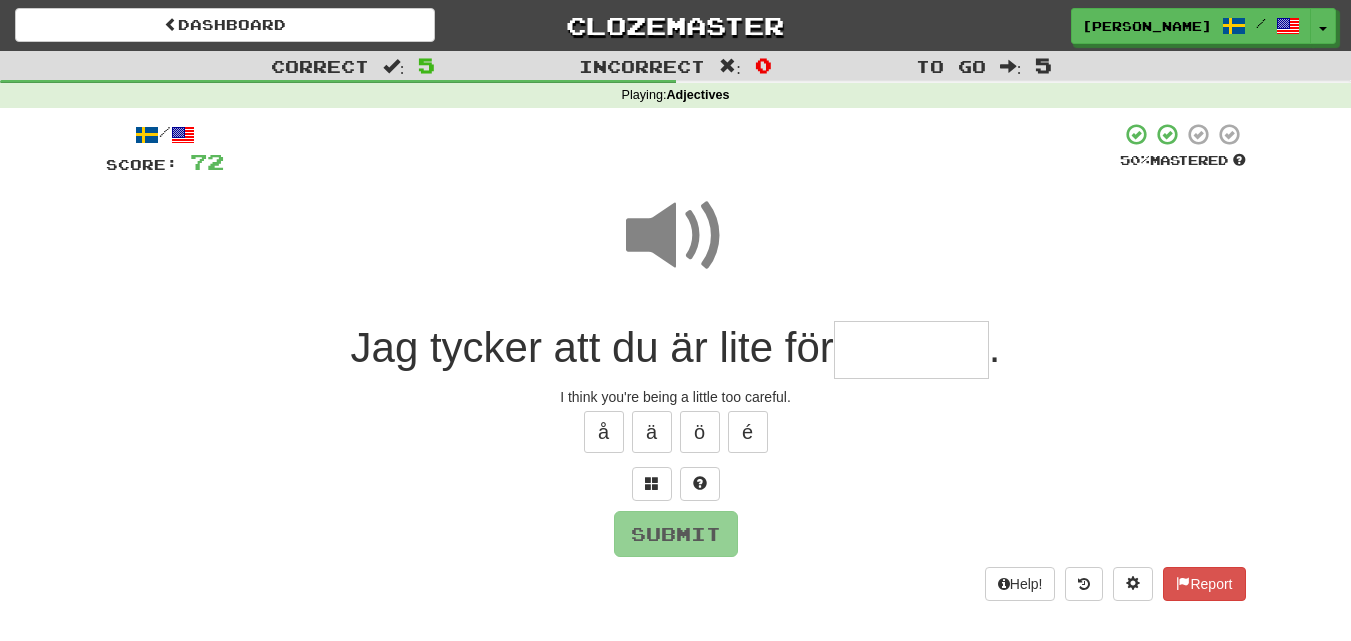 click at bounding box center (911, 350) 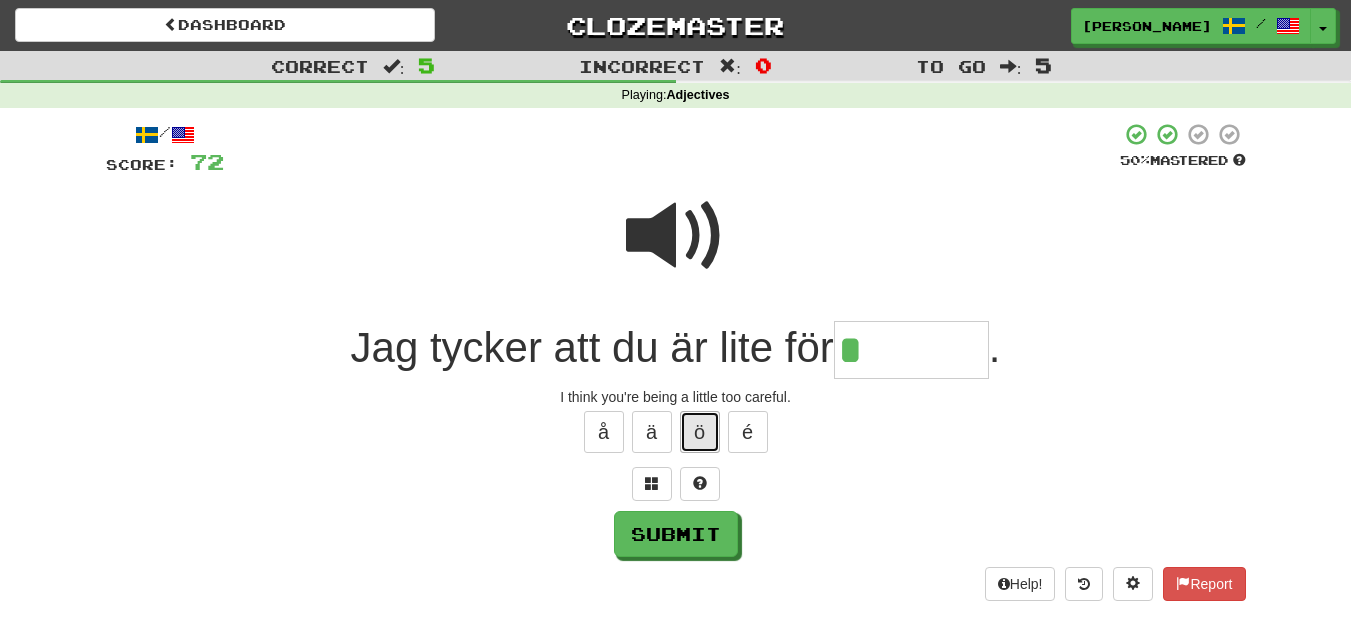 click on "ö" at bounding box center [700, 432] 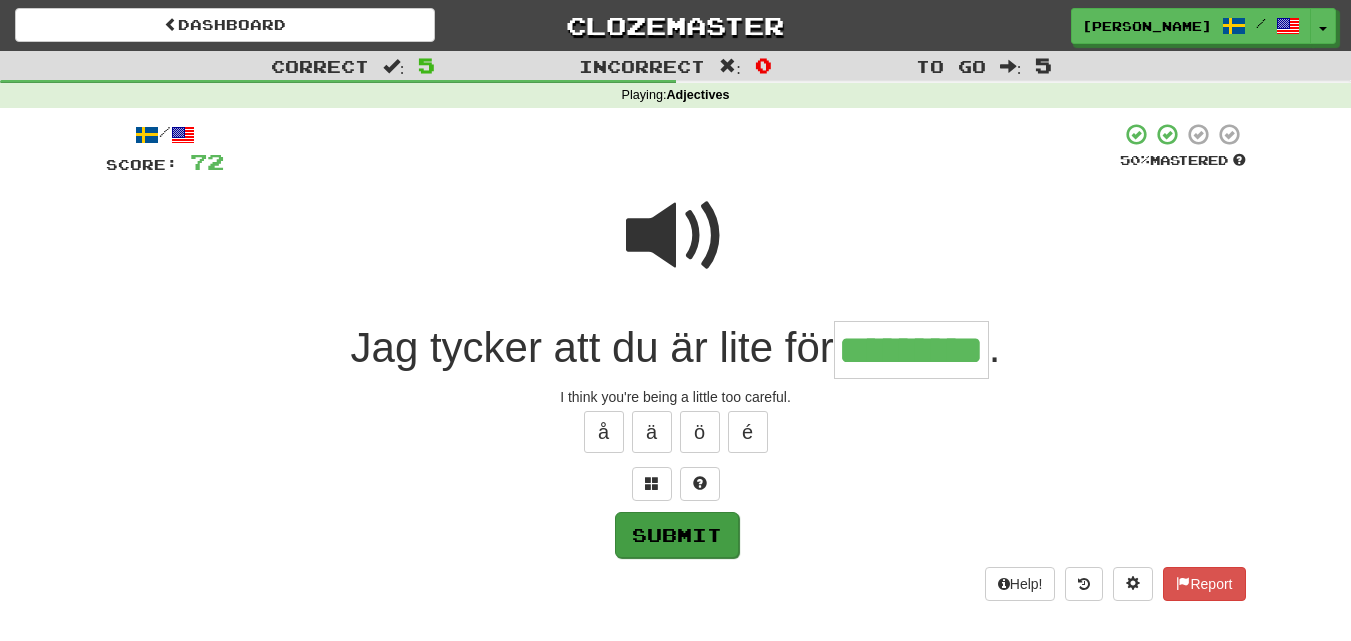 type on "*********" 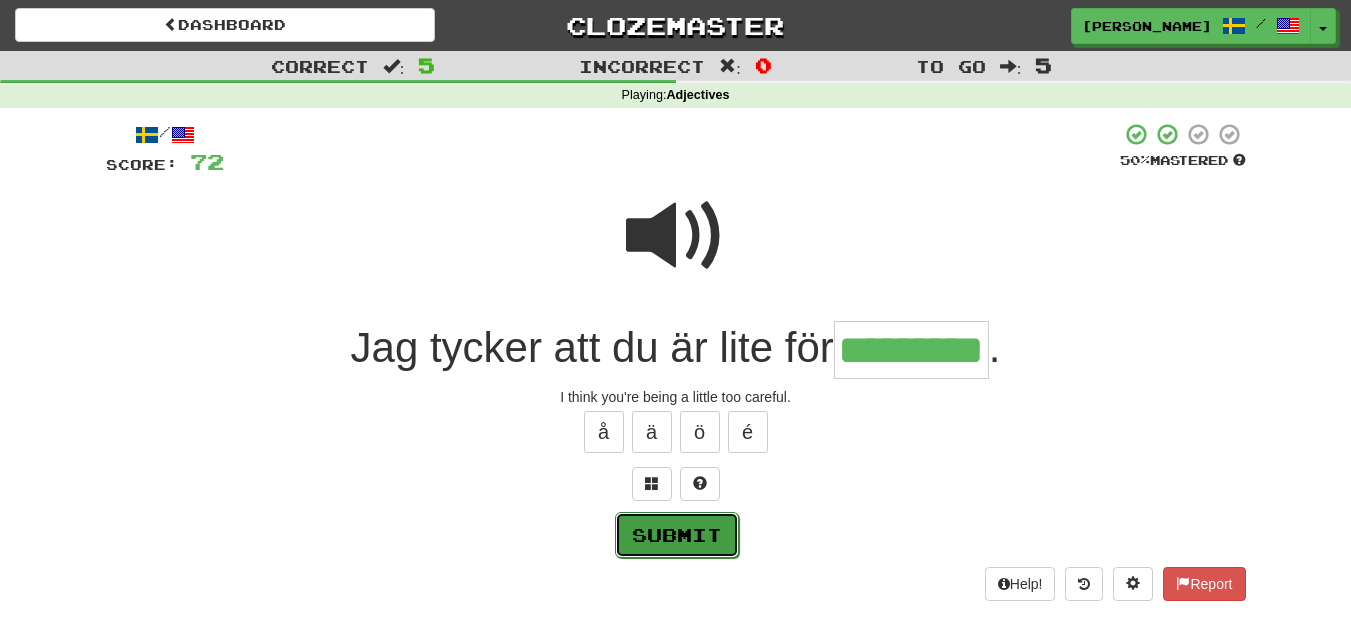 click on "Submit" at bounding box center (677, 535) 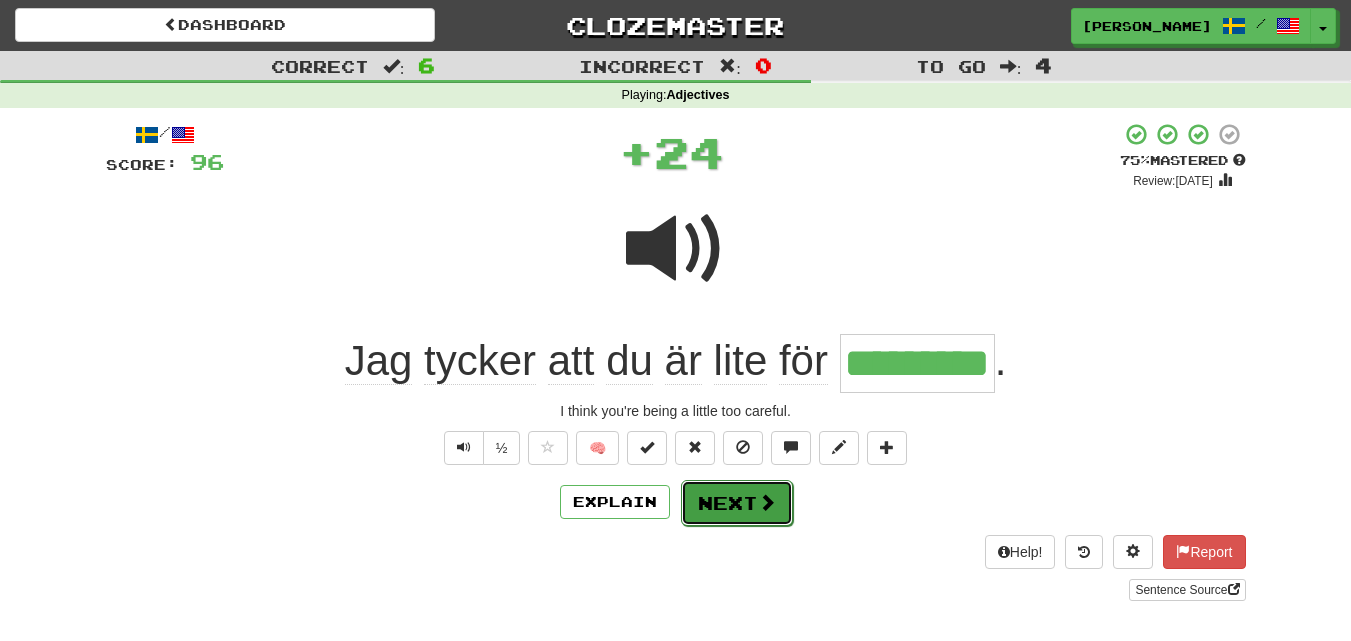 click on "Next" at bounding box center (737, 503) 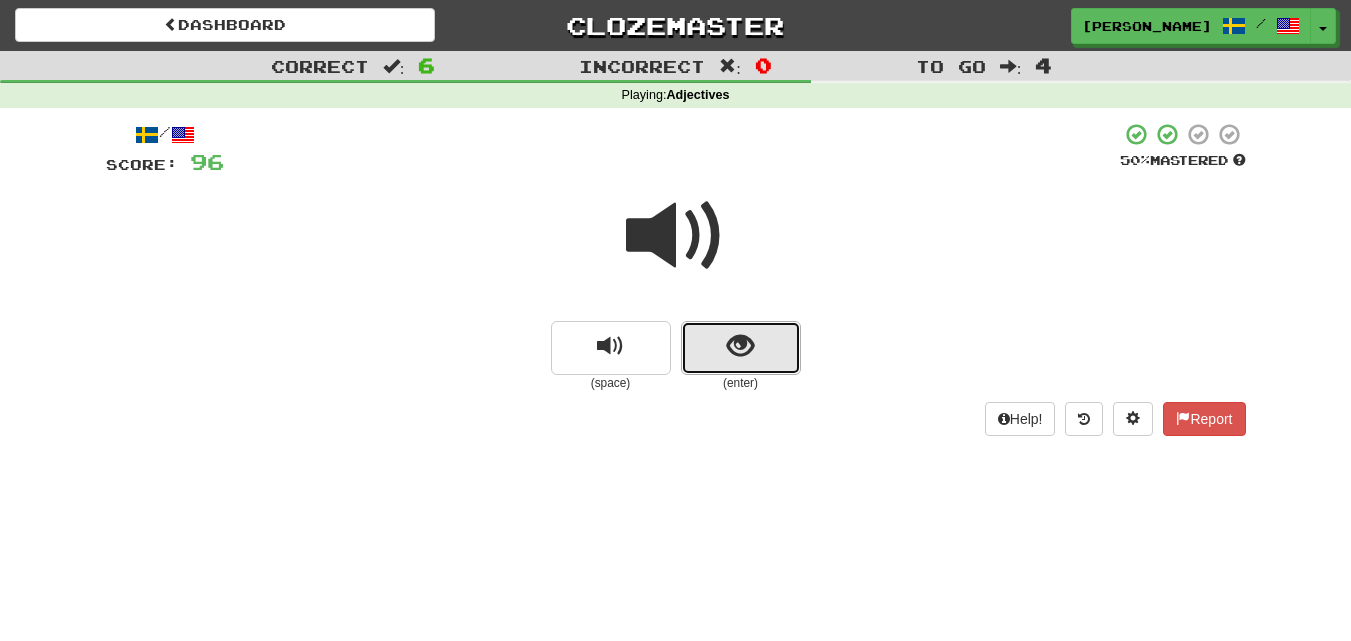 click at bounding box center (741, 348) 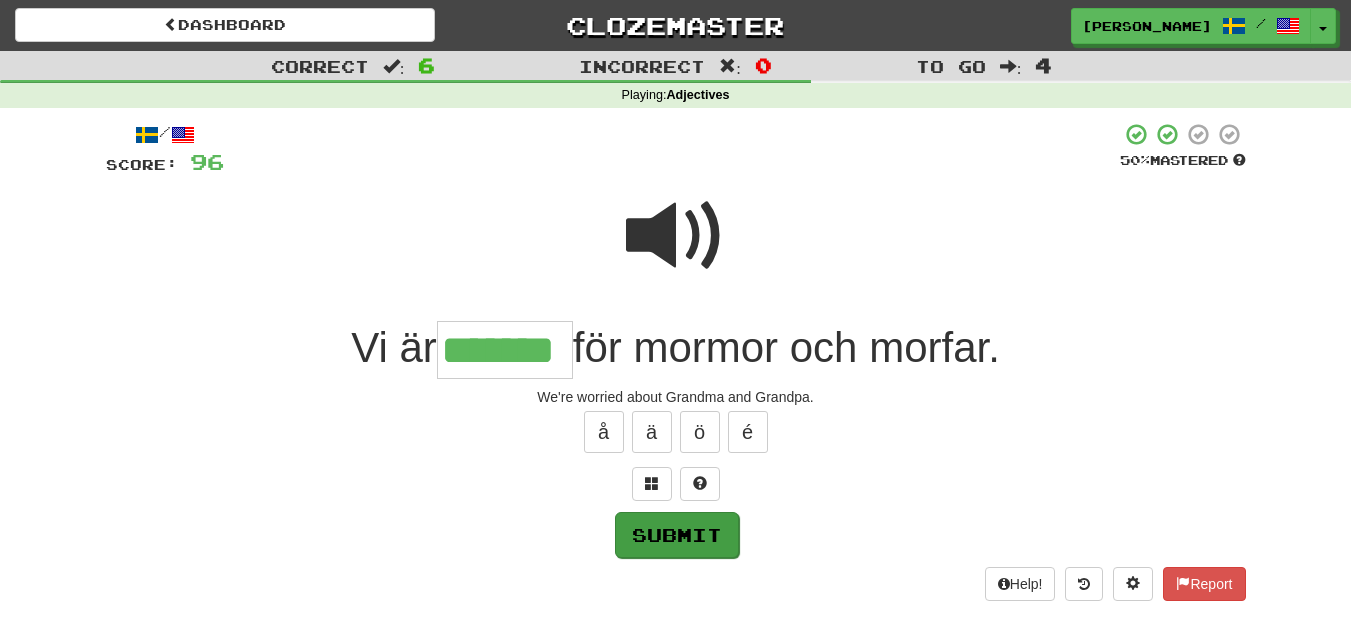 type on "*******" 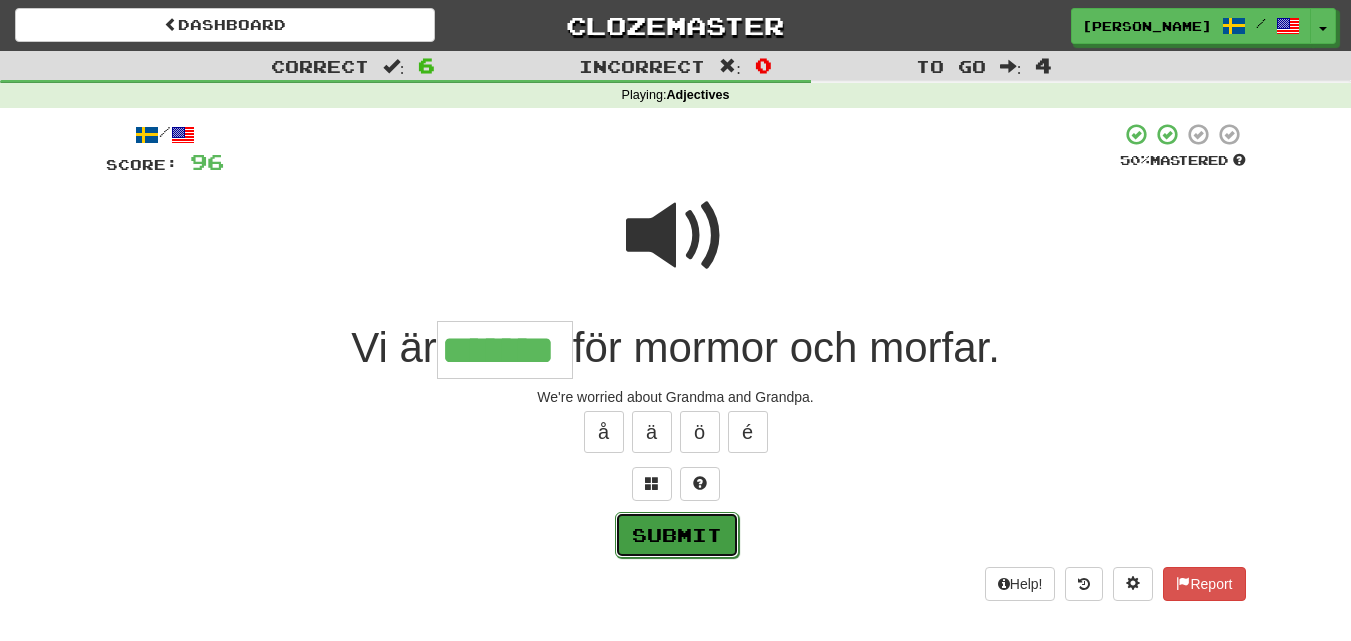 click on "Submit" at bounding box center [677, 535] 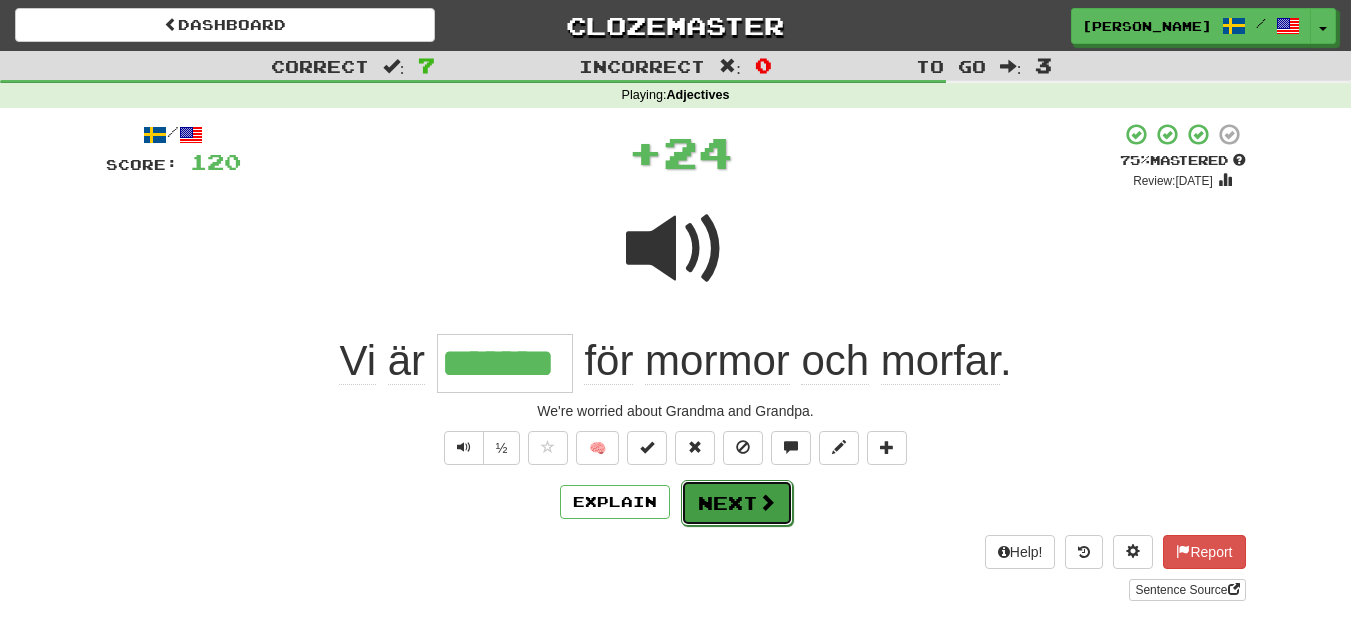 click on "Next" at bounding box center [737, 503] 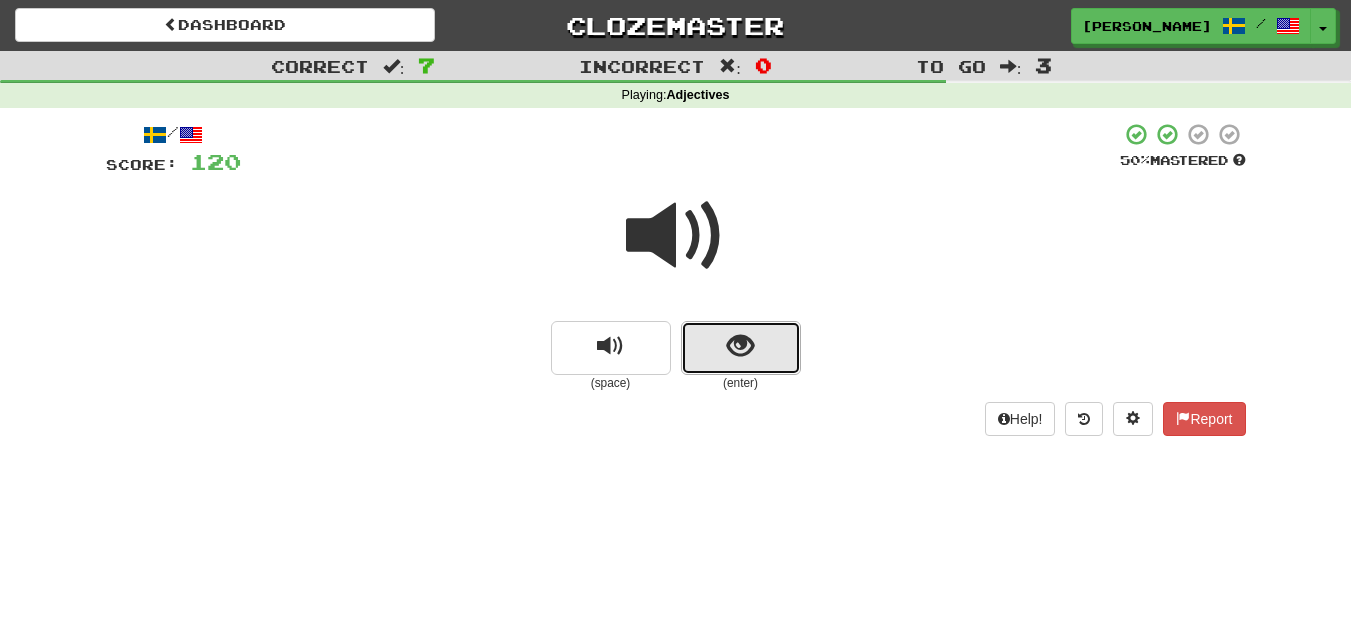 click at bounding box center (741, 348) 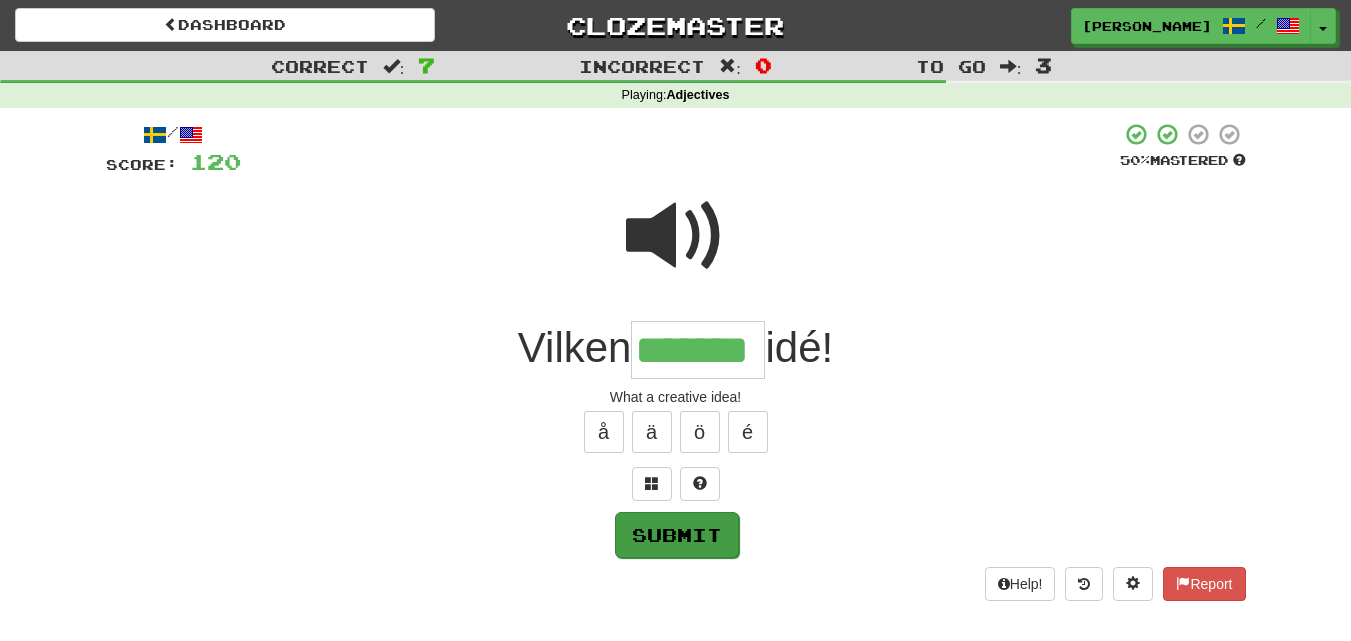 type on "*******" 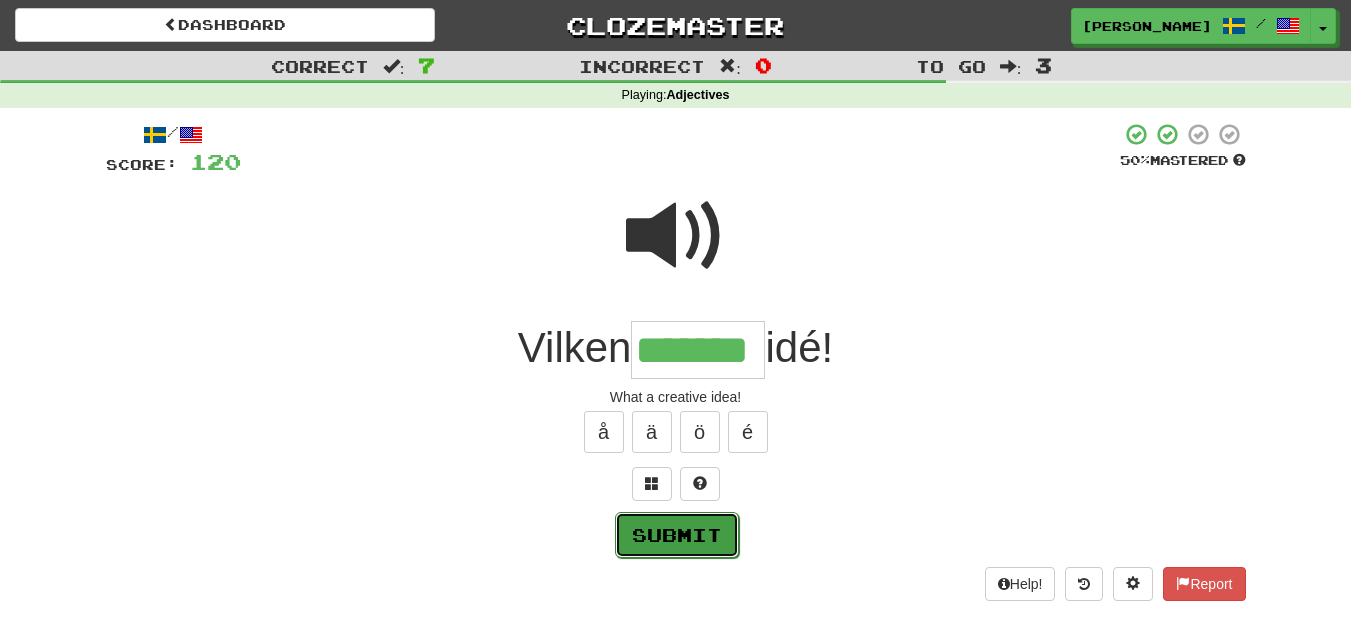 click on "Submit" at bounding box center [677, 535] 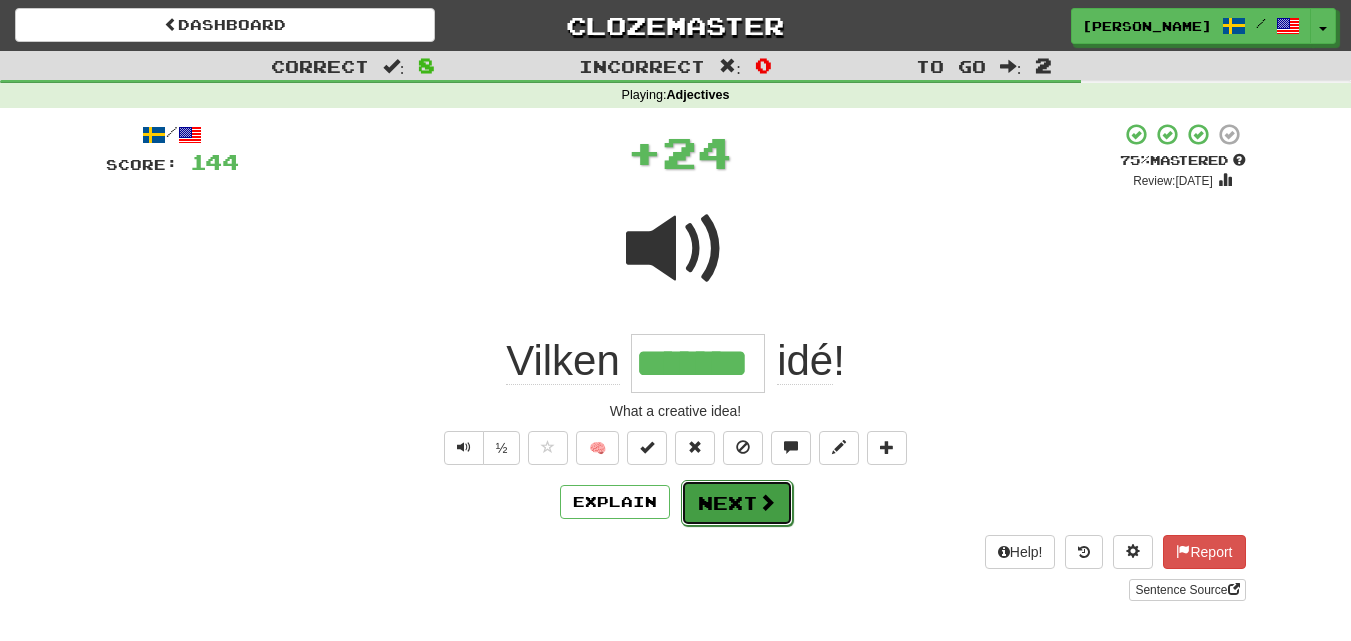 click on "Next" at bounding box center [737, 503] 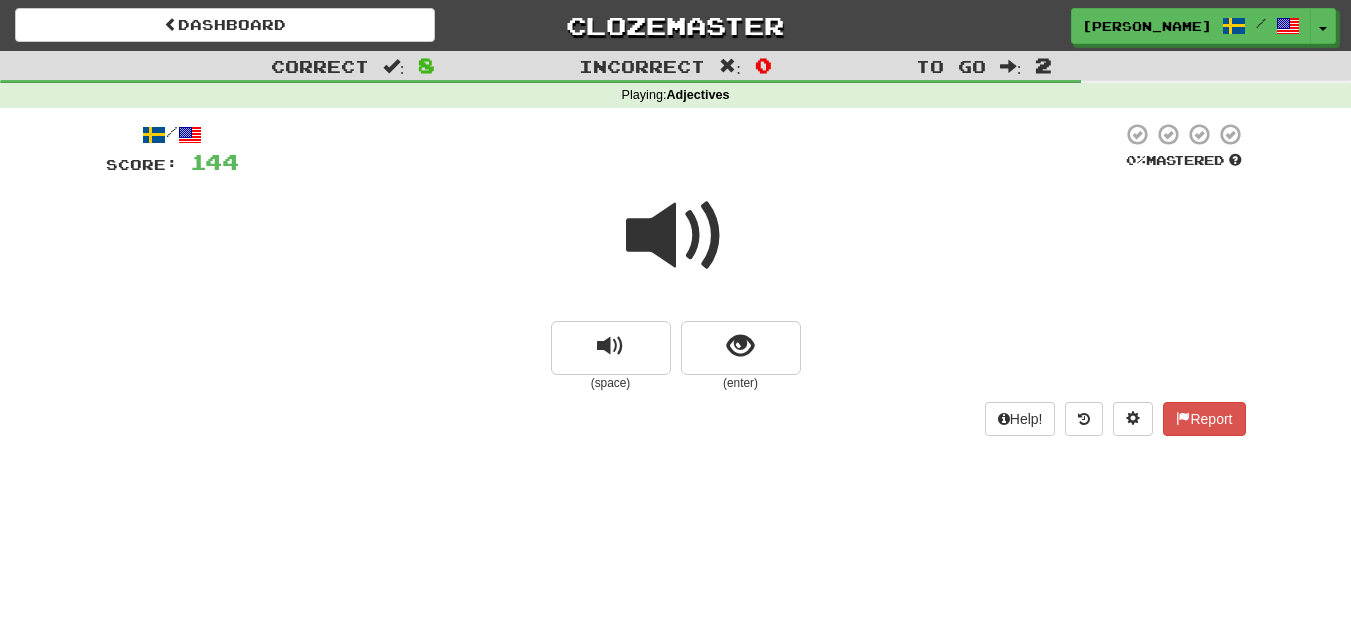 click on "(enter)" at bounding box center [741, 383] 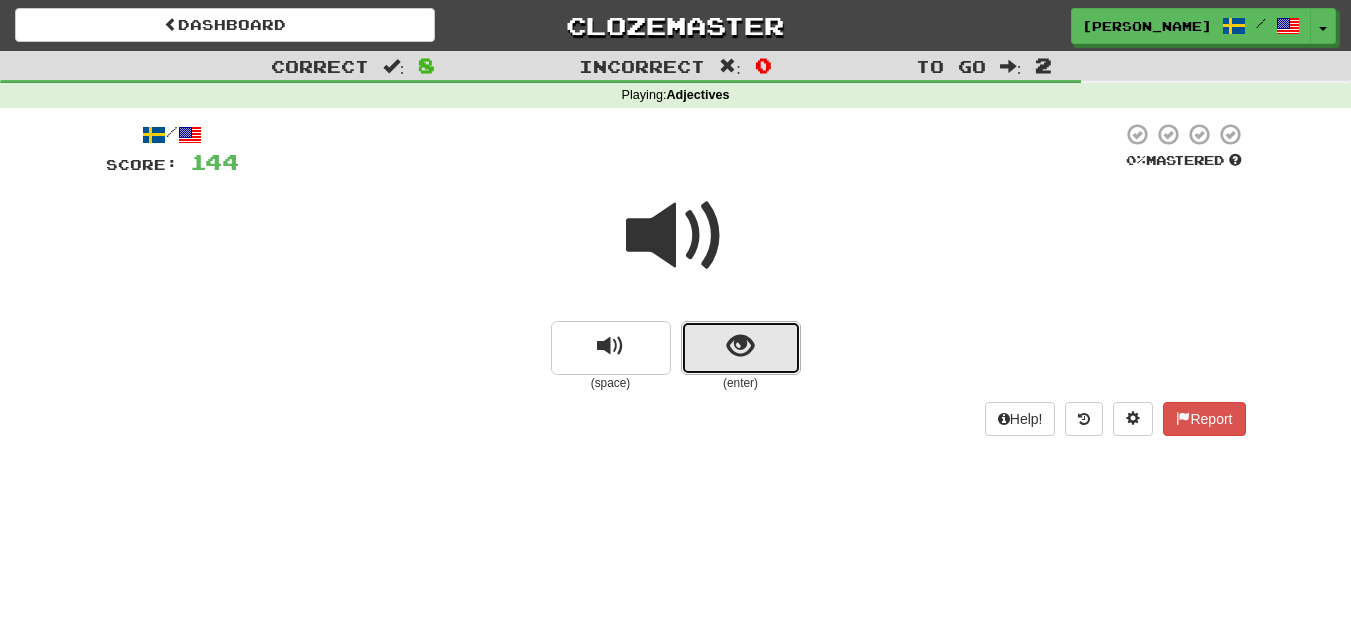 click at bounding box center [741, 348] 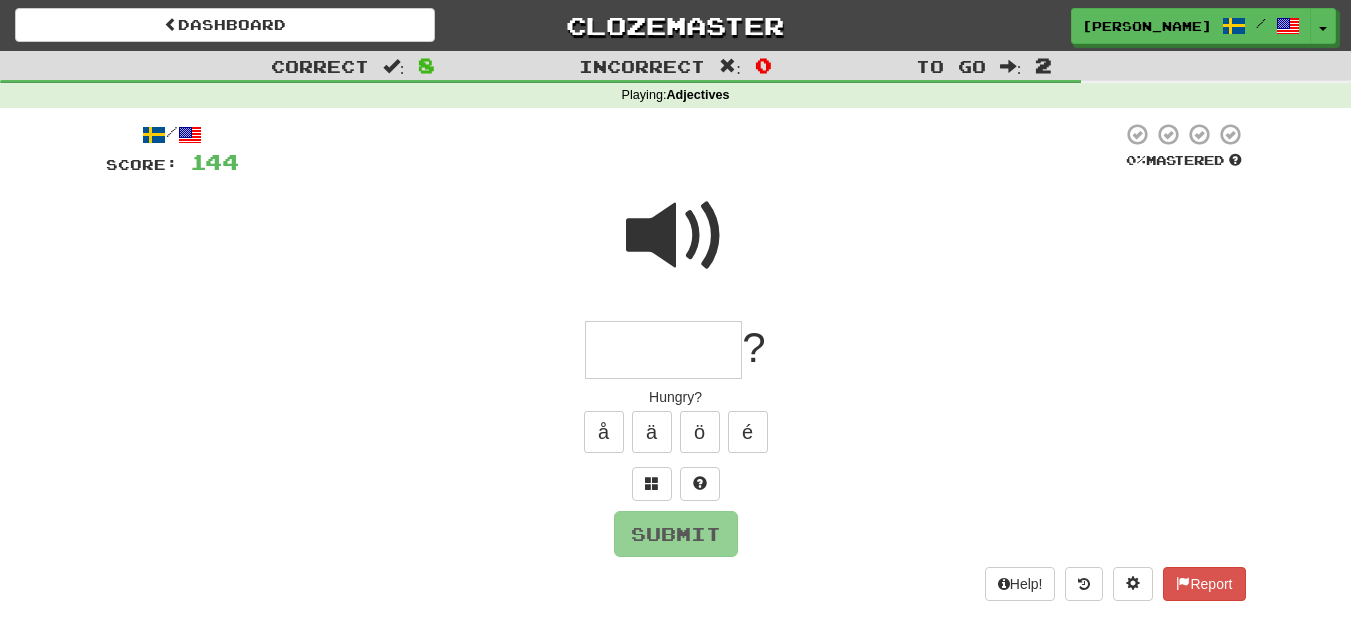click at bounding box center [663, 350] 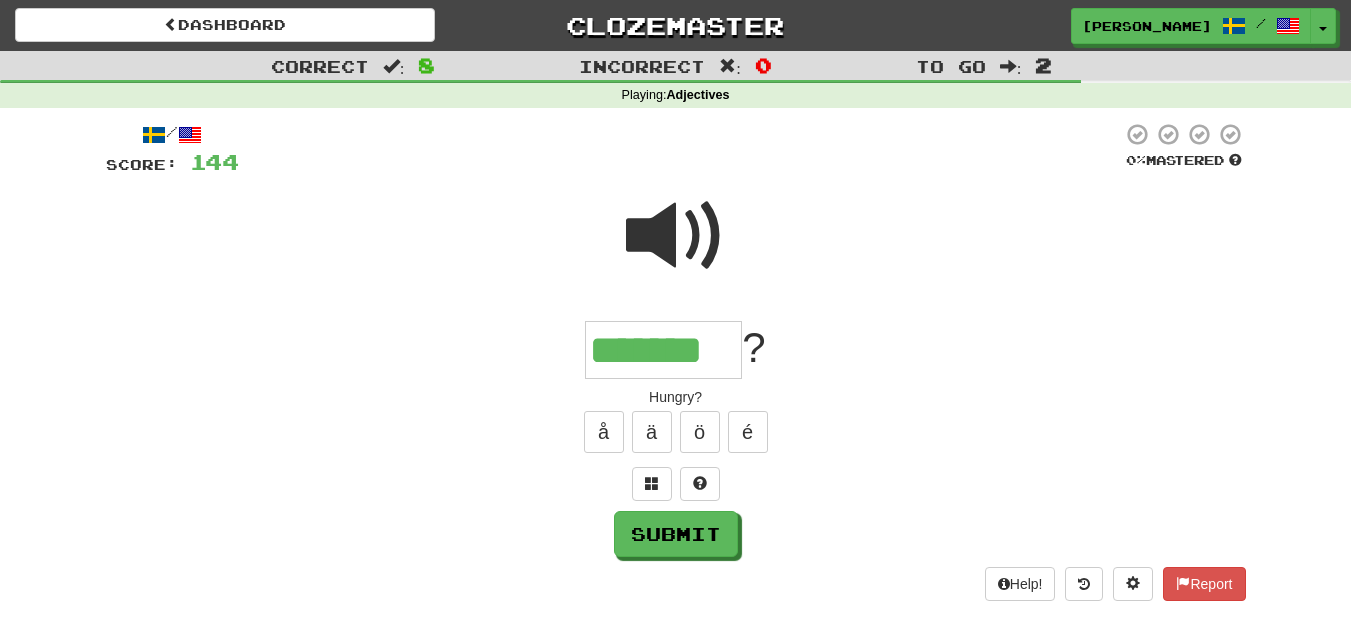 type on "*******" 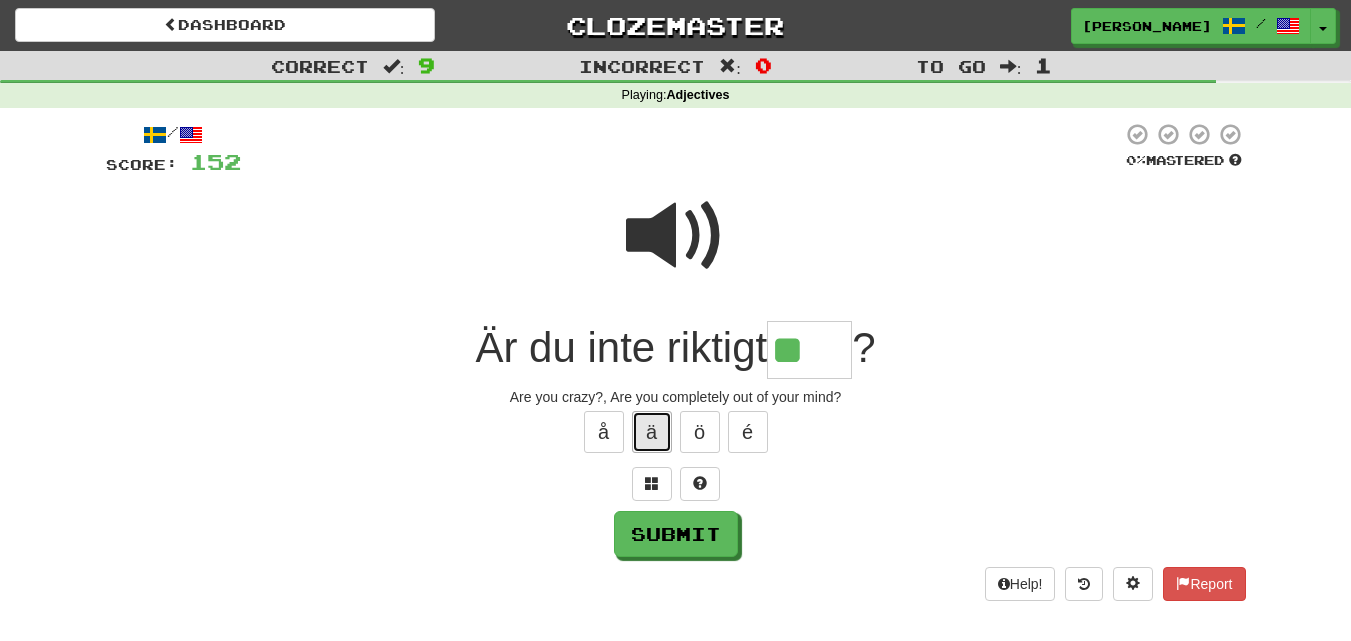 click on "ä" at bounding box center [652, 432] 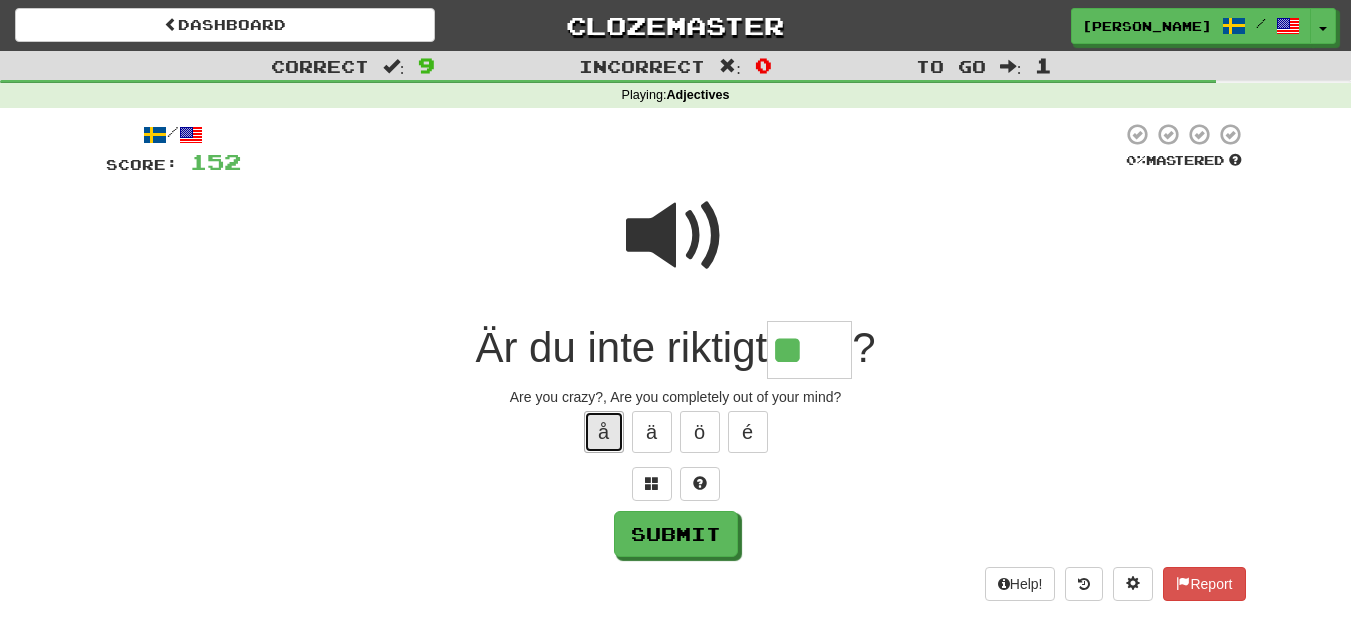 click on "å" at bounding box center [604, 432] 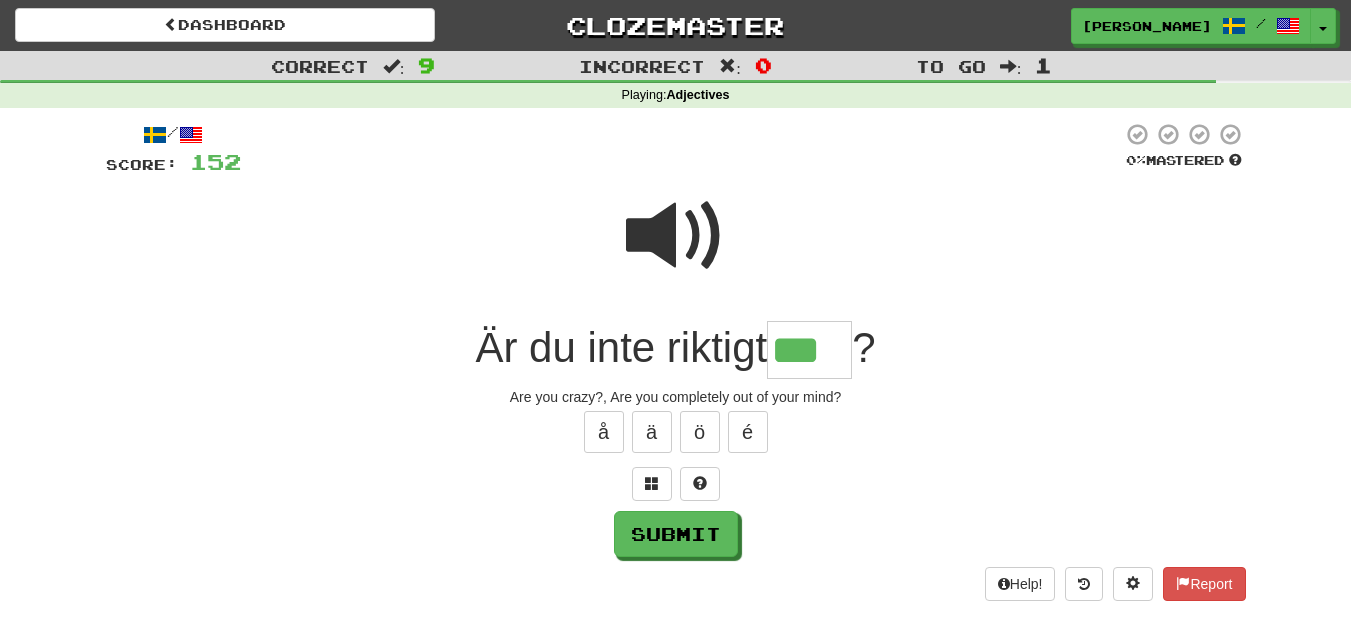 click at bounding box center [676, 236] 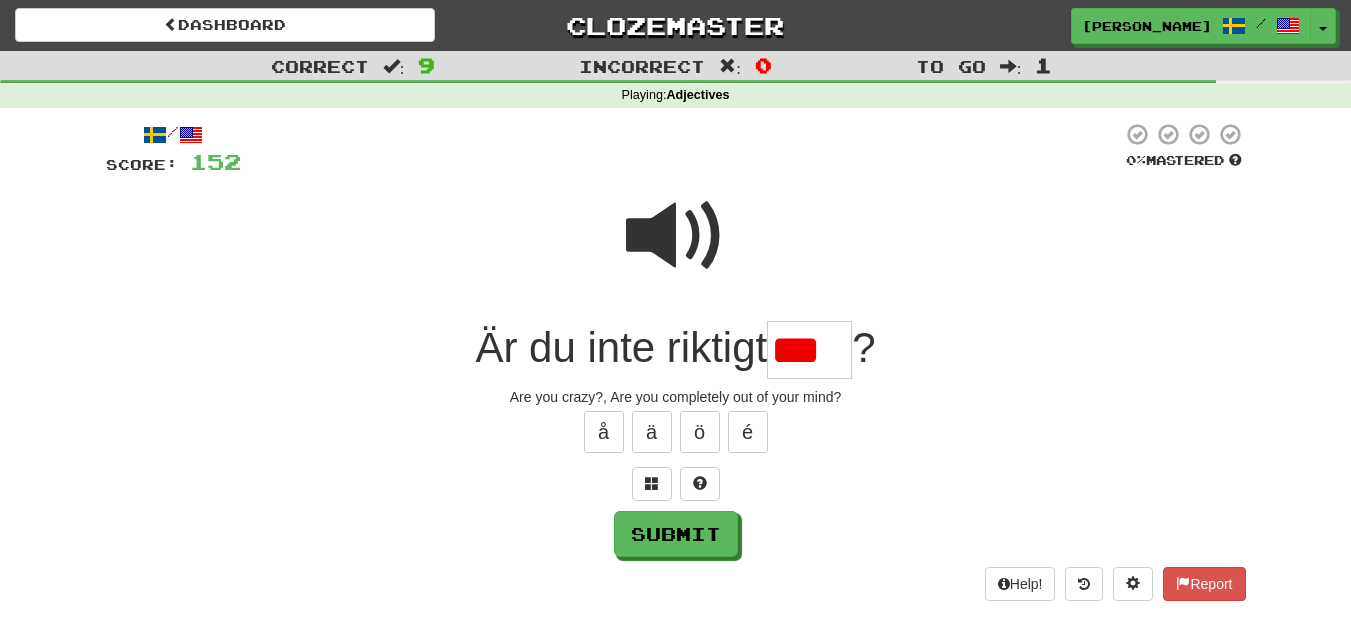 scroll, scrollTop: 0, scrollLeft: 0, axis: both 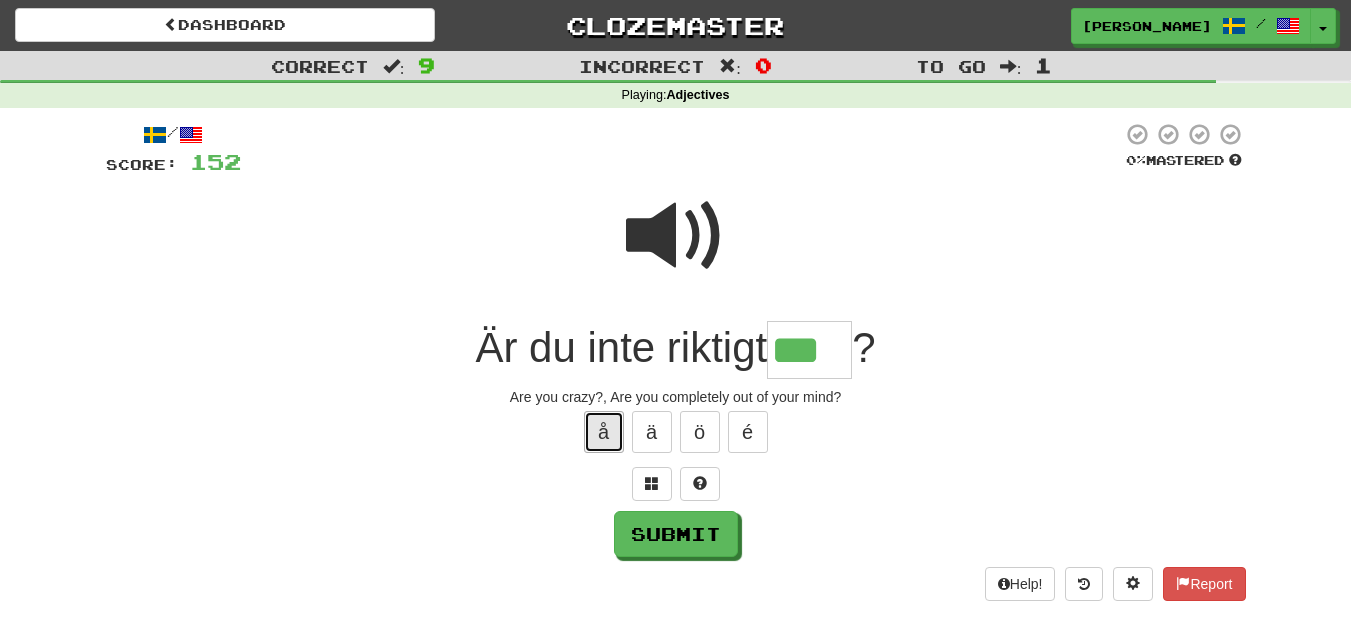 click on "å" at bounding box center [604, 432] 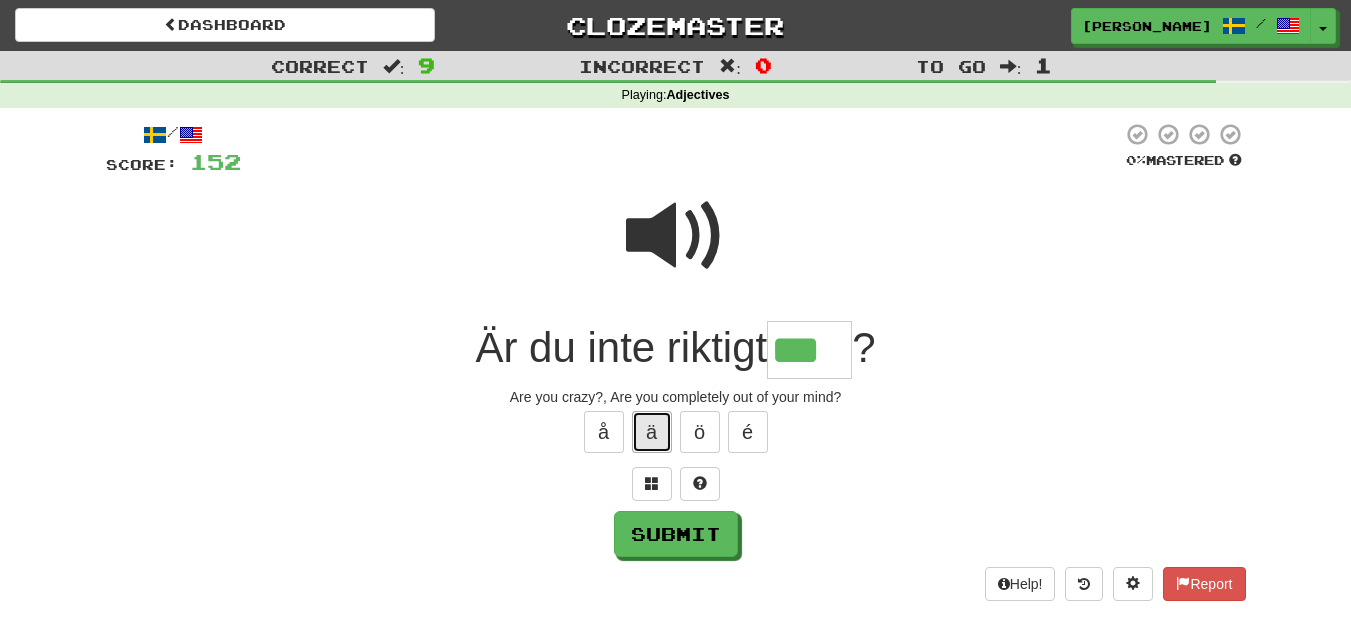 click on "ä" at bounding box center (652, 432) 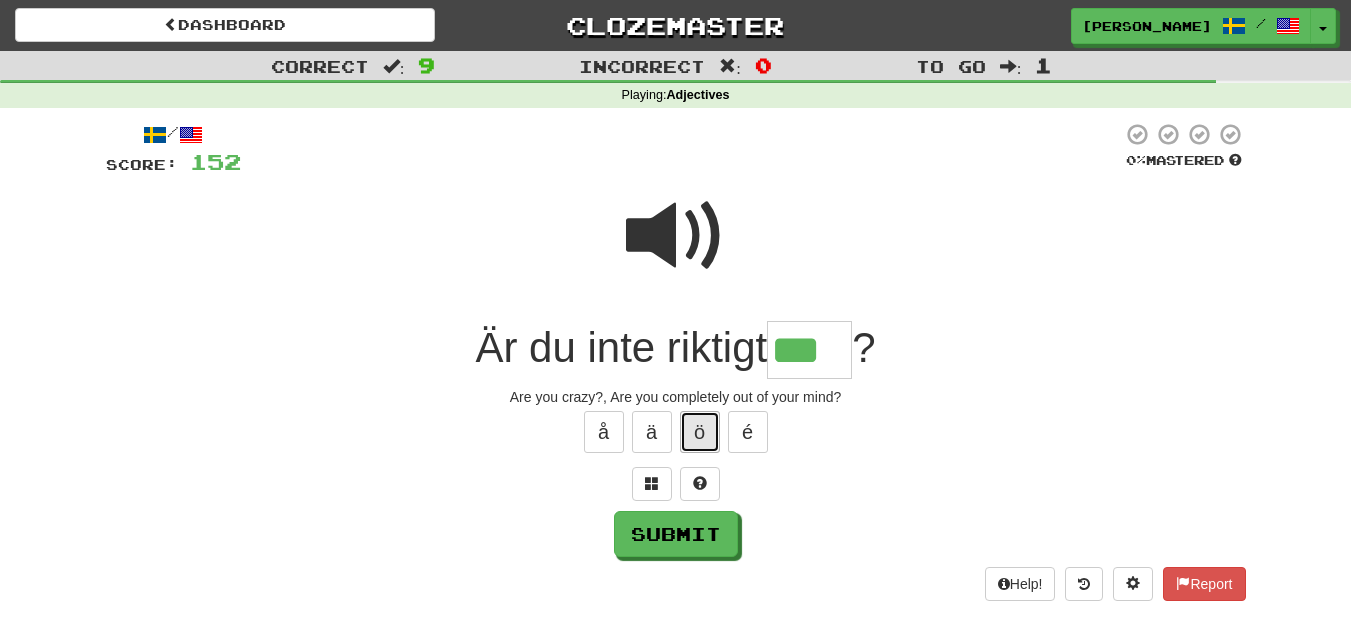 click on "ö" at bounding box center (700, 432) 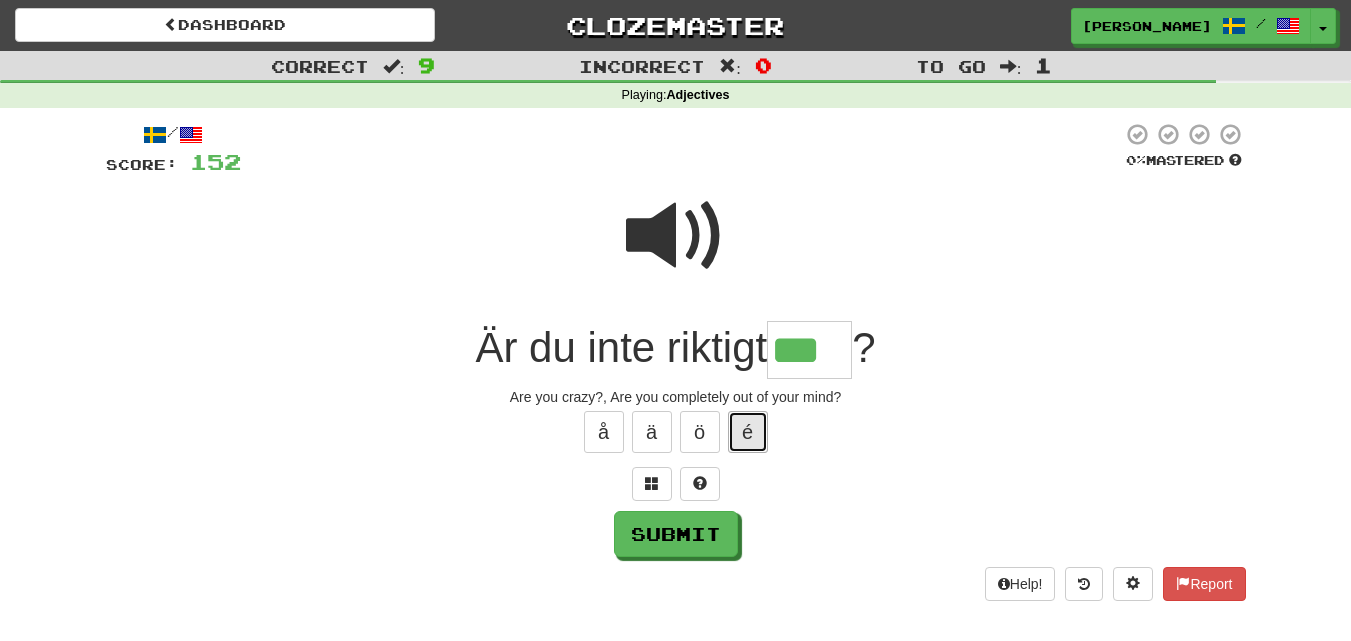 click on "é" at bounding box center [748, 432] 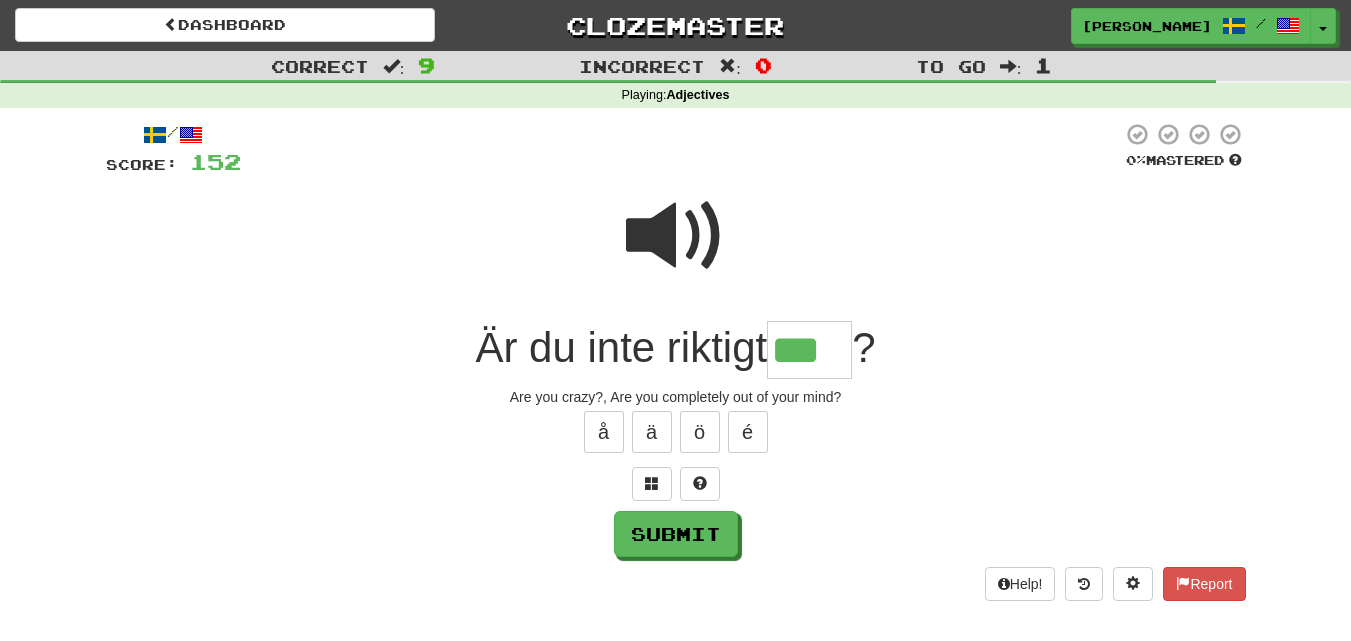 click at bounding box center (676, 236) 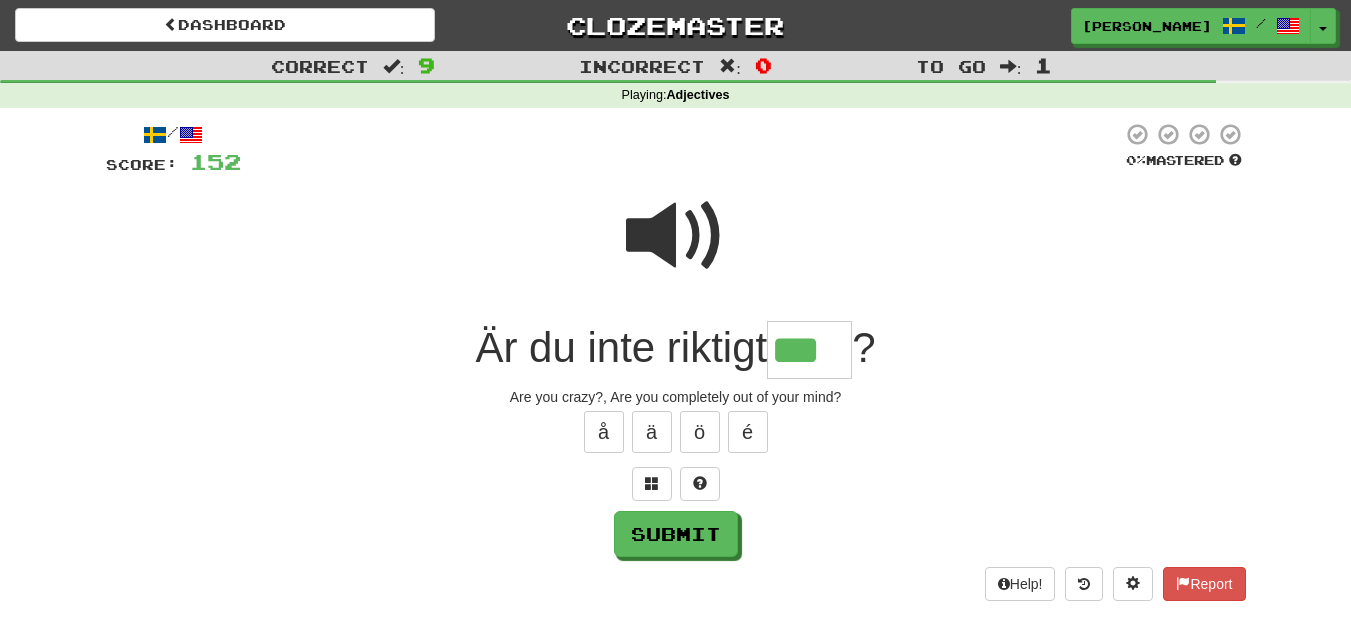 click on "***" at bounding box center (809, 350) 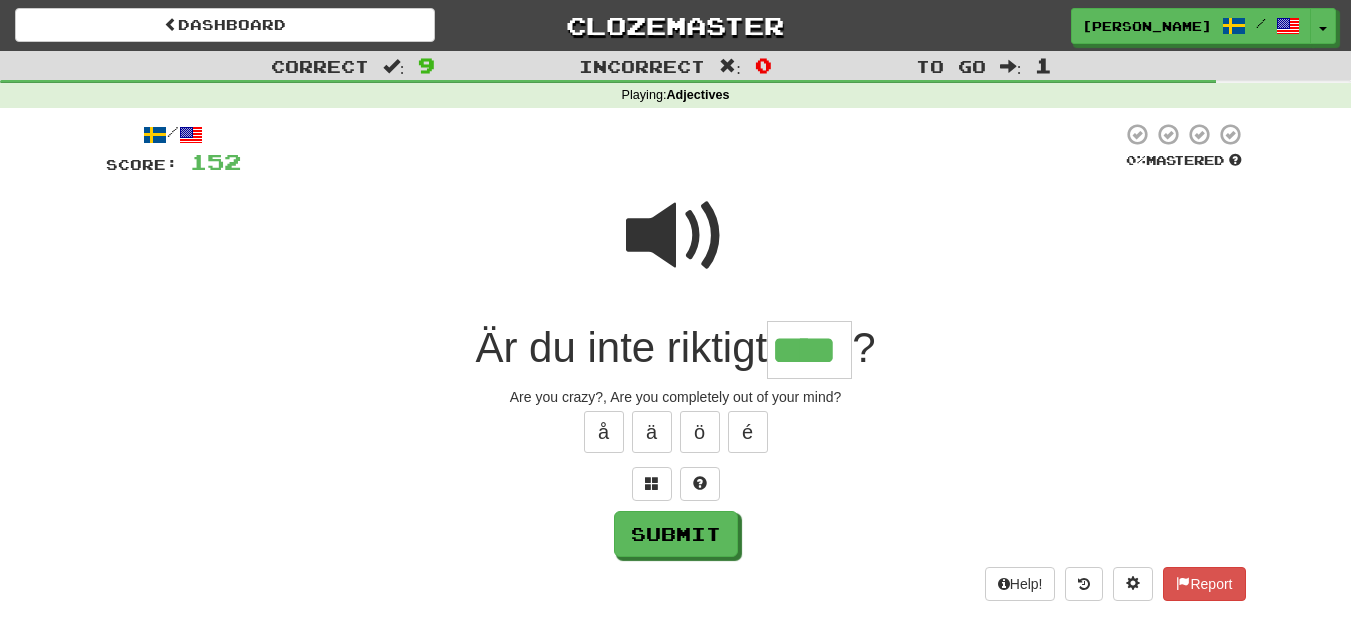 type on "****" 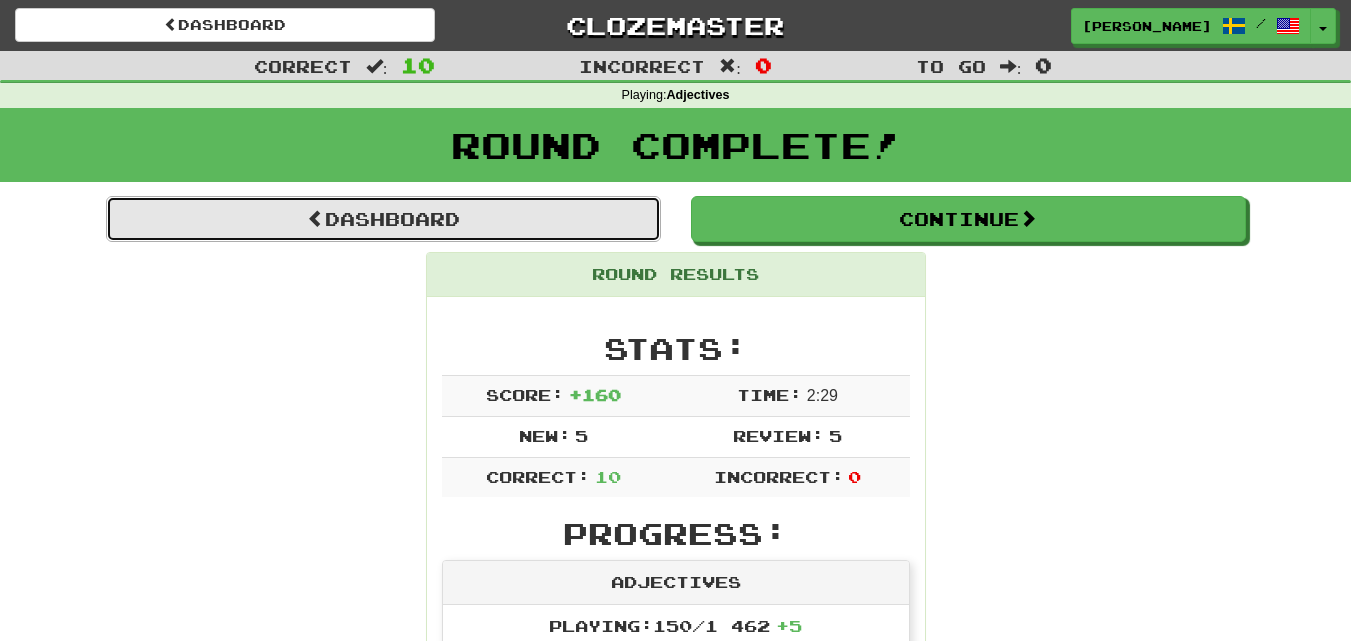 click on "Dashboard" at bounding box center (383, 219) 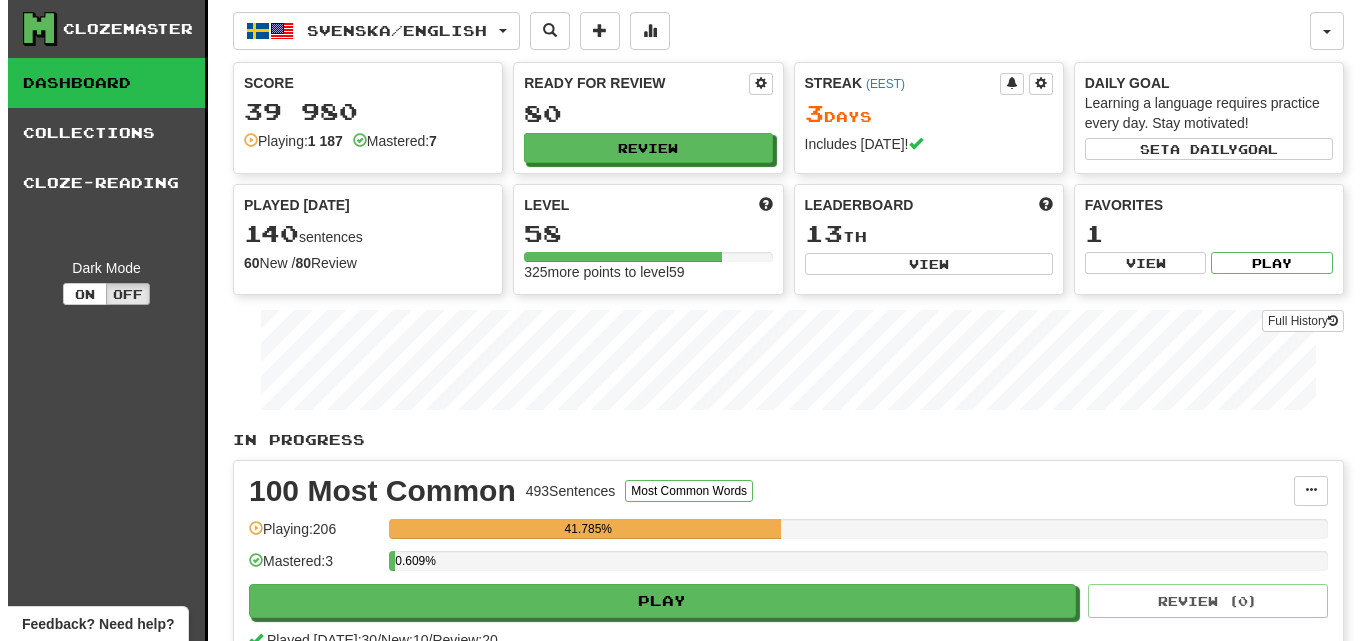 scroll, scrollTop: 0, scrollLeft: 0, axis: both 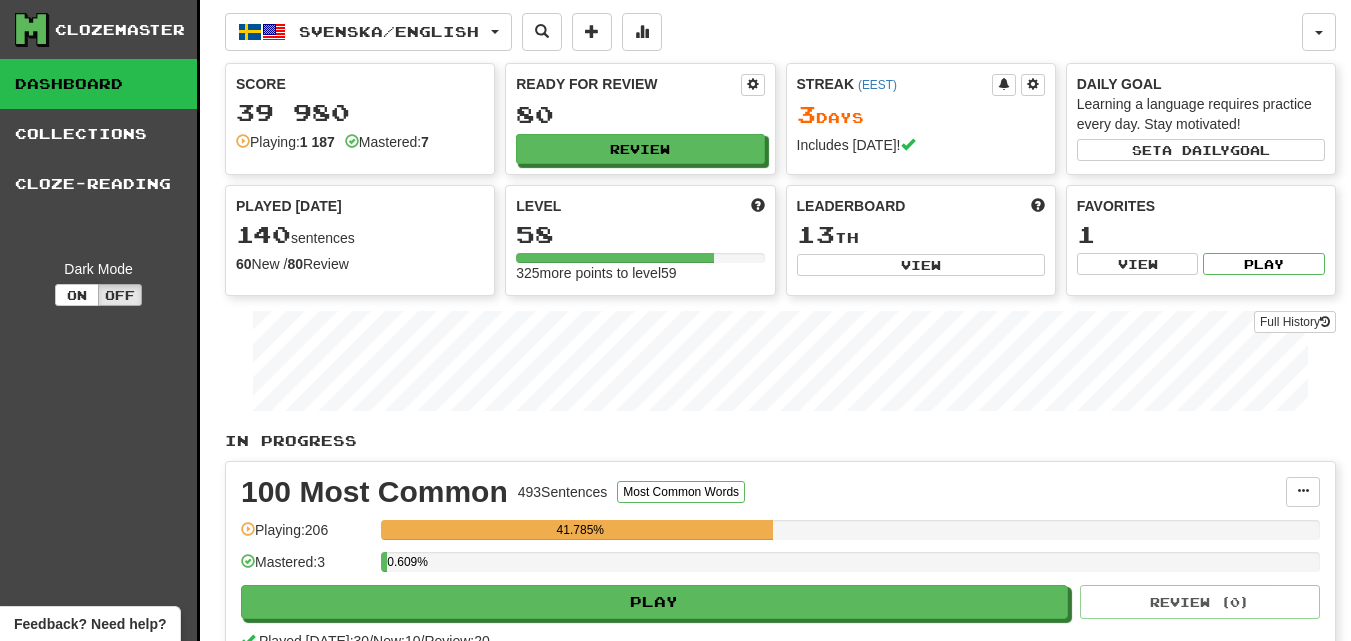 click on "Leaderboard 13 th View" at bounding box center [921, 236] 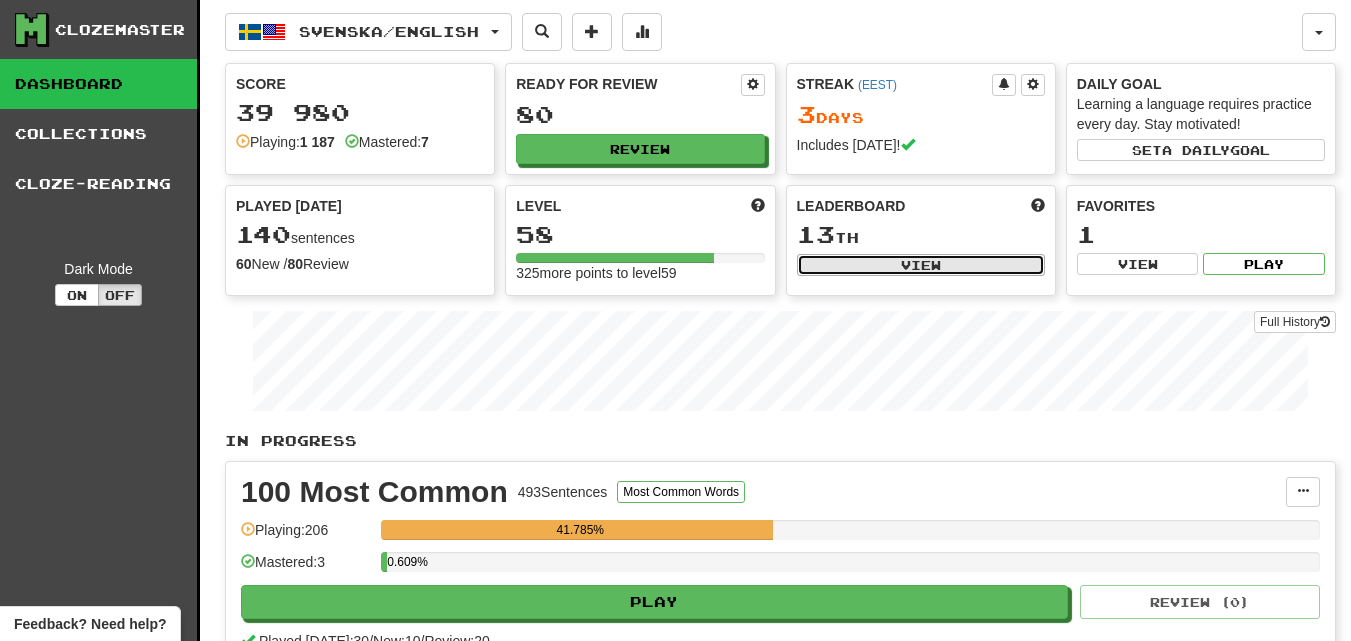 click on "View" at bounding box center [921, 265] 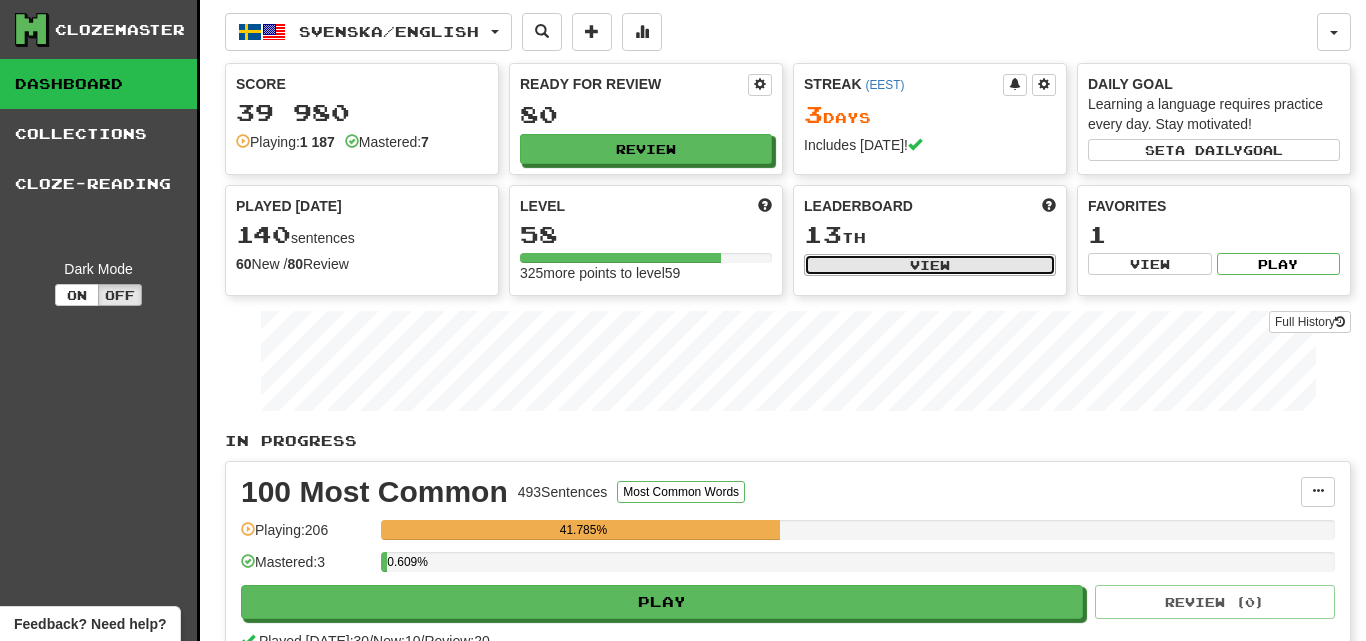 select on "**********" 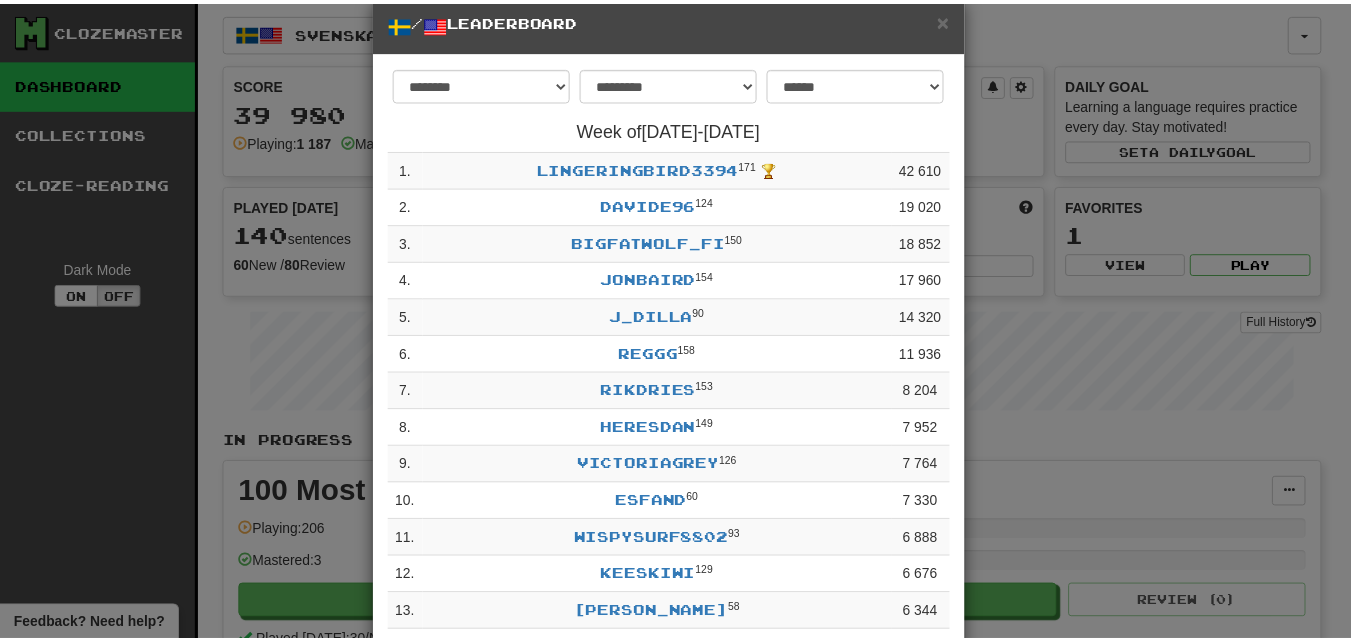 scroll, scrollTop: 0, scrollLeft: 0, axis: both 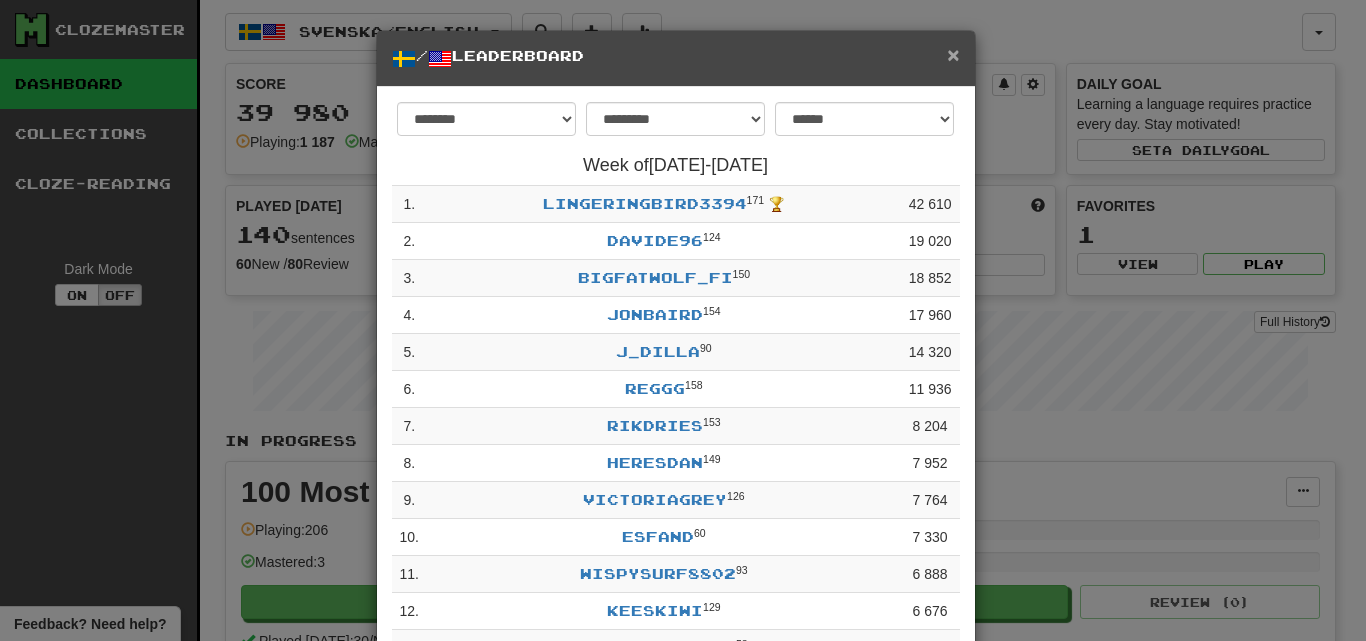 click on "×" at bounding box center [953, 54] 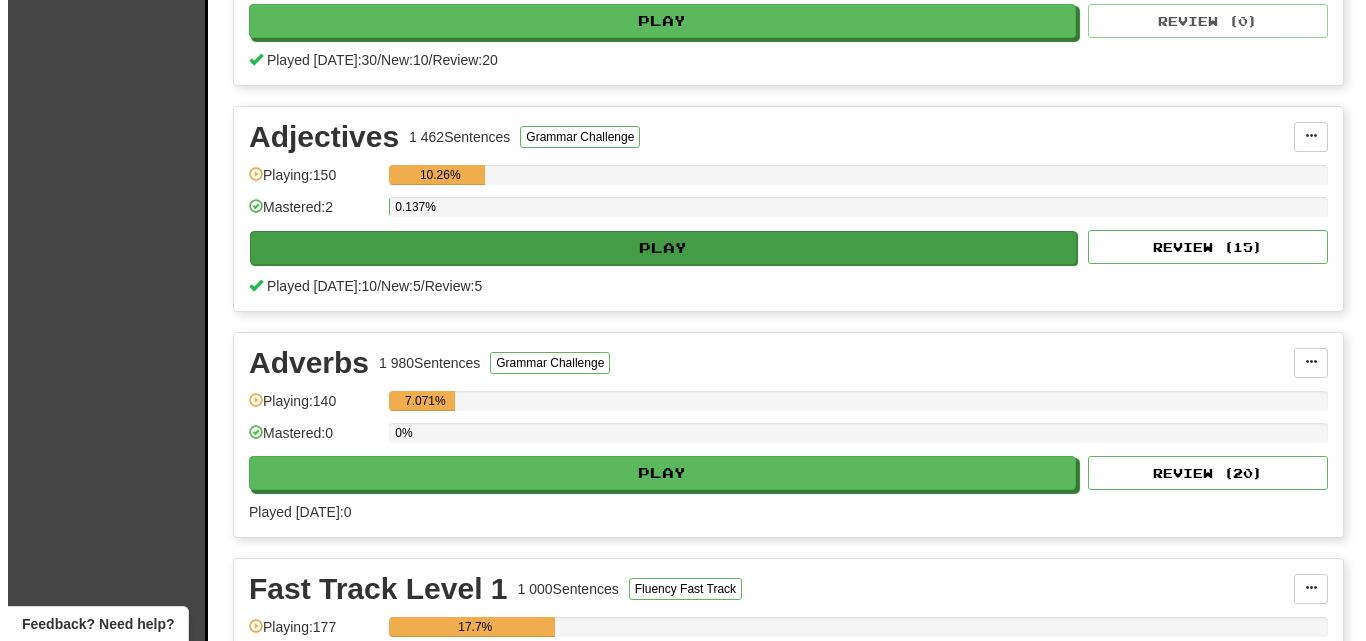 scroll, scrollTop: 1000, scrollLeft: 0, axis: vertical 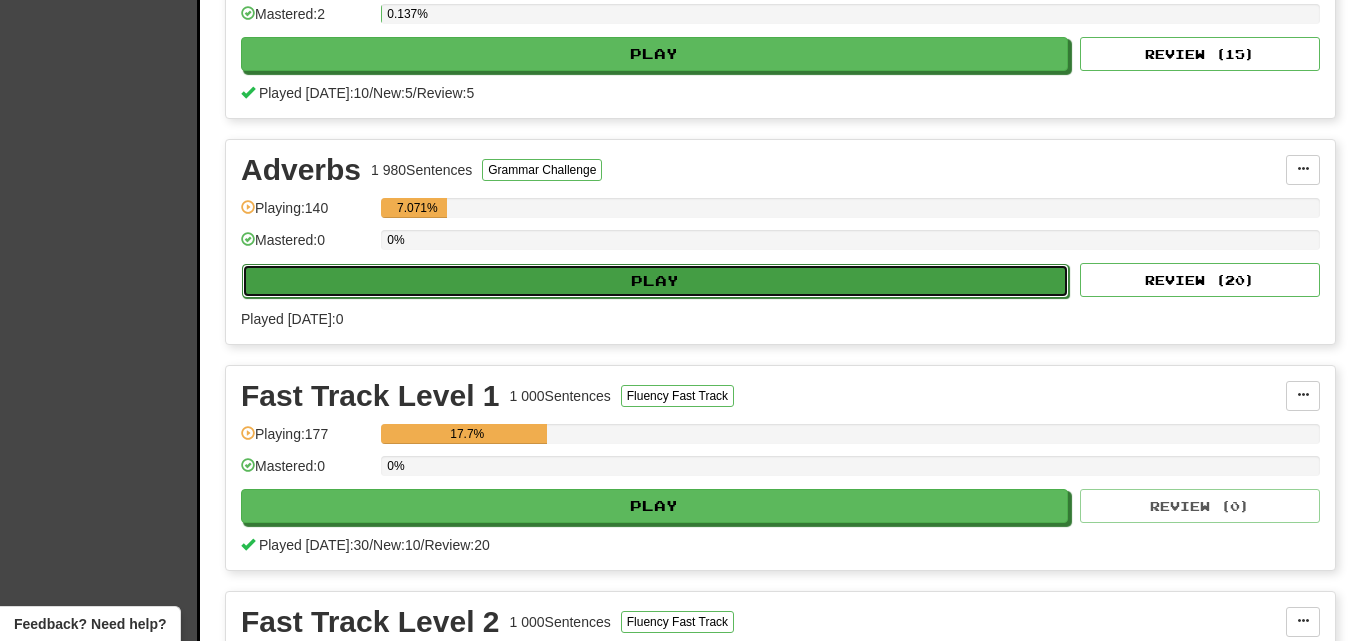 click on "Play" at bounding box center (655, 281) 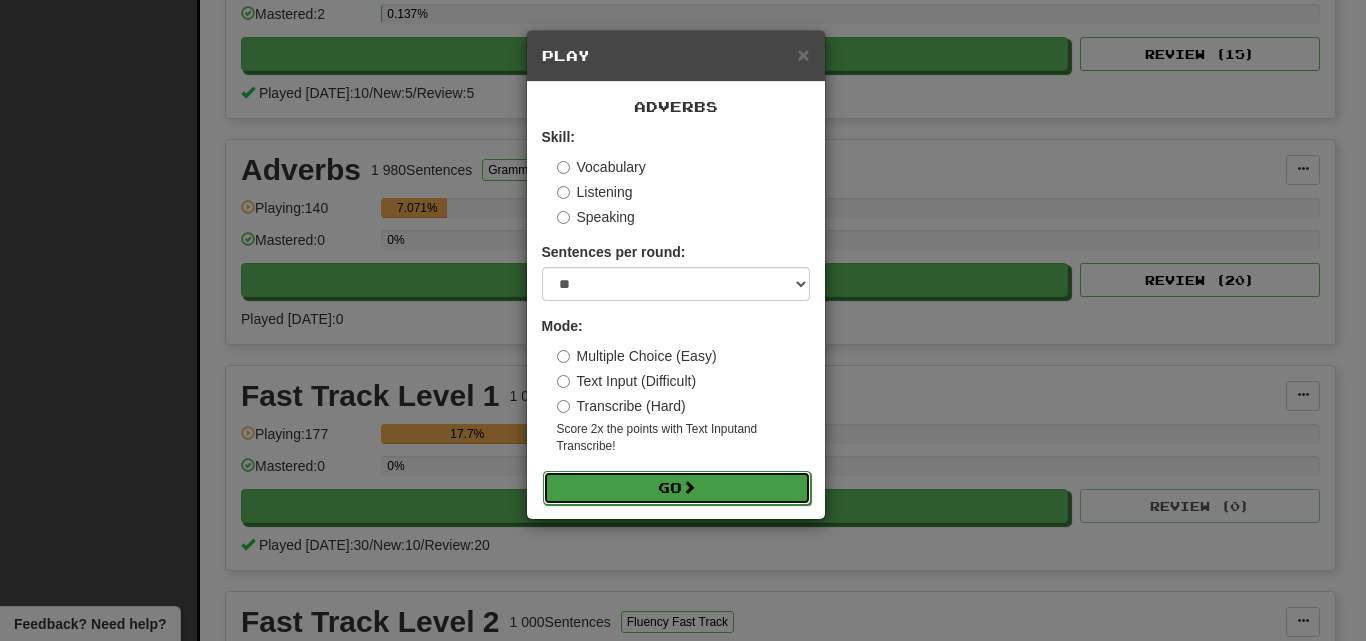 click on "Go" at bounding box center (677, 488) 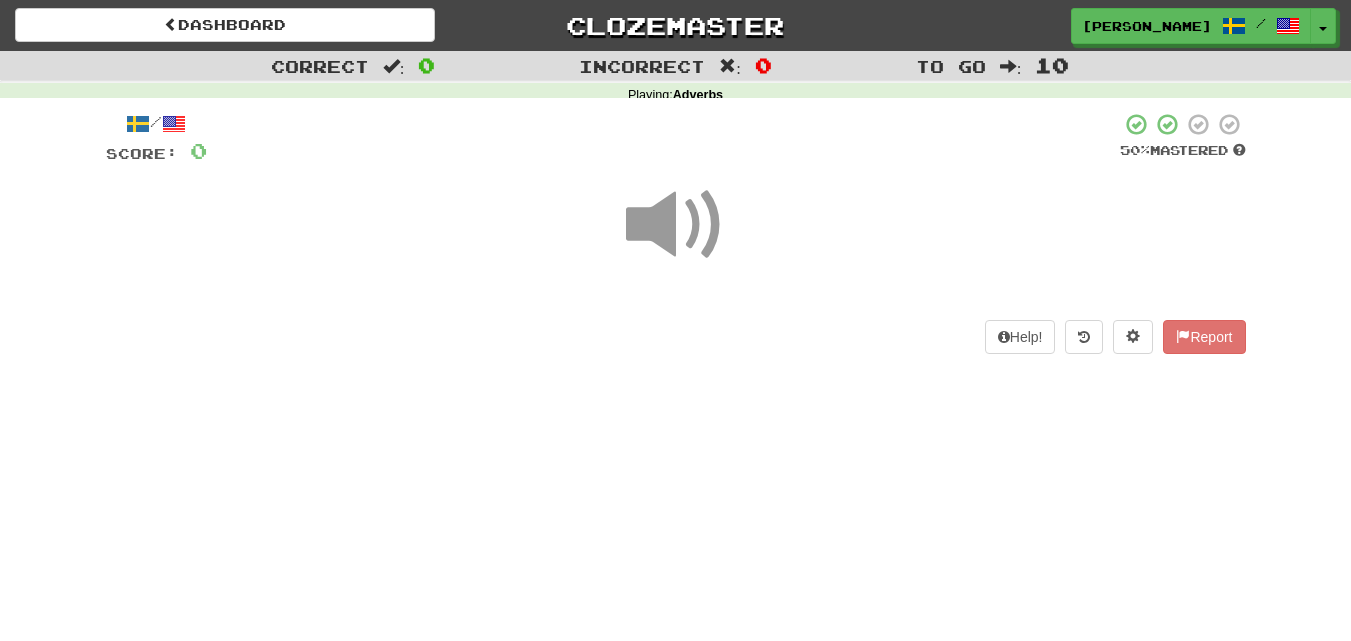 scroll, scrollTop: 0, scrollLeft: 0, axis: both 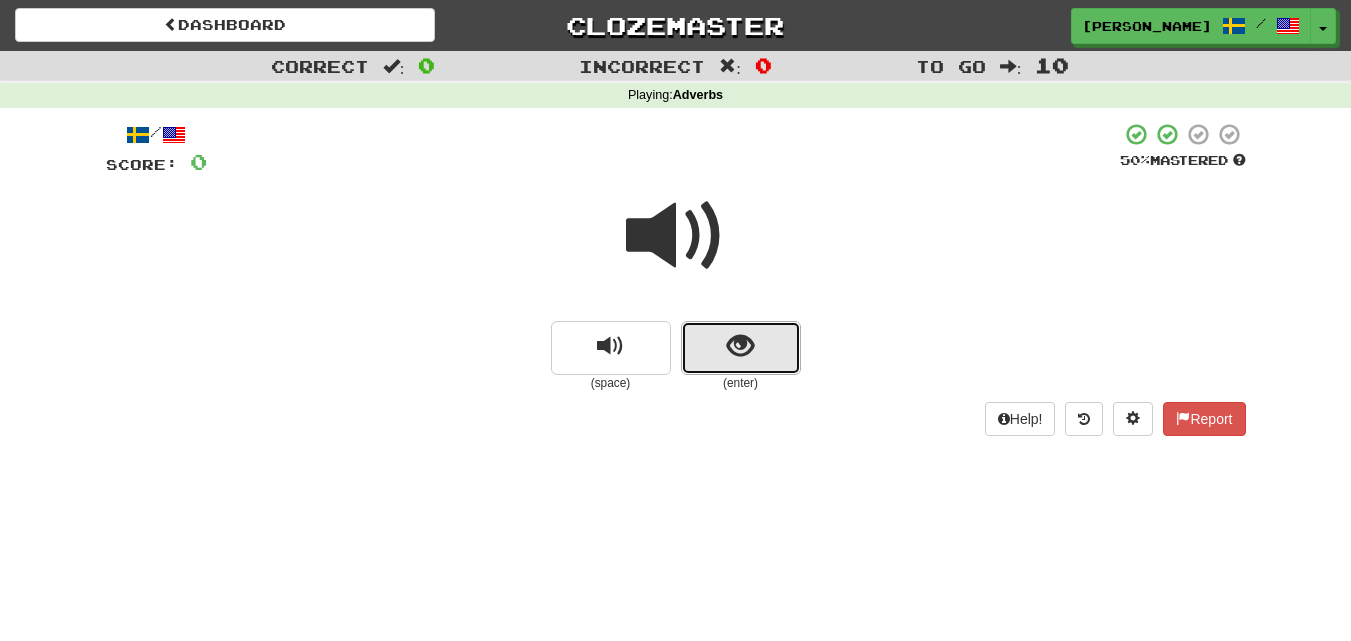 click at bounding box center [740, 346] 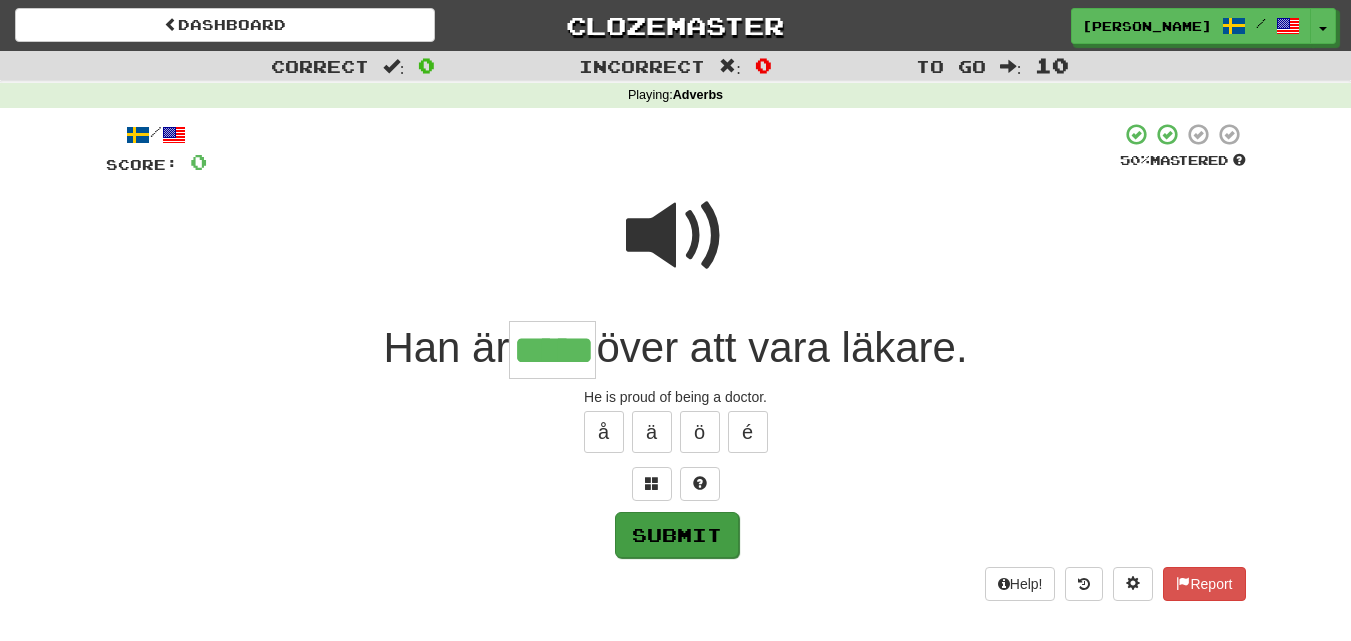 type on "*****" 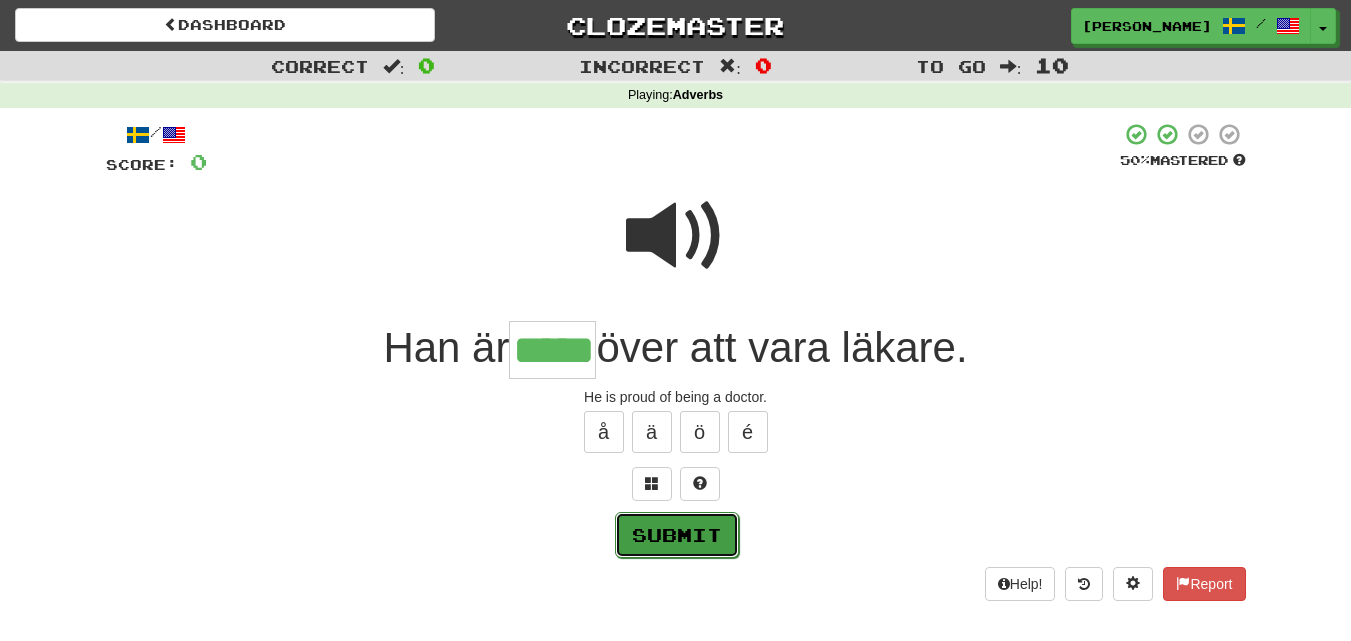 click on "Submit" at bounding box center (677, 535) 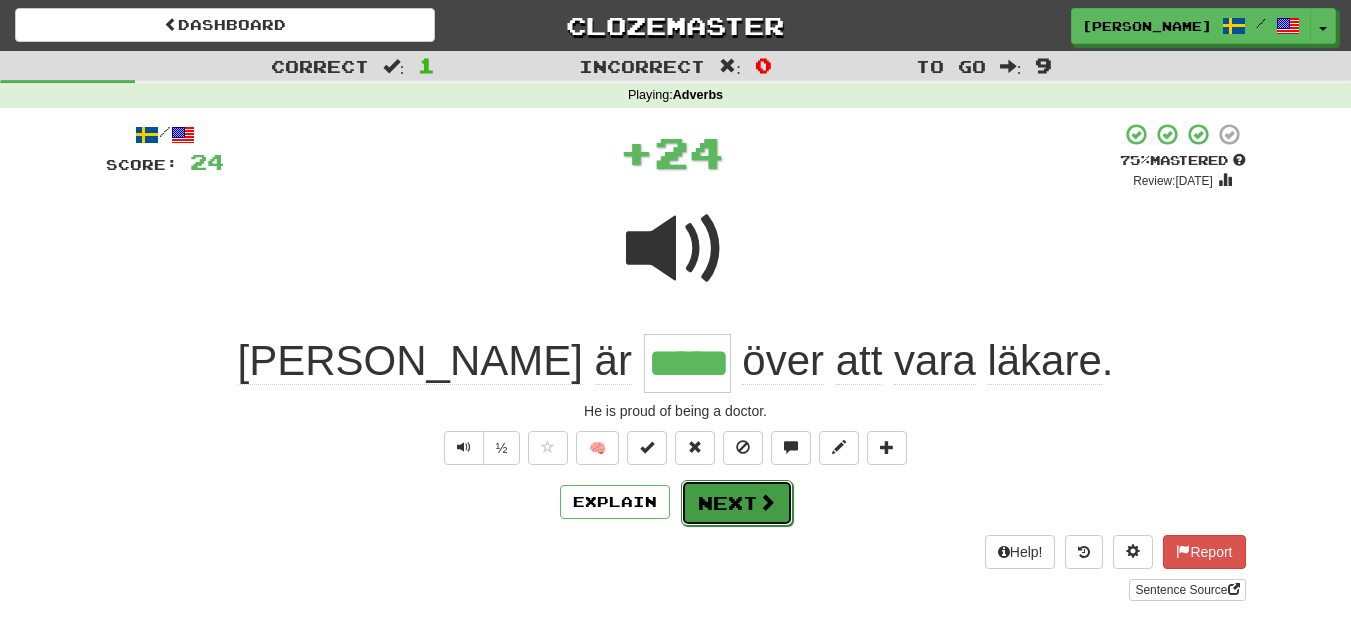 click on "Next" at bounding box center (737, 503) 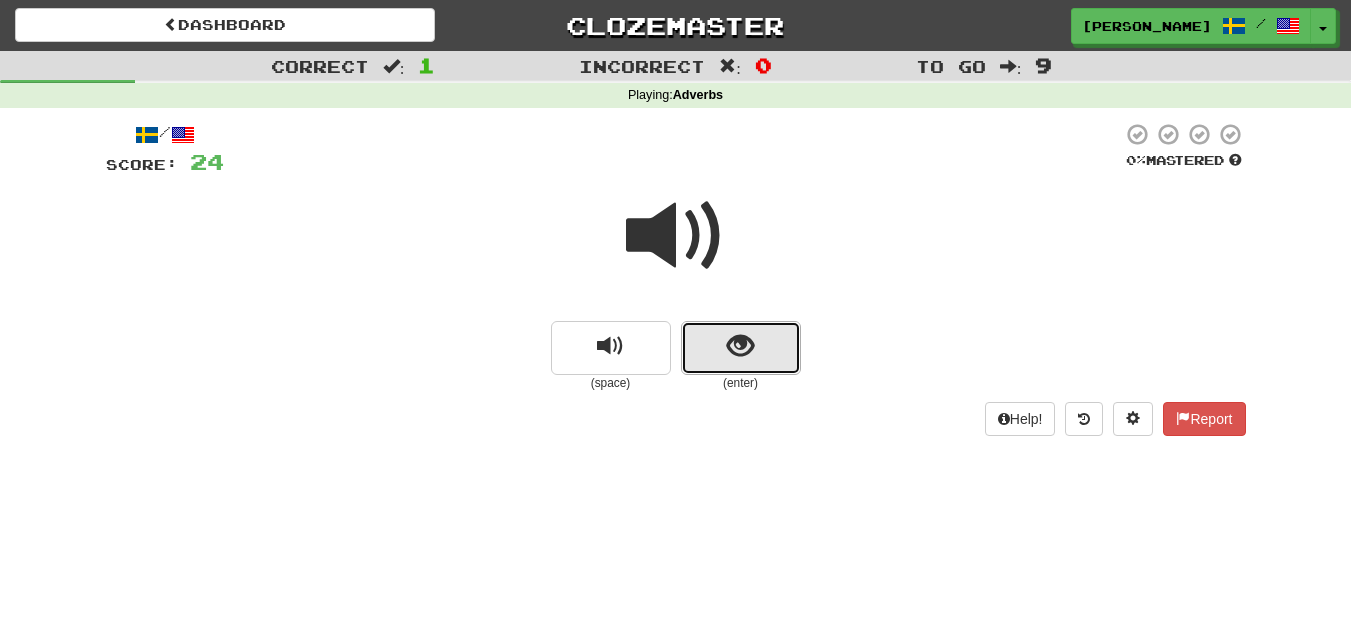 click at bounding box center [740, 346] 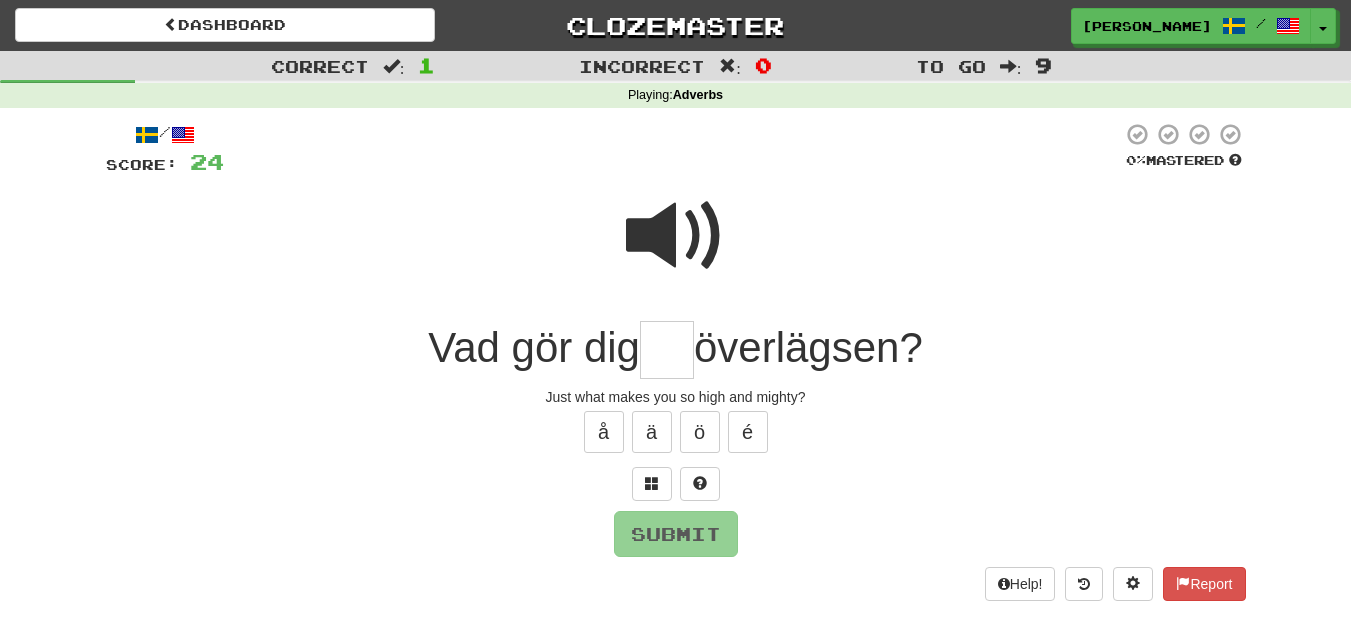 click at bounding box center [667, 350] 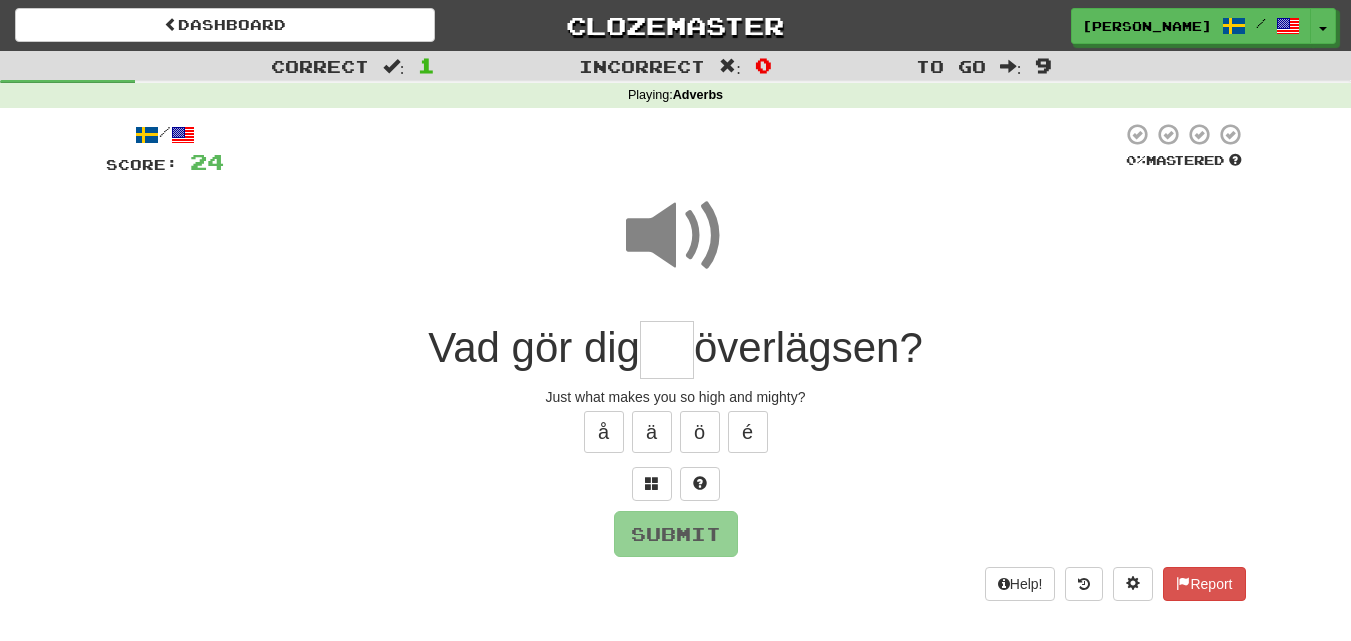 click at bounding box center (667, 350) 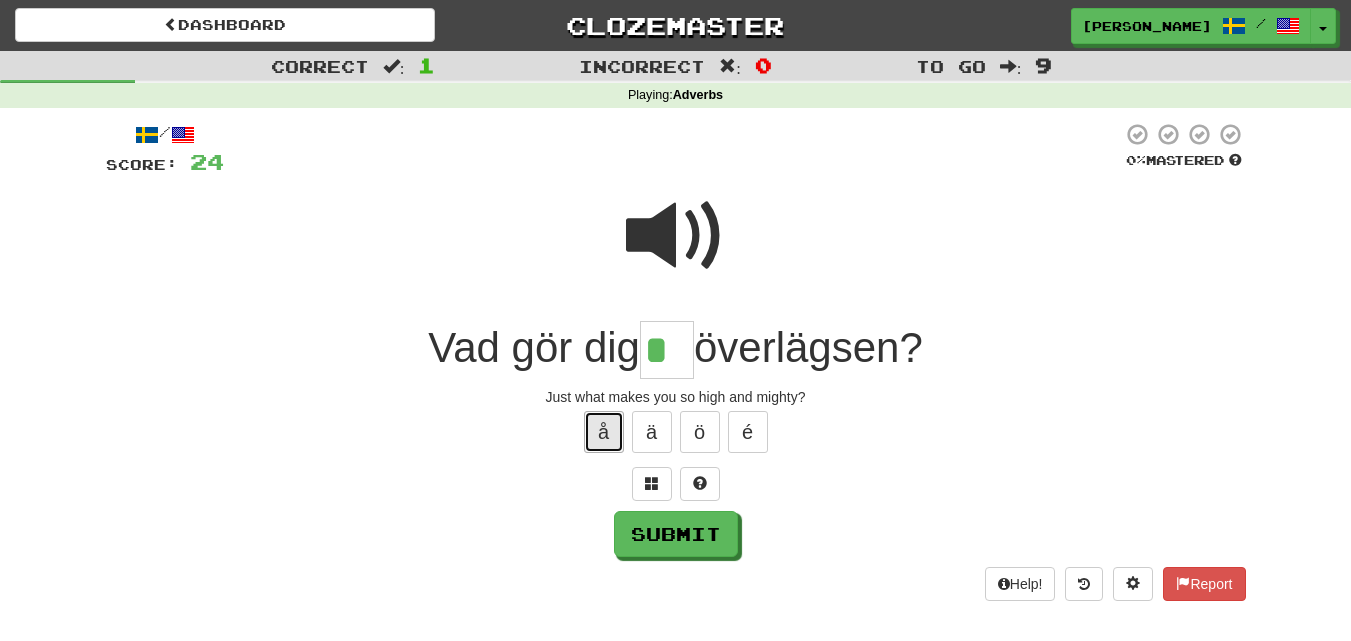 click on "å" at bounding box center [604, 432] 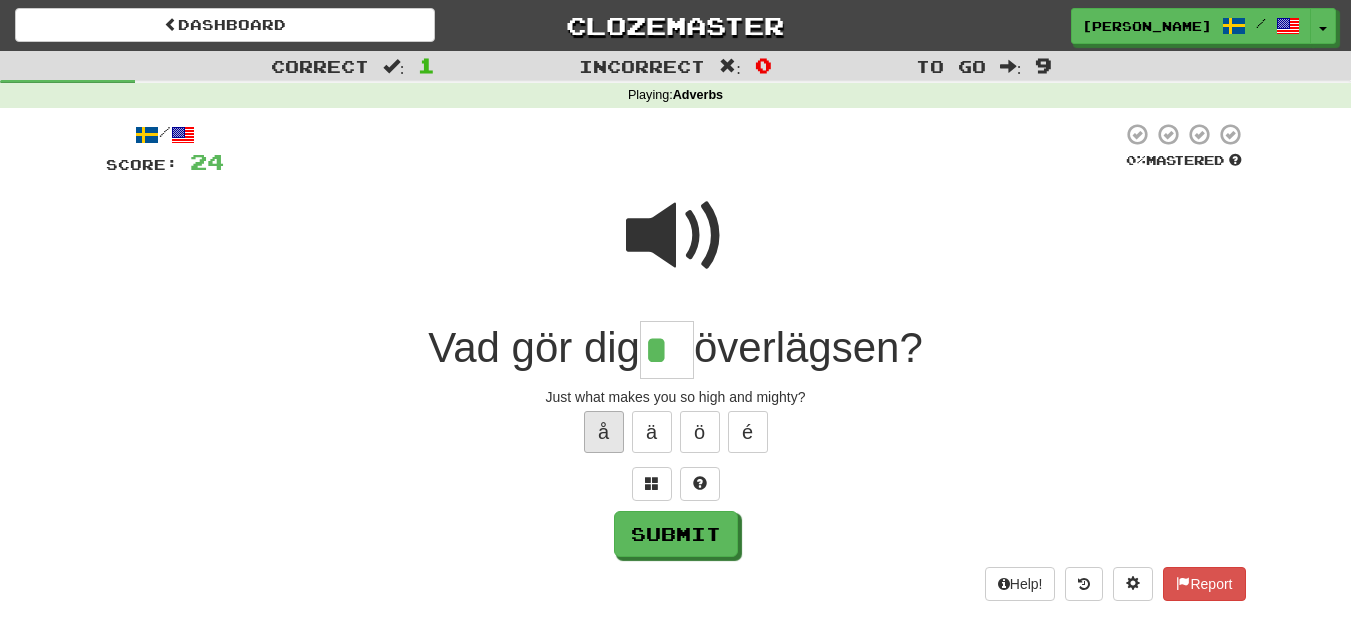 type on "**" 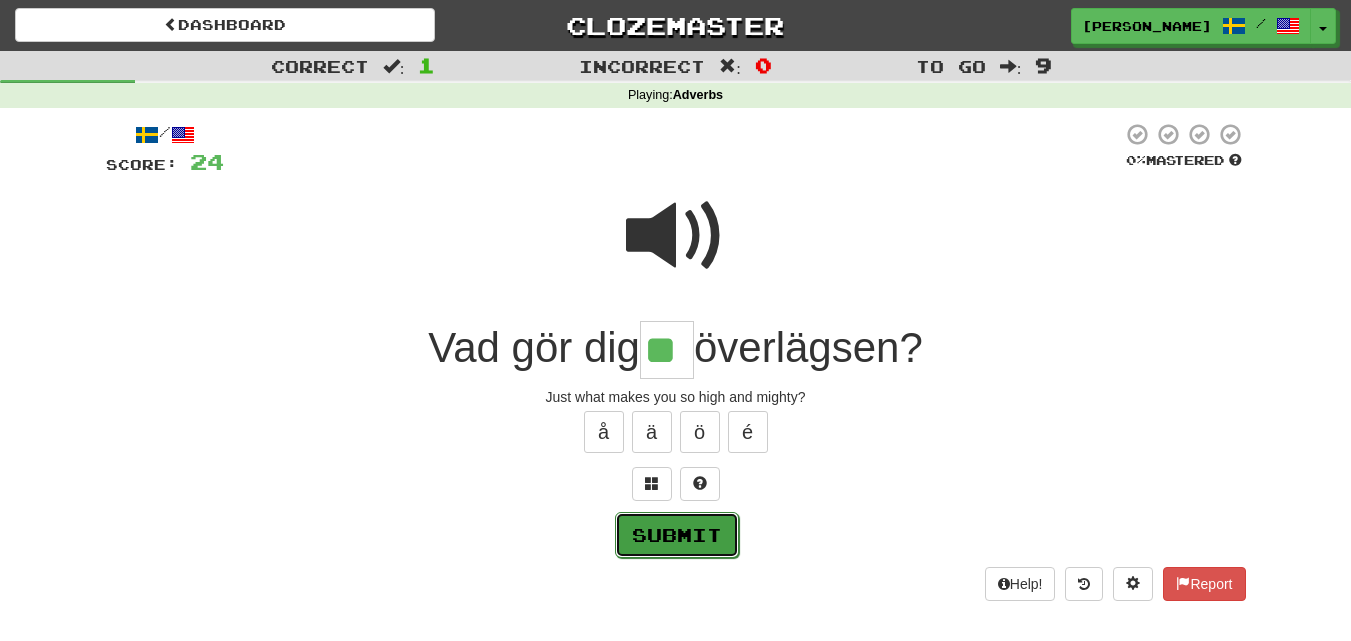 click on "Submit" at bounding box center (677, 535) 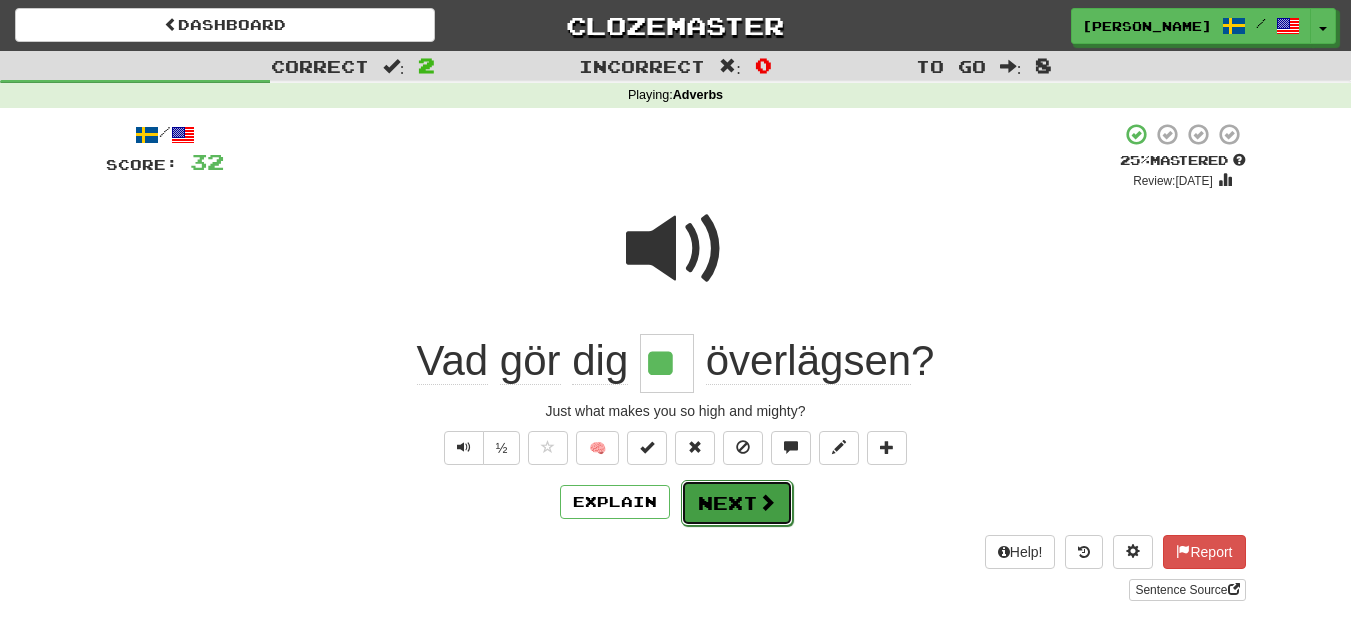 click at bounding box center (767, 502) 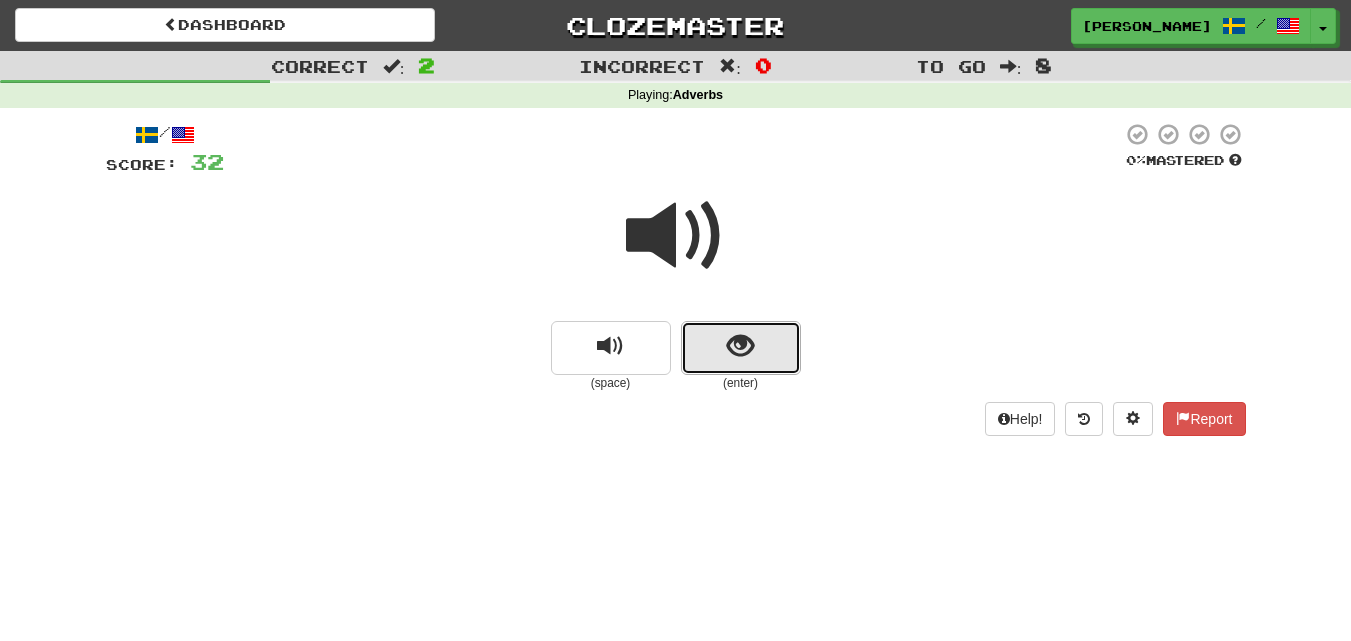 click at bounding box center [741, 348] 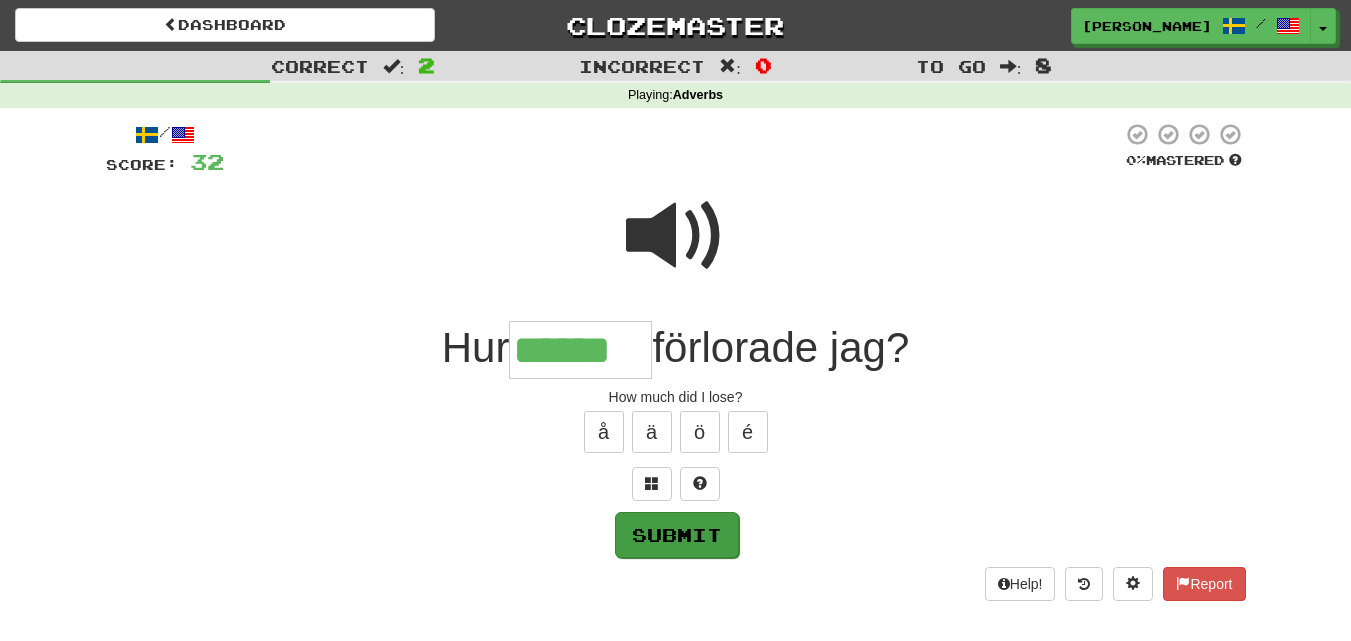 type on "******" 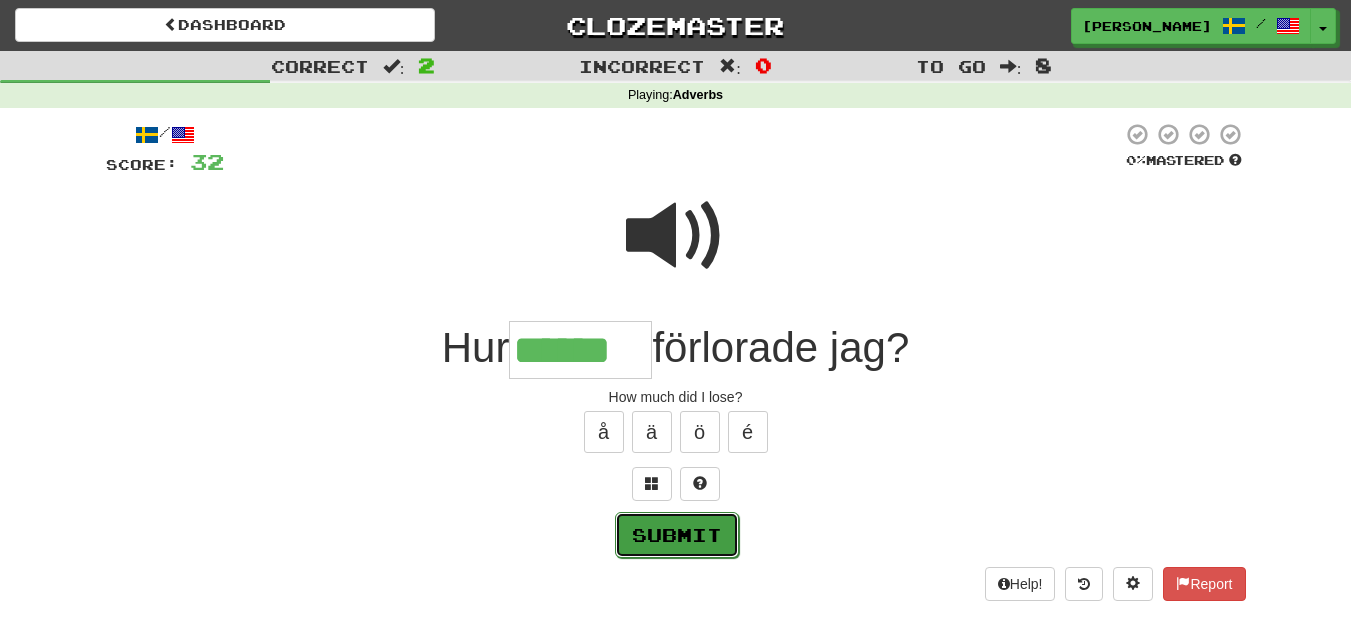 click on "Submit" at bounding box center (677, 535) 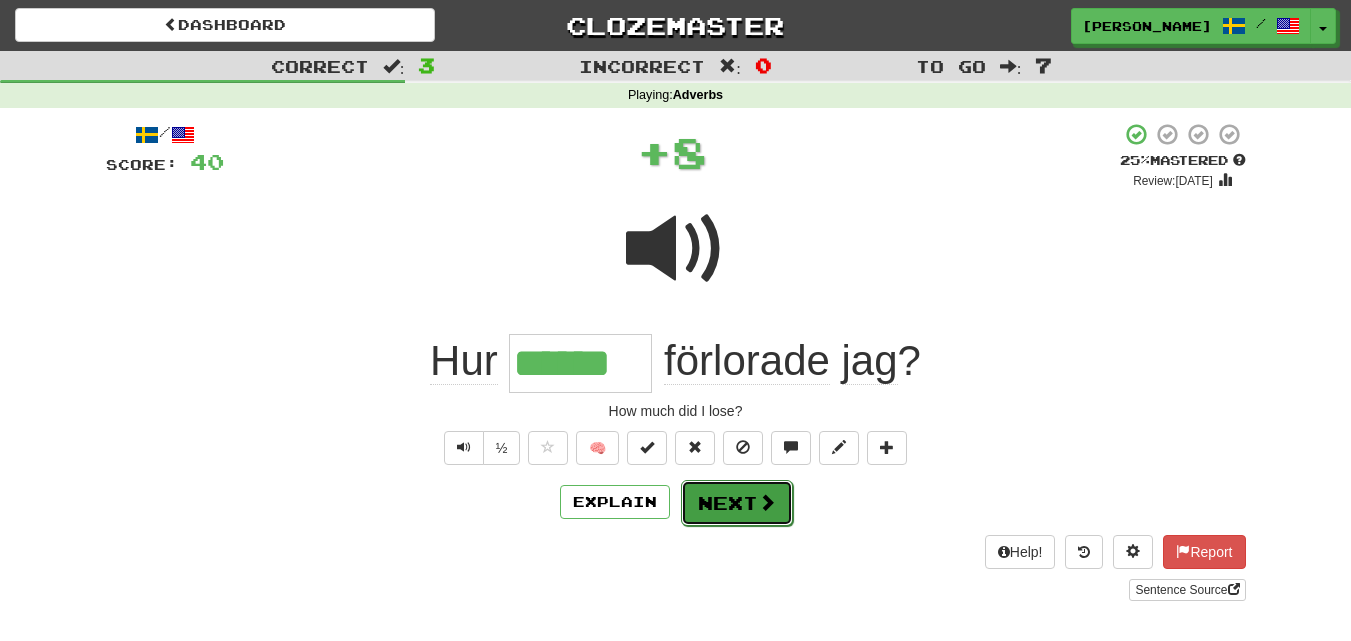 click on "Next" at bounding box center [737, 503] 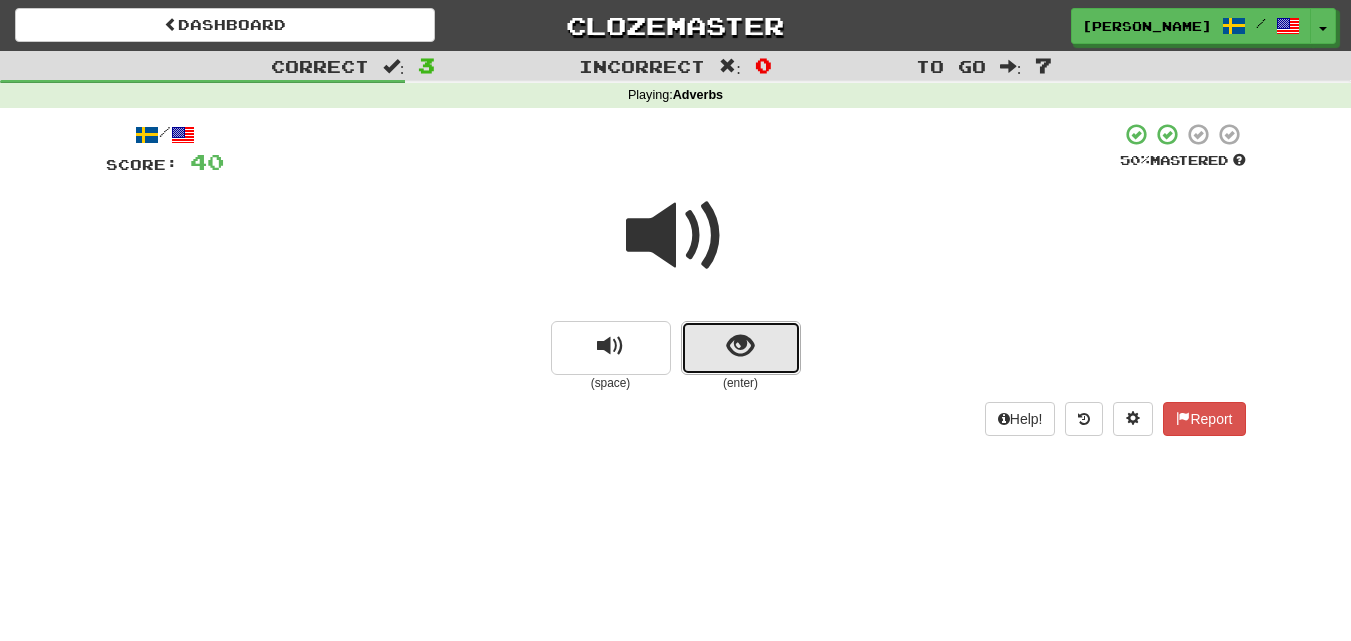 click at bounding box center [741, 348] 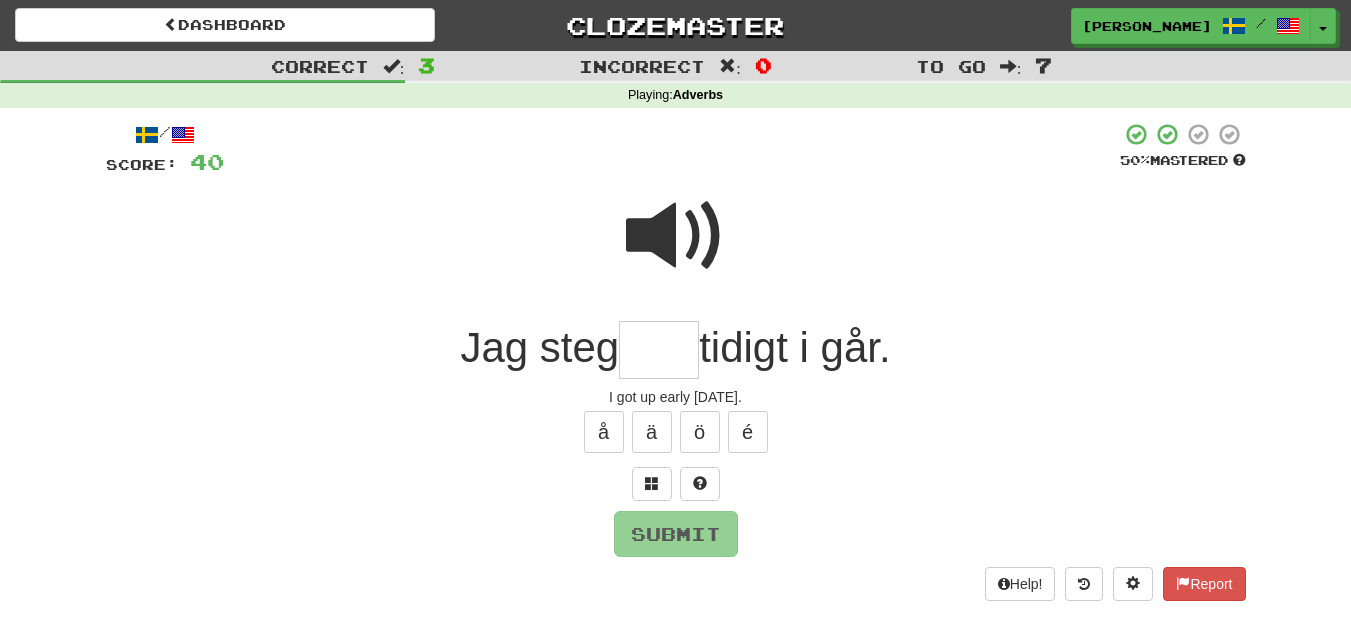 click at bounding box center [676, 236] 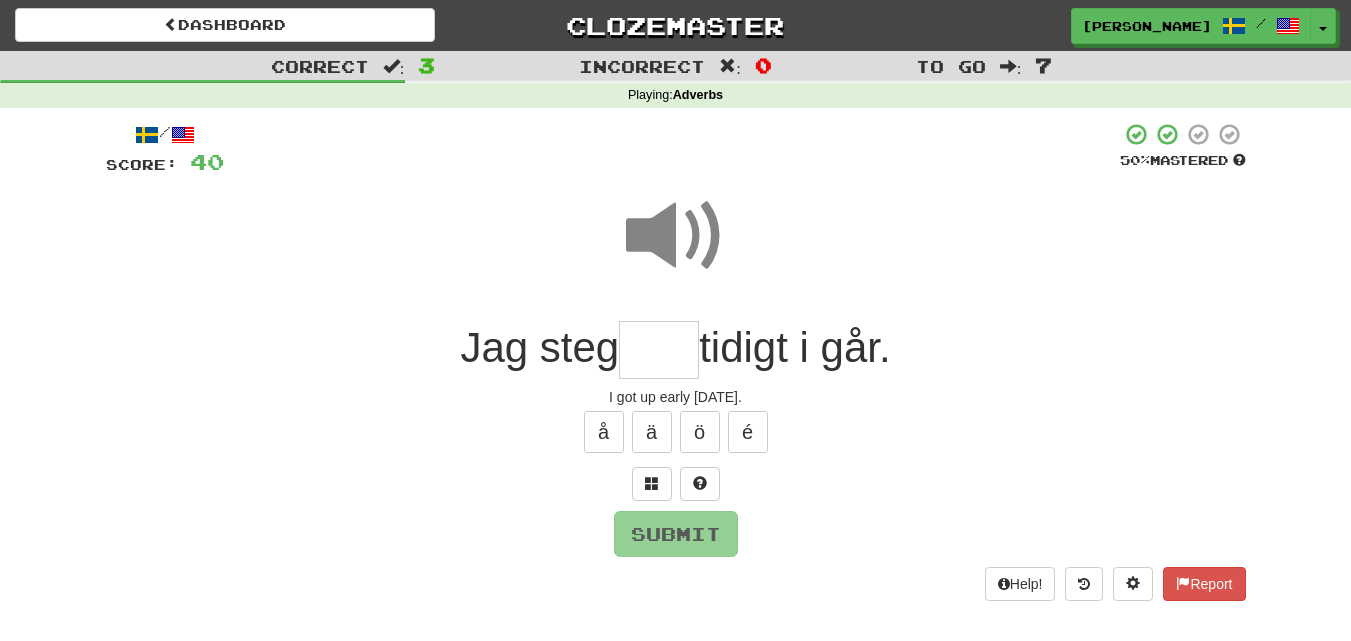 click at bounding box center (659, 350) 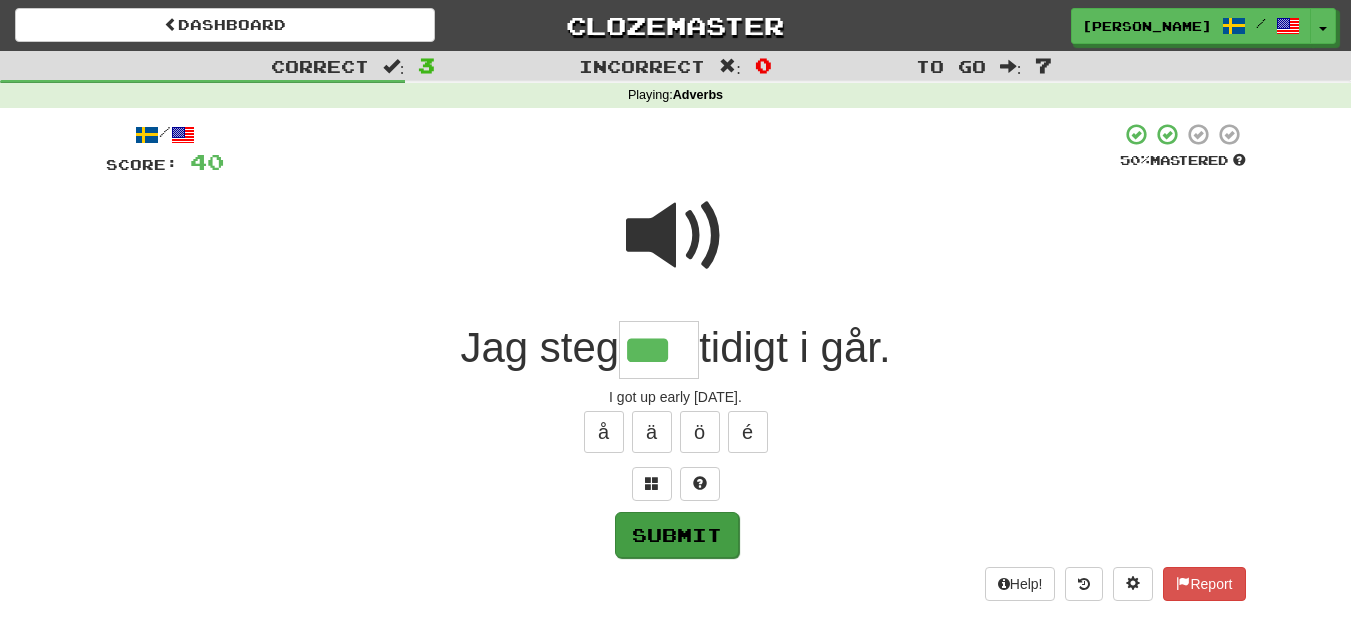 type on "***" 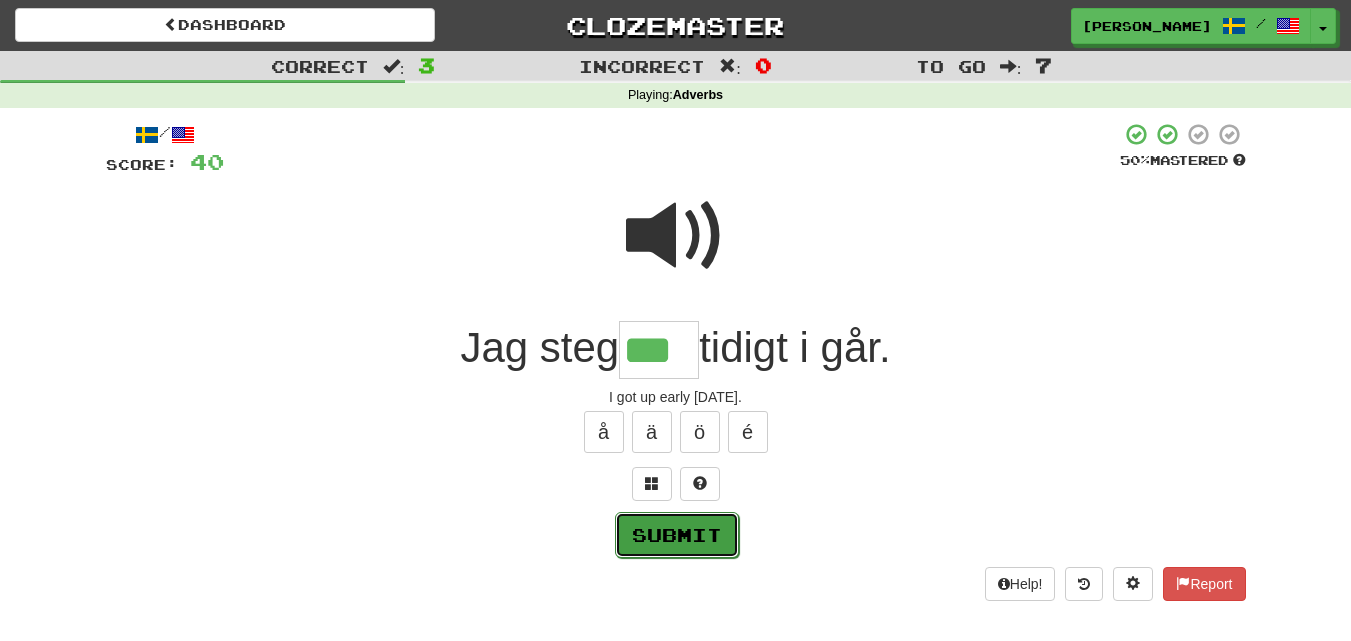 click on "Submit" at bounding box center [677, 535] 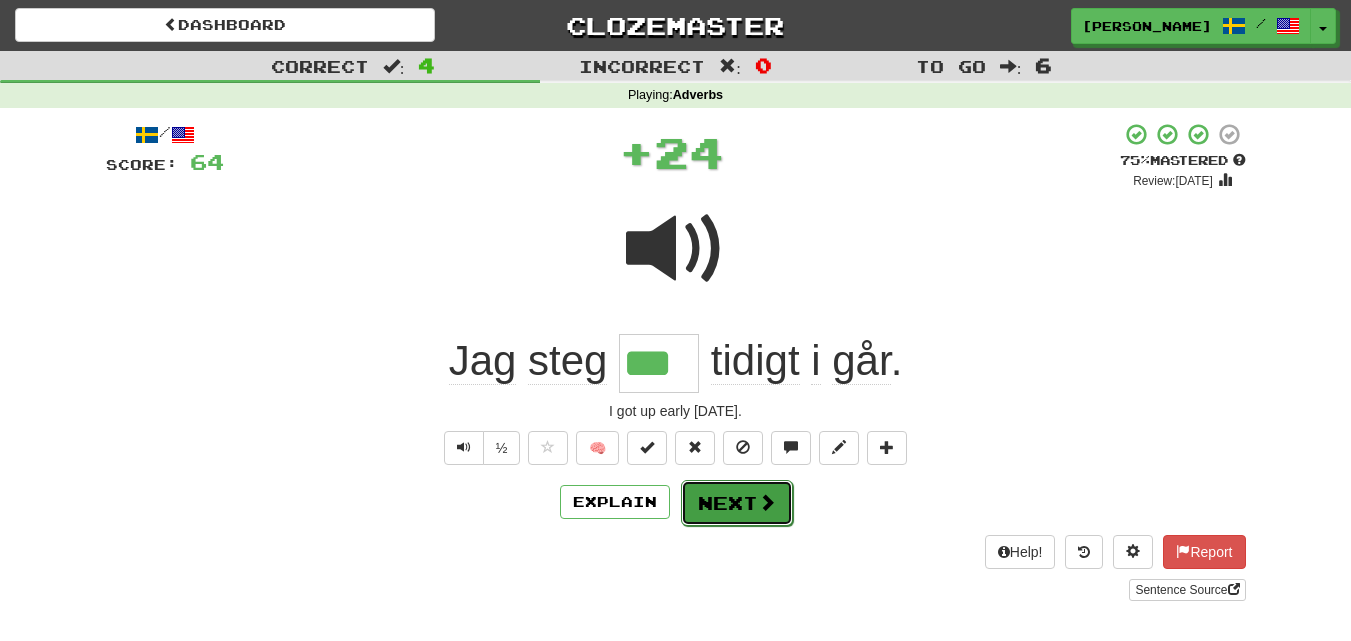 click on "Next" at bounding box center (737, 503) 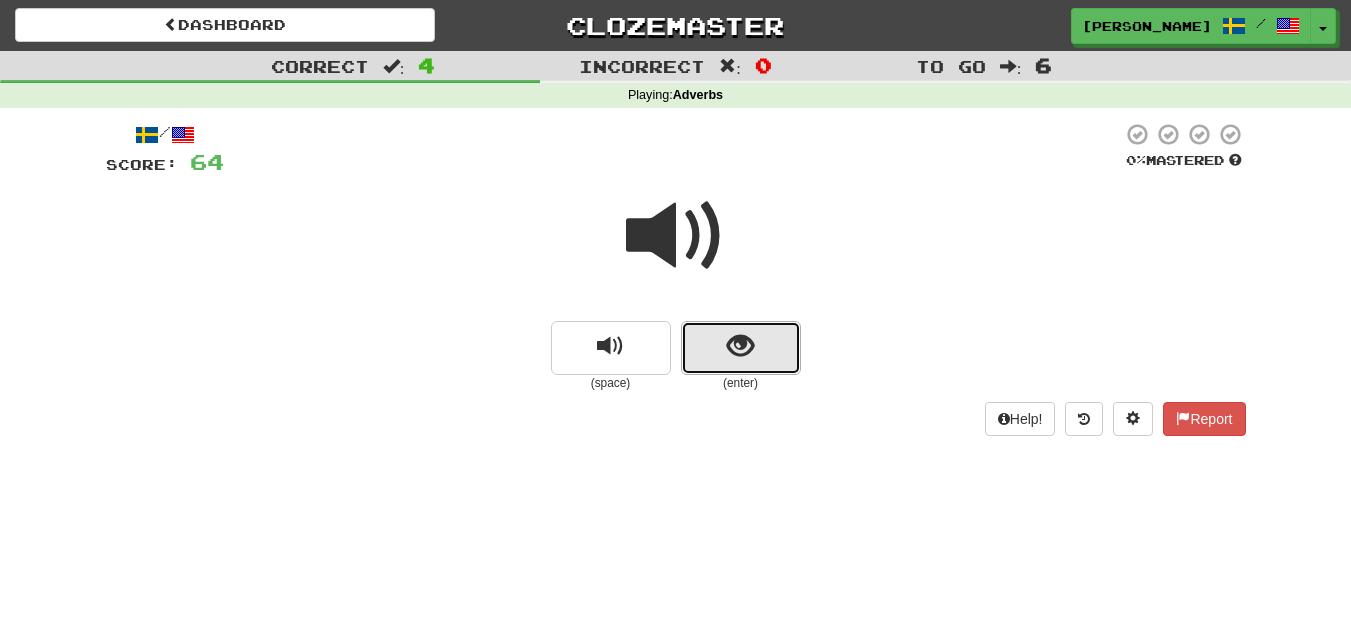 click at bounding box center (741, 348) 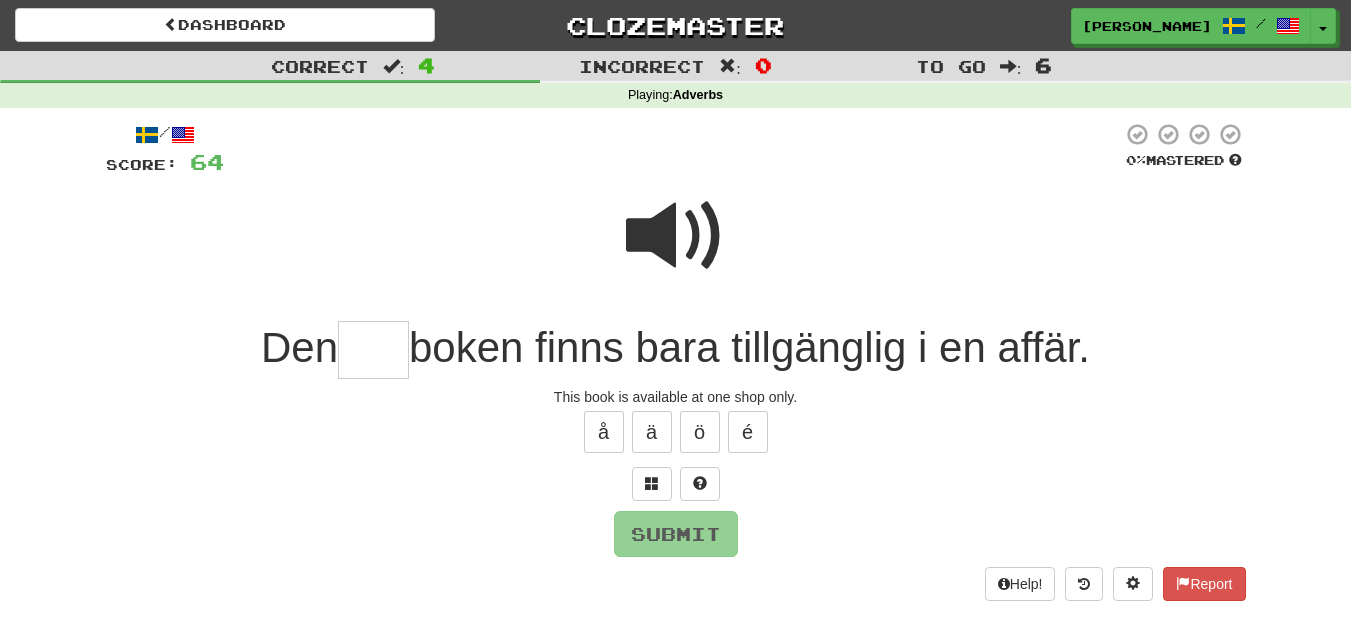 click at bounding box center (676, 236) 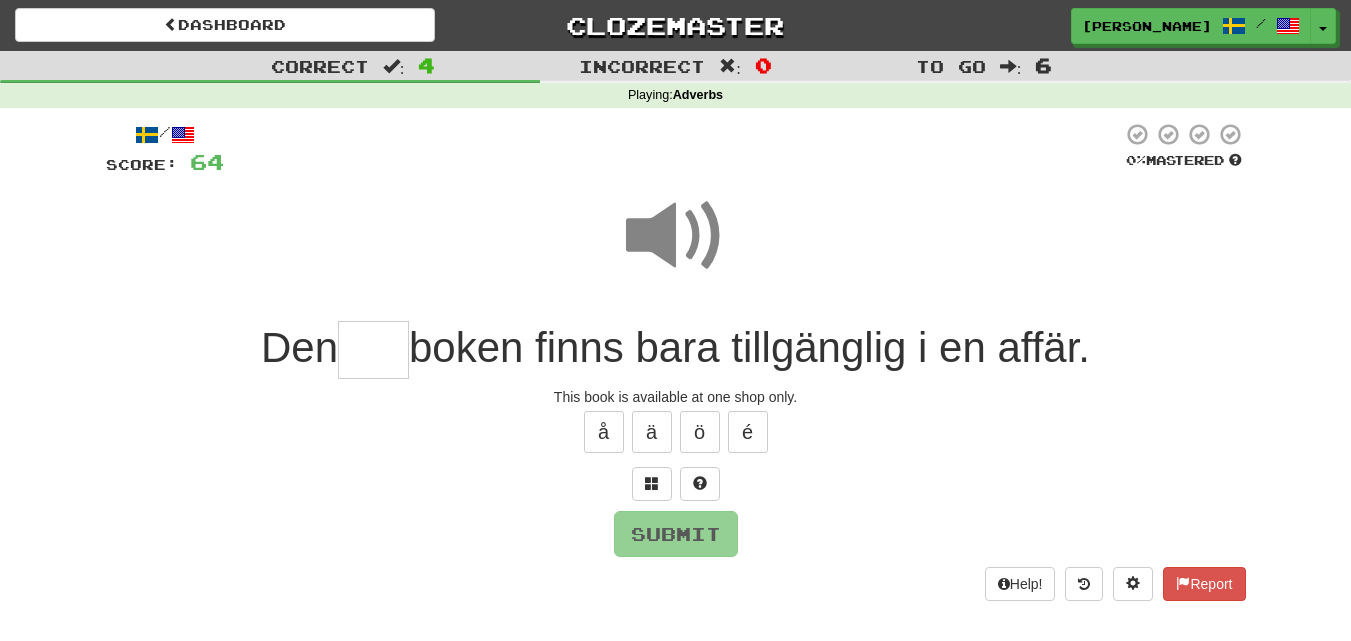 click at bounding box center (373, 350) 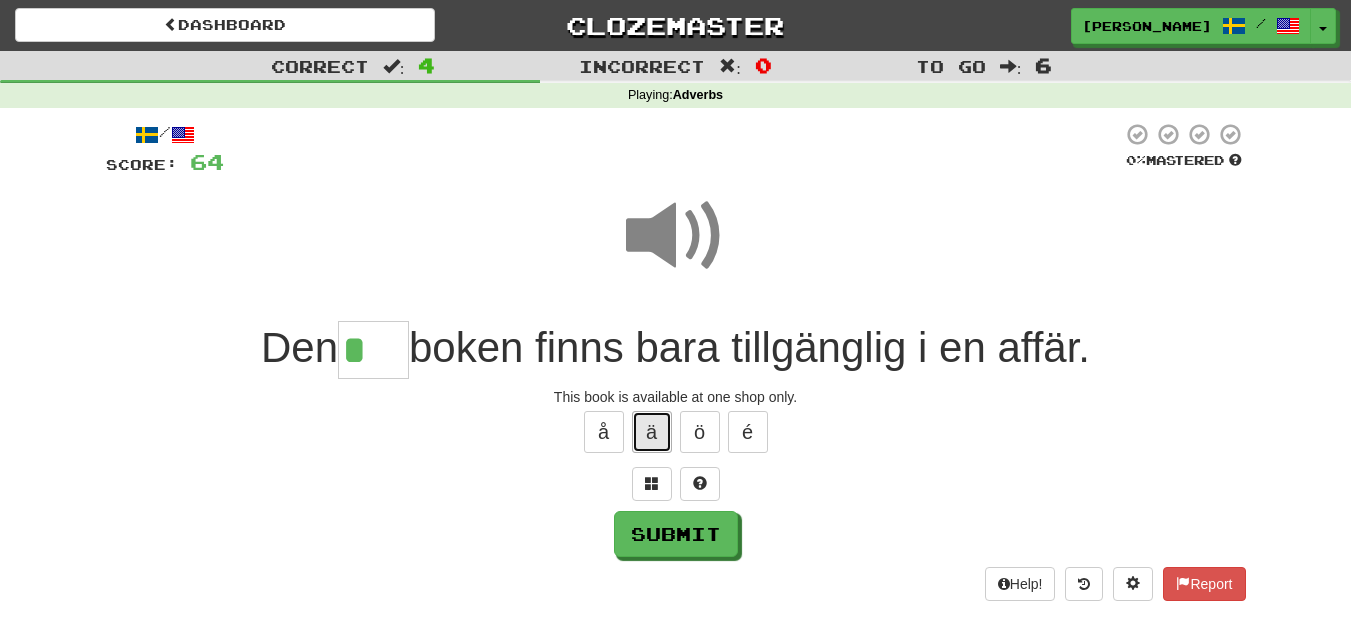 click on "ä" at bounding box center (652, 432) 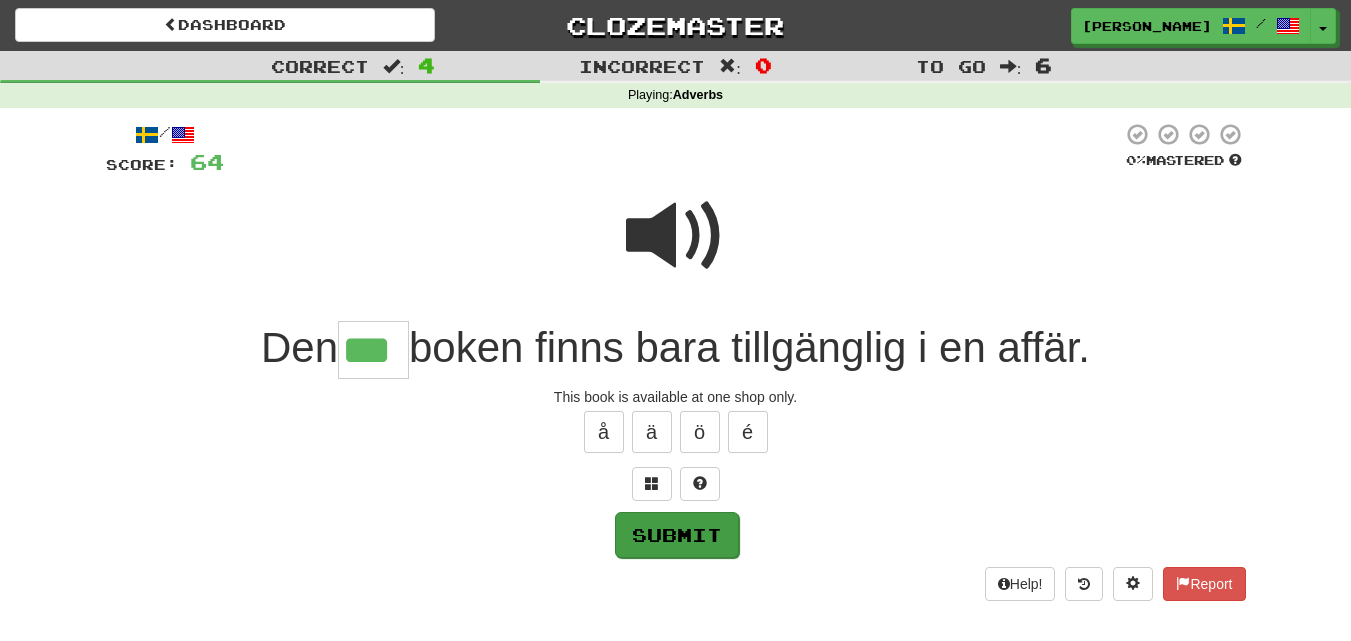 type on "***" 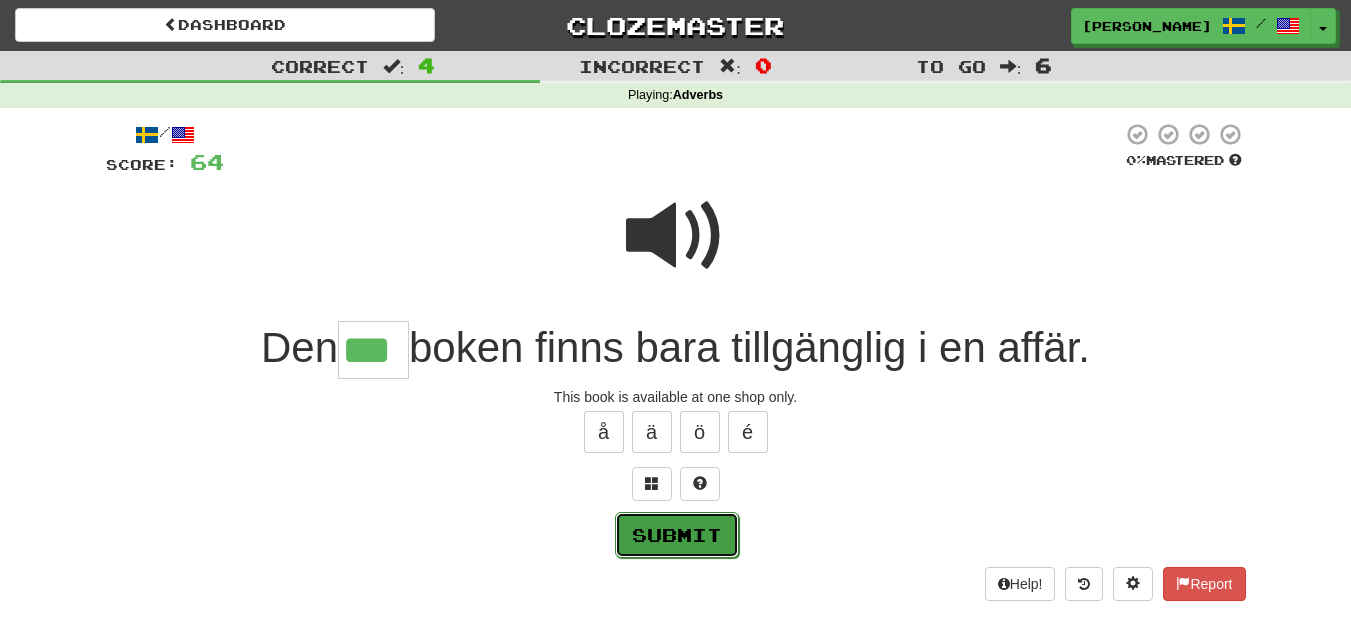 click on "Submit" at bounding box center (677, 535) 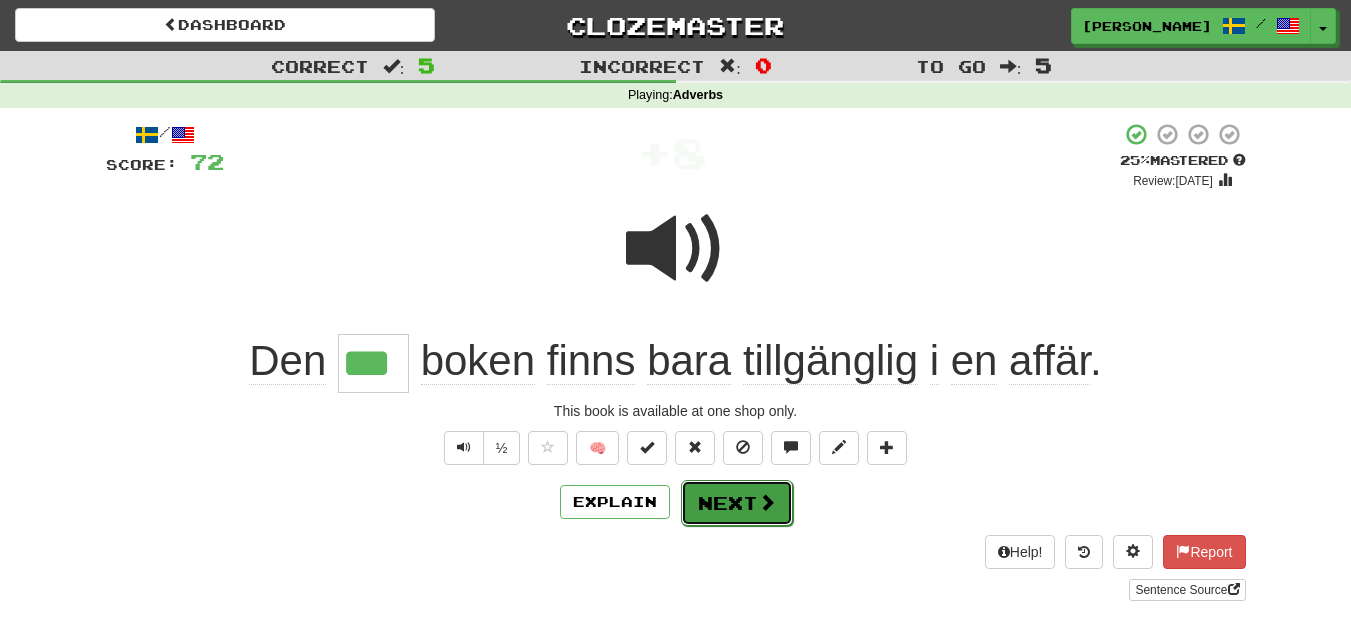 click on "Next" at bounding box center [737, 503] 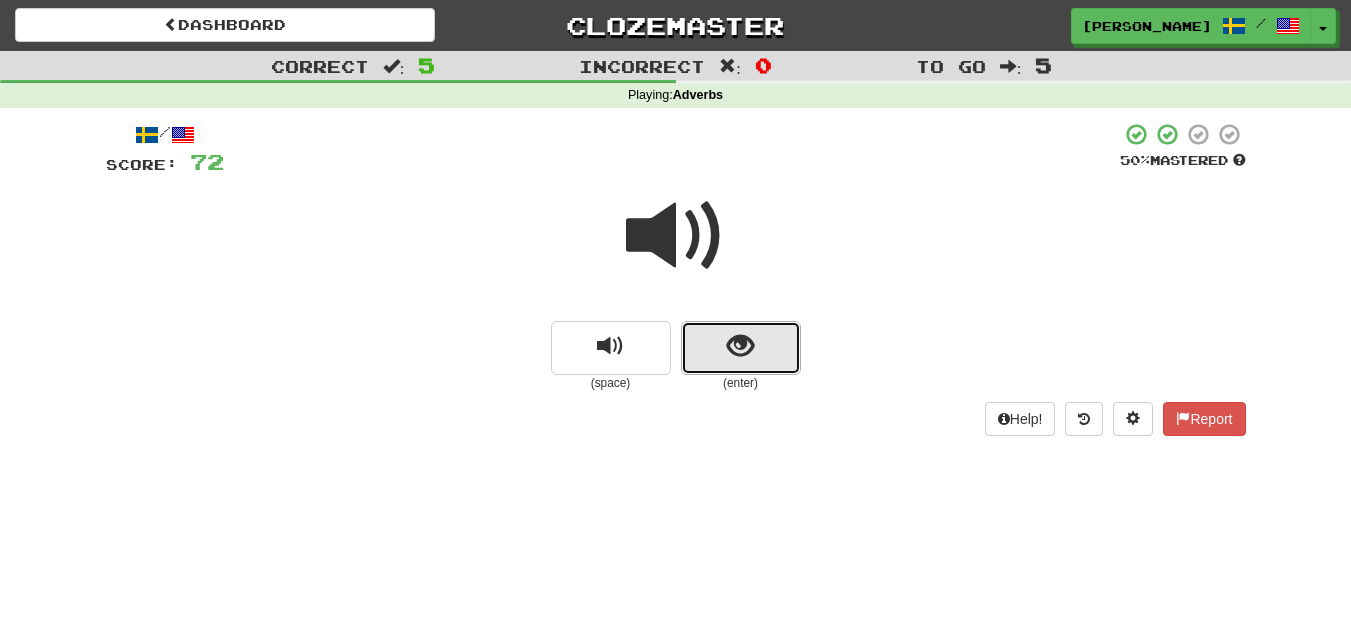 click at bounding box center (741, 348) 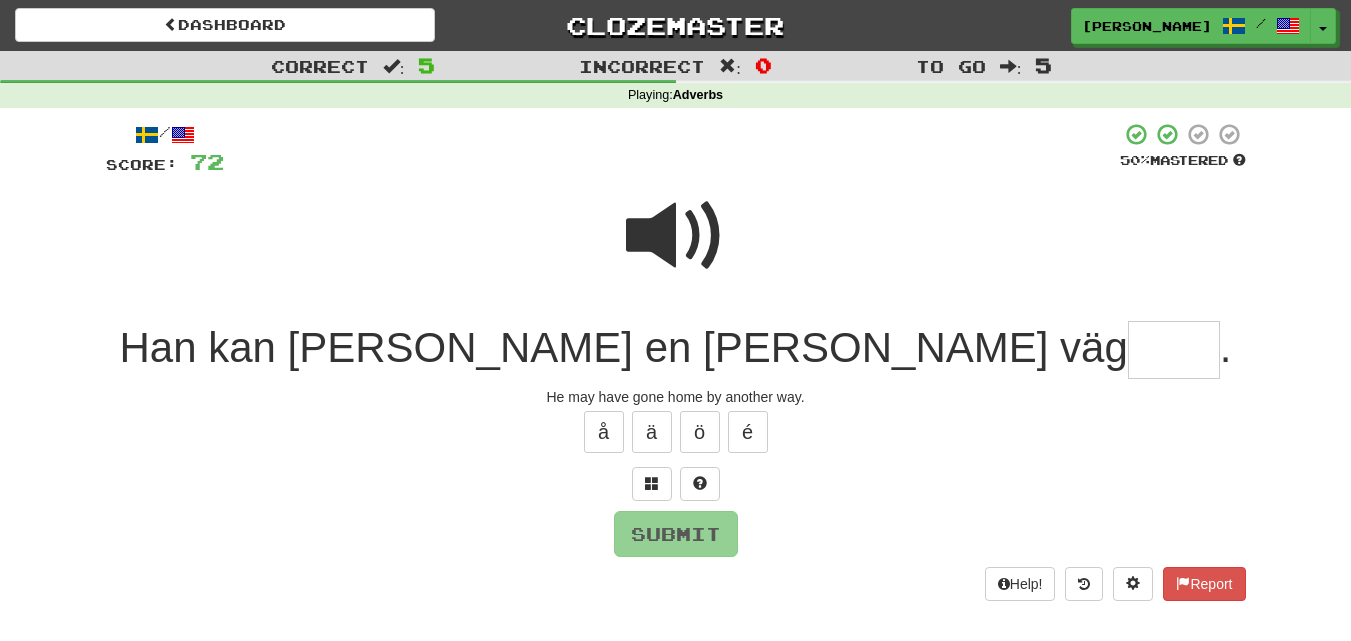 click at bounding box center [1174, 350] 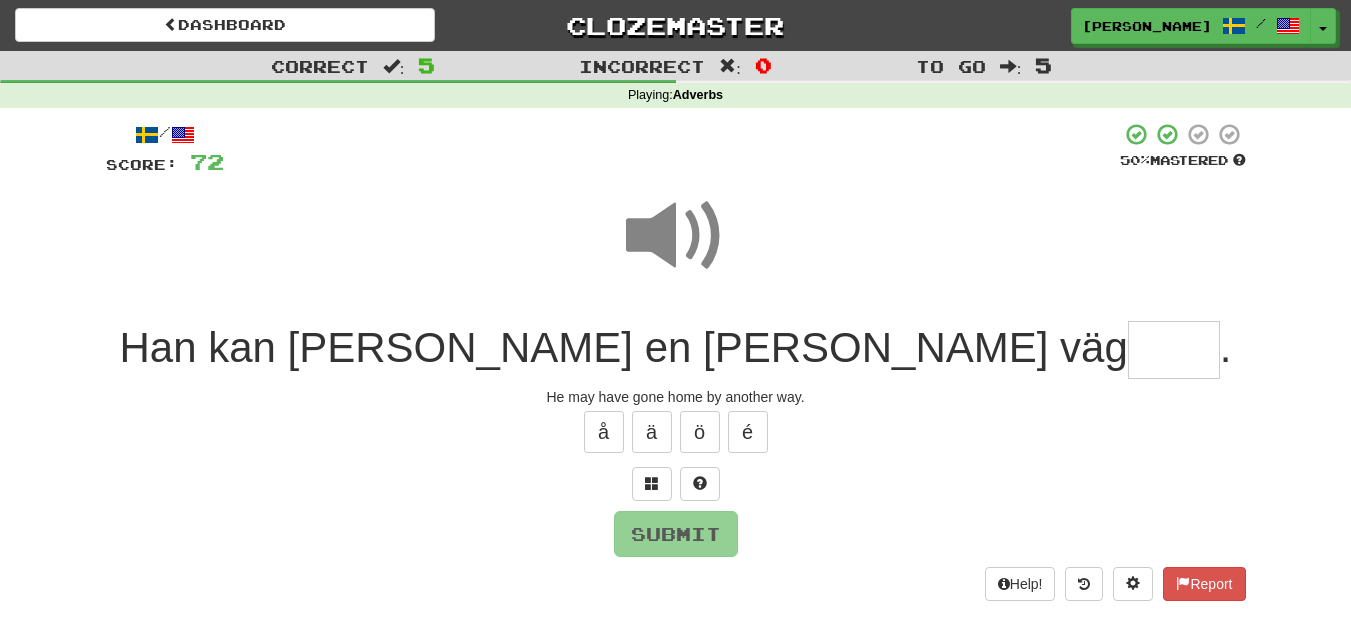 click at bounding box center (1174, 350) 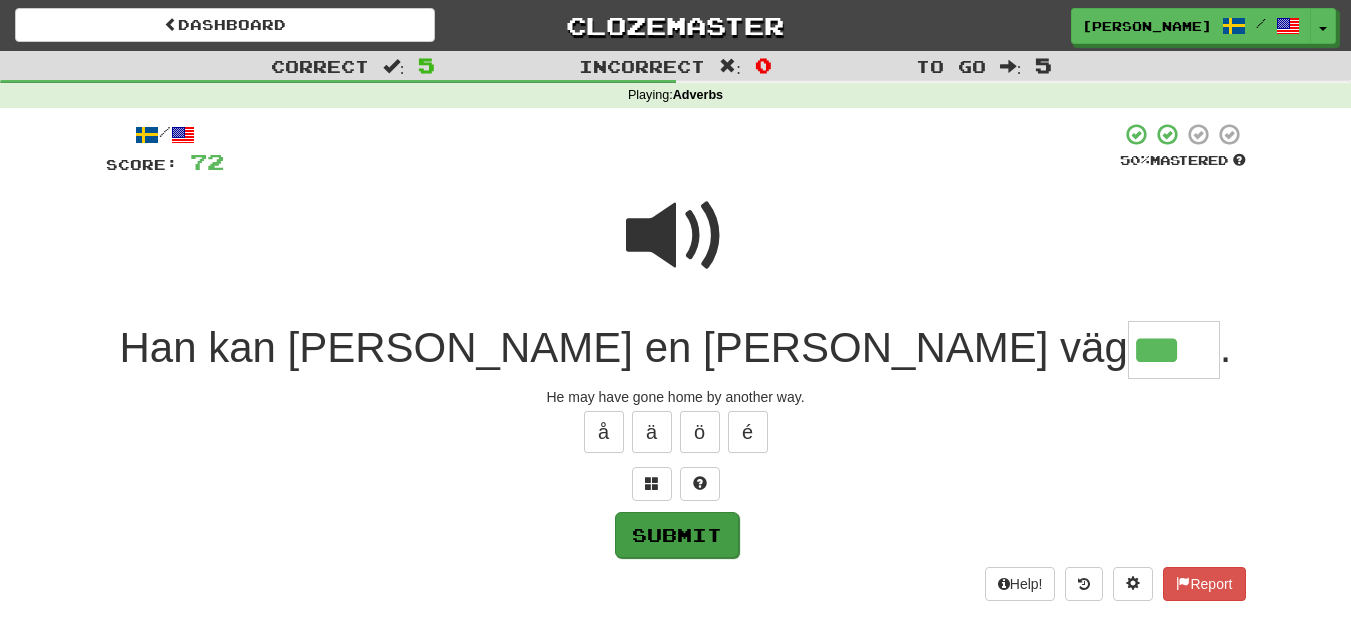 type on "***" 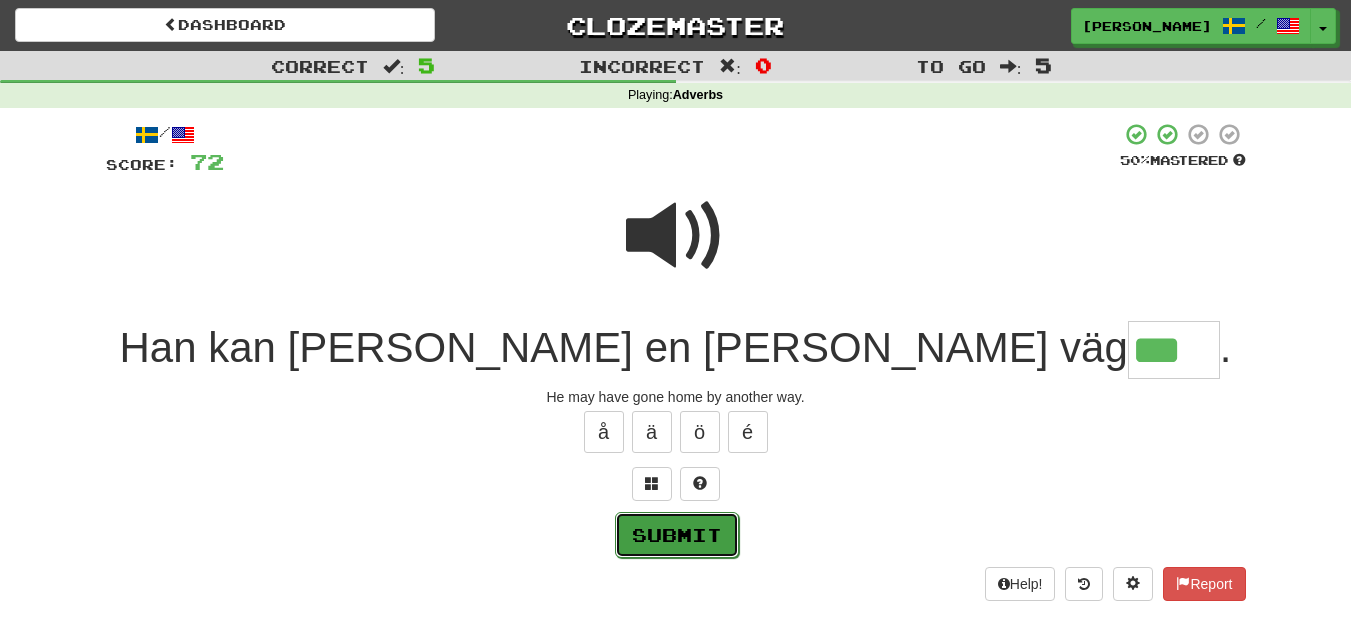 click on "Submit" at bounding box center [677, 535] 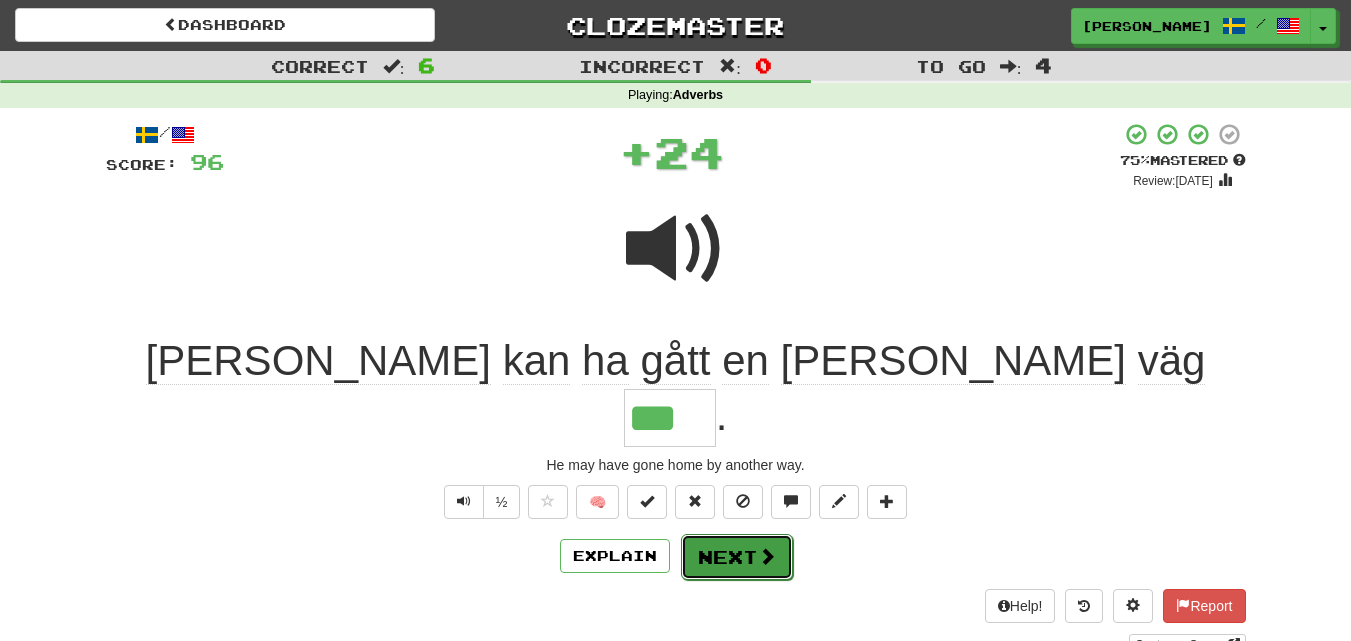 click at bounding box center (767, 556) 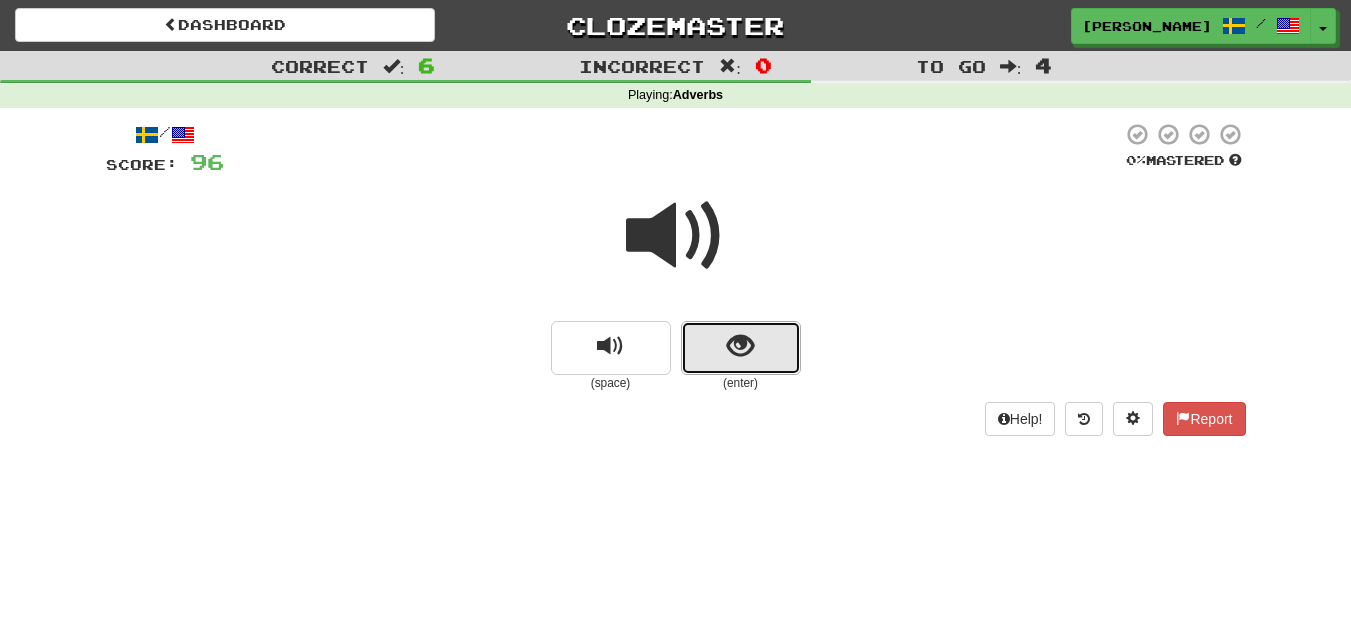 click at bounding box center (740, 346) 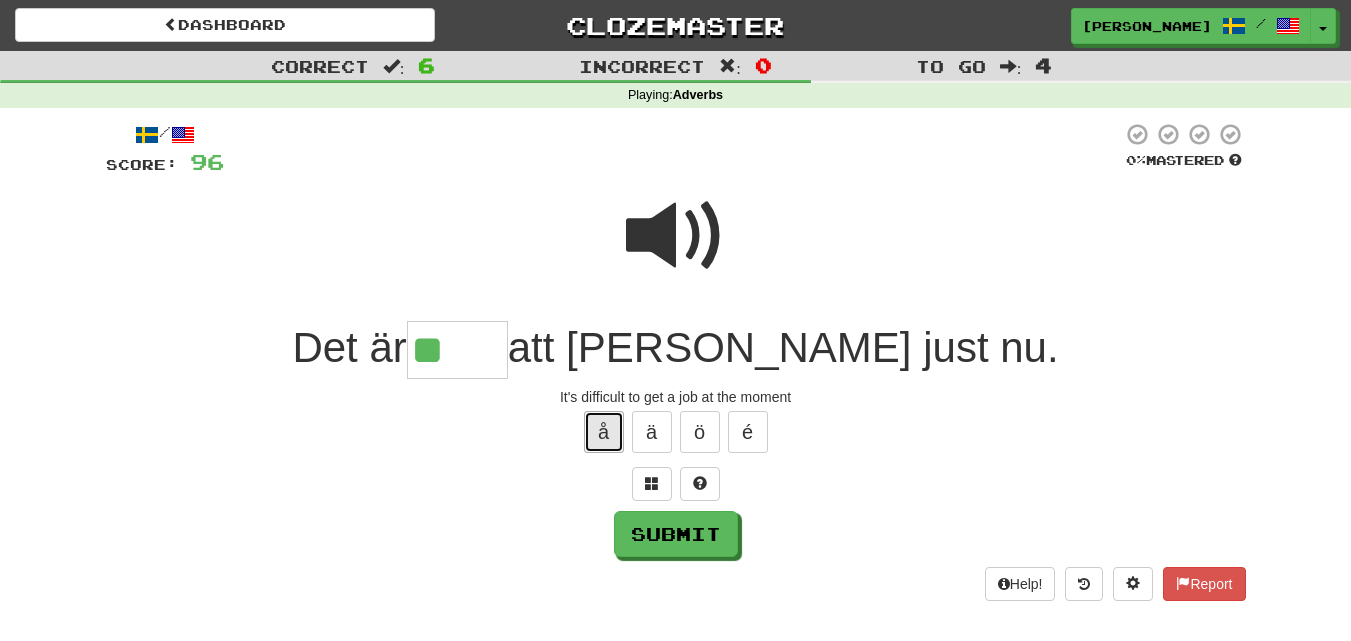 click on "å" at bounding box center [604, 432] 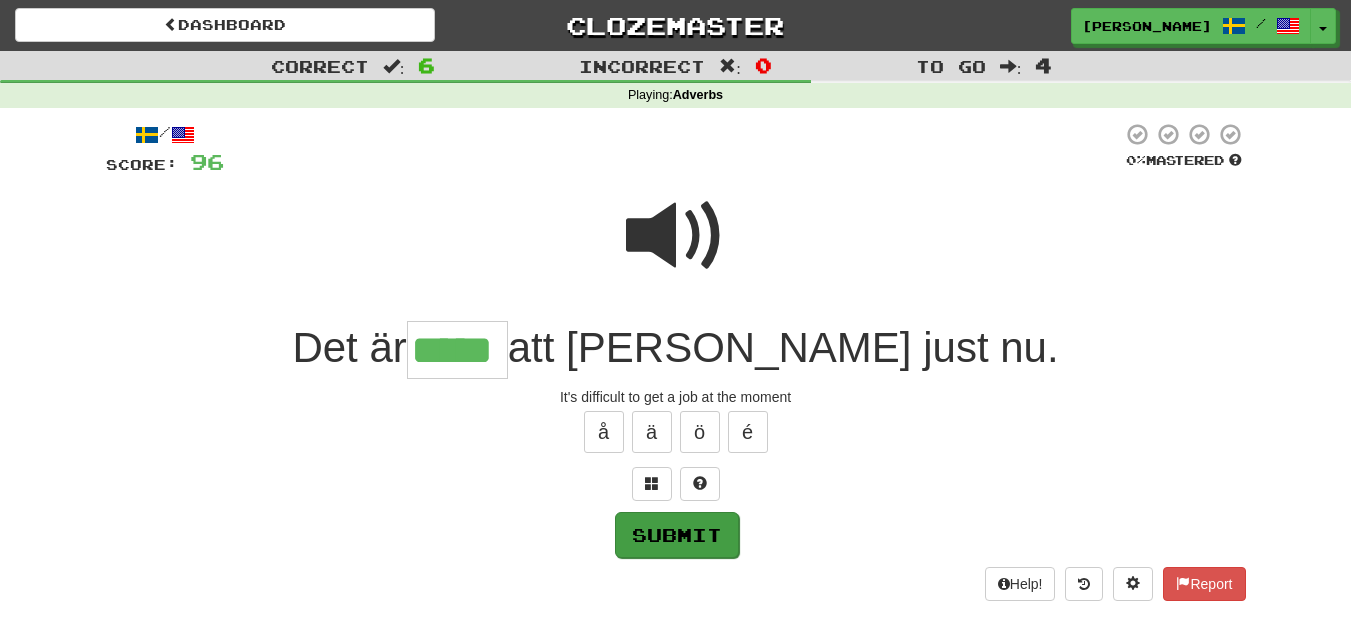 type on "*****" 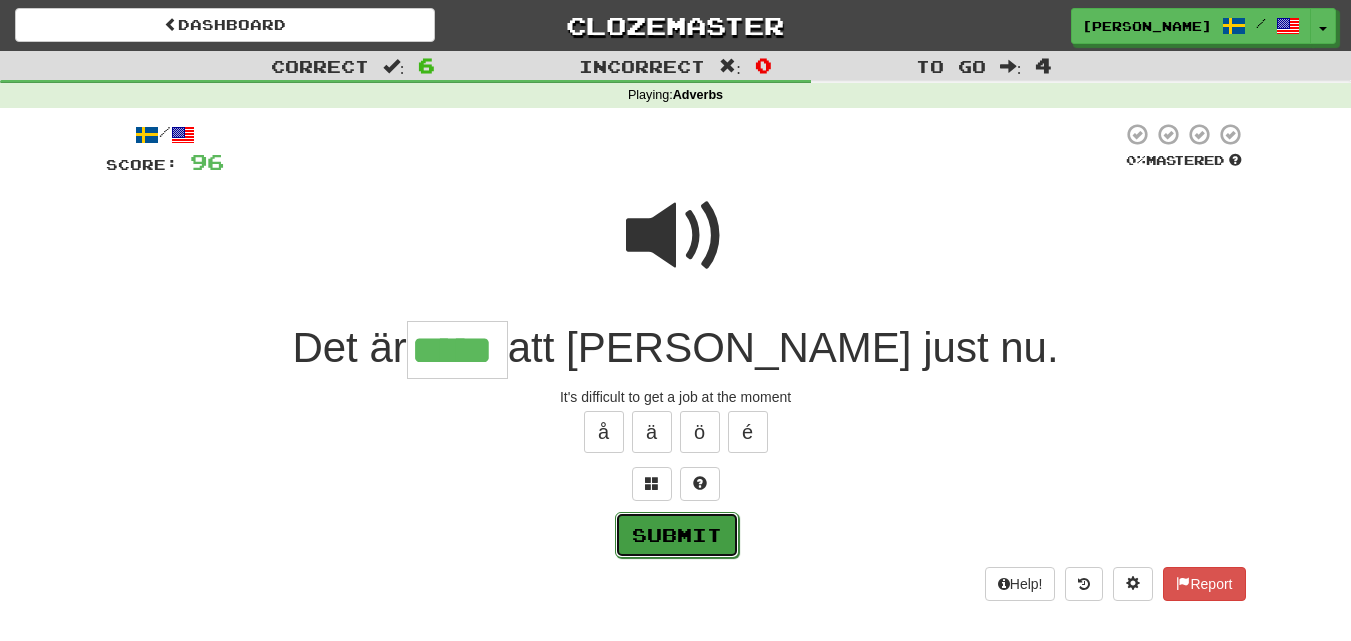 click on "Submit" at bounding box center [677, 535] 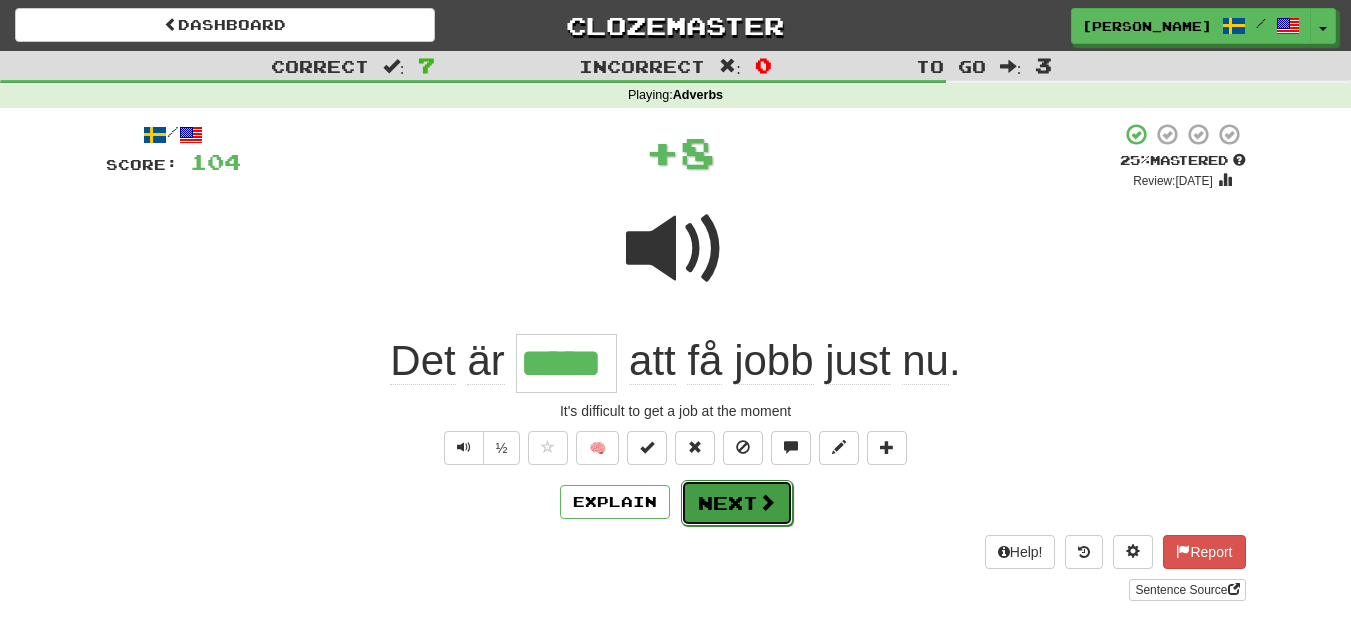 click on "Next" at bounding box center [737, 503] 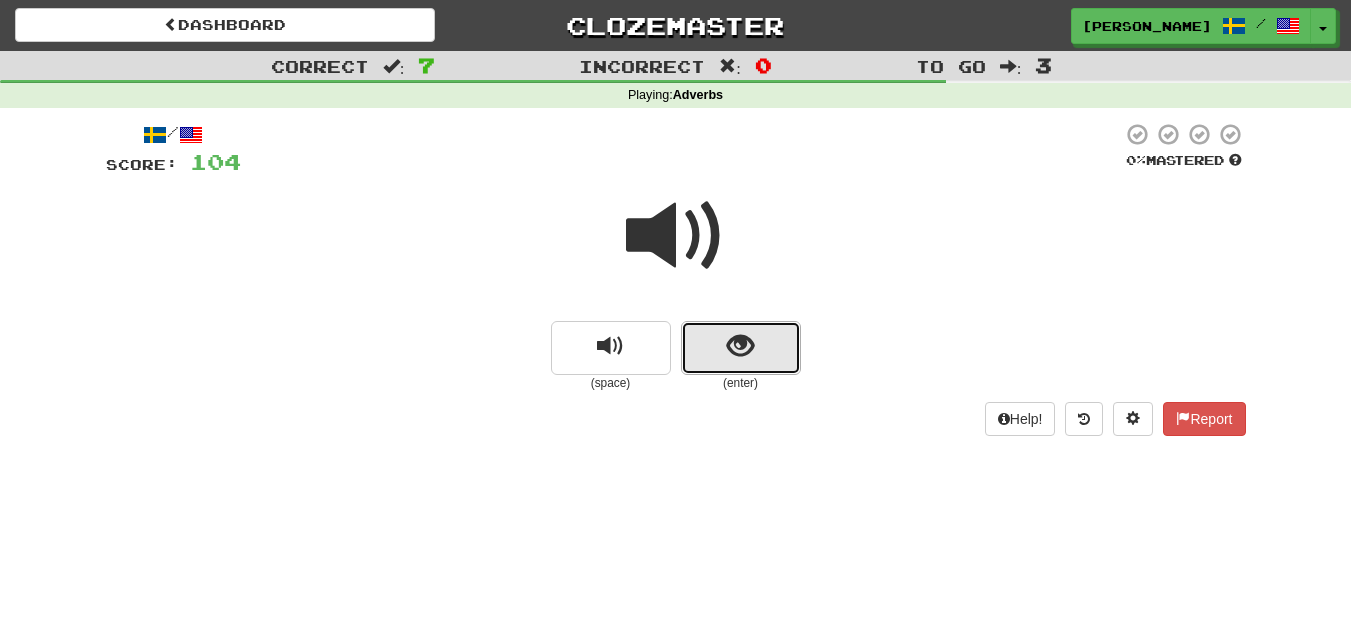 click at bounding box center (740, 346) 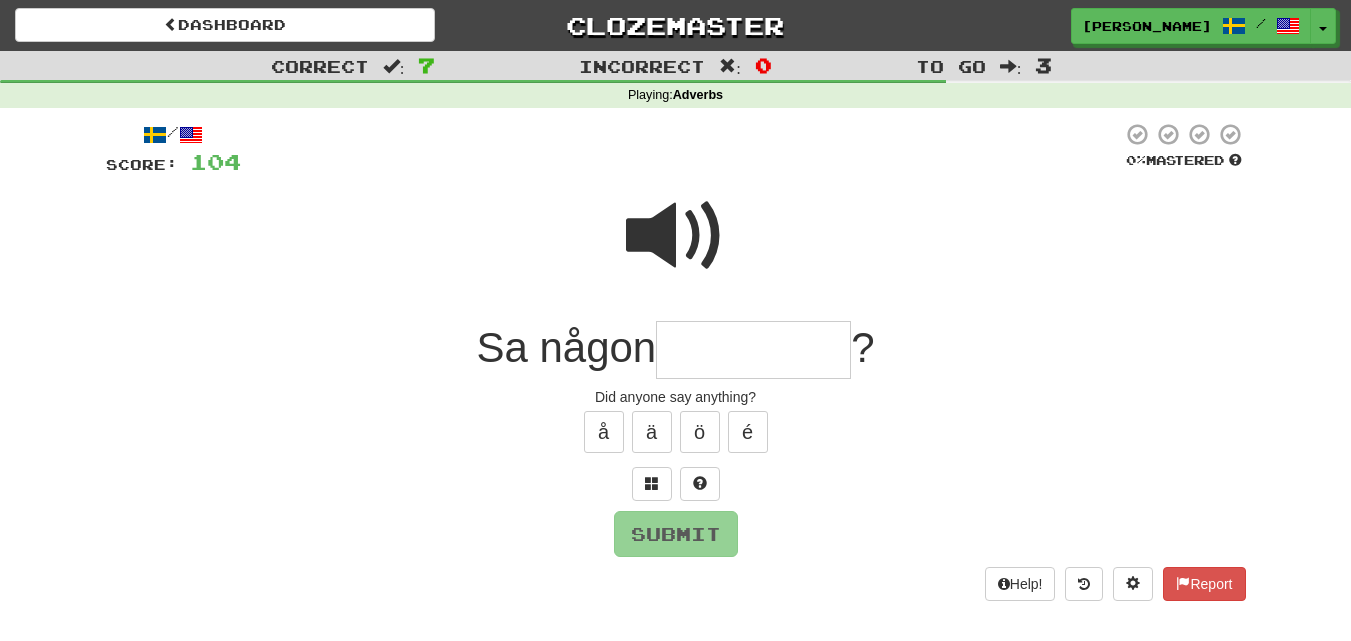 click at bounding box center [676, 236] 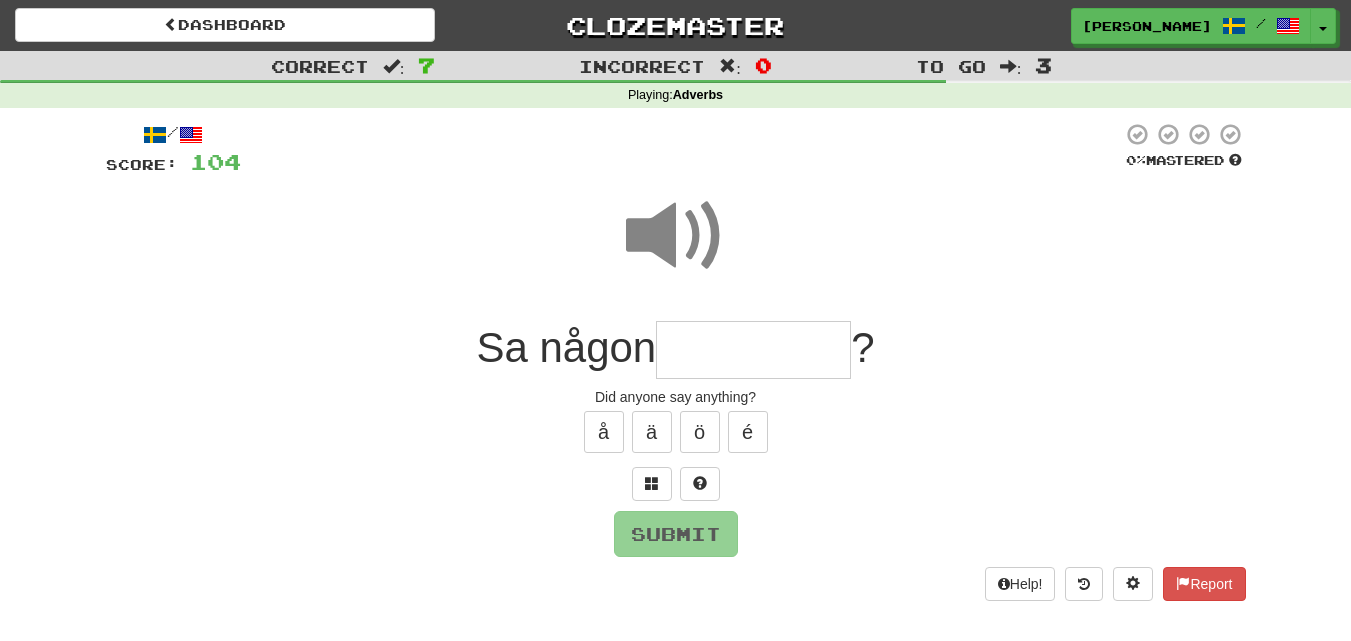 click at bounding box center (753, 350) 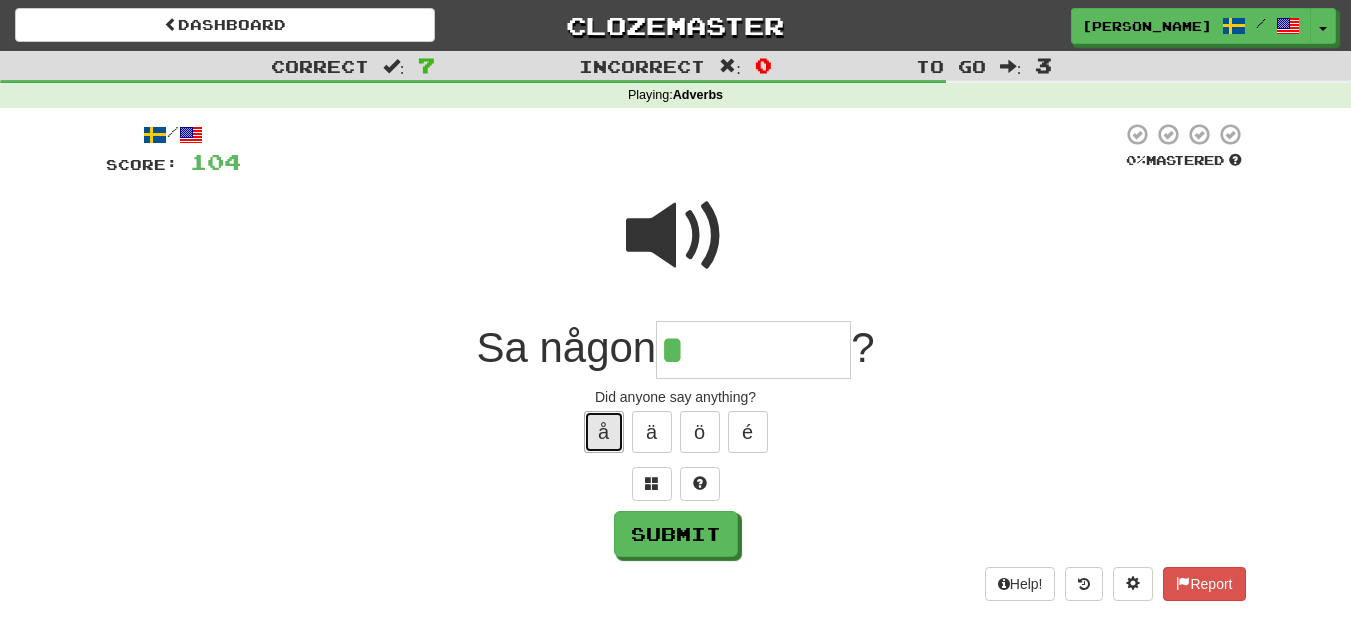 click on "å" at bounding box center (604, 432) 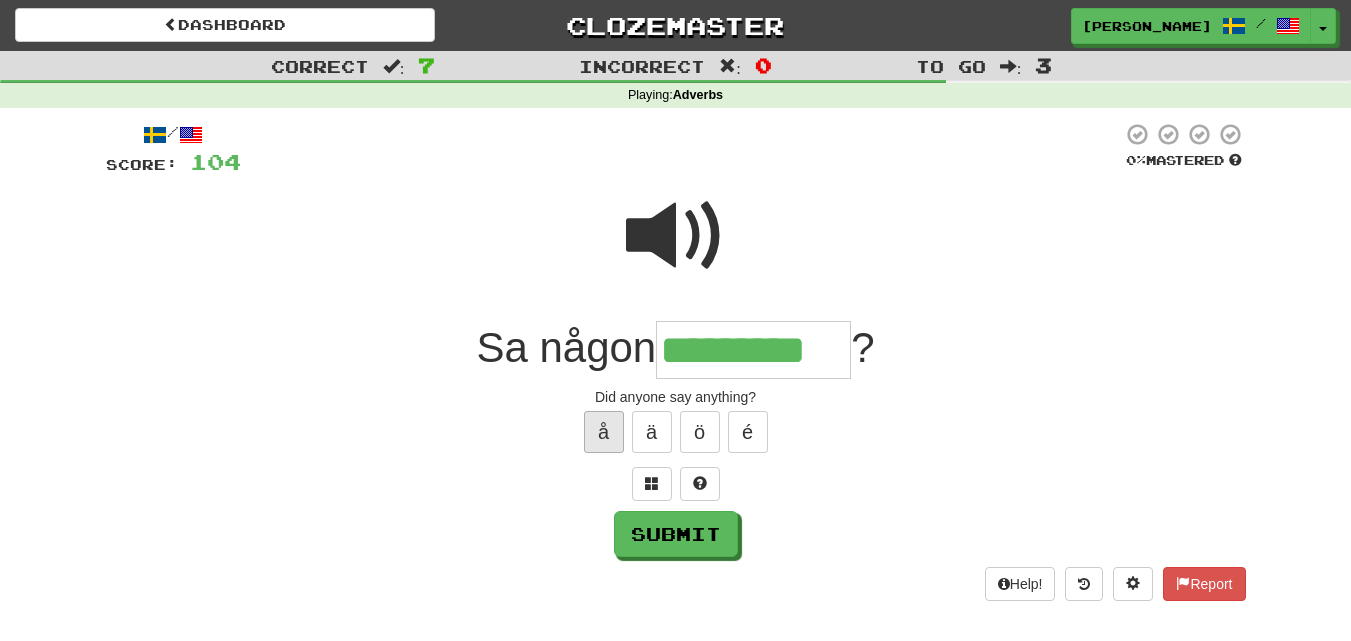 type on "*********" 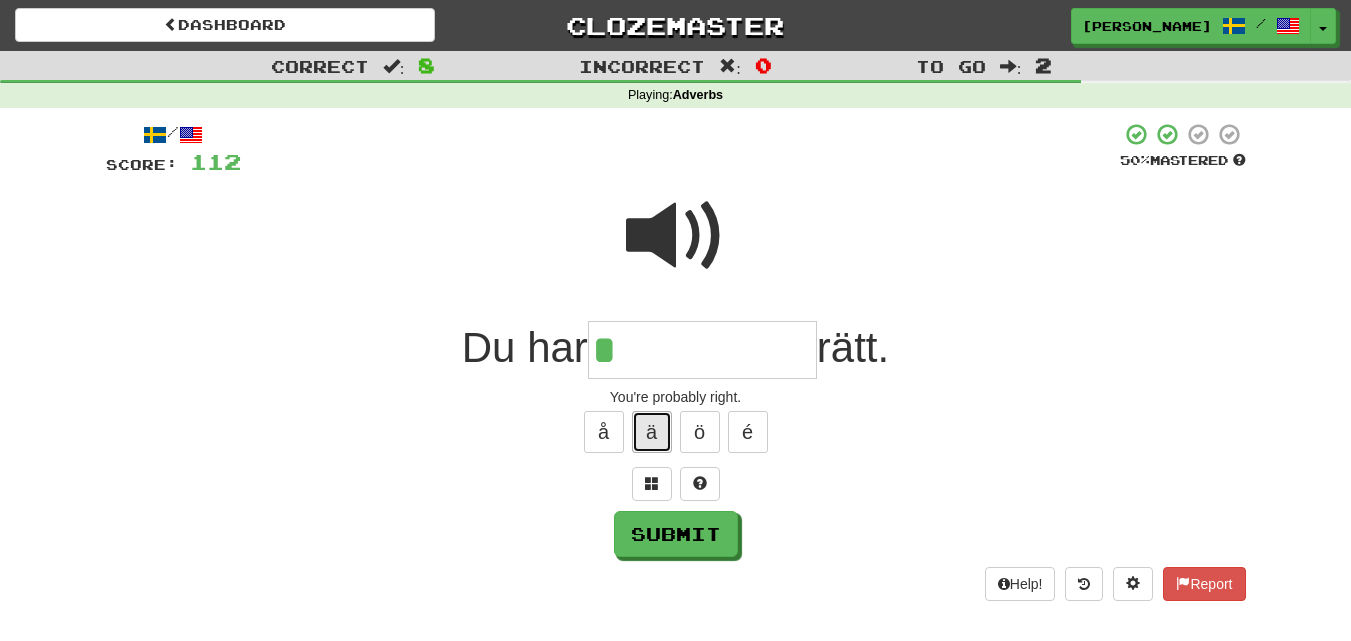 click on "ä" at bounding box center [652, 432] 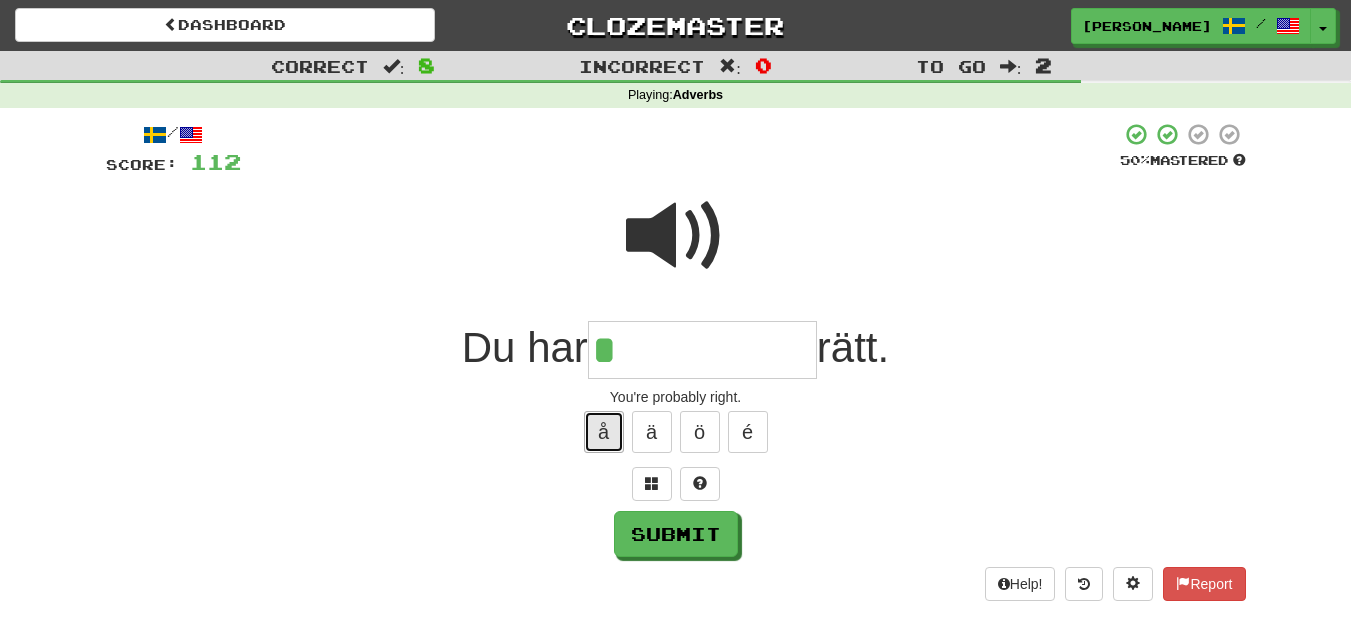 click on "å" at bounding box center [604, 432] 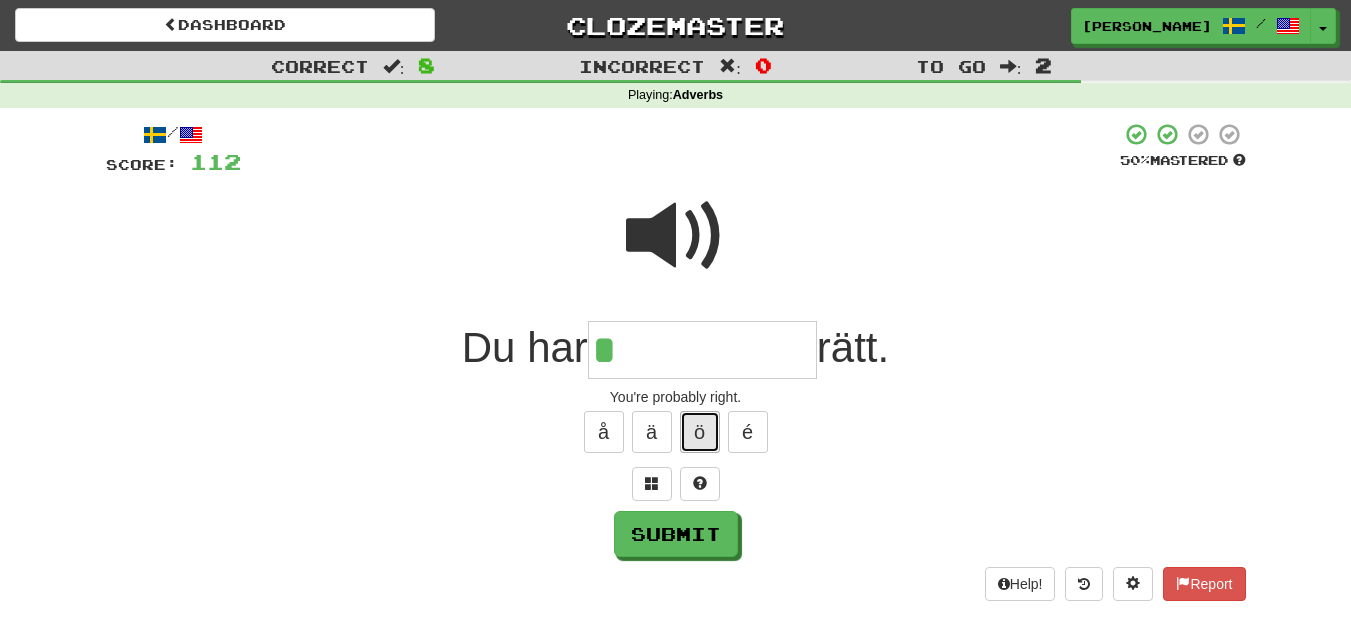 click on "ö" at bounding box center [700, 432] 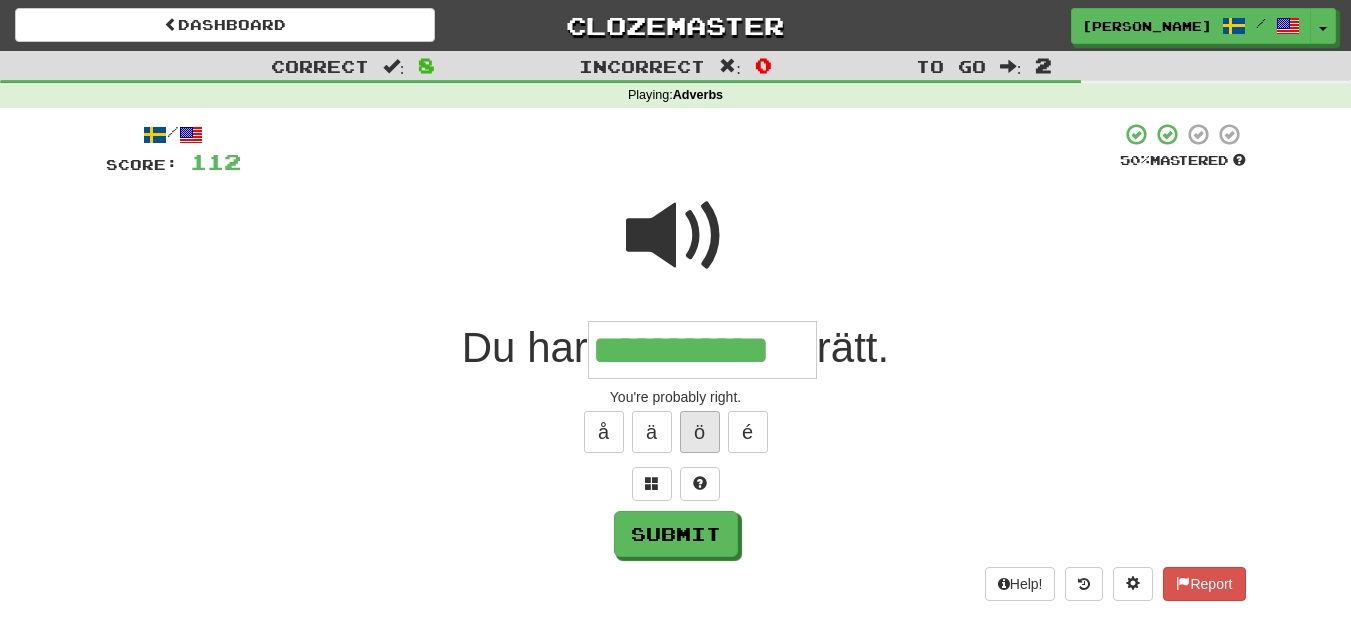 type on "**********" 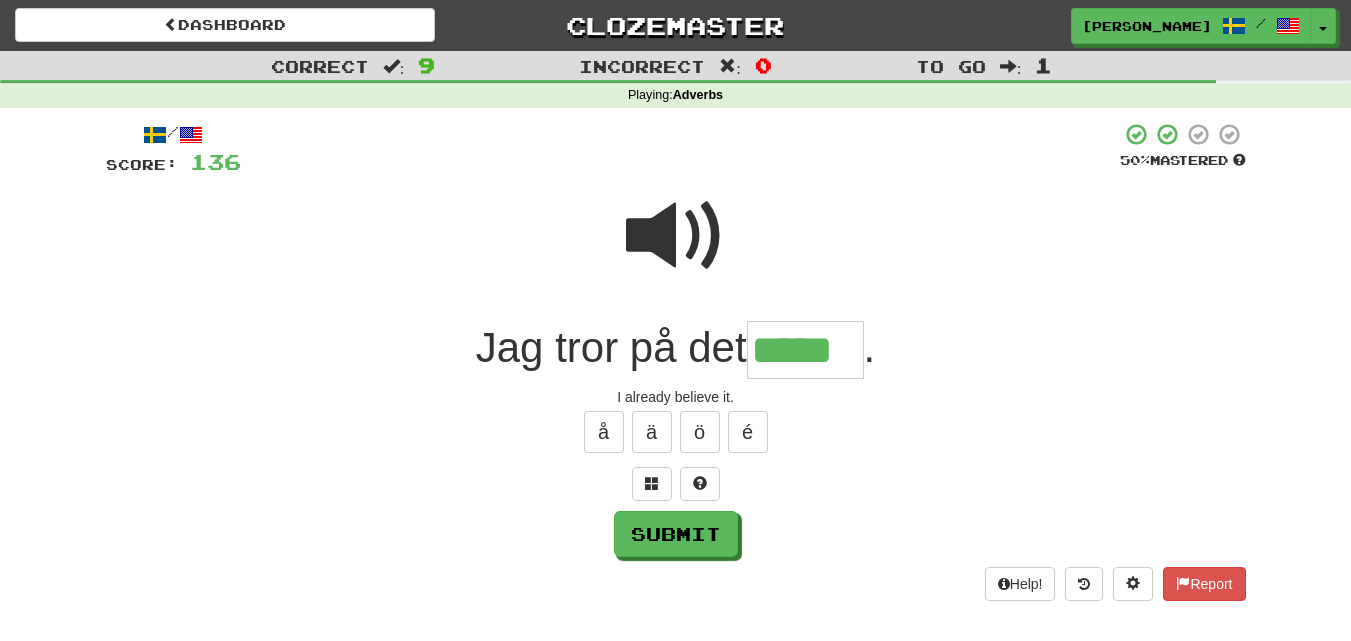 type on "*****" 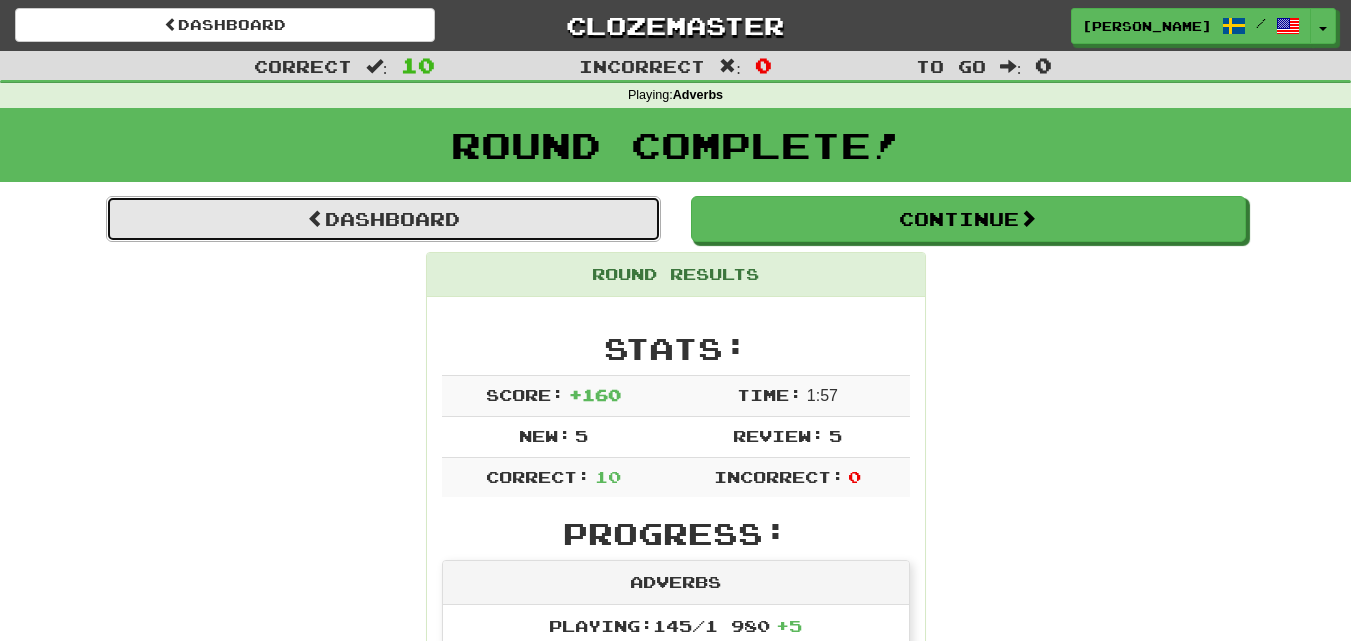 click on "Dashboard" at bounding box center [383, 219] 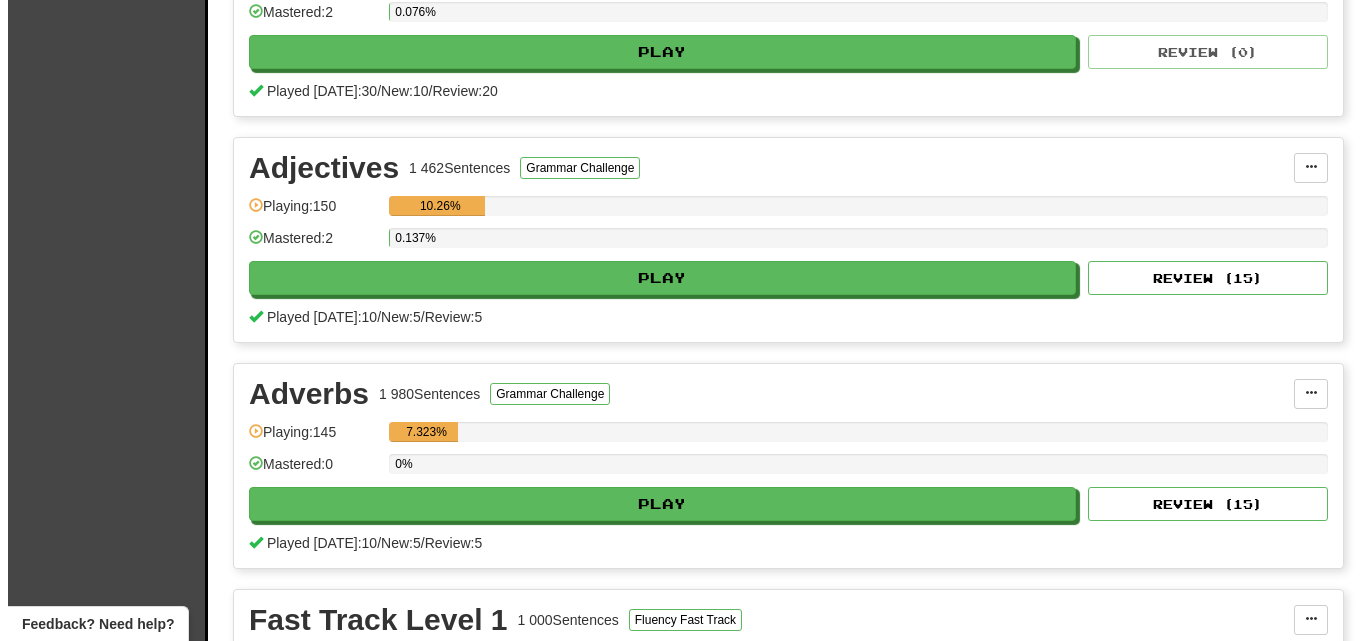 scroll, scrollTop: 700, scrollLeft: 0, axis: vertical 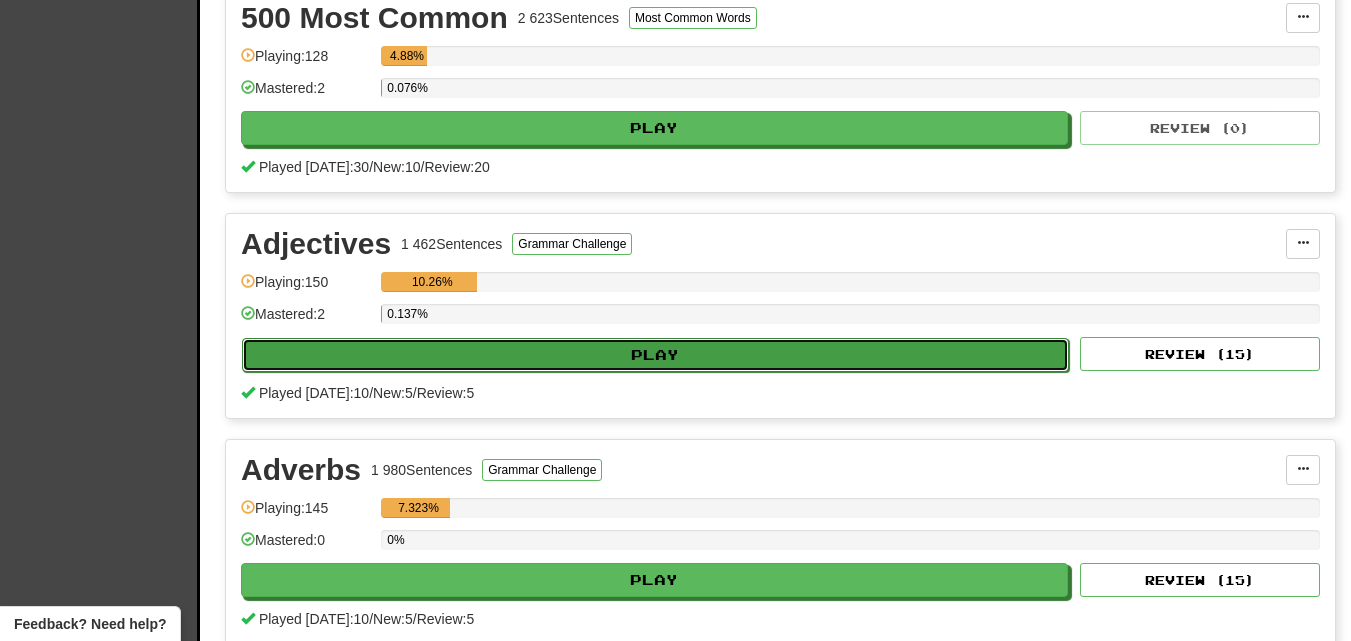 click on "Play" at bounding box center [655, 355] 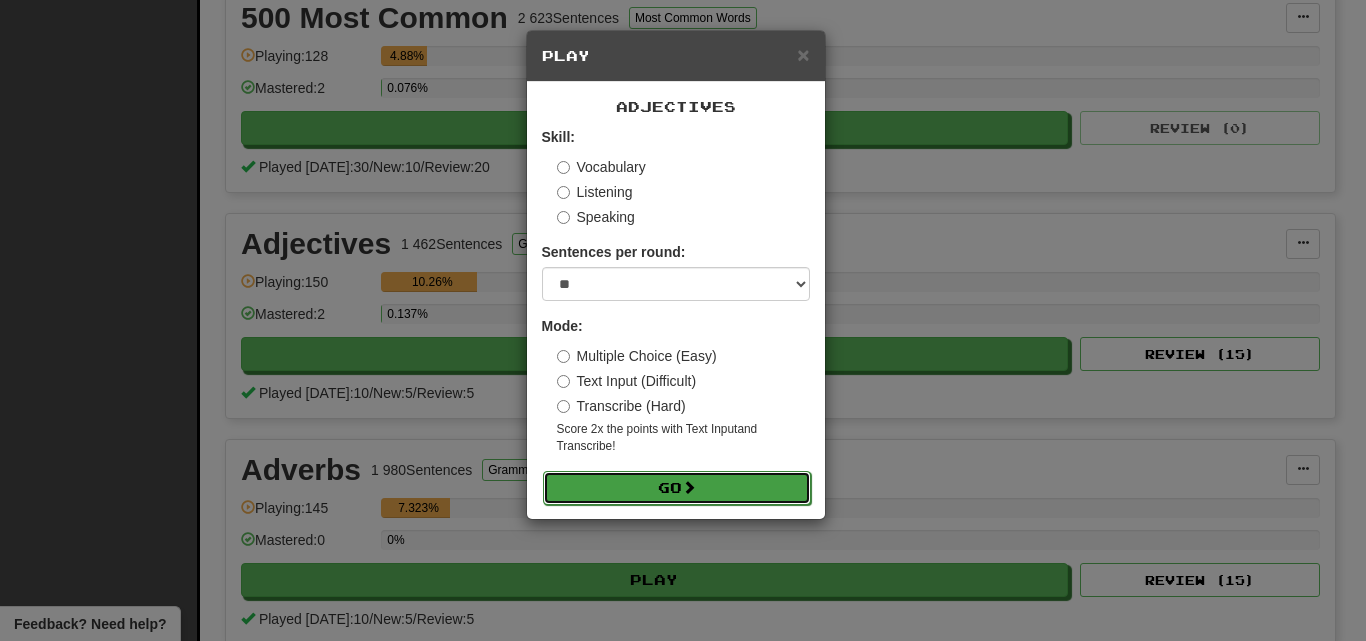 click on "Go" at bounding box center [677, 488] 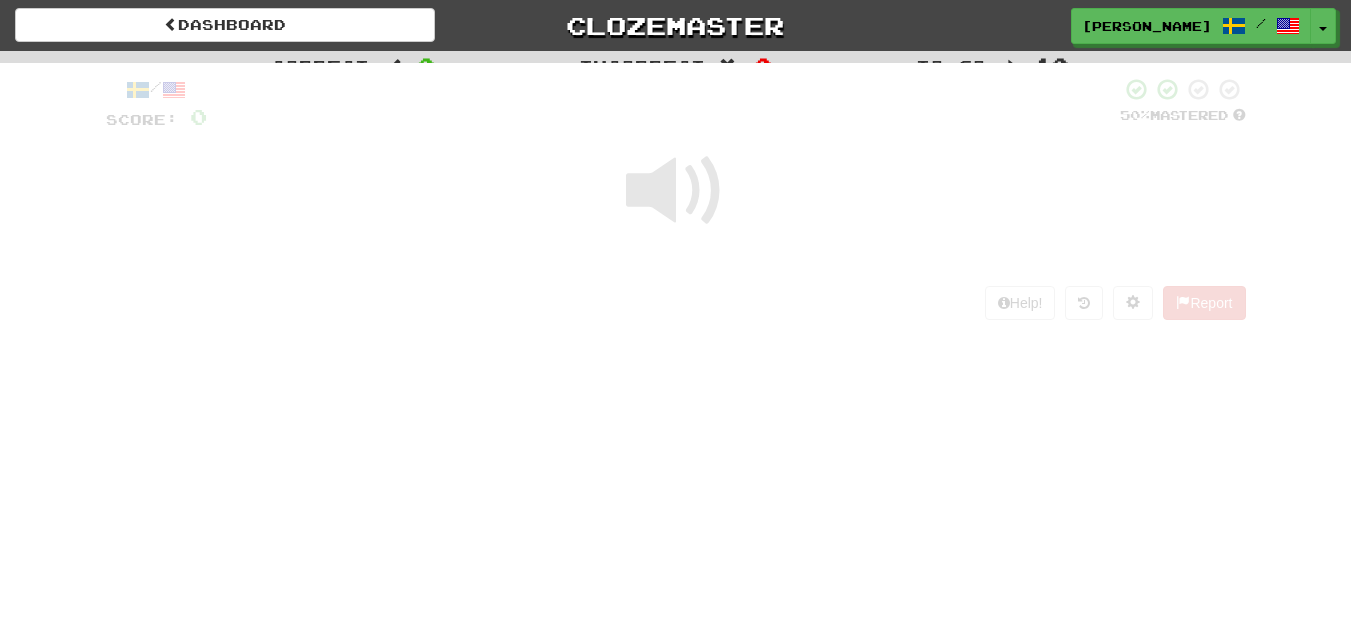 scroll, scrollTop: 0, scrollLeft: 0, axis: both 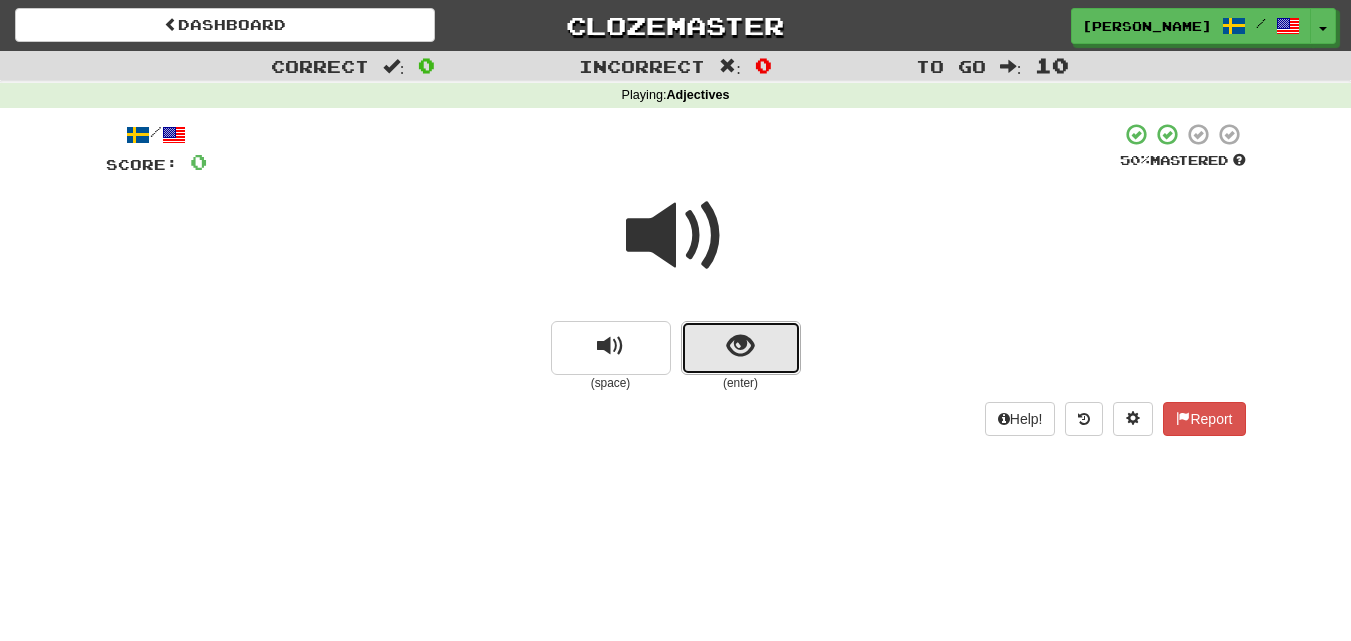 click at bounding box center [741, 348] 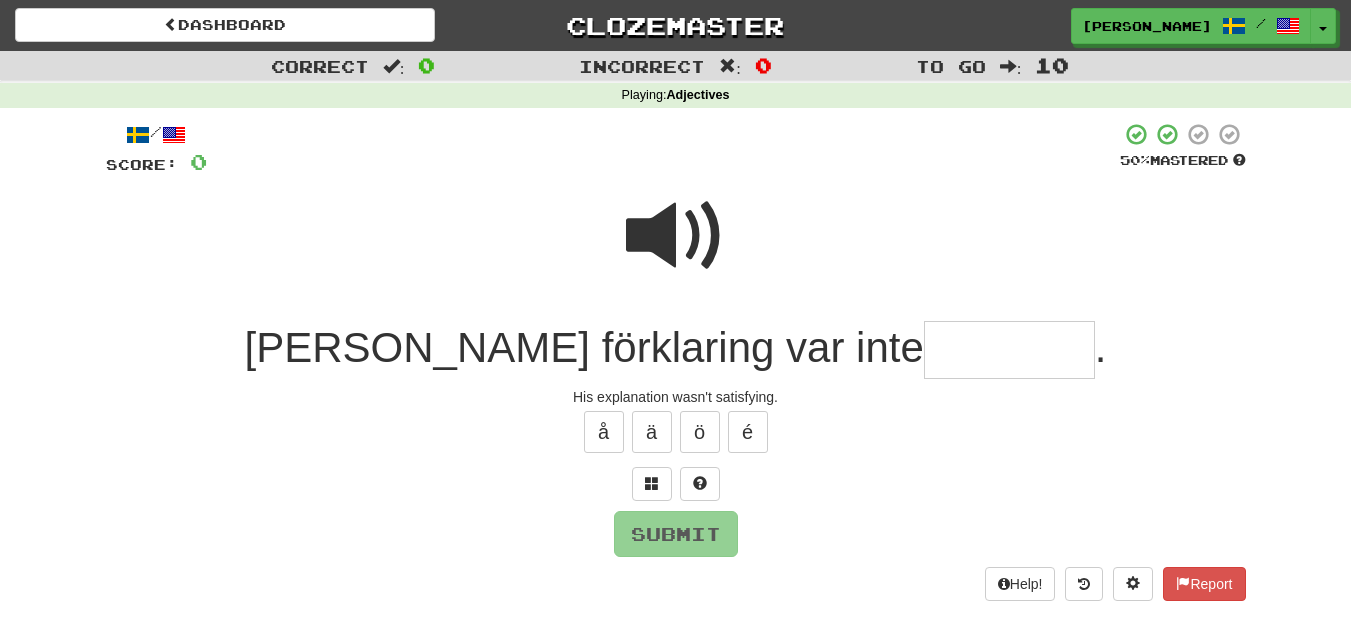 click at bounding box center [1009, 350] 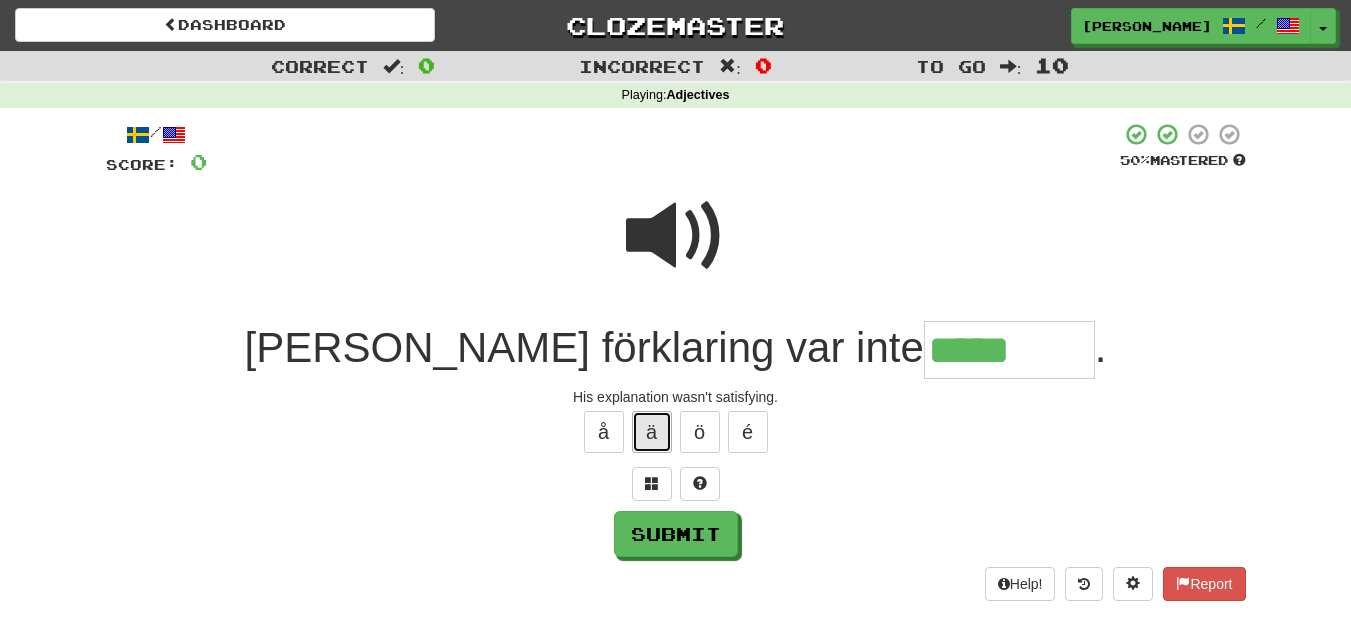 click on "ä" at bounding box center (652, 432) 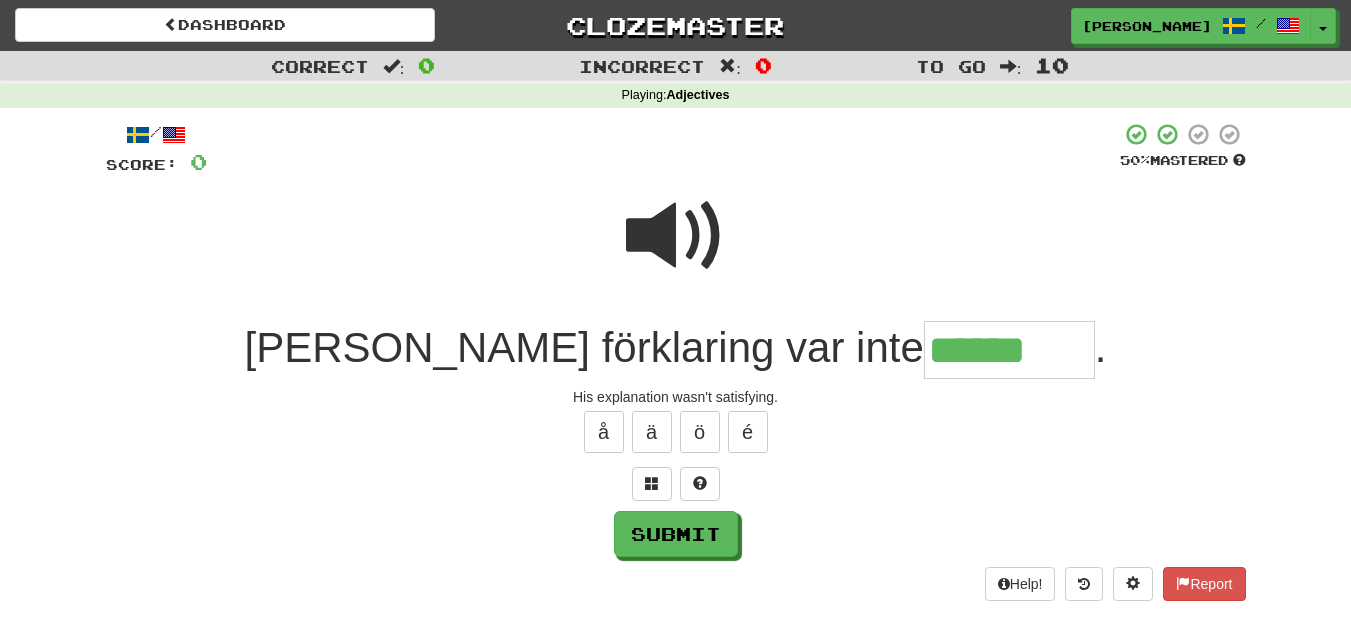 click at bounding box center (676, 236) 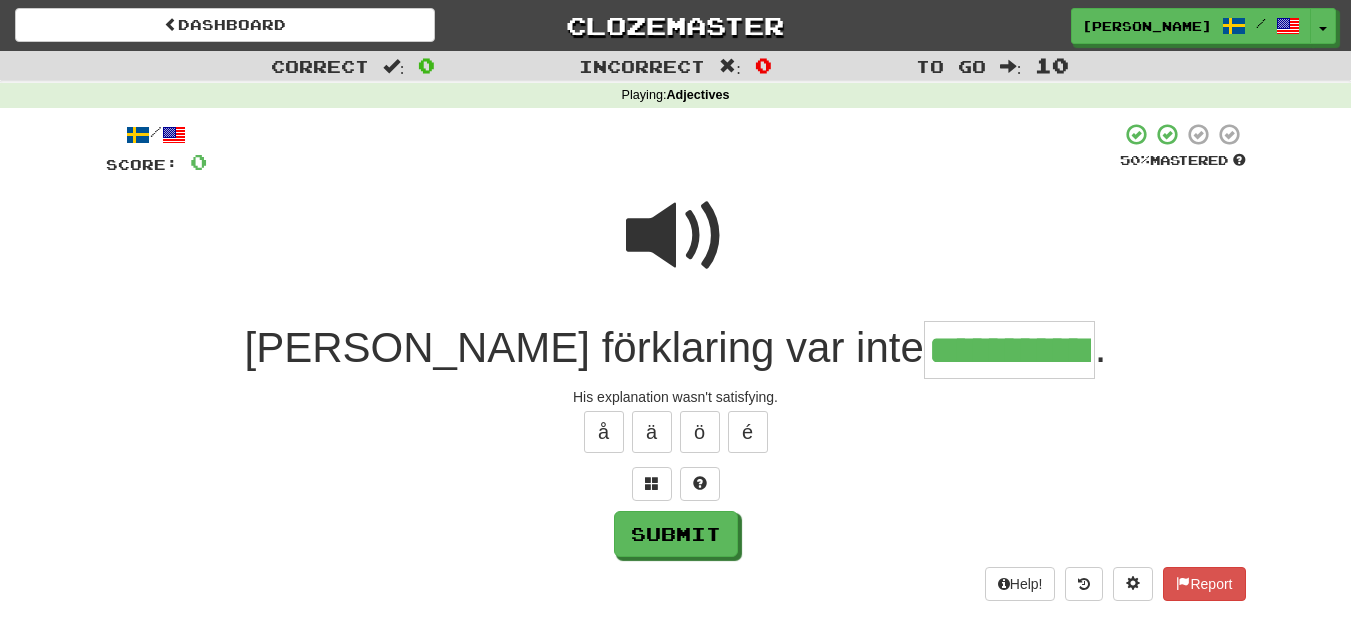 type on "**********" 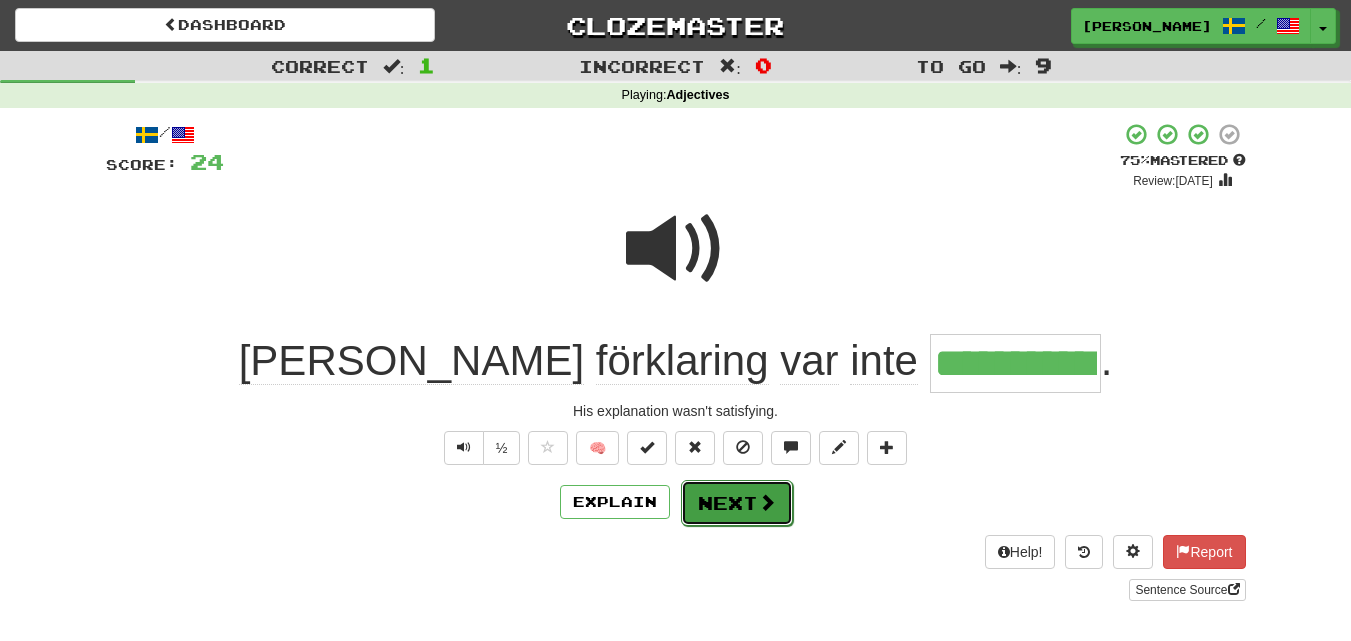 click at bounding box center (767, 502) 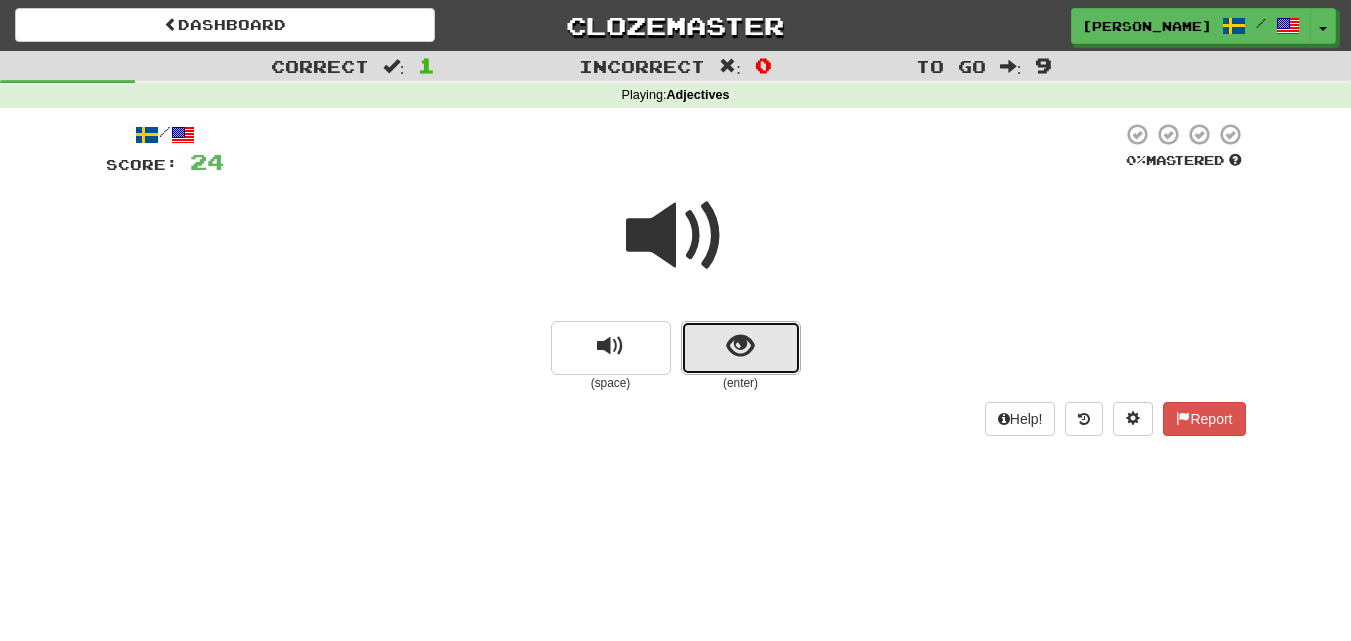 click at bounding box center [740, 346] 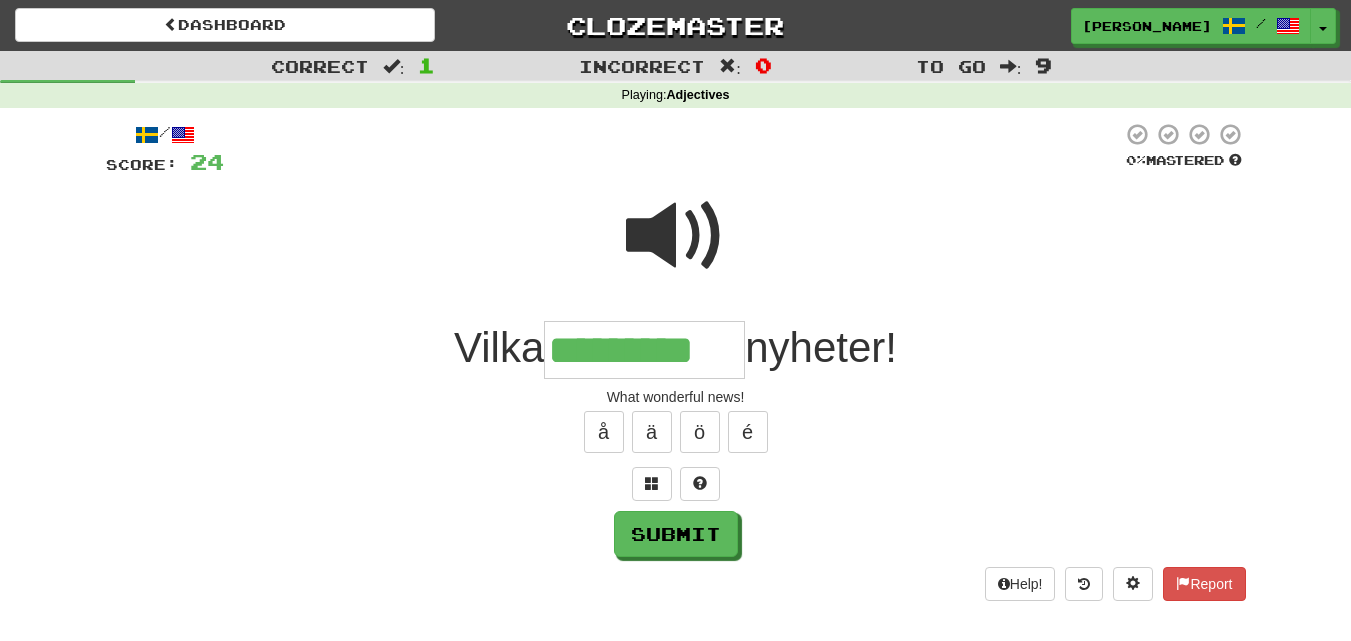 type on "*********" 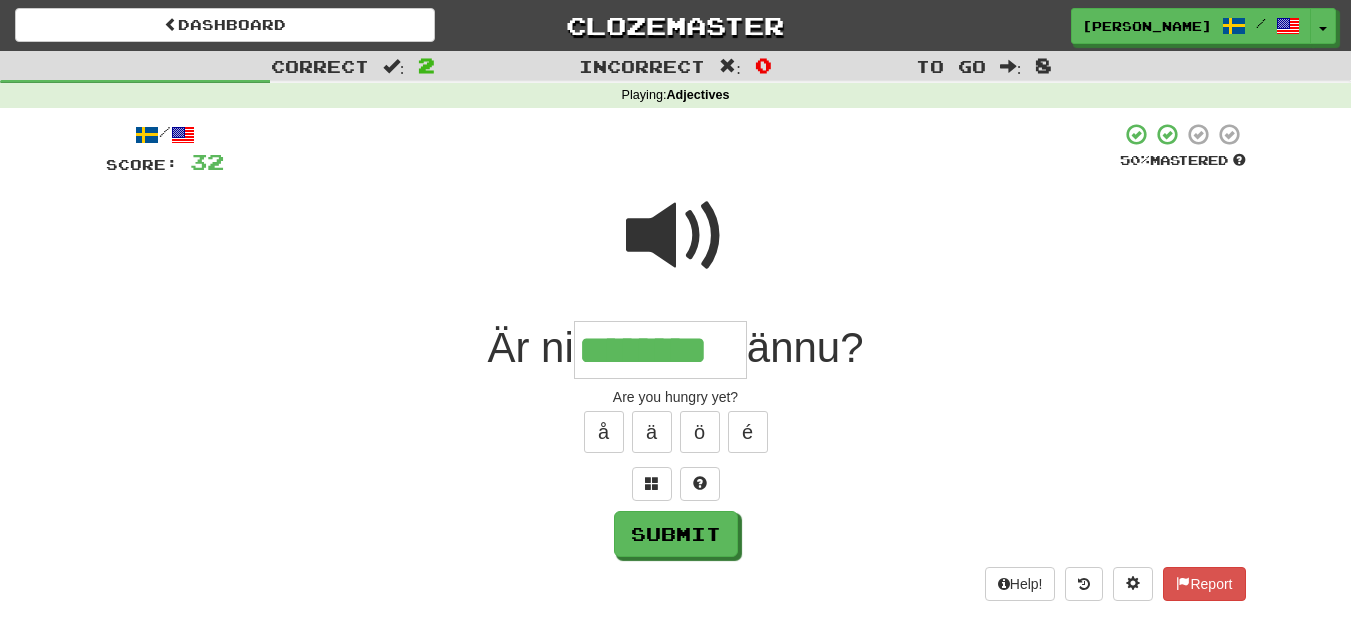 type on "********" 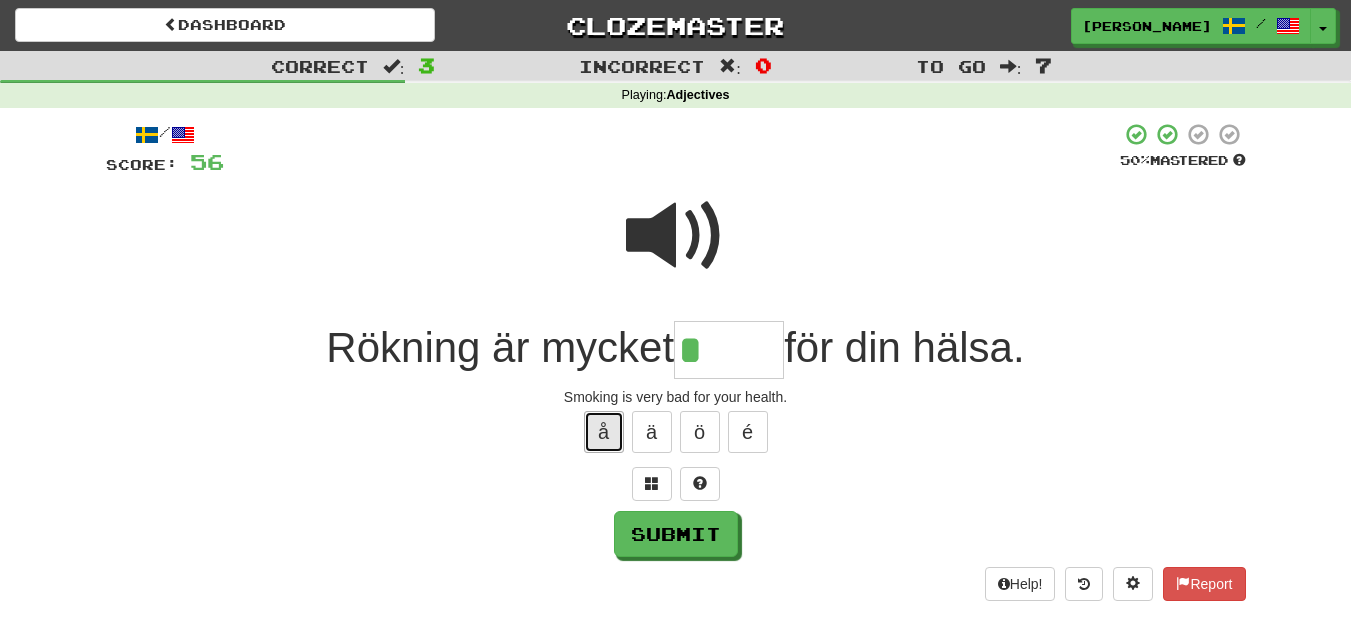 click on "å" at bounding box center [604, 432] 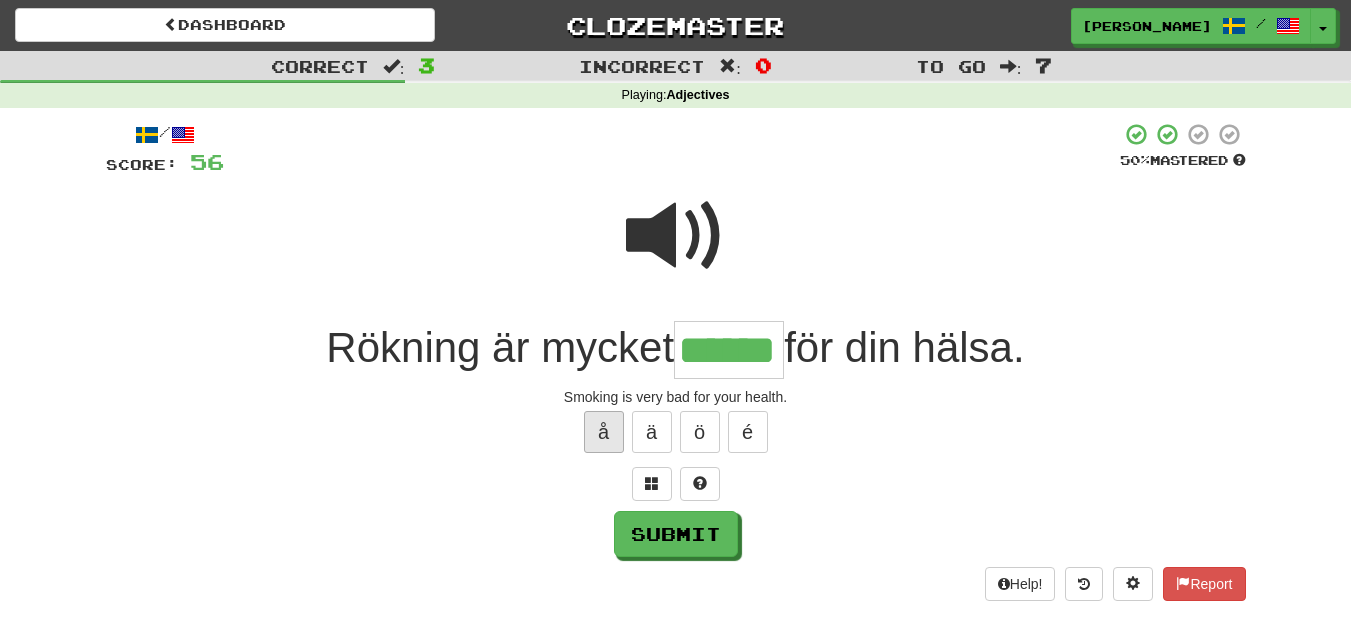 type on "******" 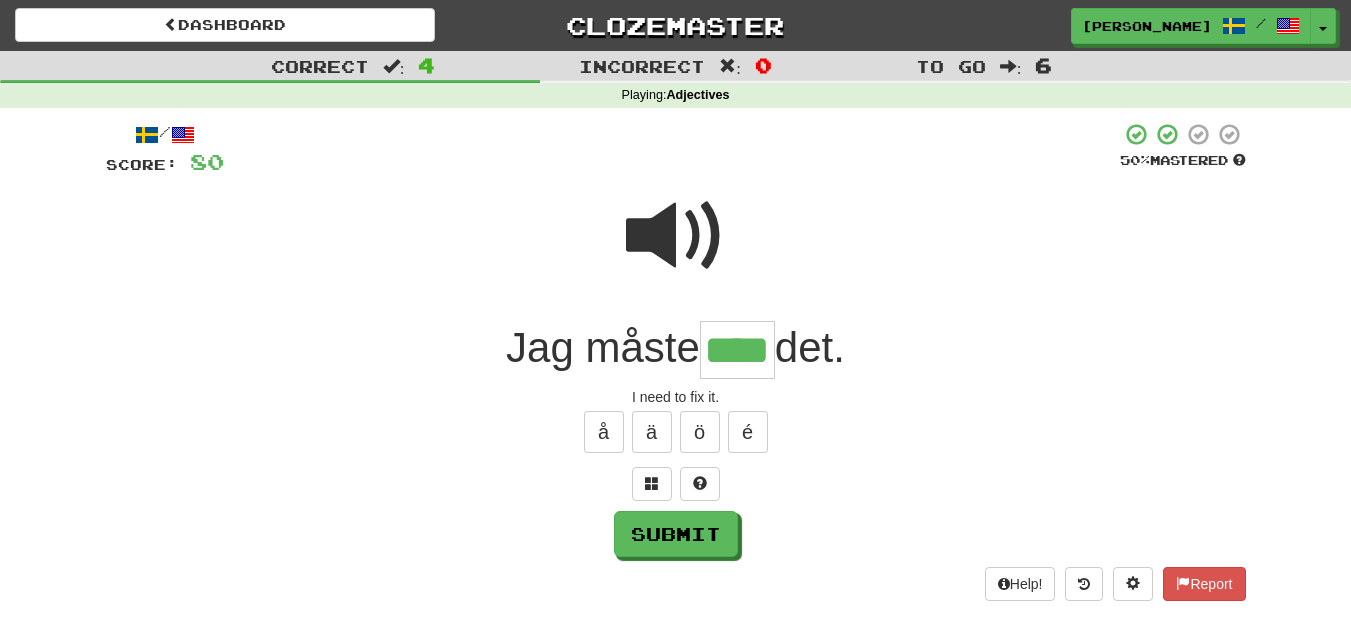 type on "****" 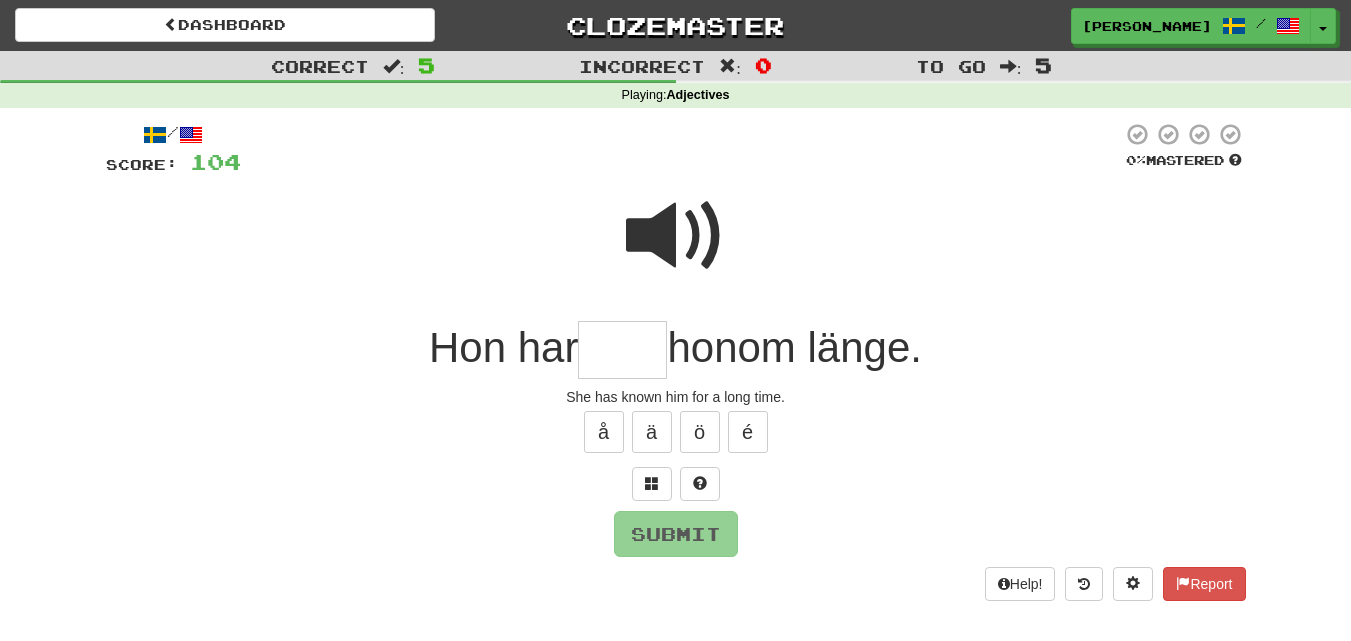 click at bounding box center (676, 236) 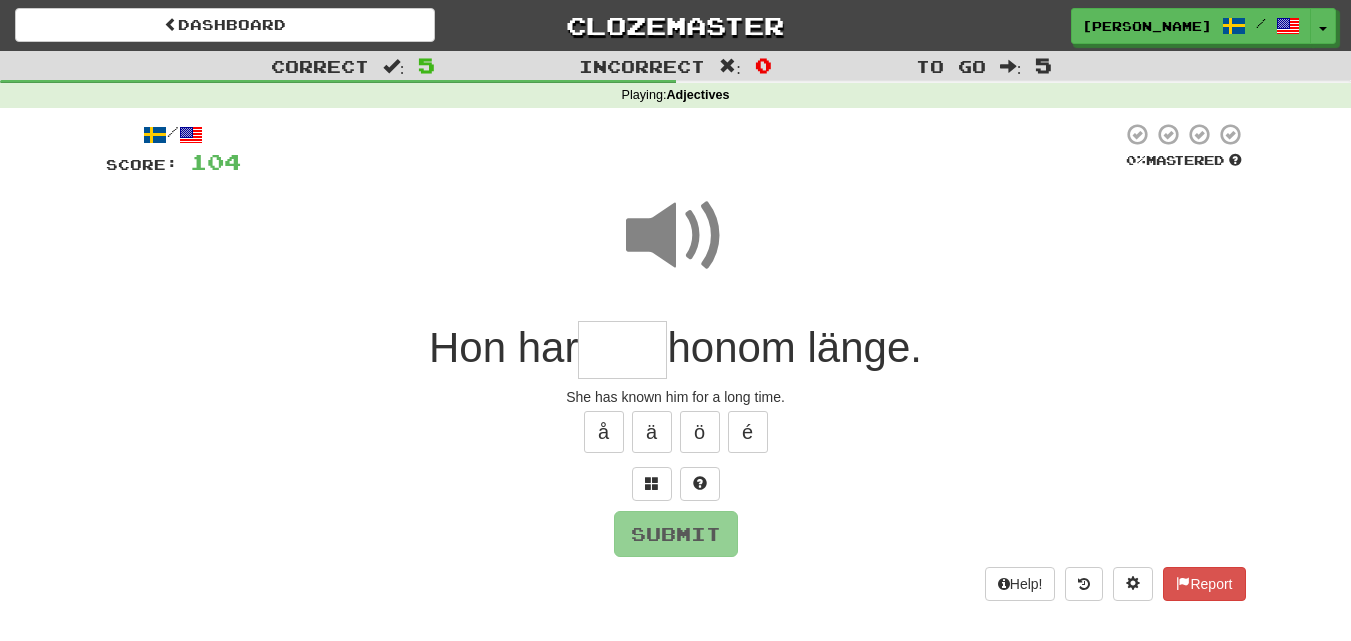 click at bounding box center [622, 350] 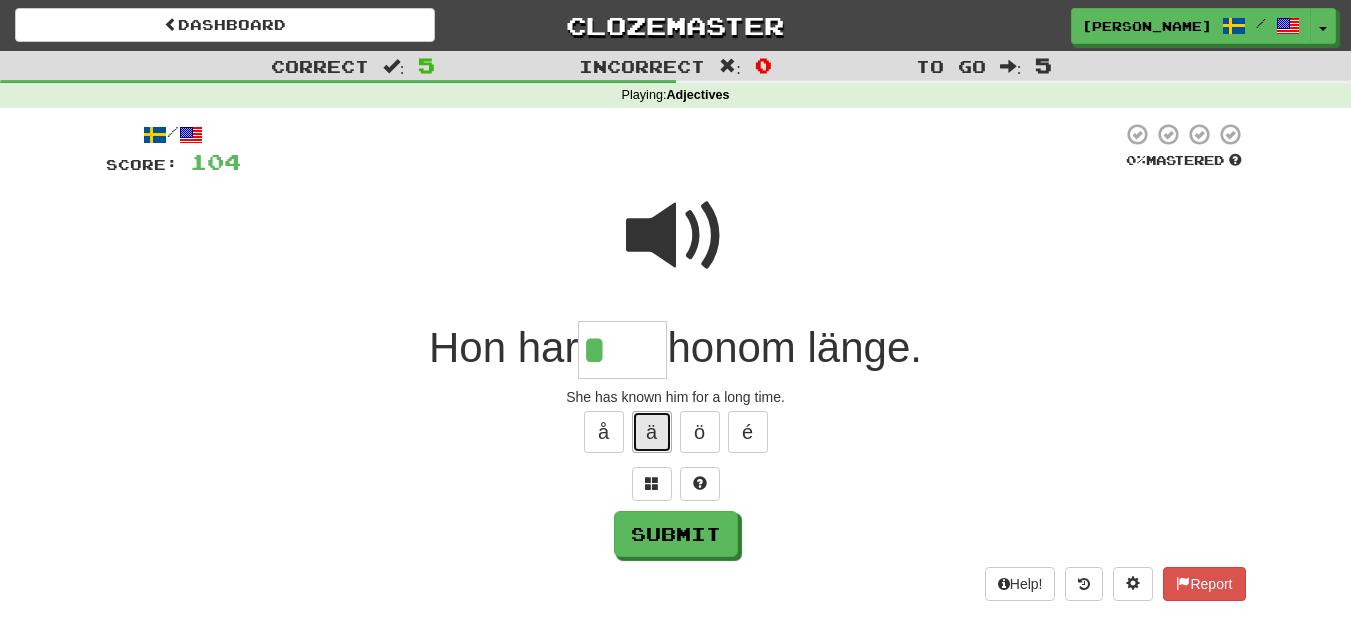click on "ä" at bounding box center [652, 432] 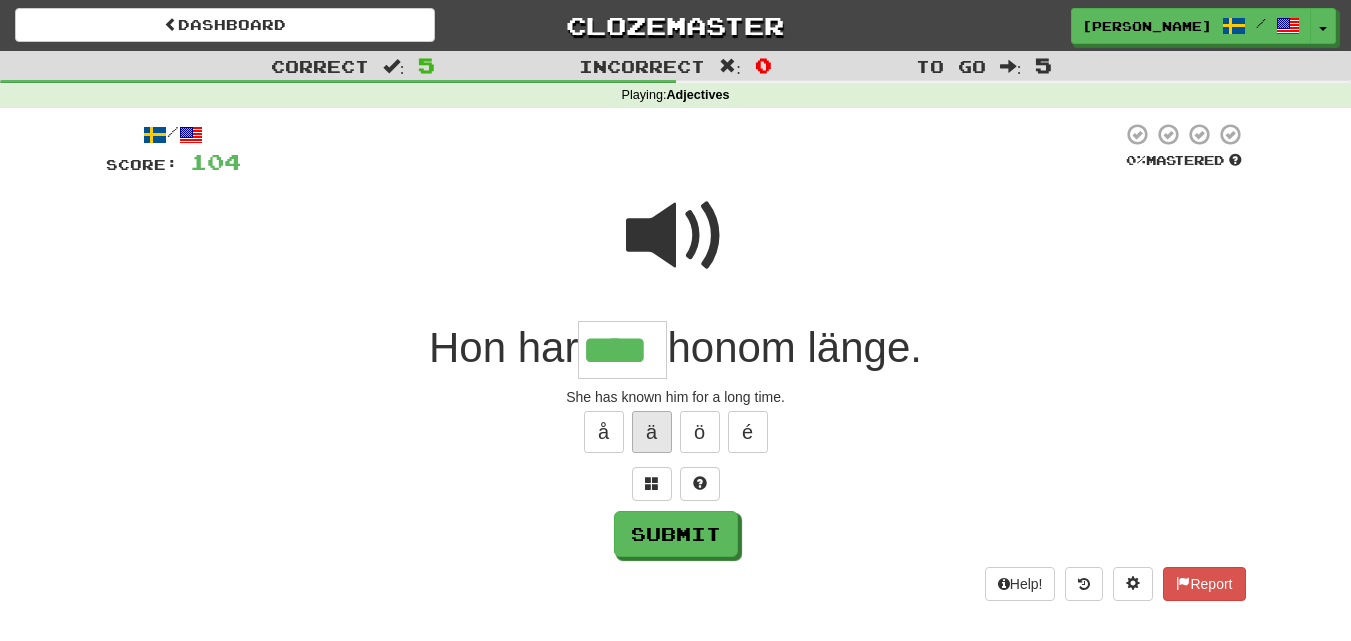 type on "****" 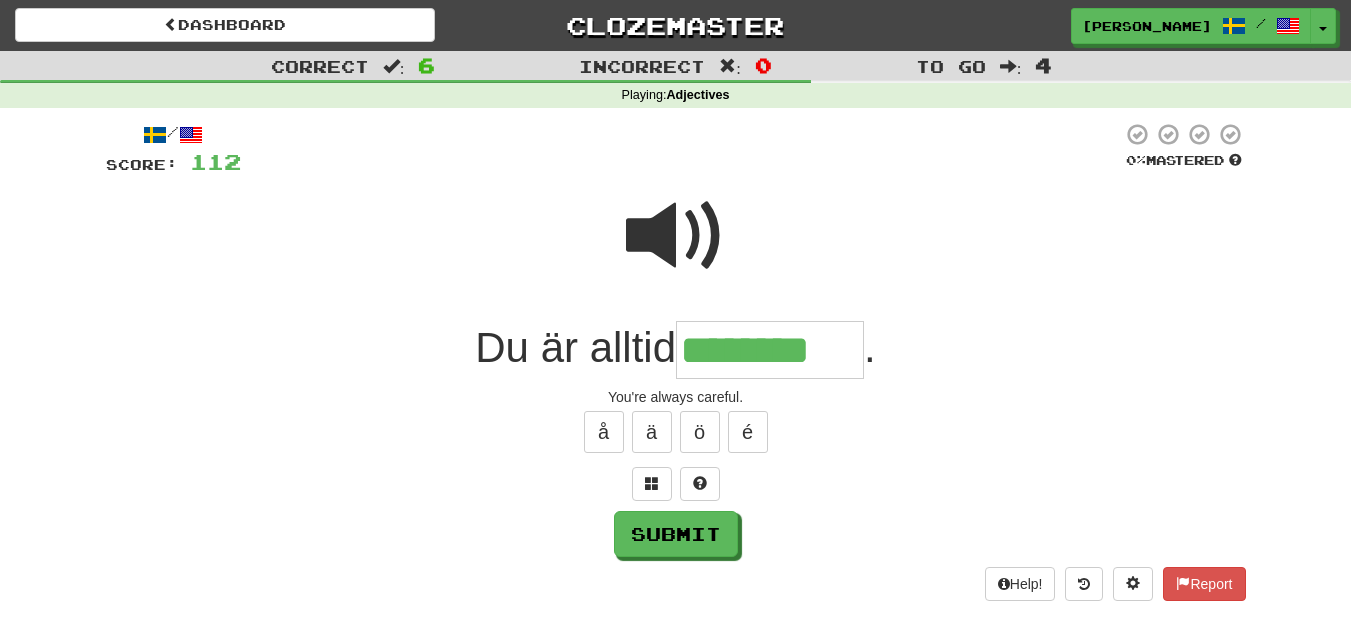 type on "********" 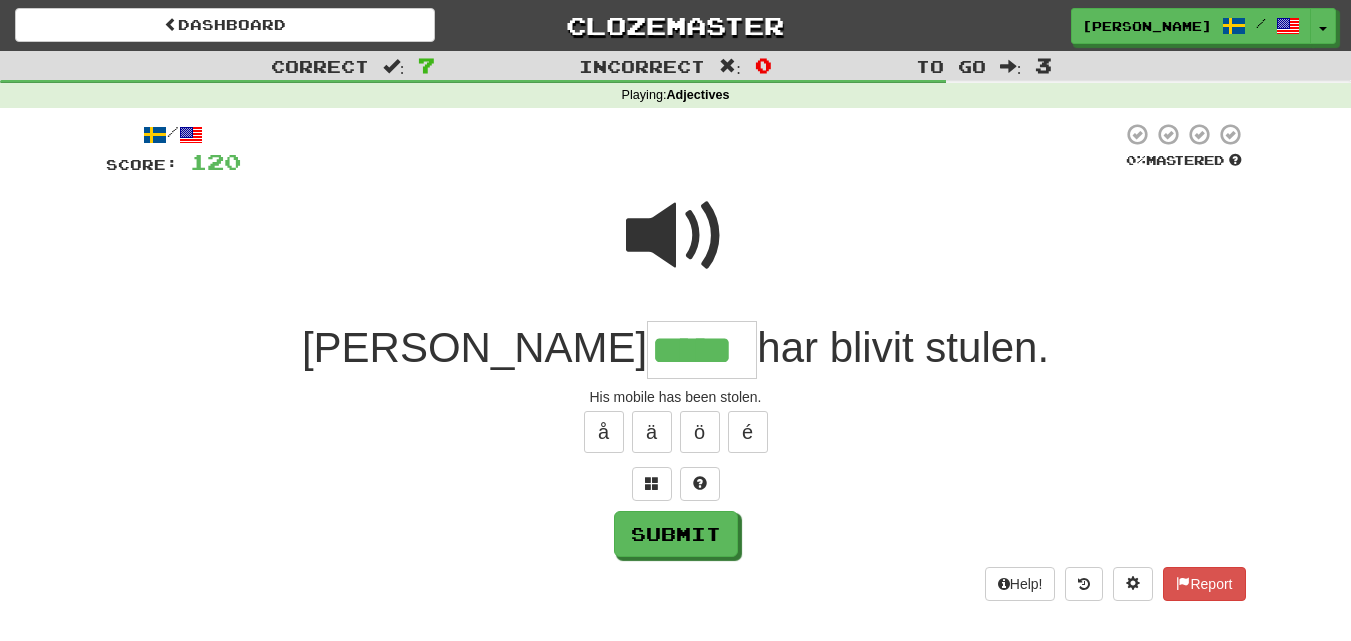 type on "*****" 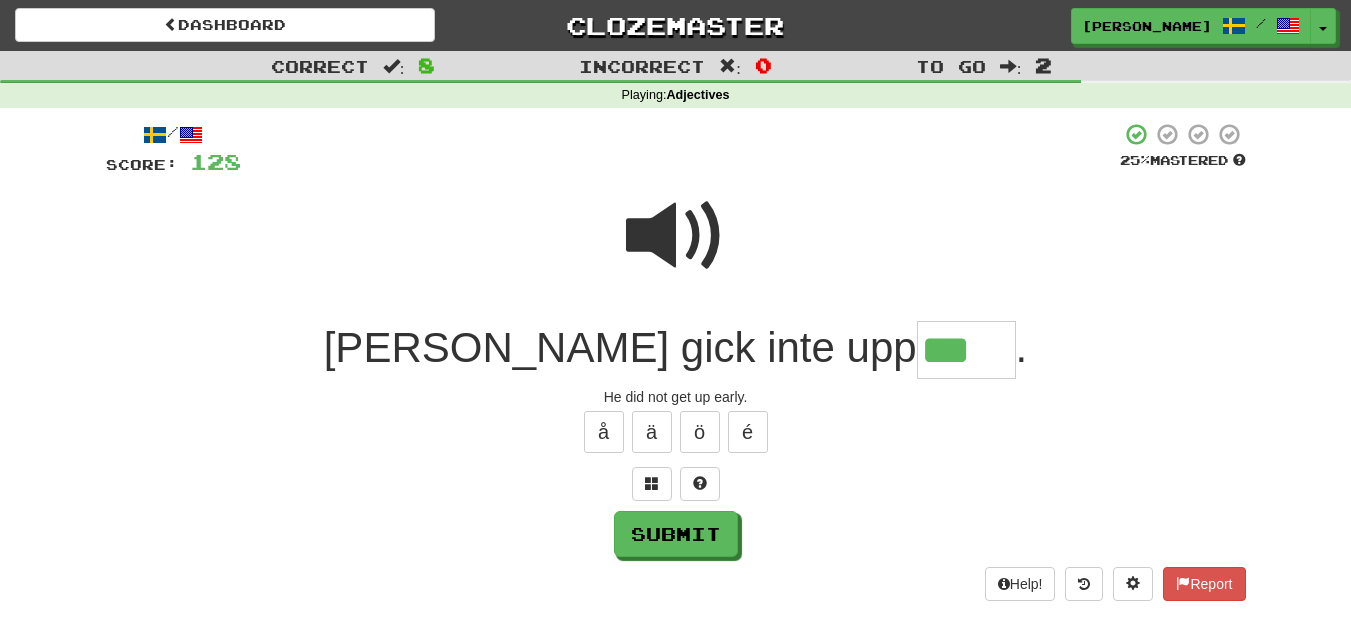 click at bounding box center (676, 236) 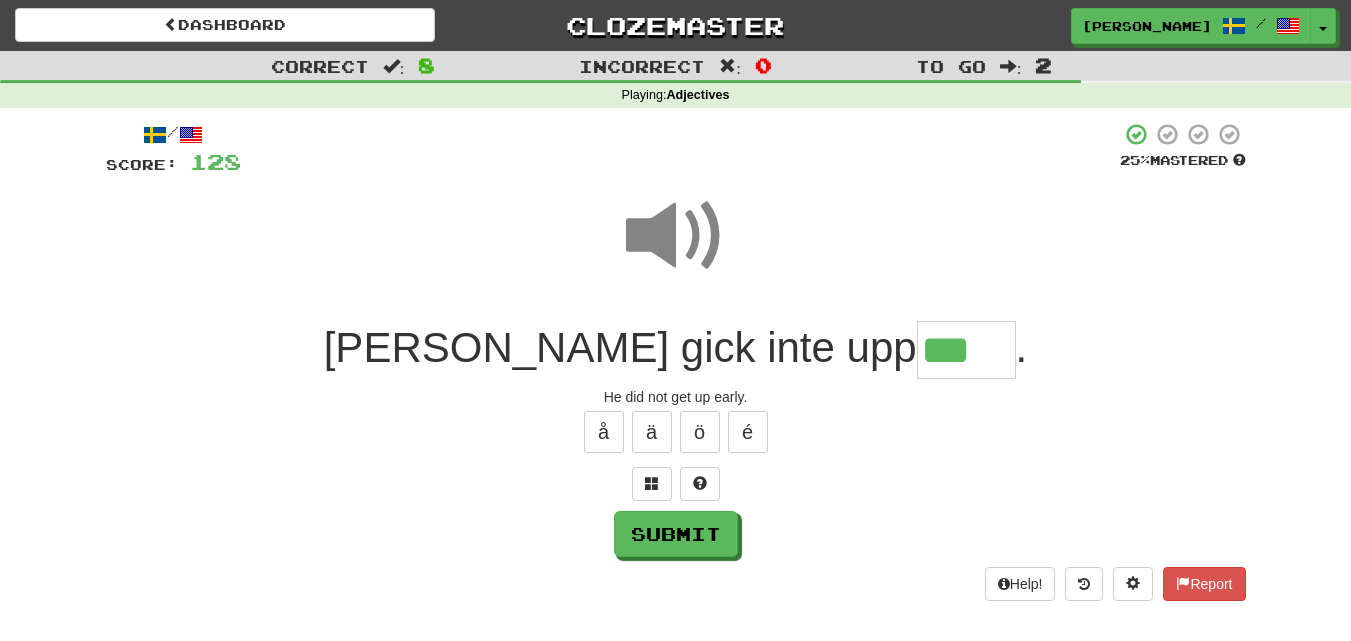 click on "***" at bounding box center [966, 350] 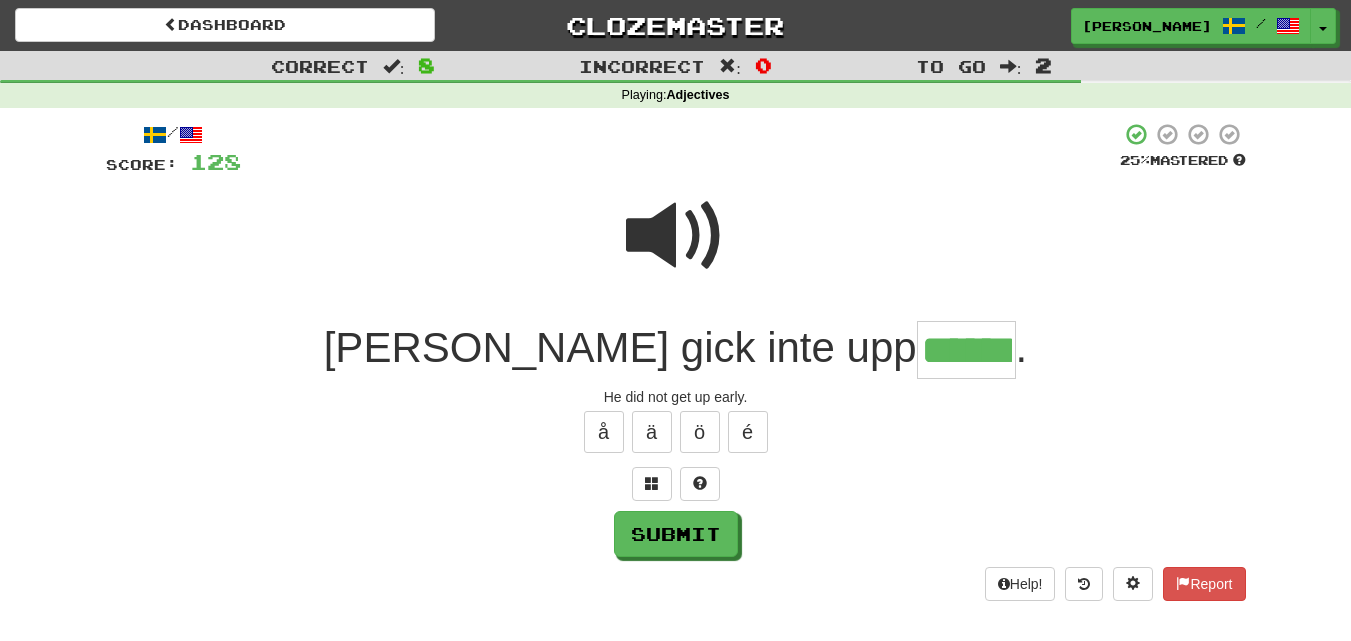 type on "******" 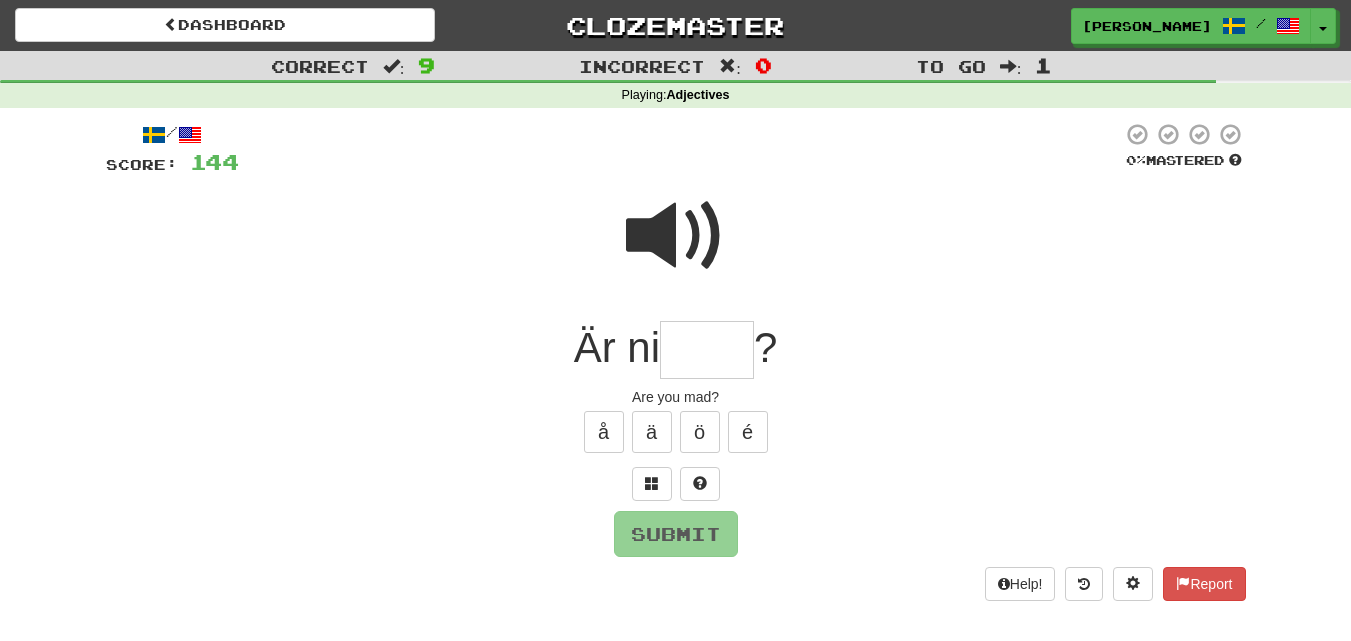 click at bounding box center [676, 236] 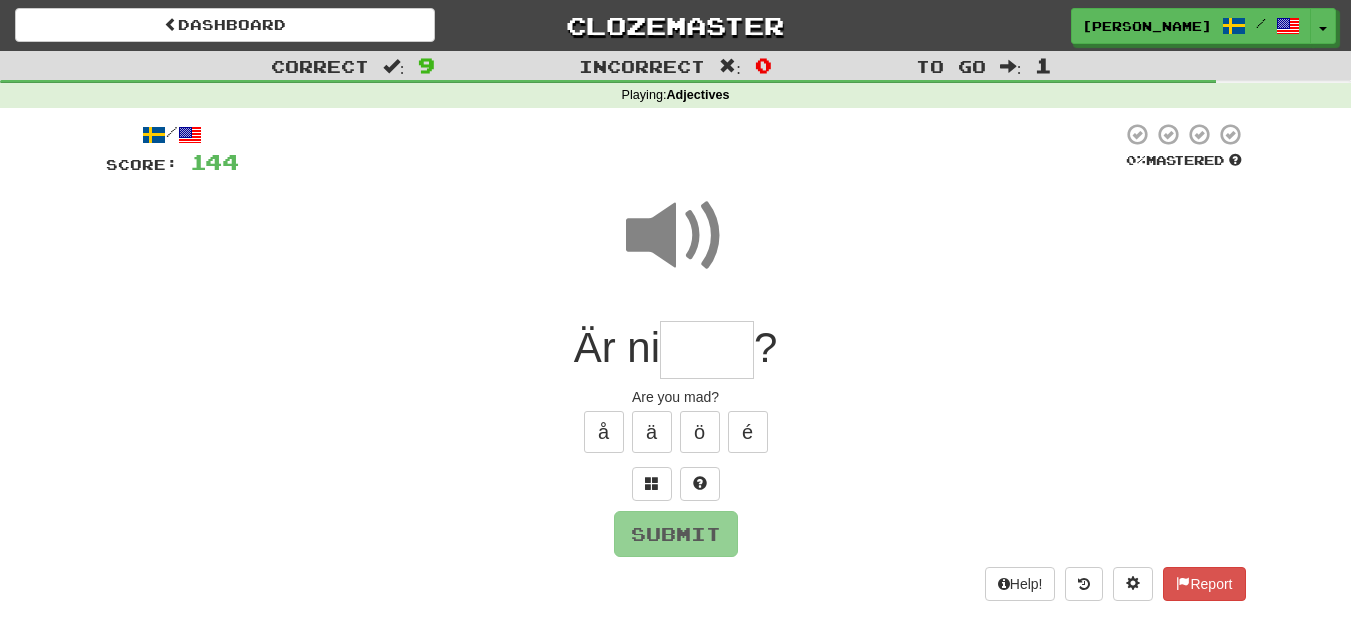 click at bounding box center (707, 350) 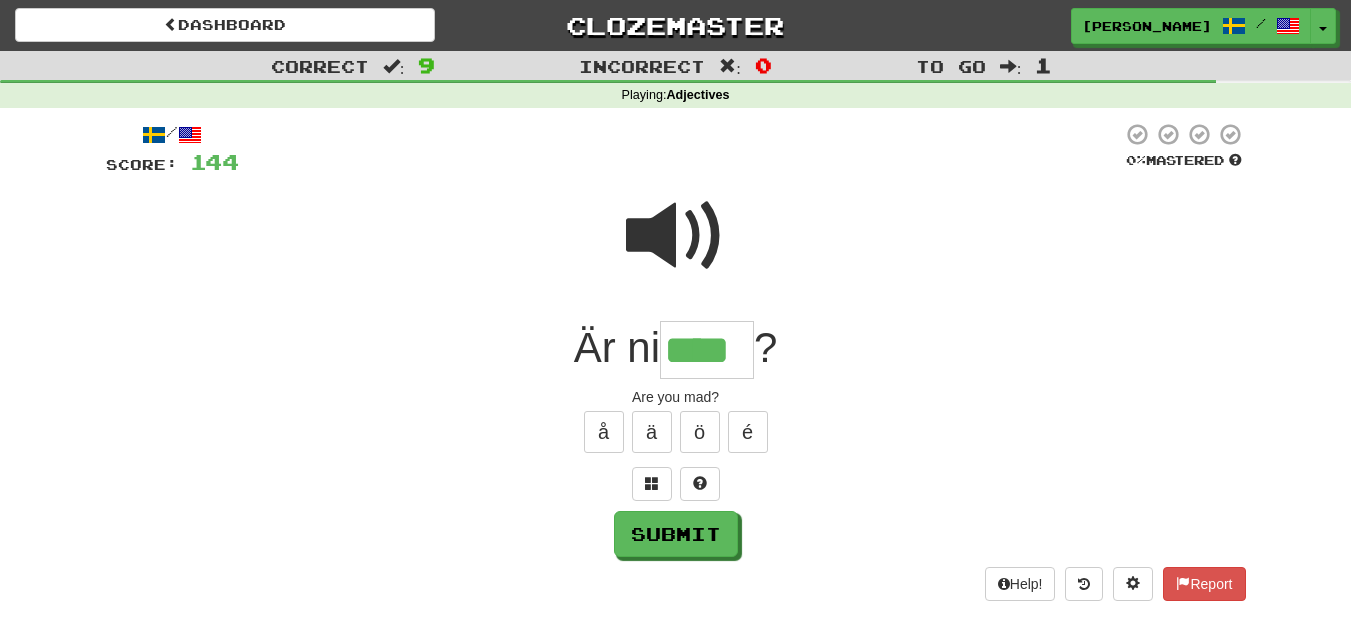 type on "****" 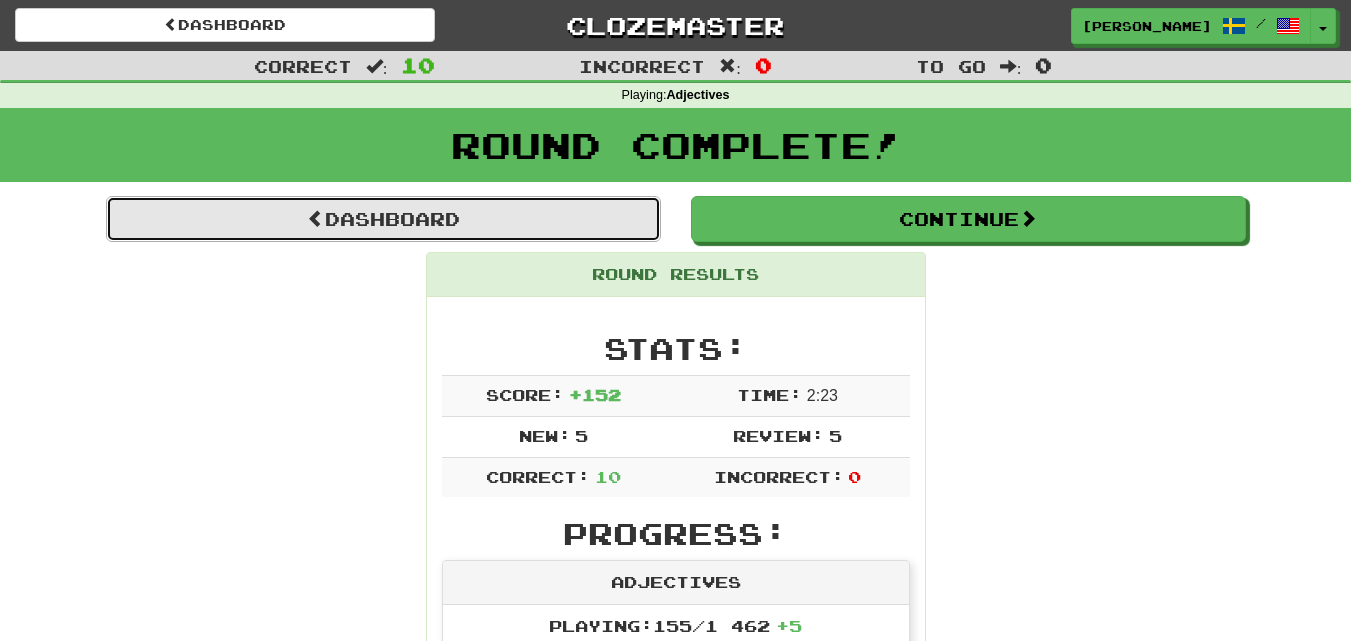 click on "Dashboard" at bounding box center [383, 219] 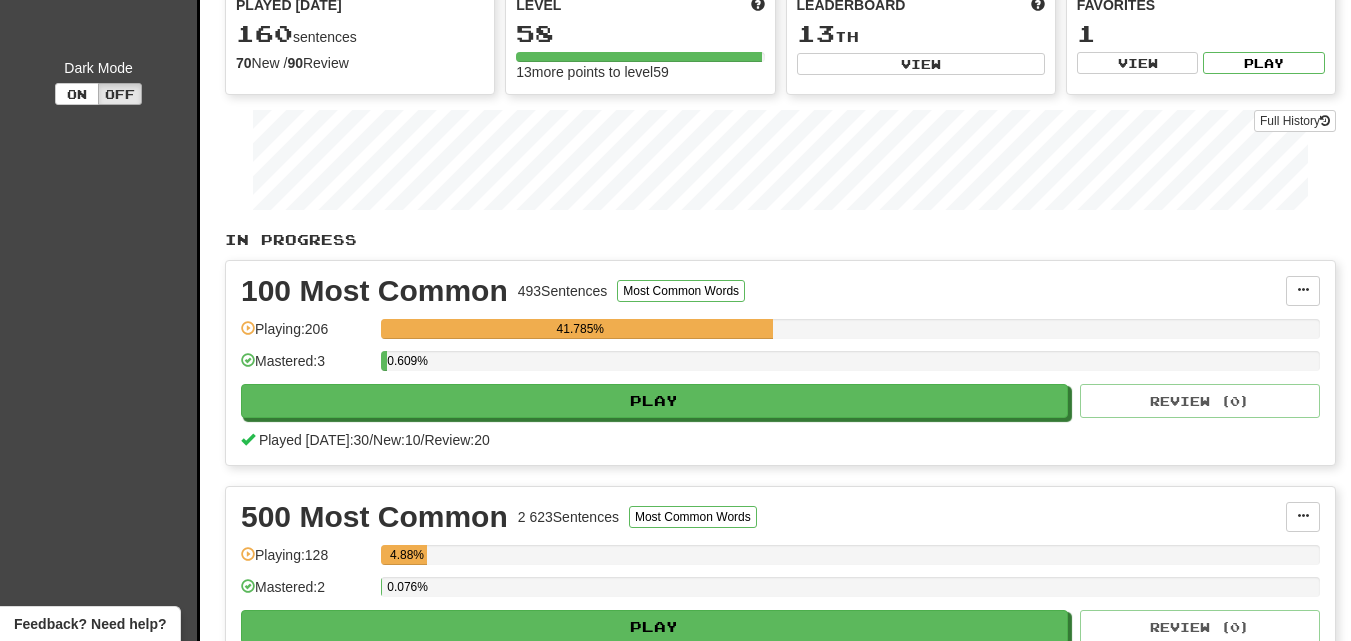 scroll, scrollTop: 0, scrollLeft: 0, axis: both 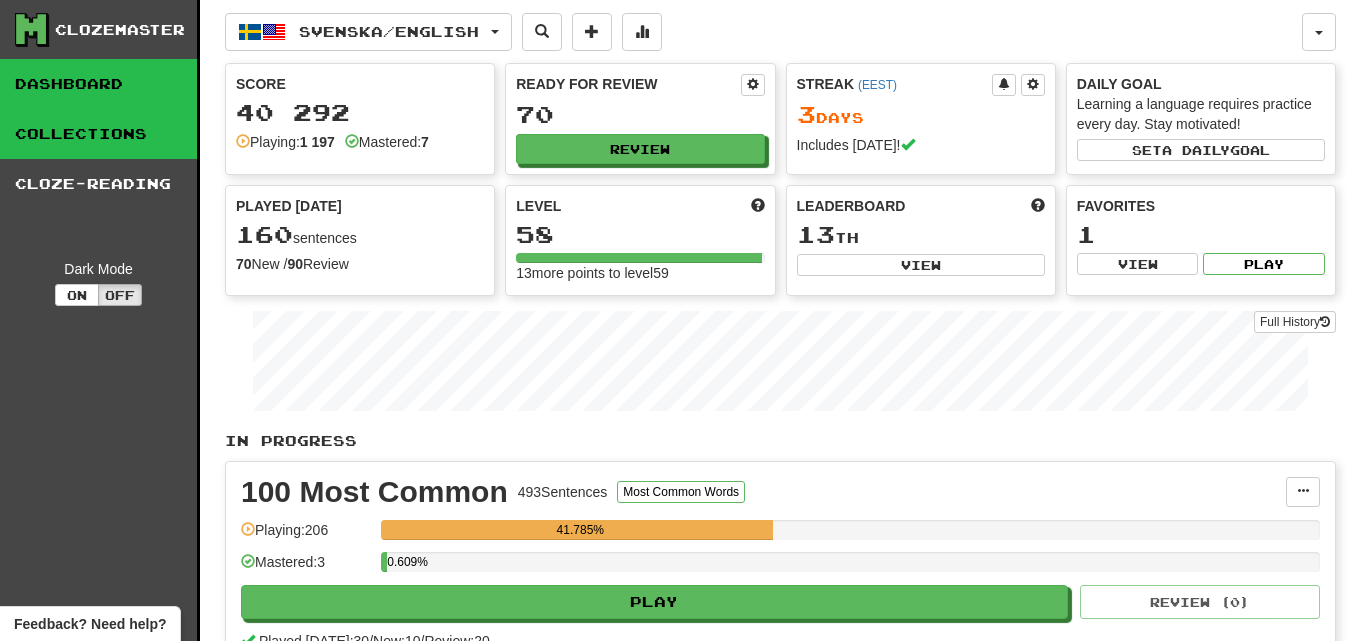 click on "Collections" at bounding box center [98, 134] 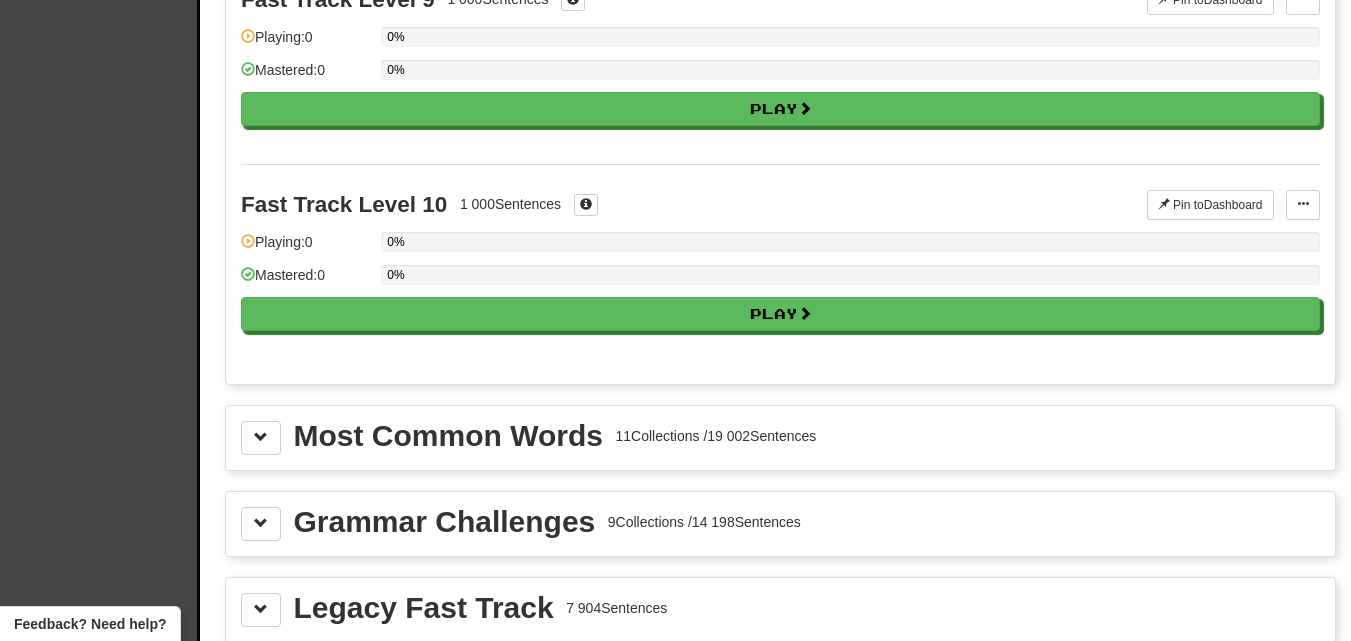 scroll, scrollTop: 2000, scrollLeft: 0, axis: vertical 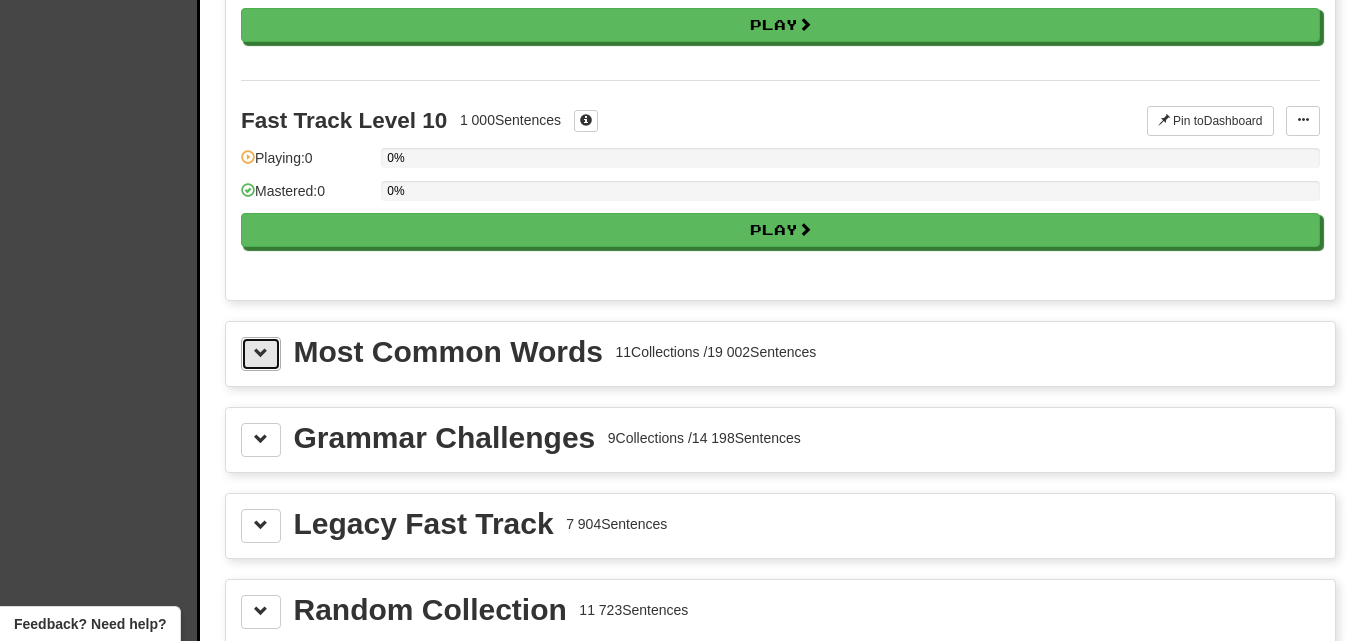 click at bounding box center (261, 354) 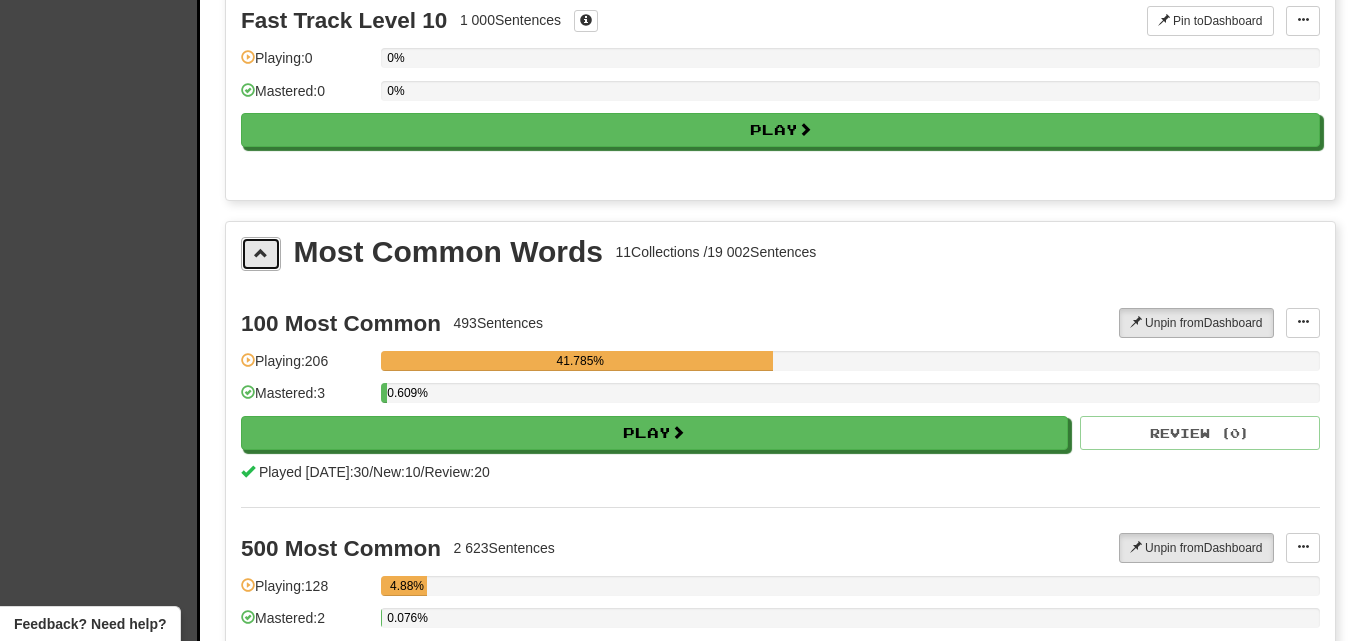 click at bounding box center [261, 253] 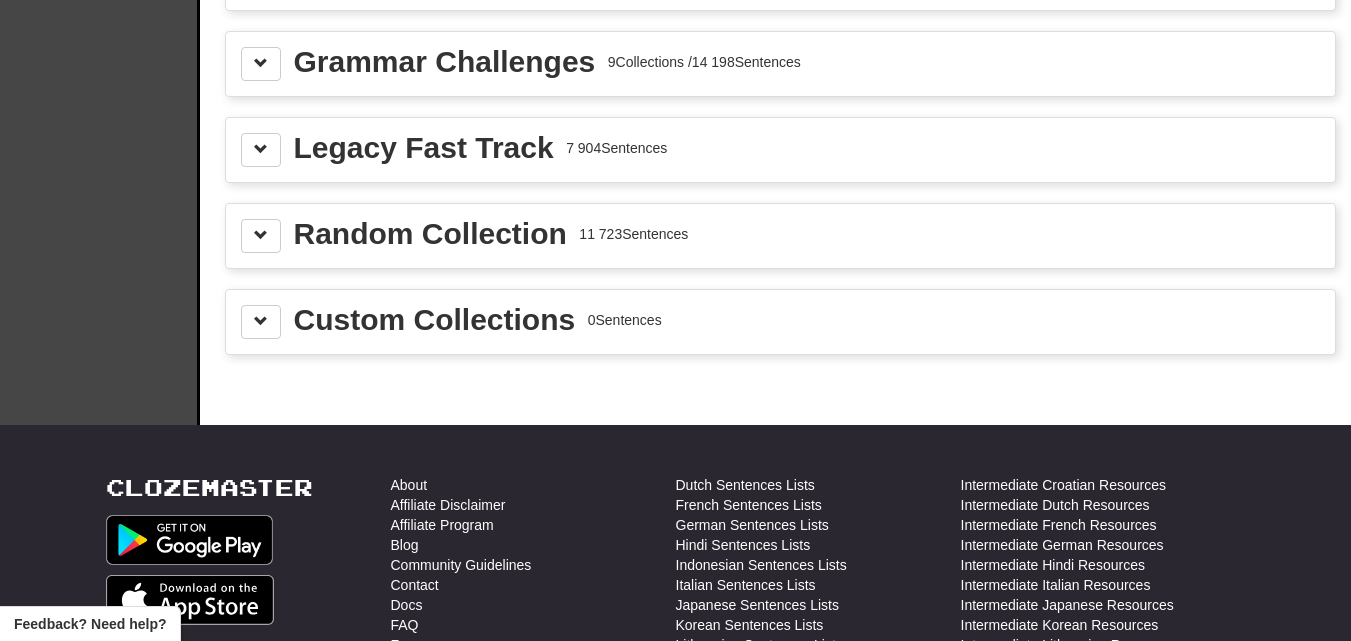 scroll, scrollTop: 2300, scrollLeft: 0, axis: vertical 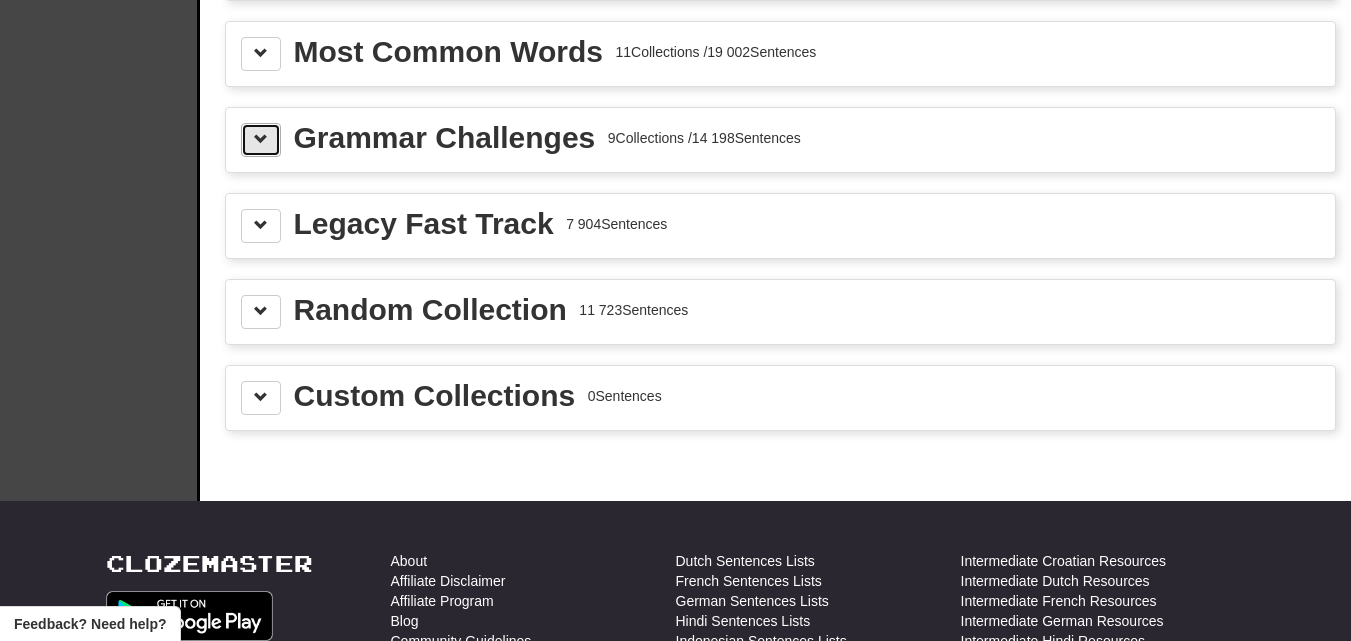 click at bounding box center (261, 140) 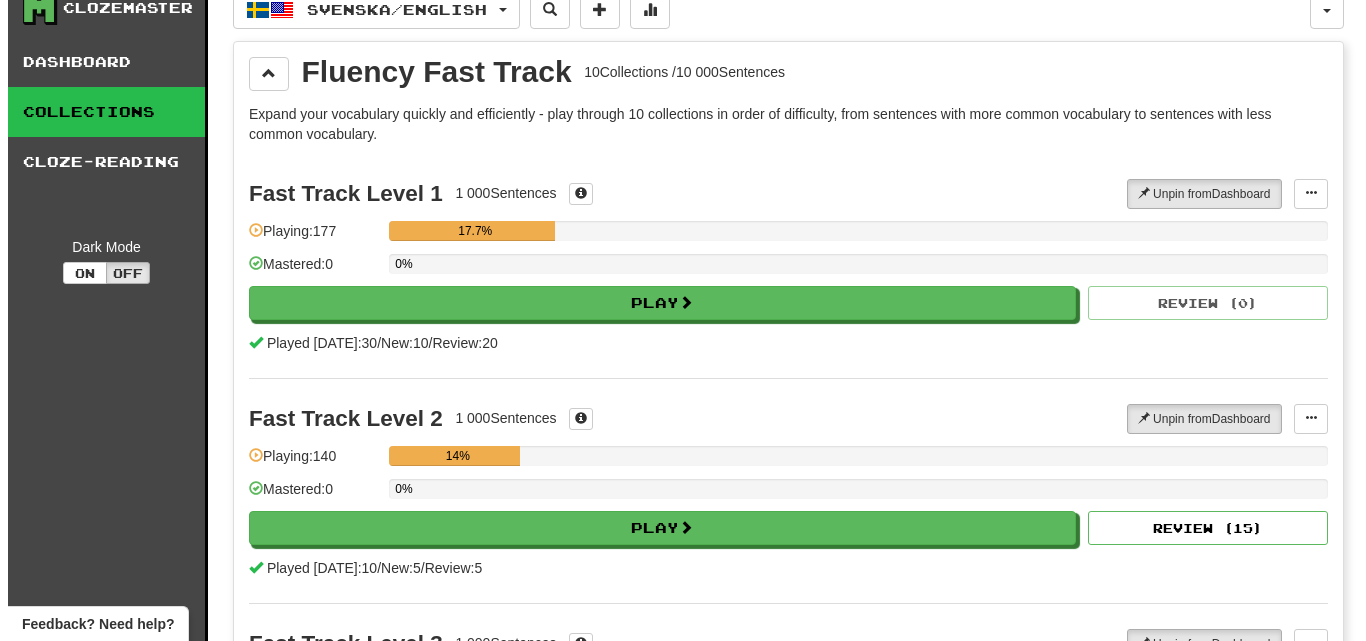 scroll, scrollTop: 0, scrollLeft: 0, axis: both 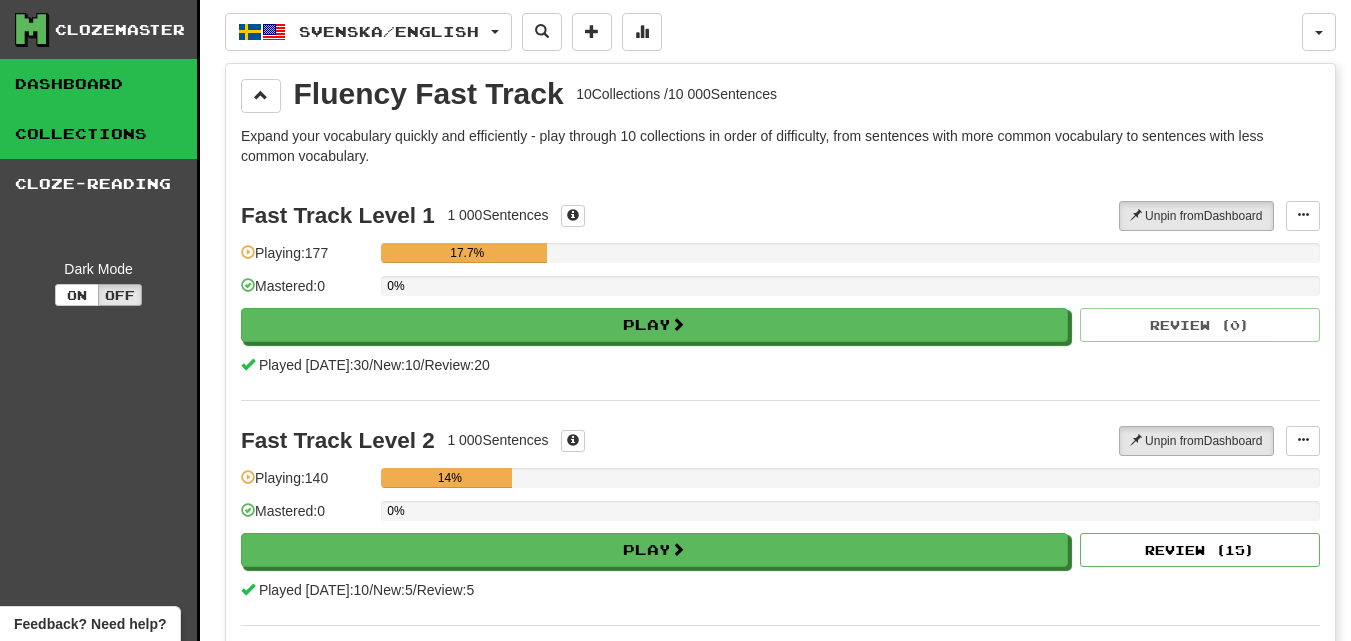 click on "Dashboard" at bounding box center (98, 84) 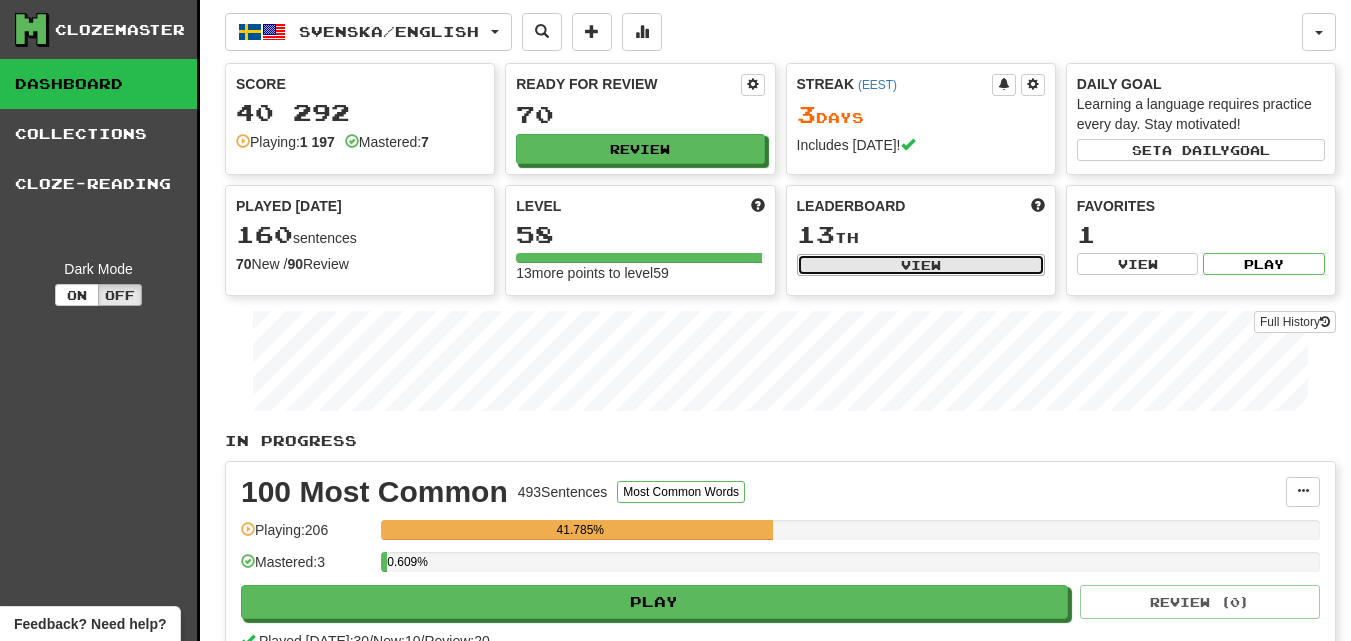click on "View" at bounding box center (921, 265) 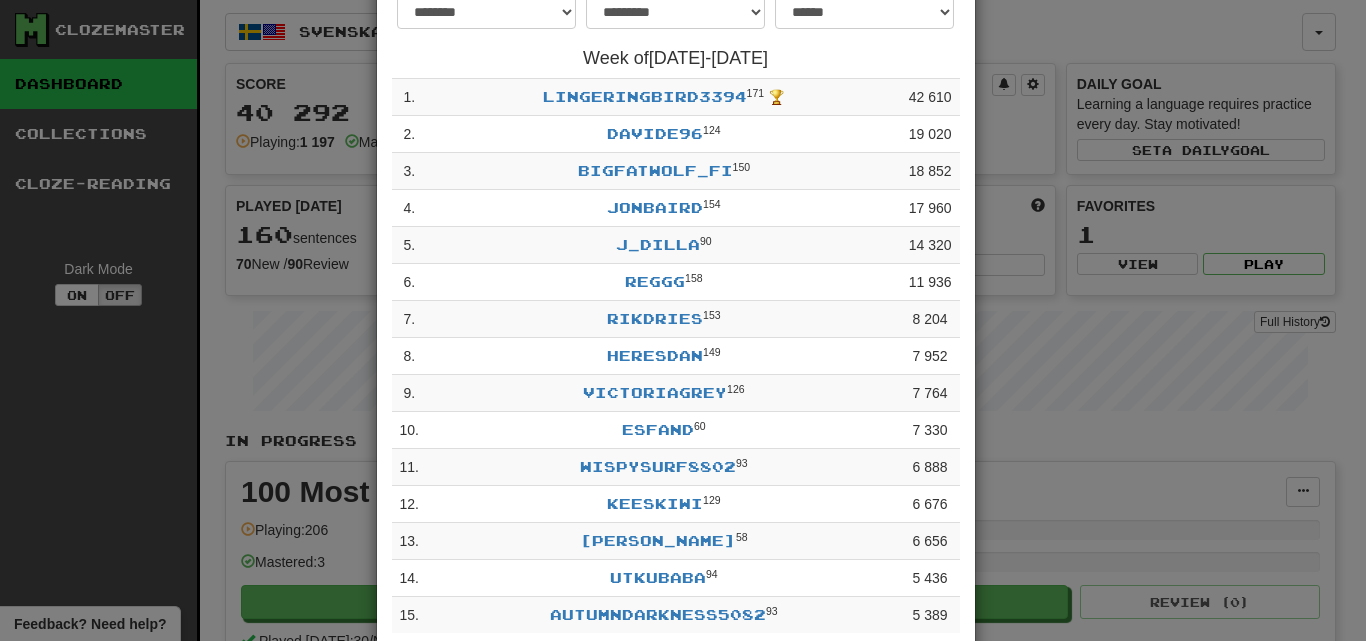 scroll, scrollTop: 0, scrollLeft: 0, axis: both 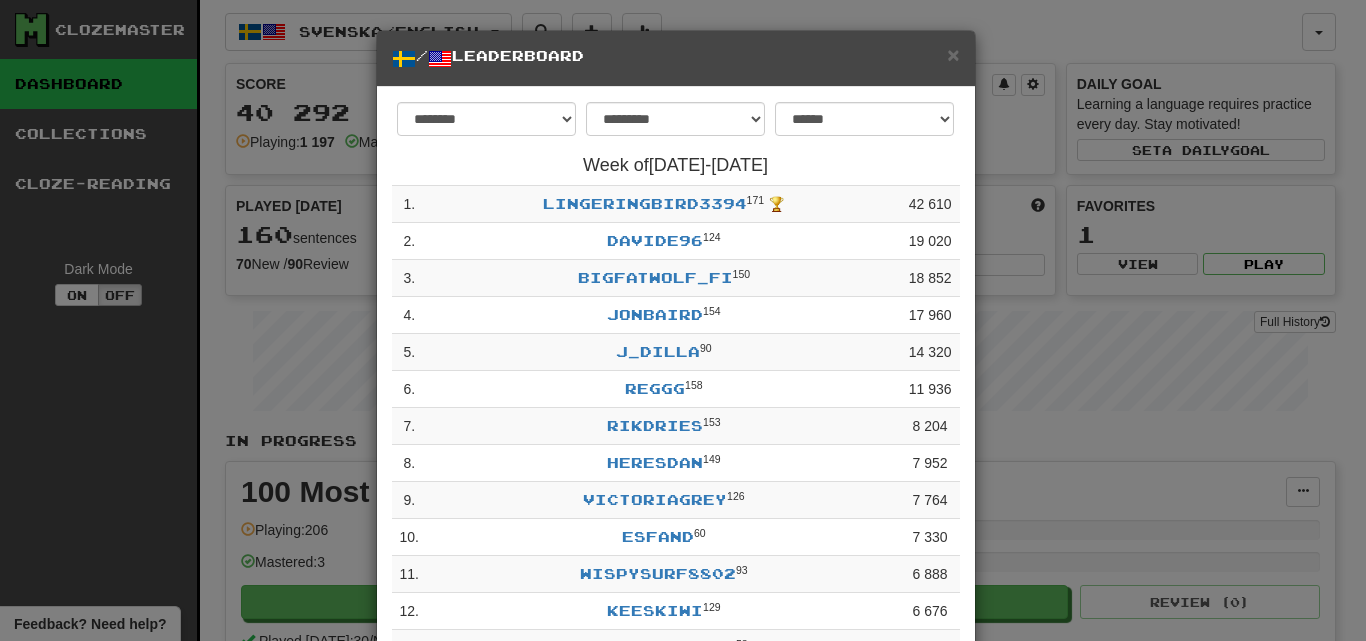 click on "×  /   Leaderboard" at bounding box center (676, 59) 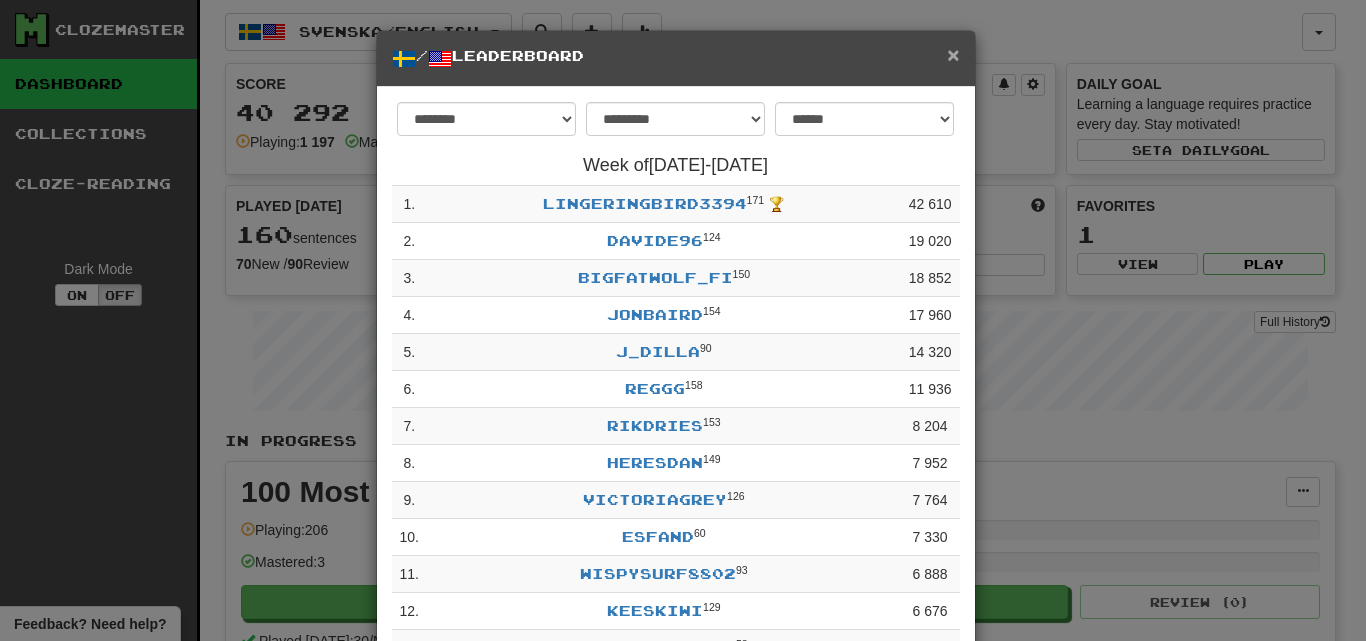 click on "×" at bounding box center [953, 54] 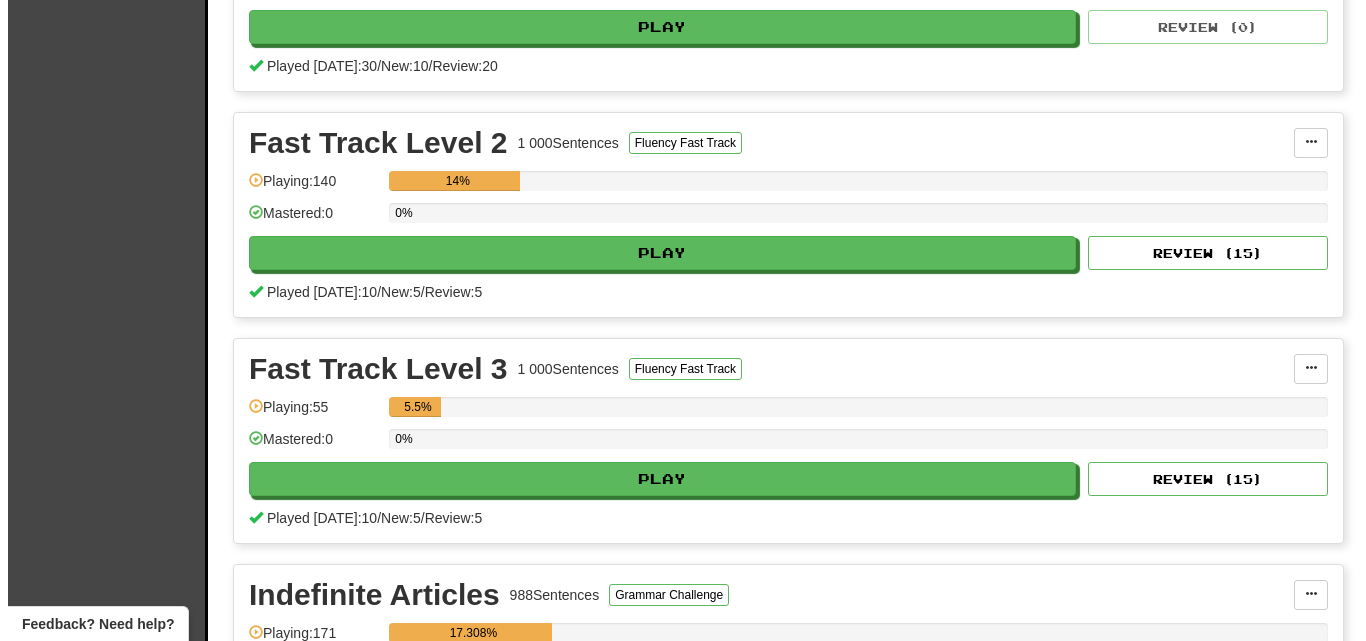 scroll, scrollTop: 1500, scrollLeft: 0, axis: vertical 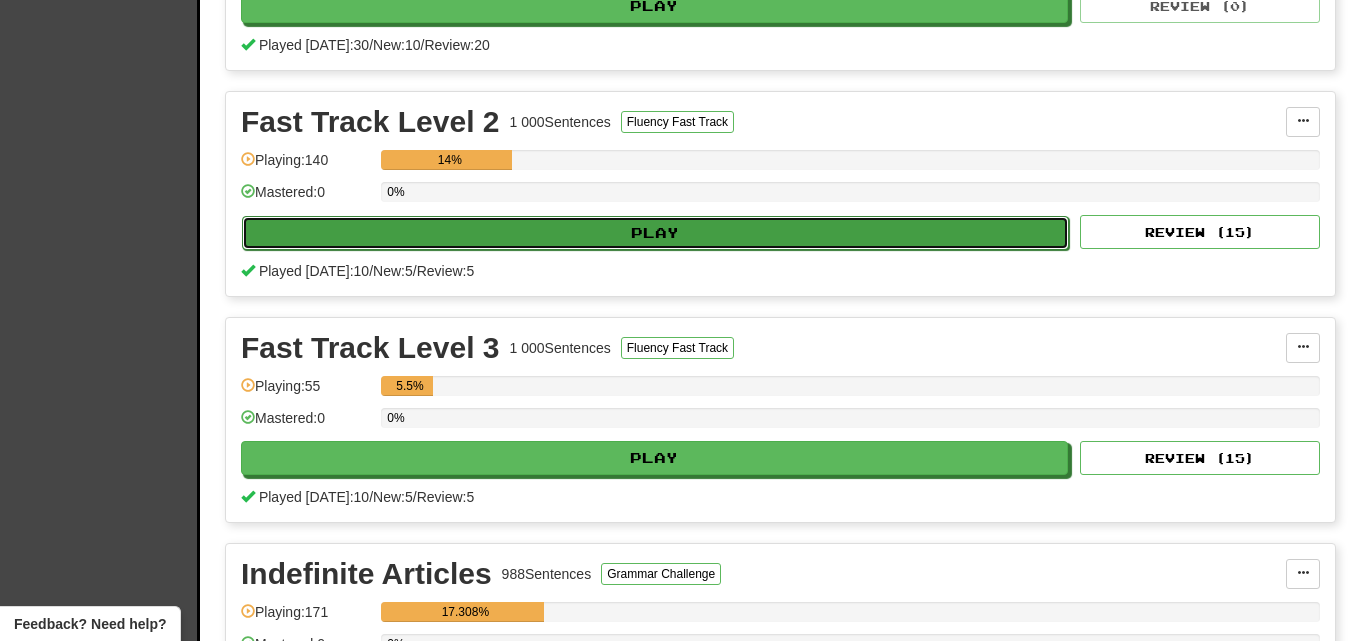 click on "Play" at bounding box center (655, 233) 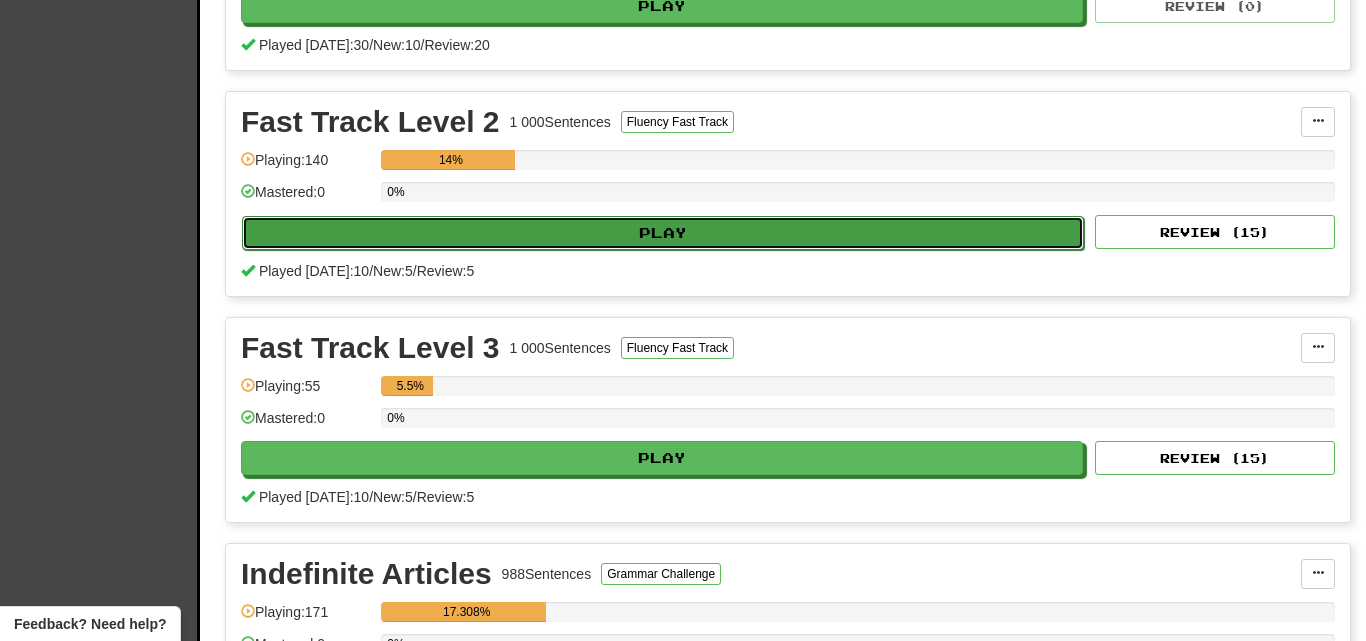 select on "**" 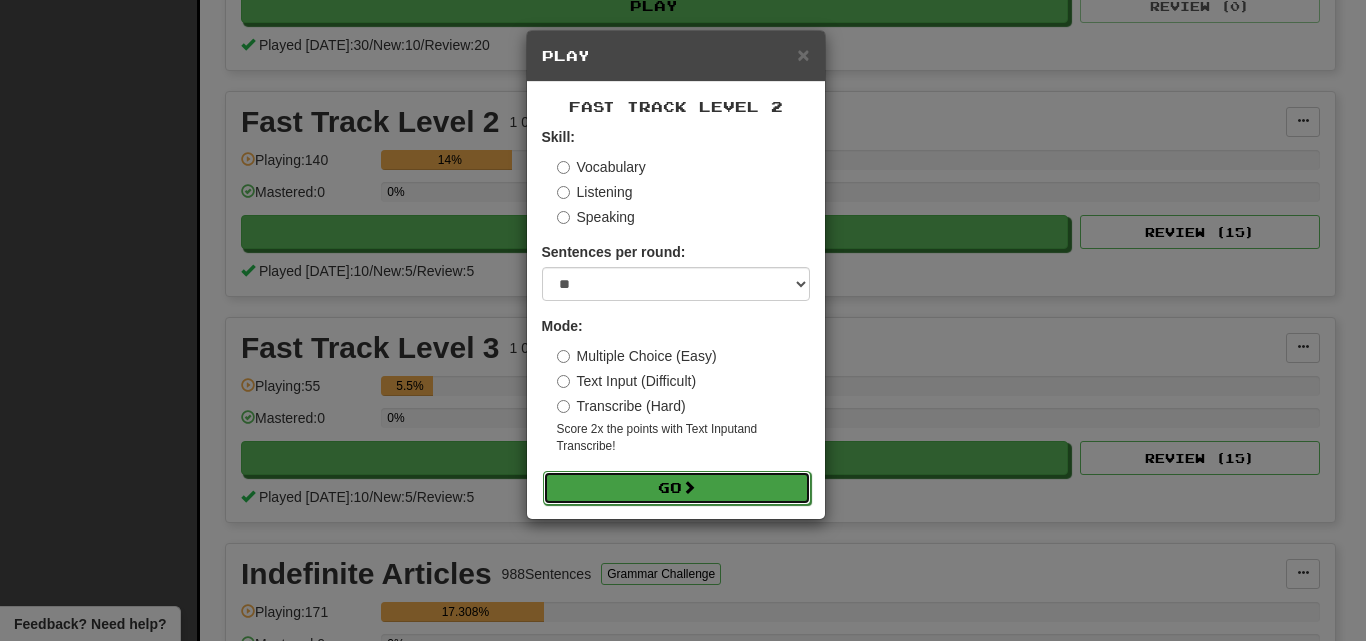 click at bounding box center (689, 487) 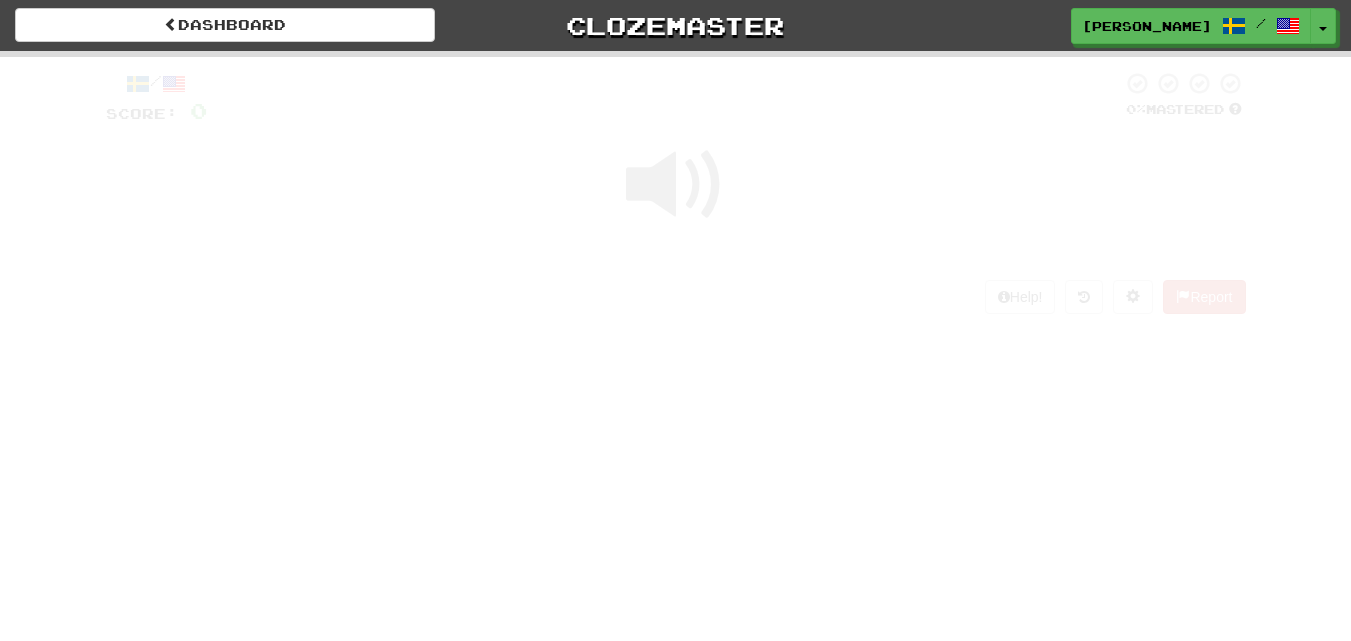 scroll, scrollTop: 0, scrollLeft: 0, axis: both 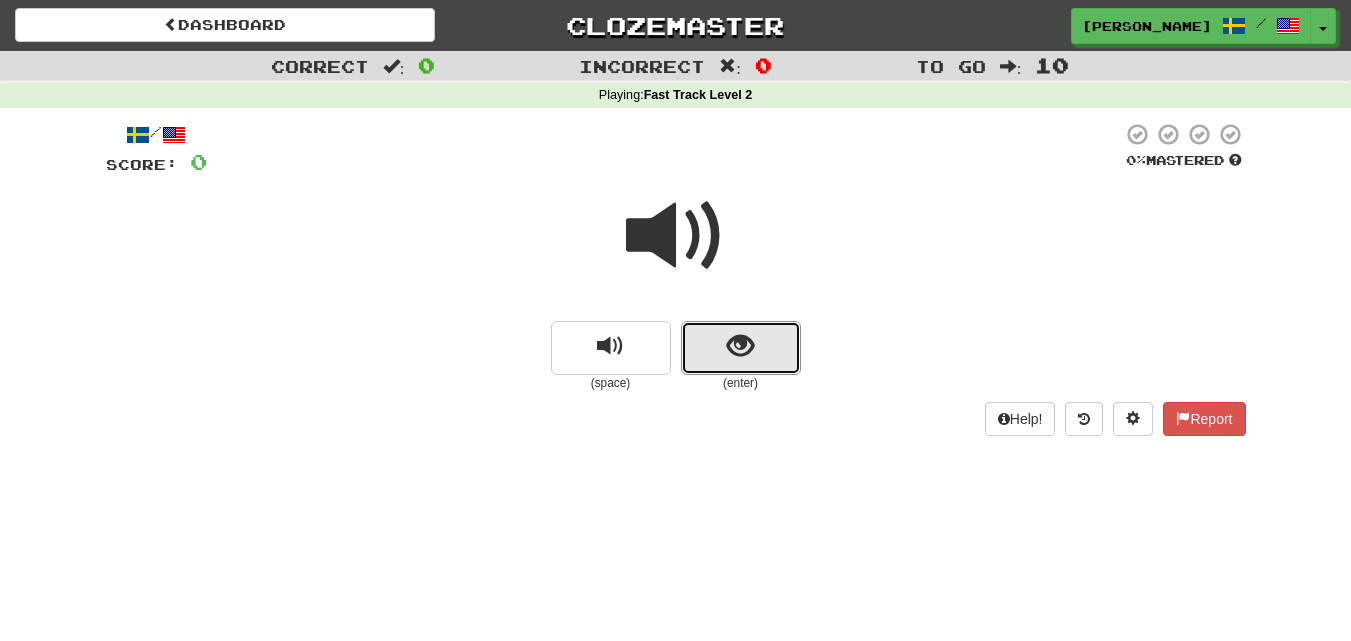 click at bounding box center (741, 348) 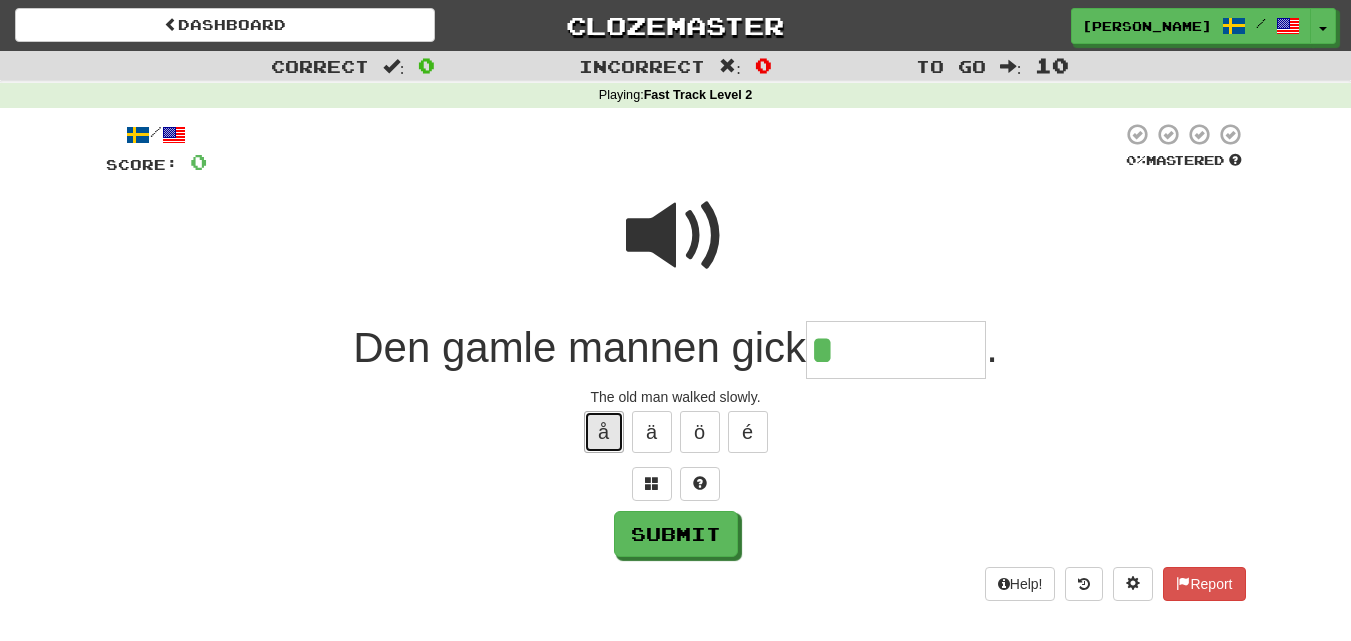 click on "å" at bounding box center (604, 432) 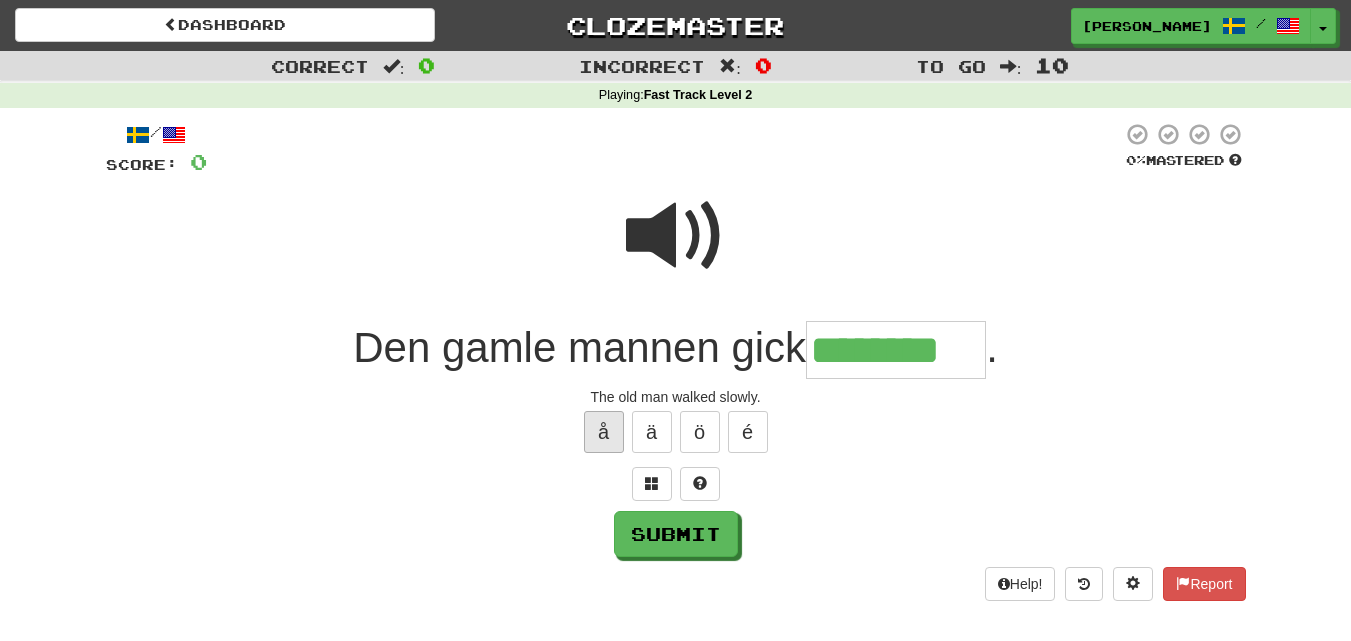 type on "********" 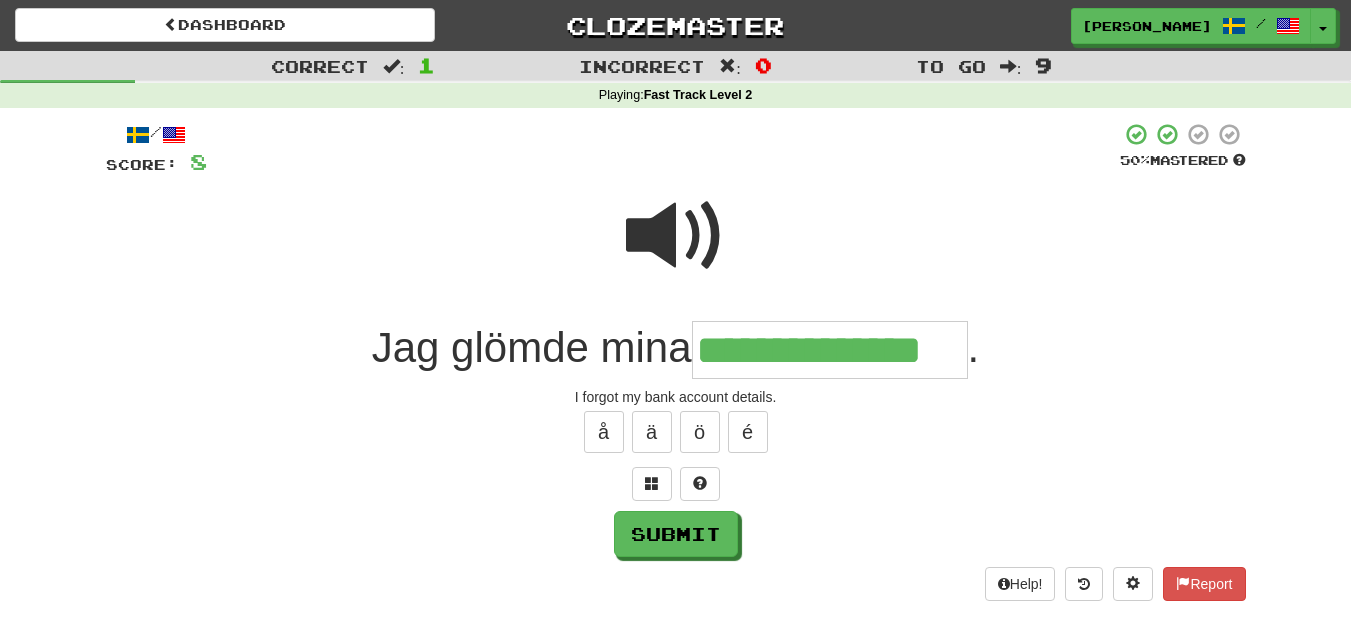 type on "**********" 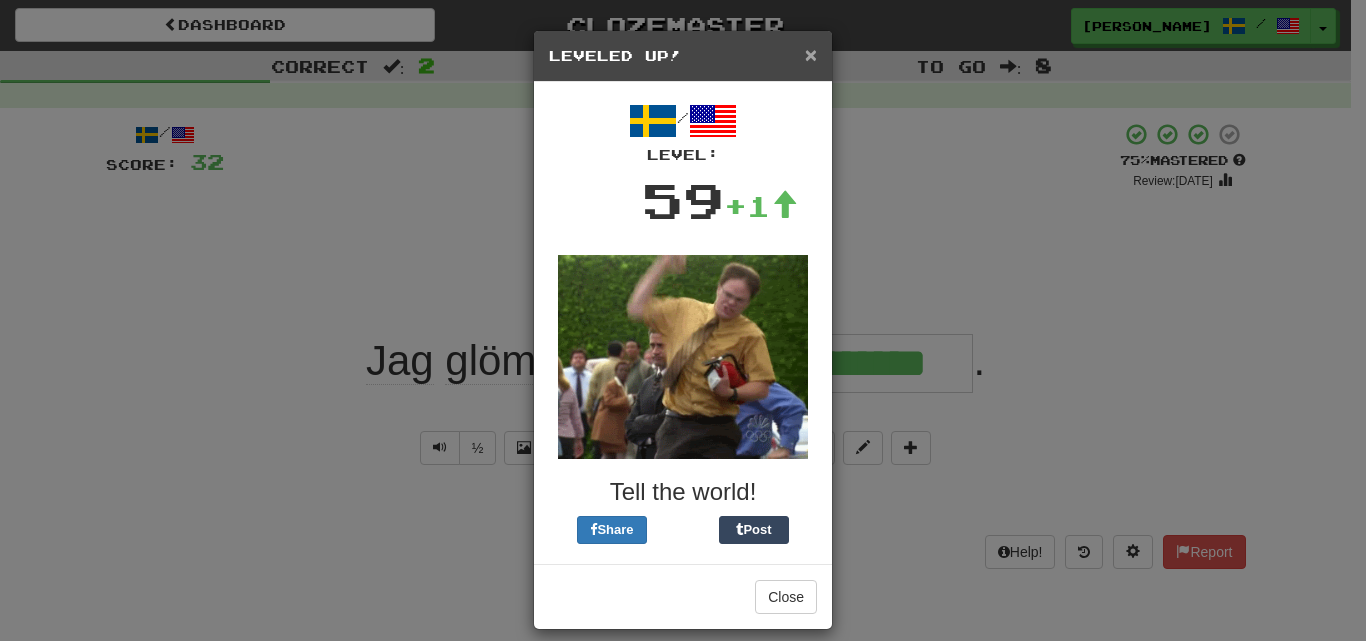 click on "Leveled Up!" at bounding box center [683, 56] 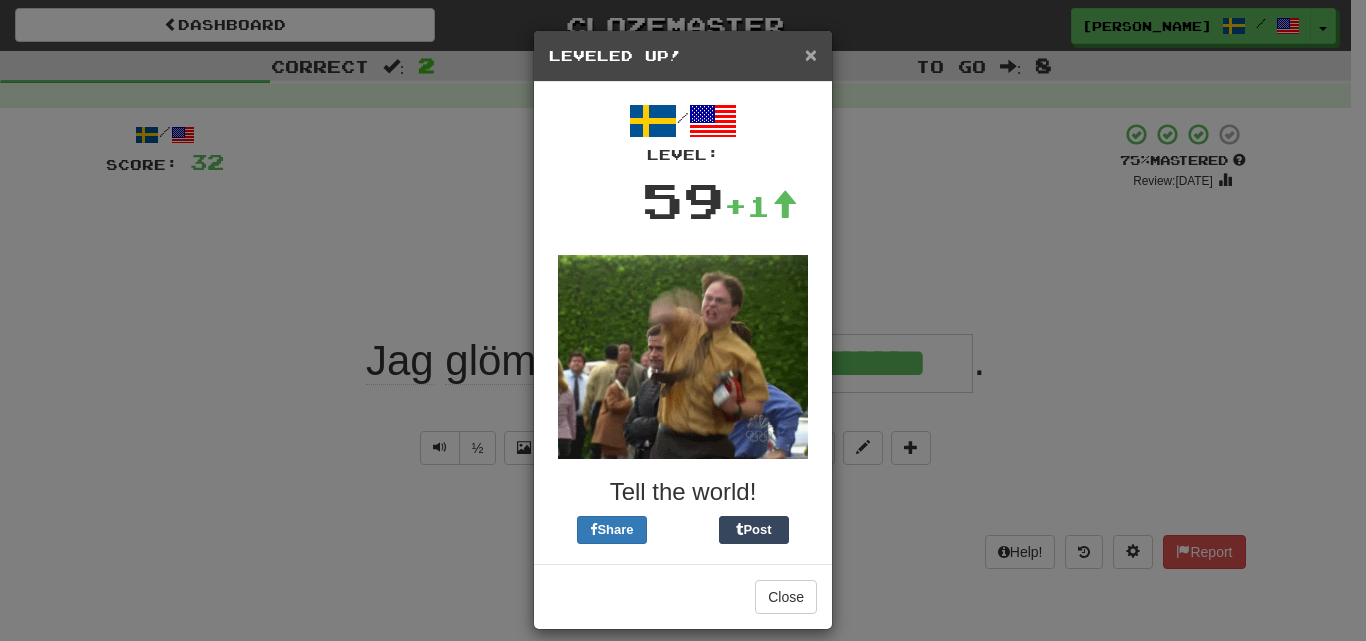 click on "×" at bounding box center [811, 54] 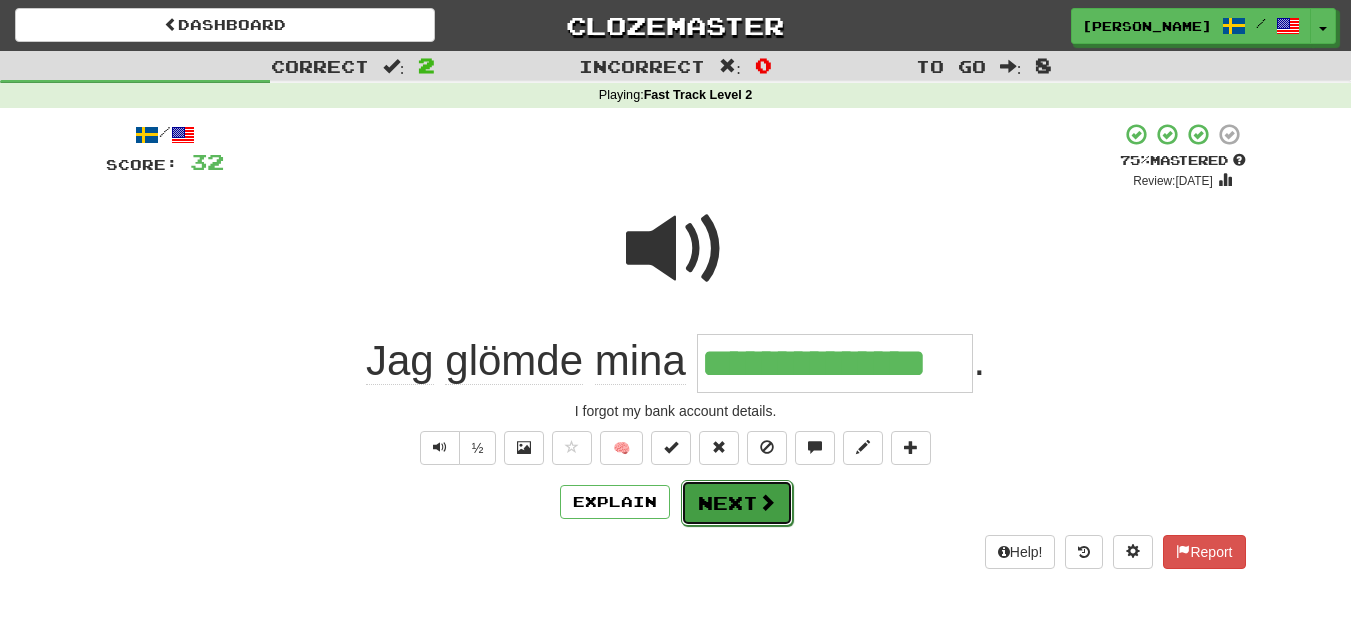 click on "Next" at bounding box center [737, 503] 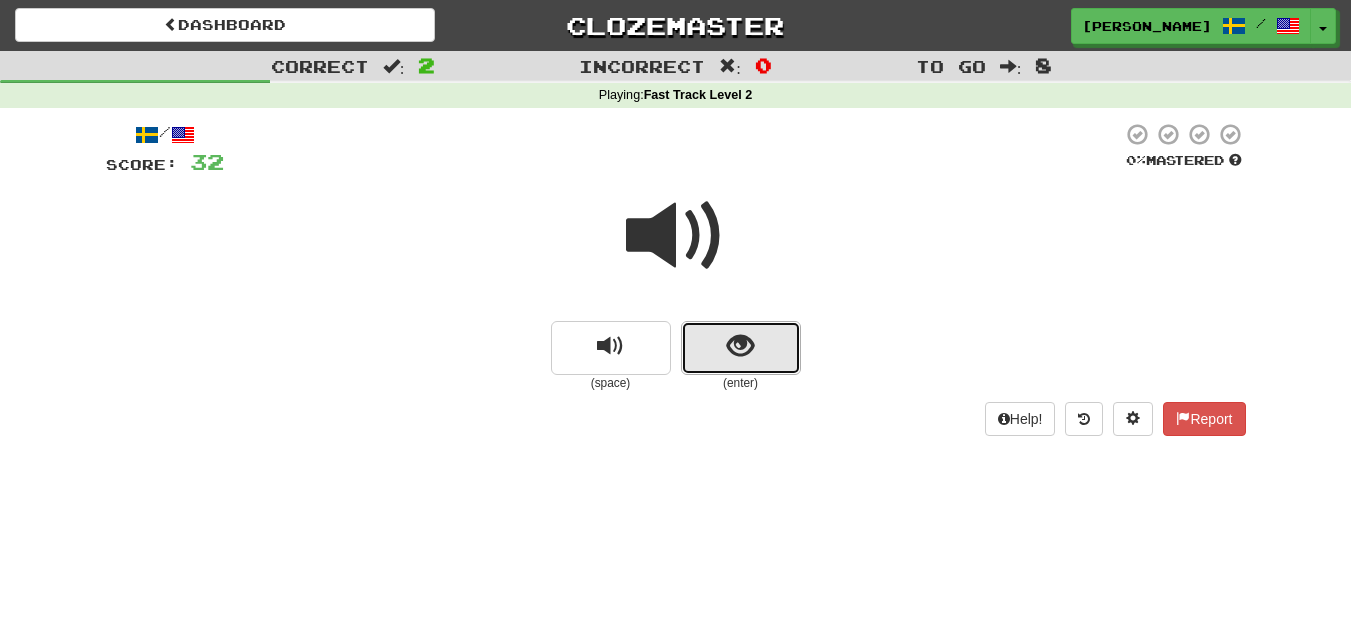 click at bounding box center [740, 346] 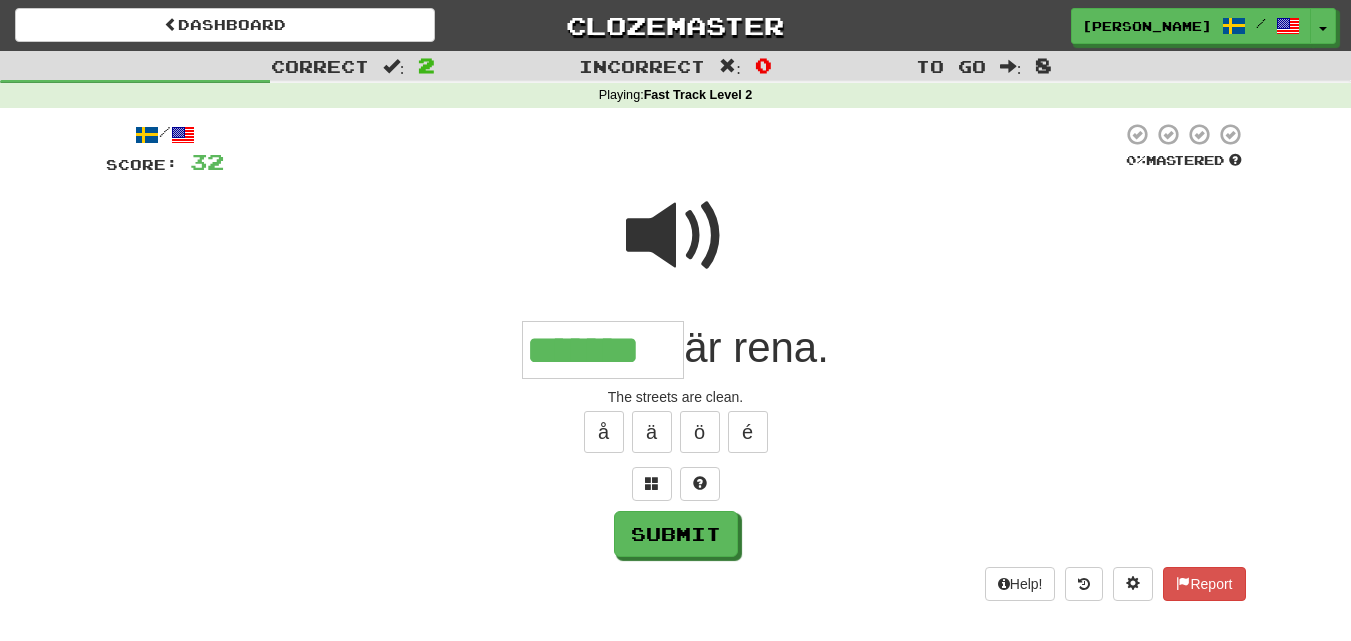 type on "*******" 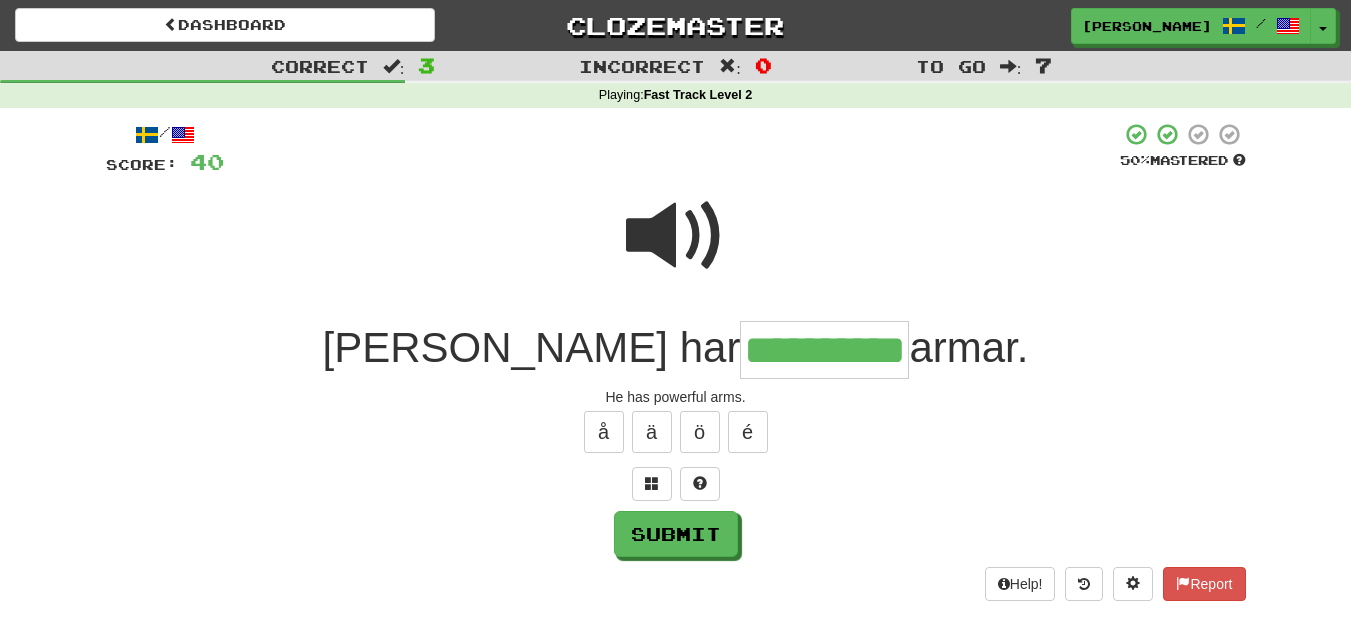type on "**********" 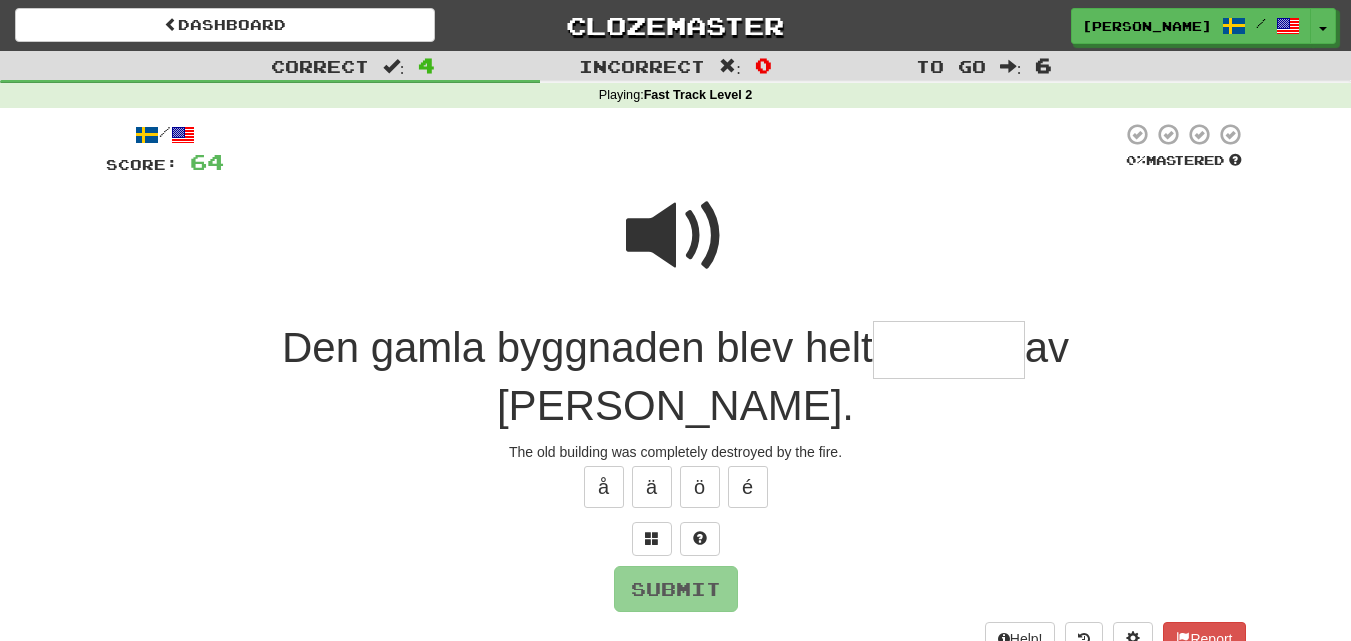 click at bounding box center [676, 236] 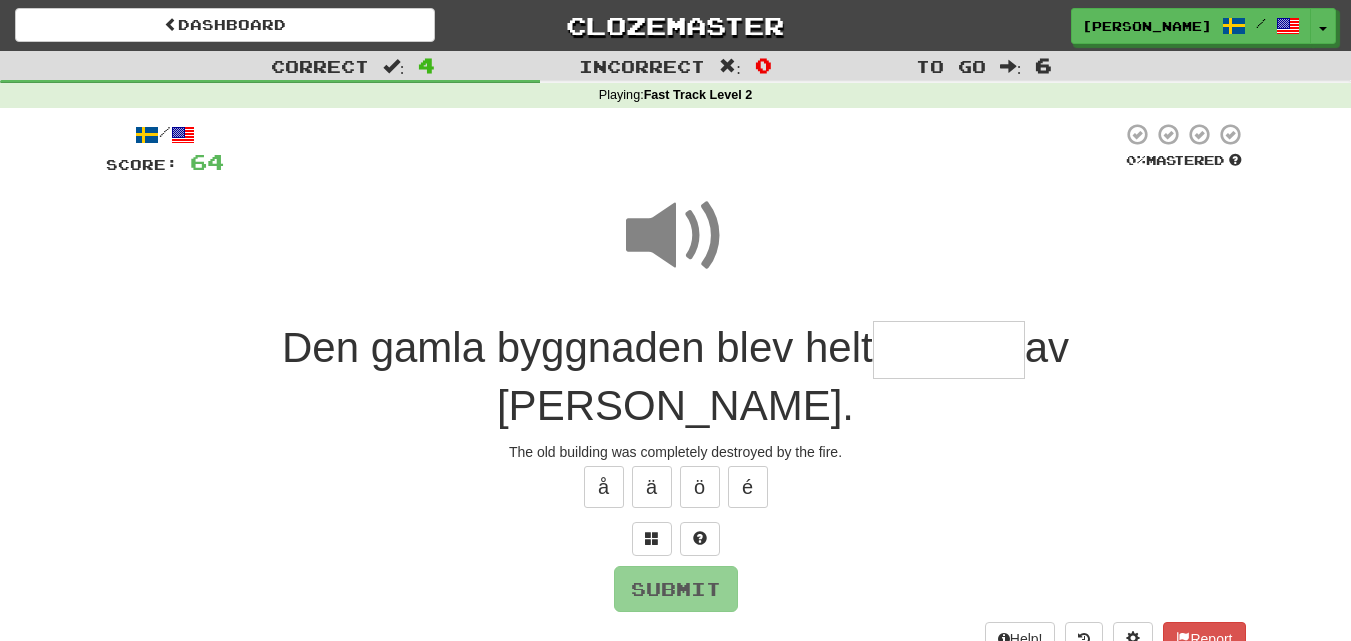 click at bounding box center (949, 350) 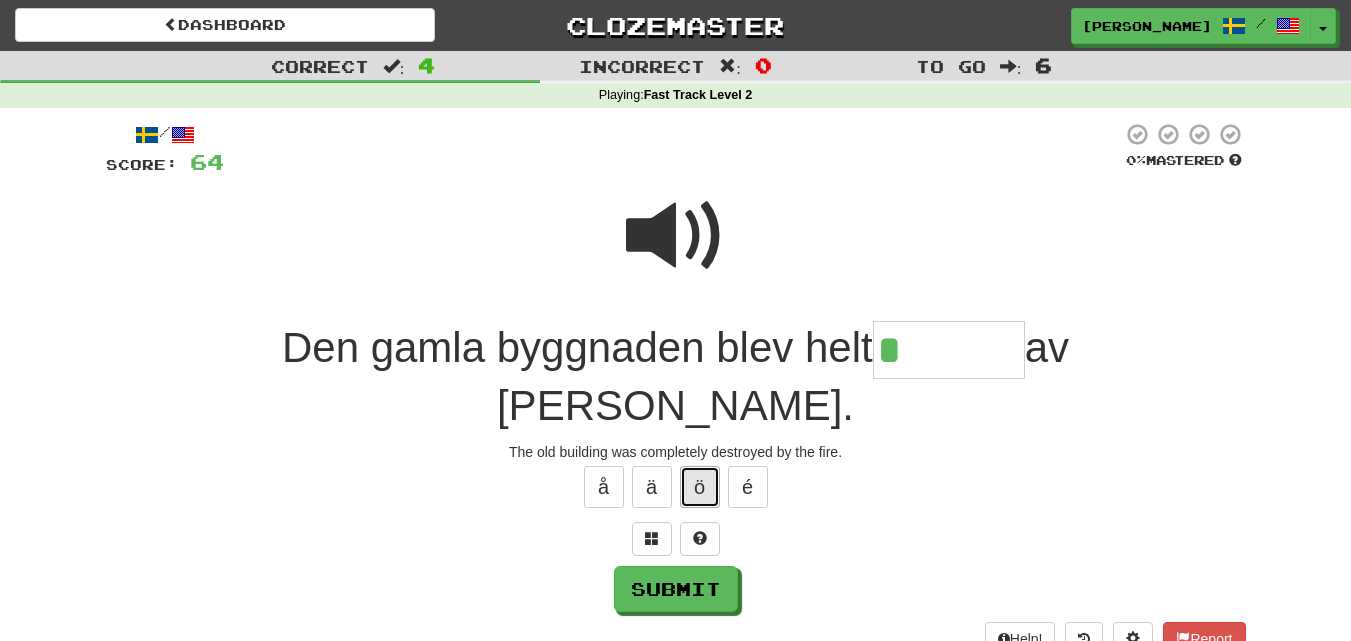 click on "ö" at bounding box center (700, 487) 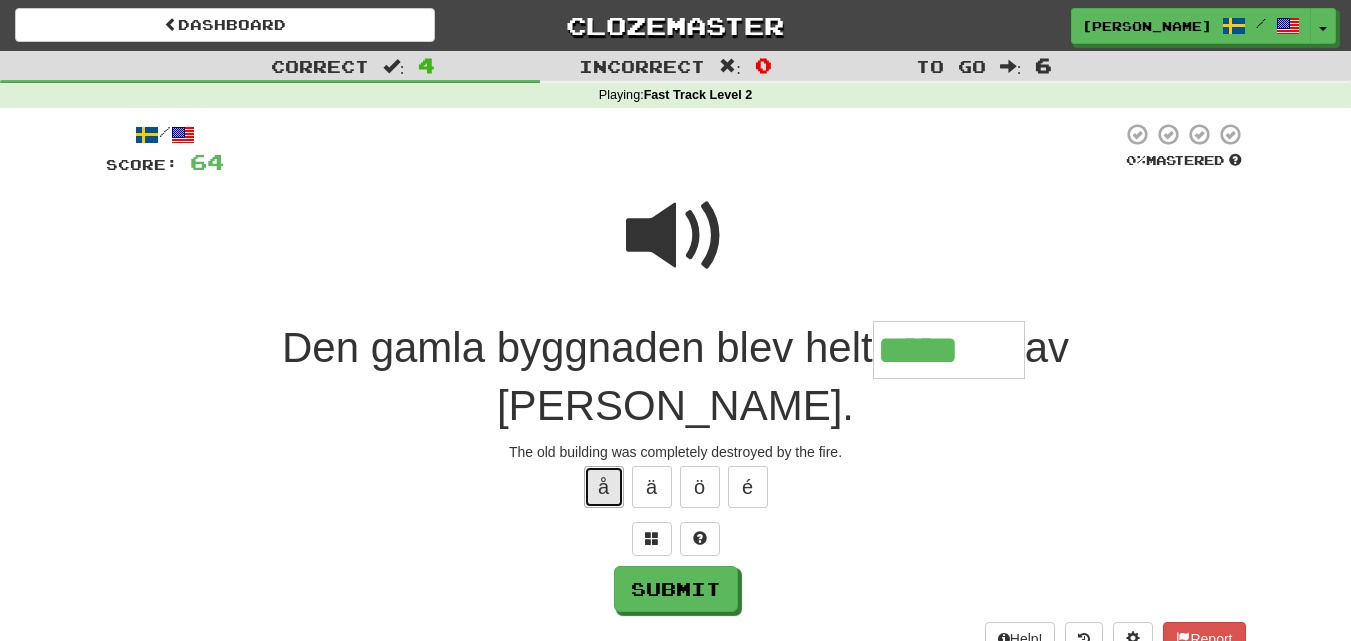click on "å" at bounding box center (604, 487) 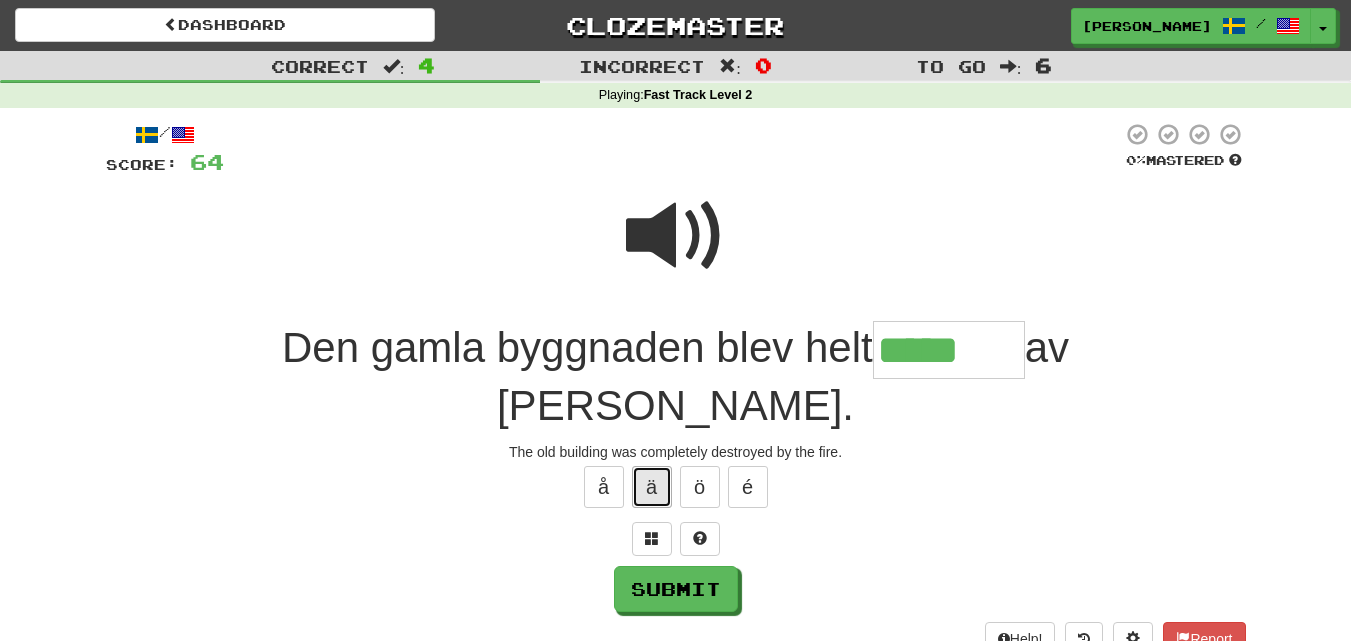 click on "ä" at bounding box center (652, 487) 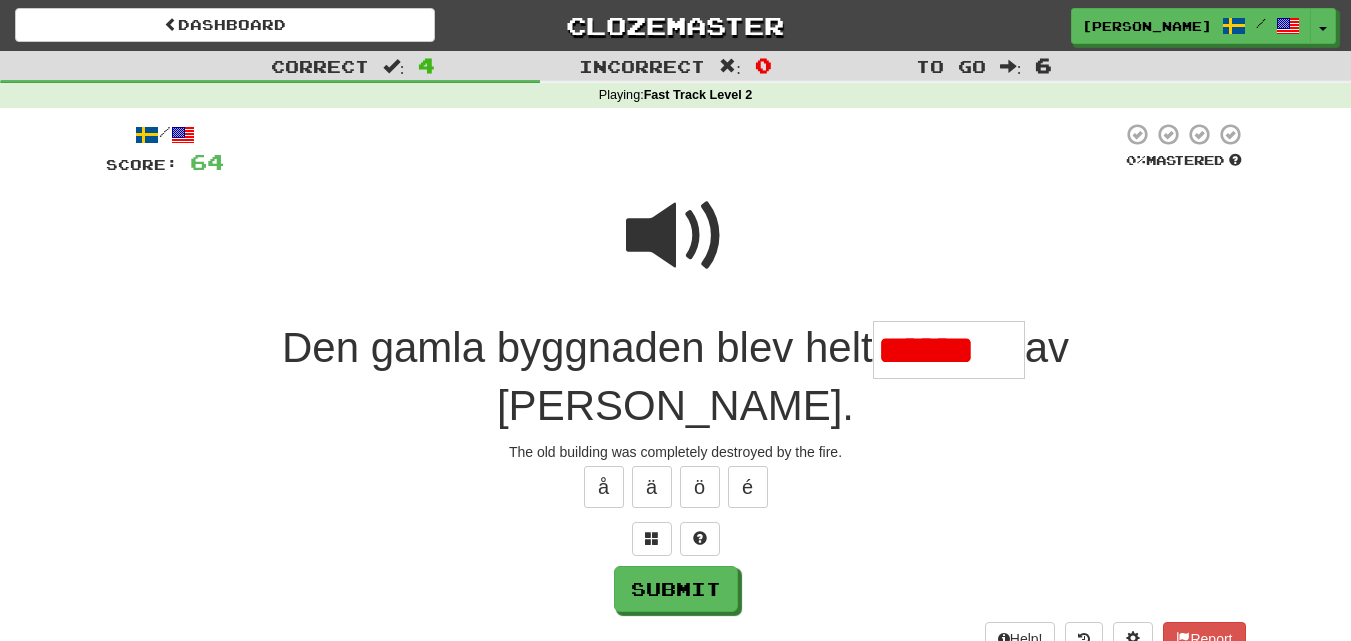 click at bounding box center (676, 236) 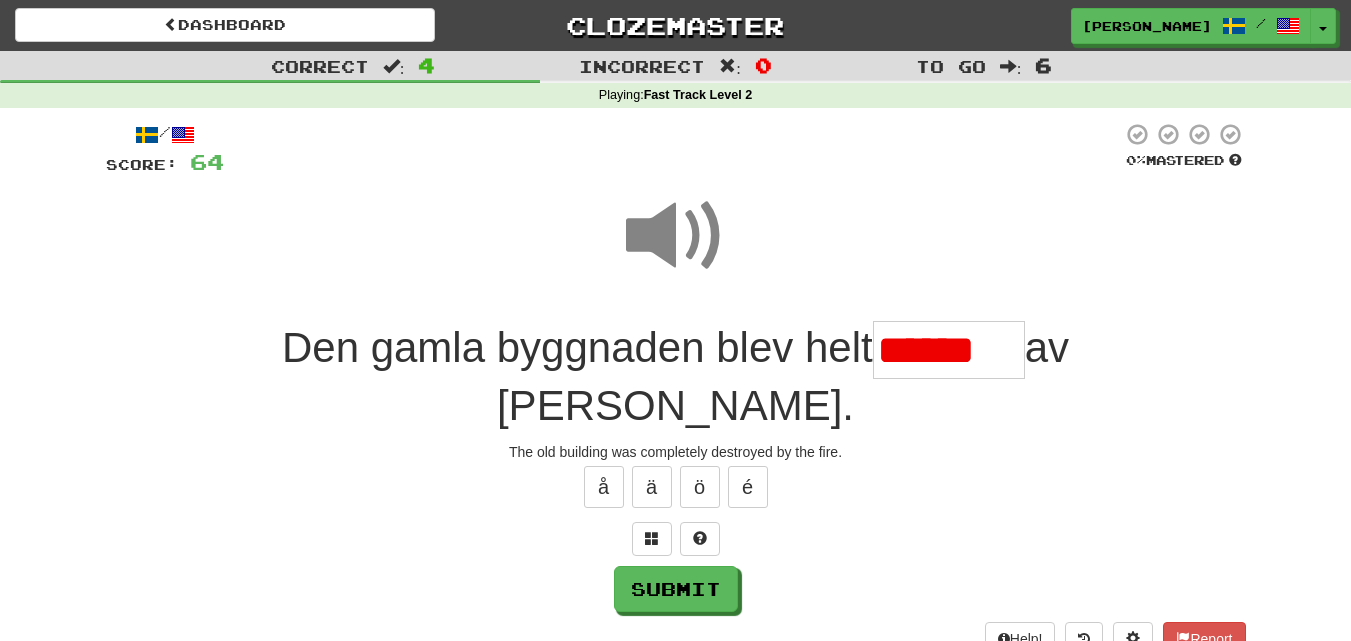 click on "******" at bounding box center (949, 350) 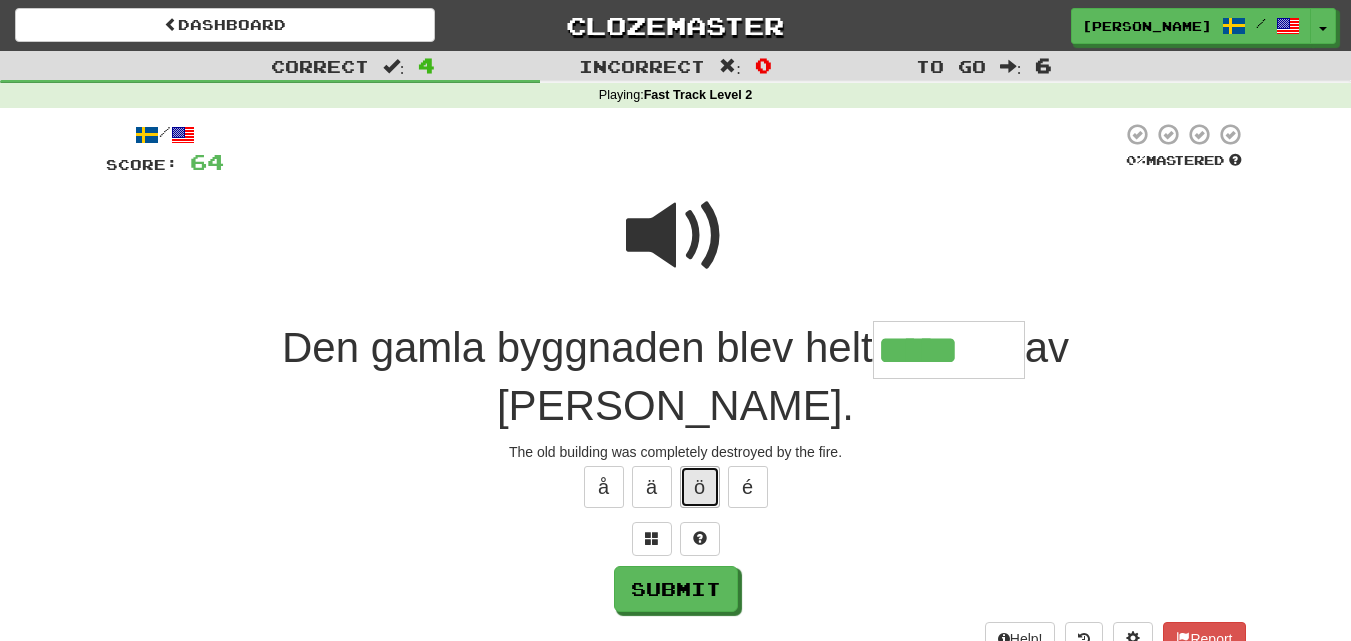 click on "ö" at bounding box center [700, 487] 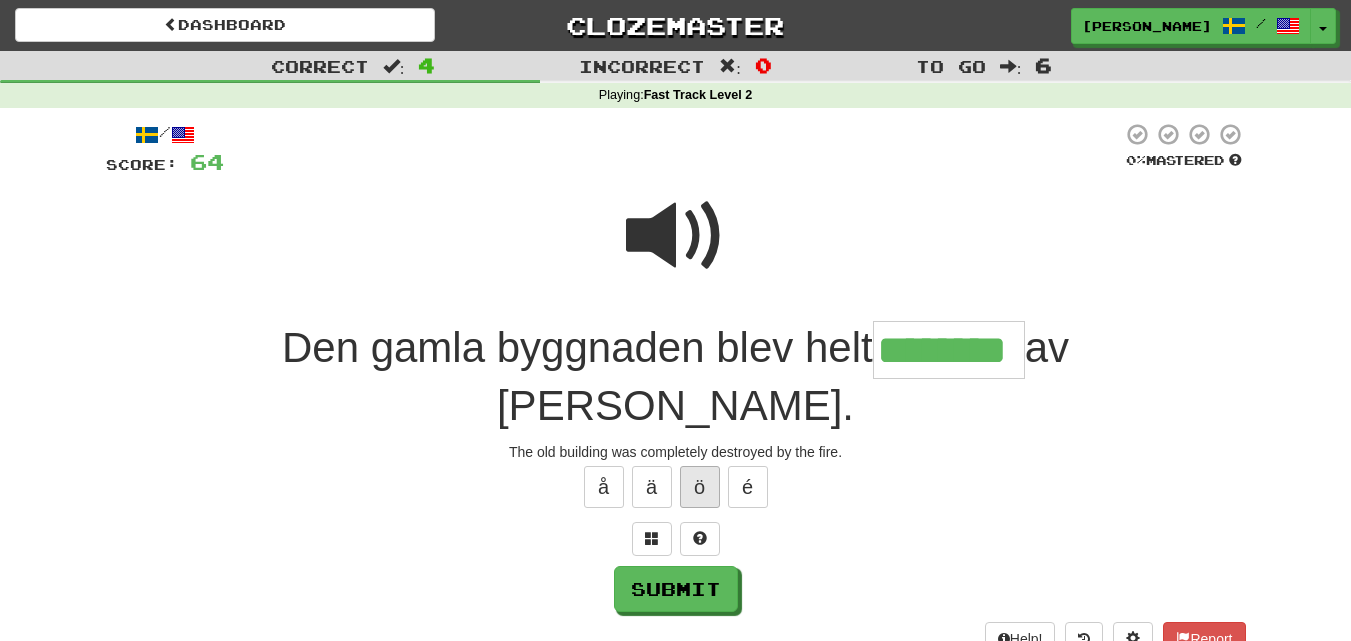 type on "********" 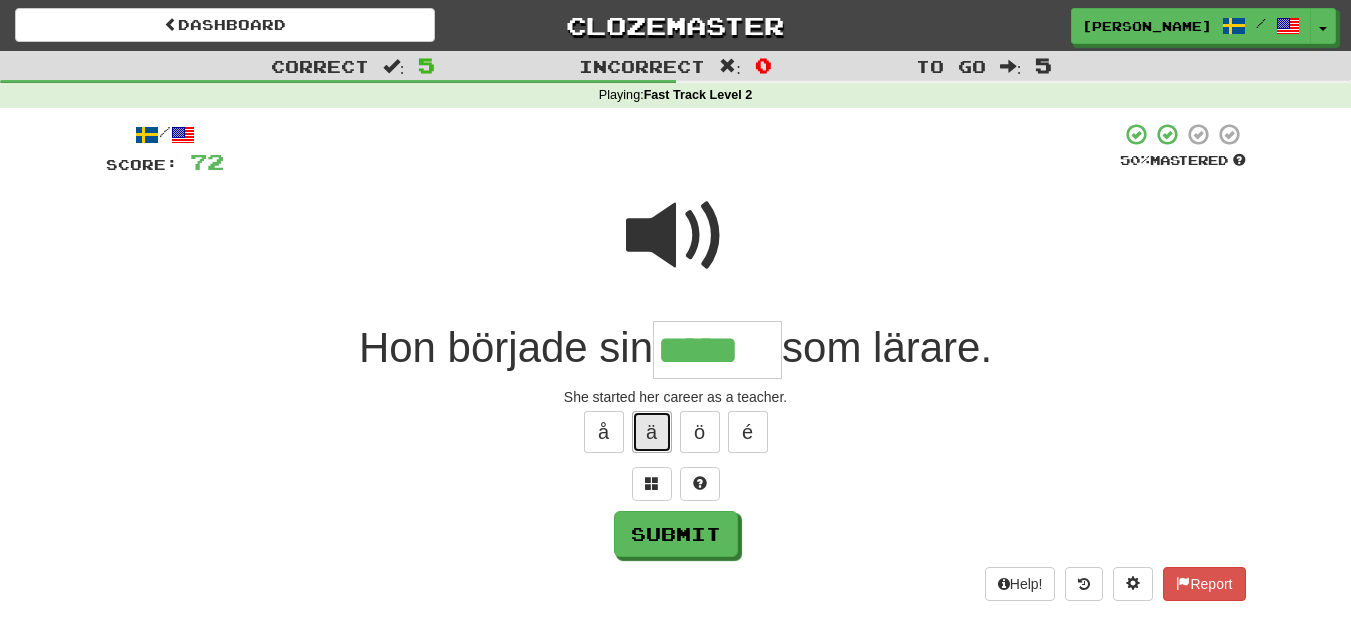 click on "ä" at bounding box center [652, 432] 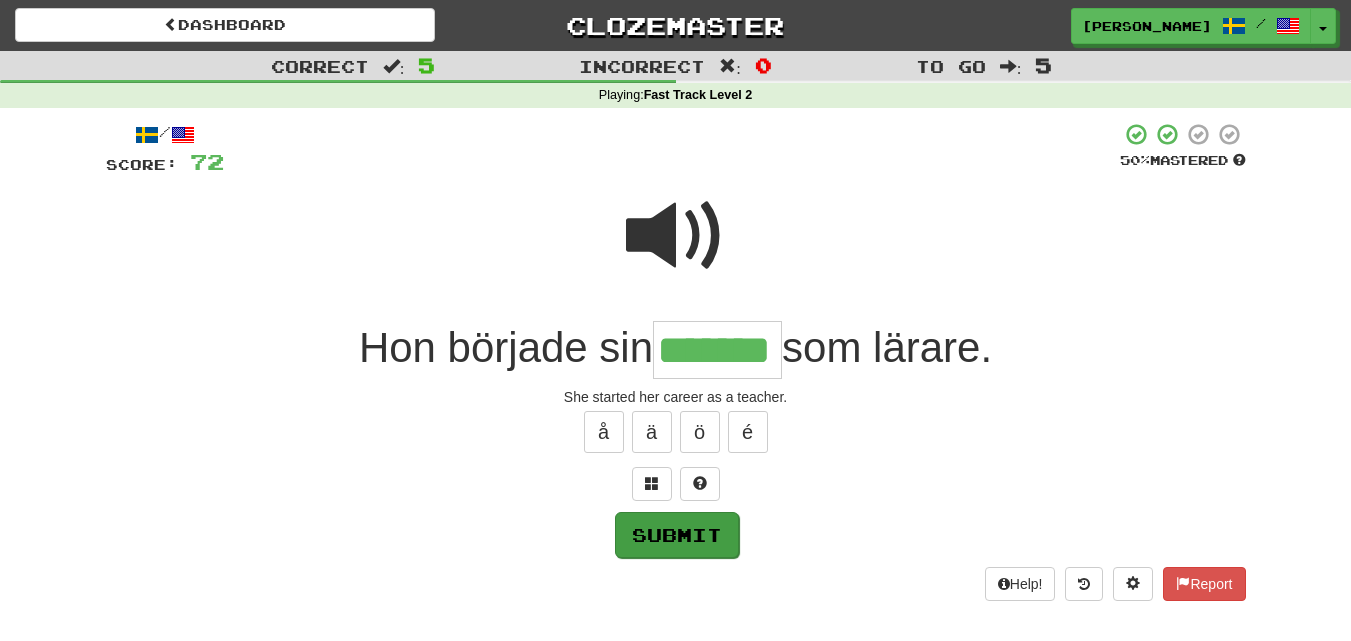 type on "*******" 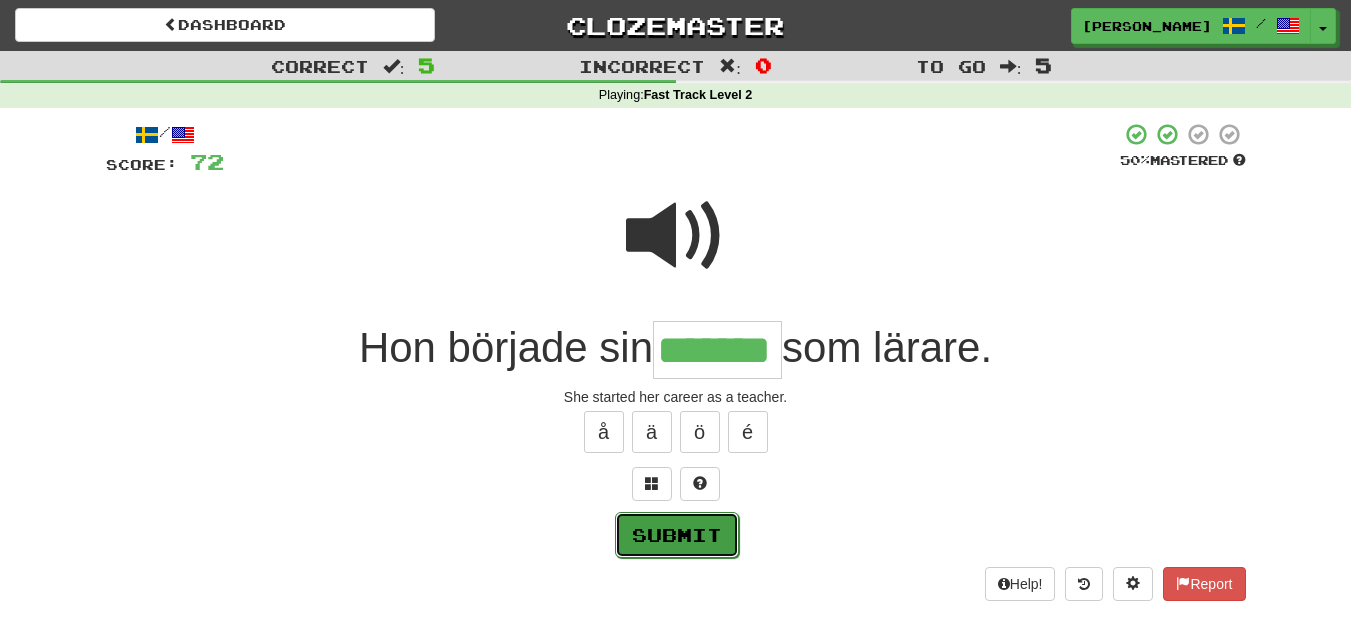 click on "Submit" at bounding box center (677, 535) 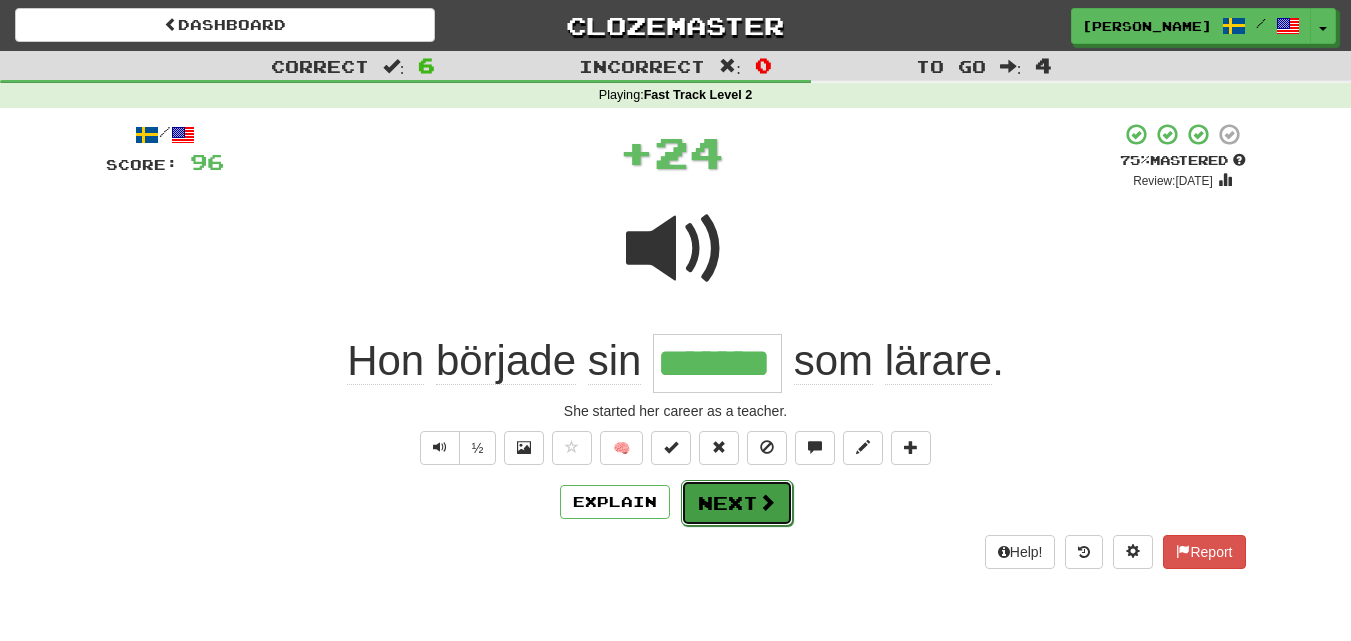 click on "Next" at bounding box center [737, 503] 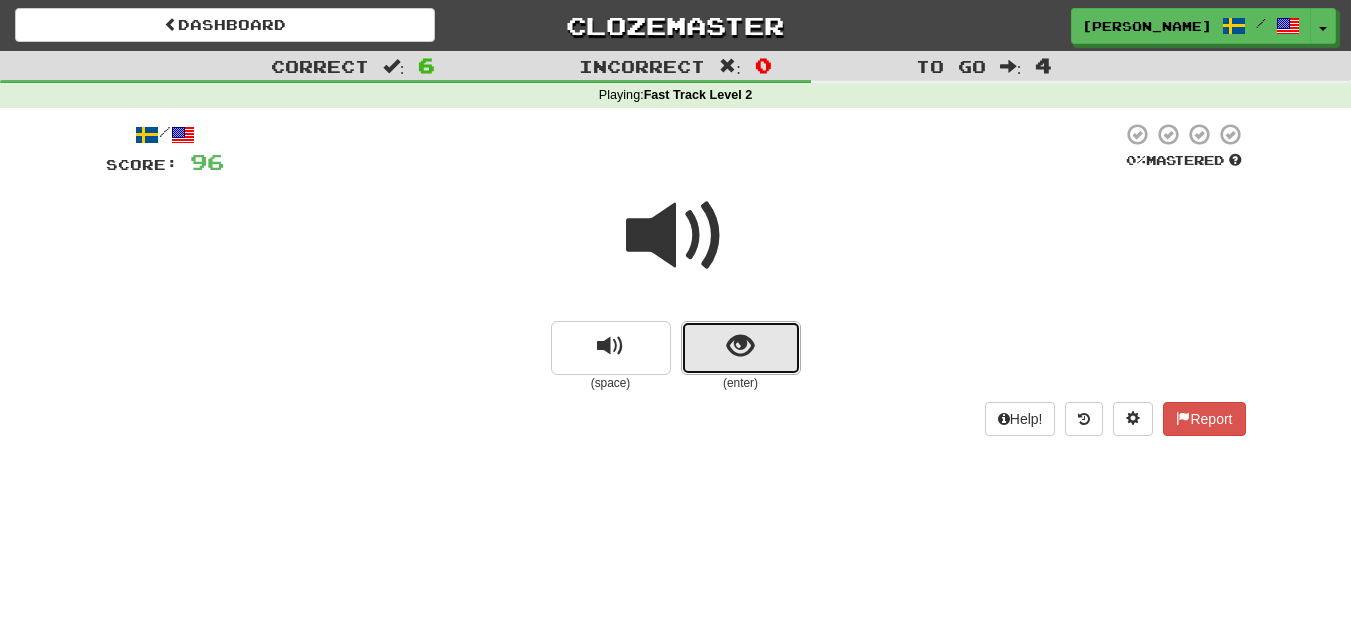 click at bounding box center [740, 346] 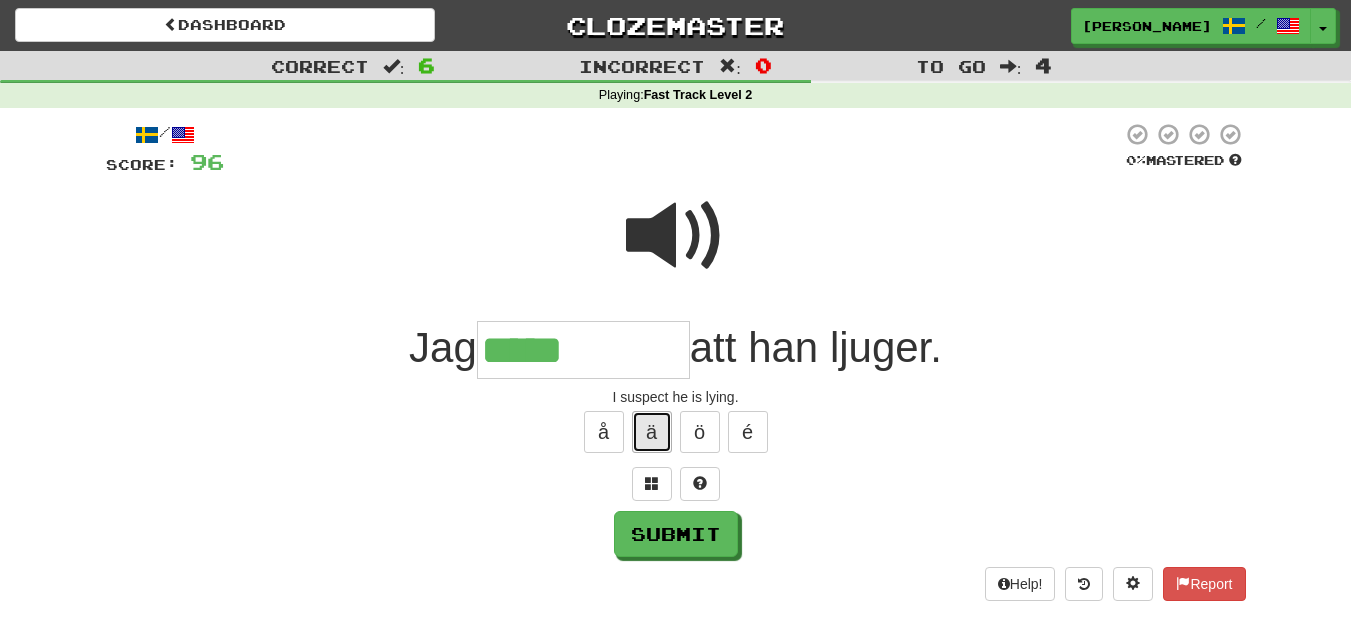 click on "ä" at bounding box center [652, 432] 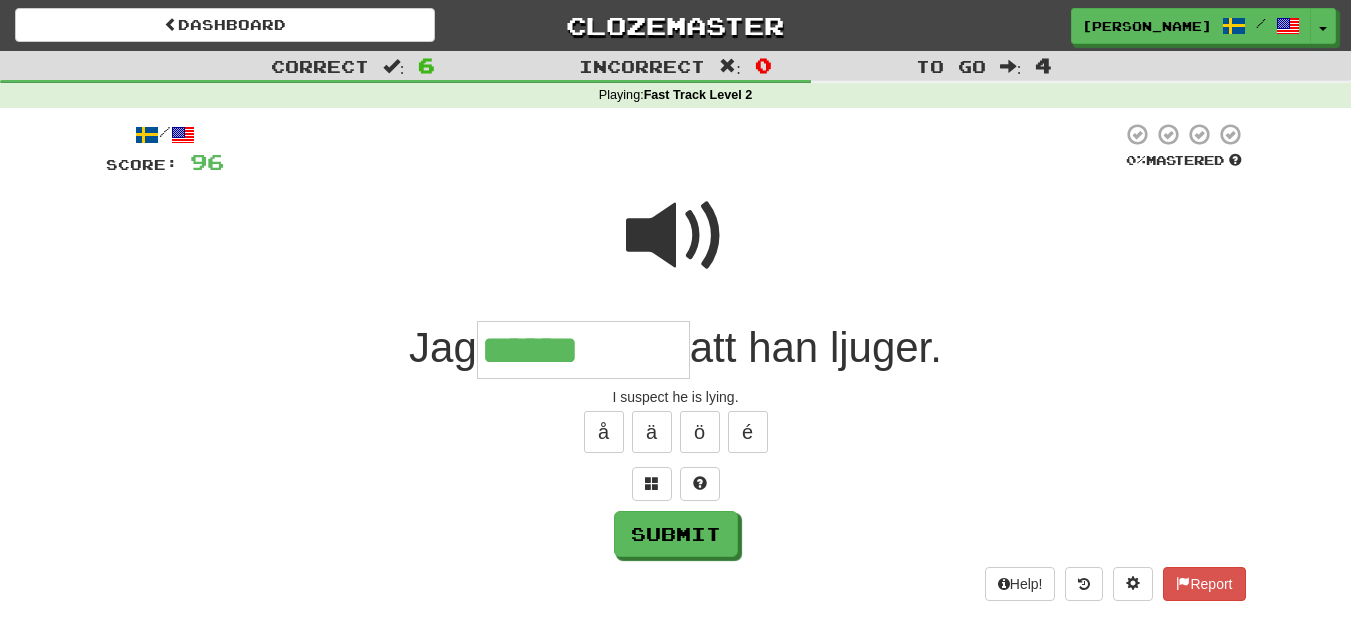 click at bounding box center (676, 236) 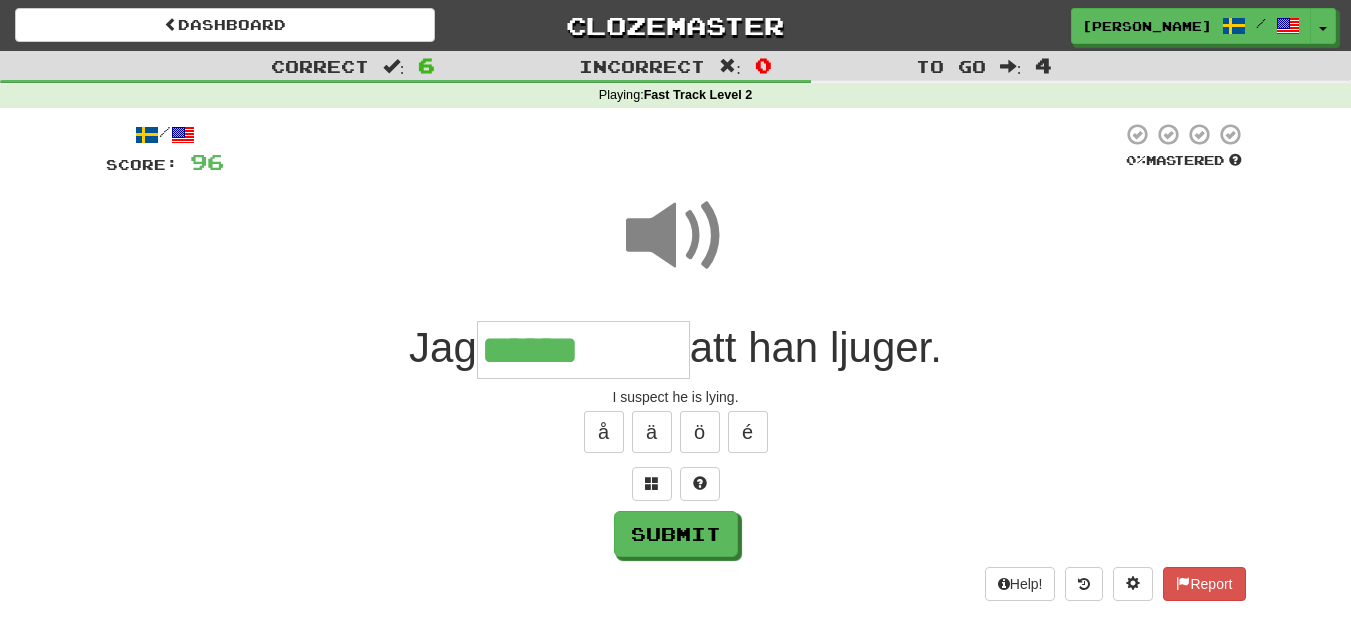 click at bounding box center (676, 236) 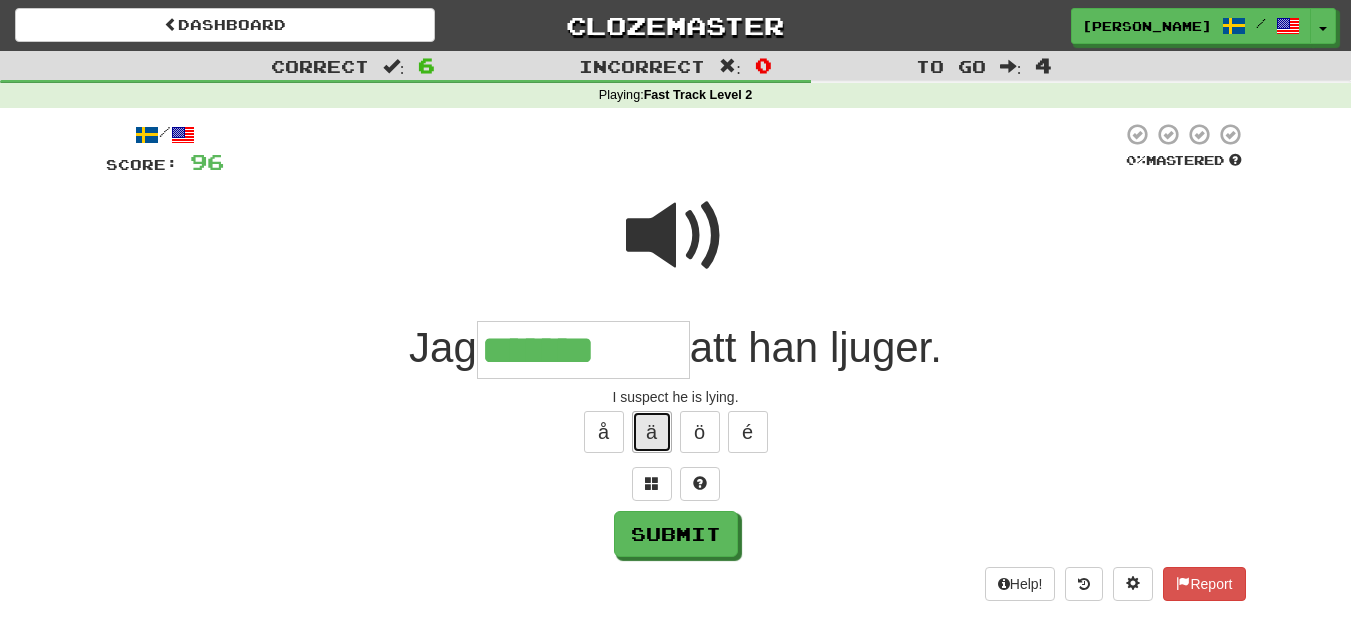 click on "ä" at bounding box center [652, 432] 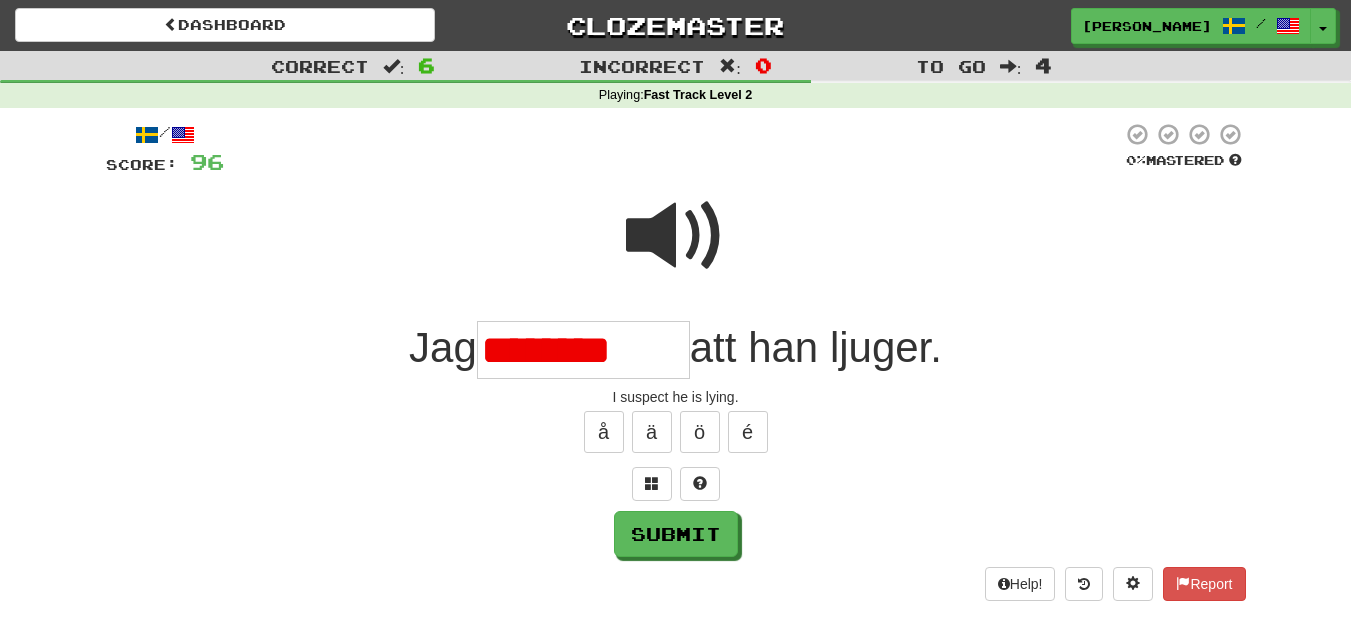 click at bounding box center [676, 236] 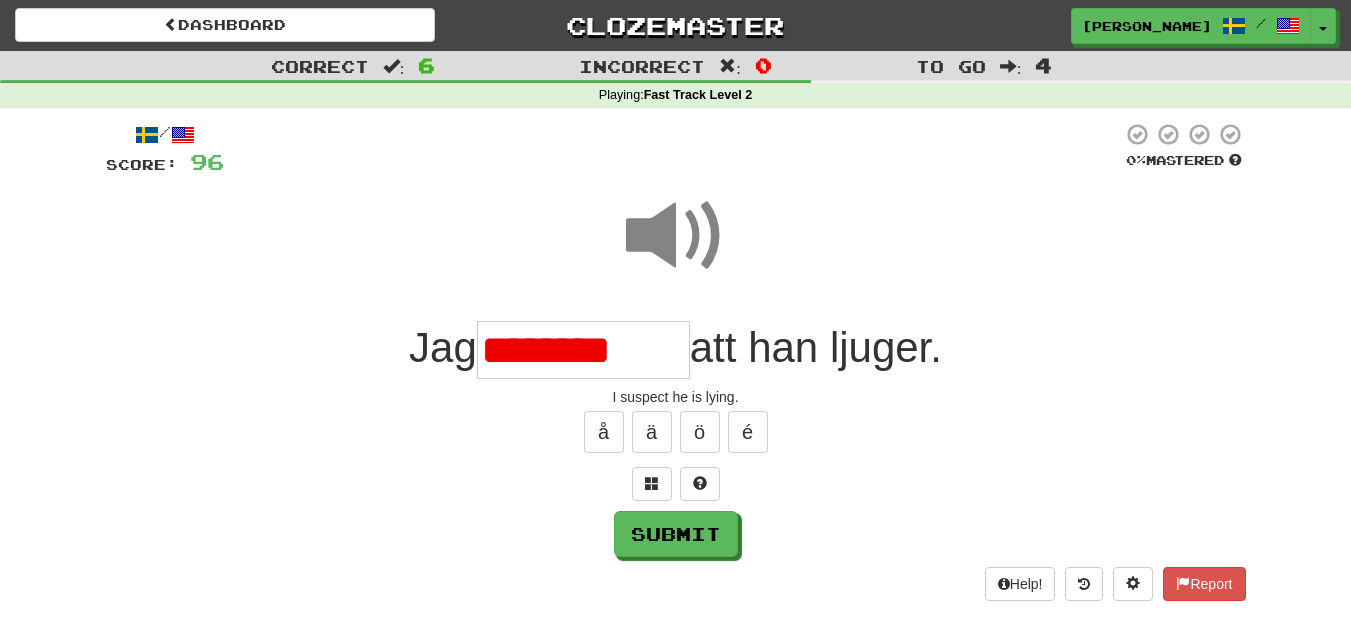 click on "********" at bounding box center [583, 350] 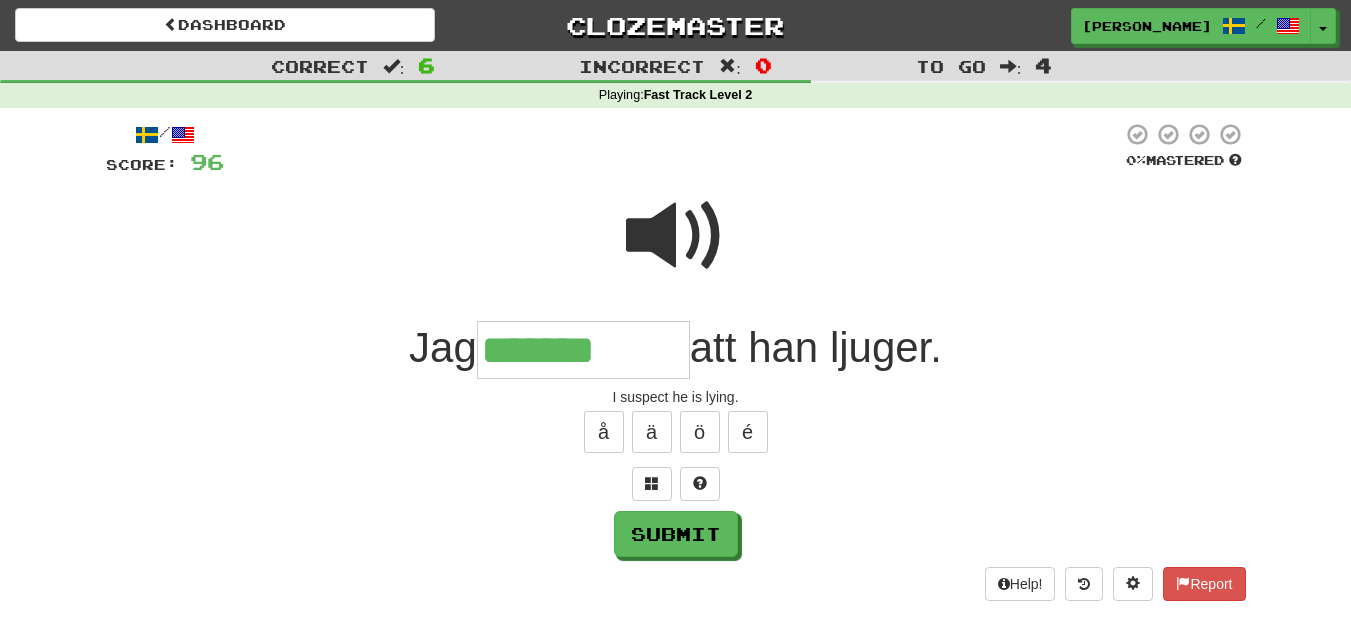 click at bounding box center (676, 236) 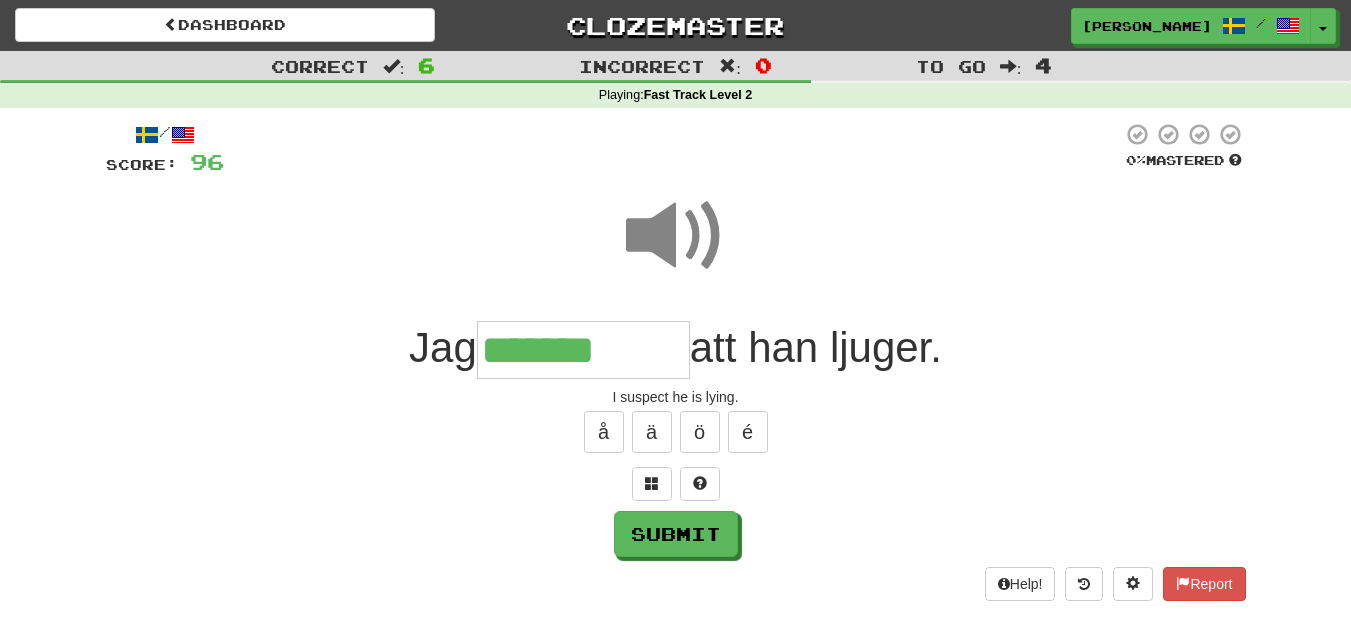 click on "*******" at bounding box center (583, 350) 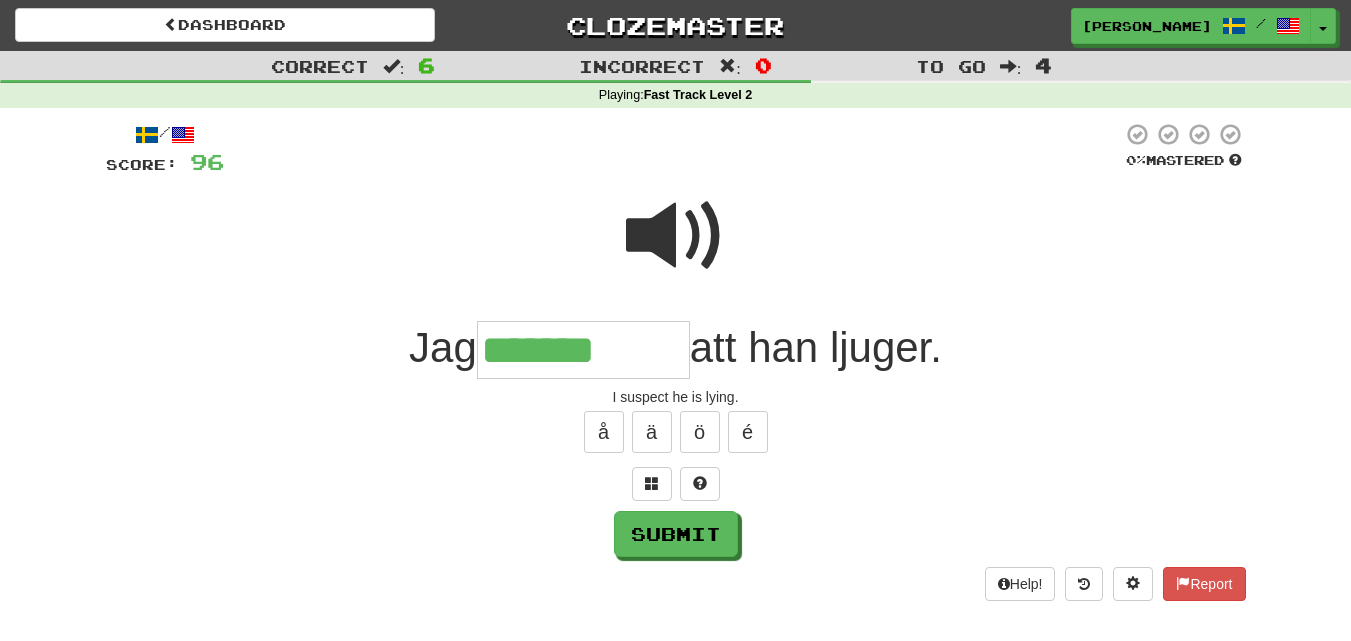 click on "*******" at bounding box center [583, 350] 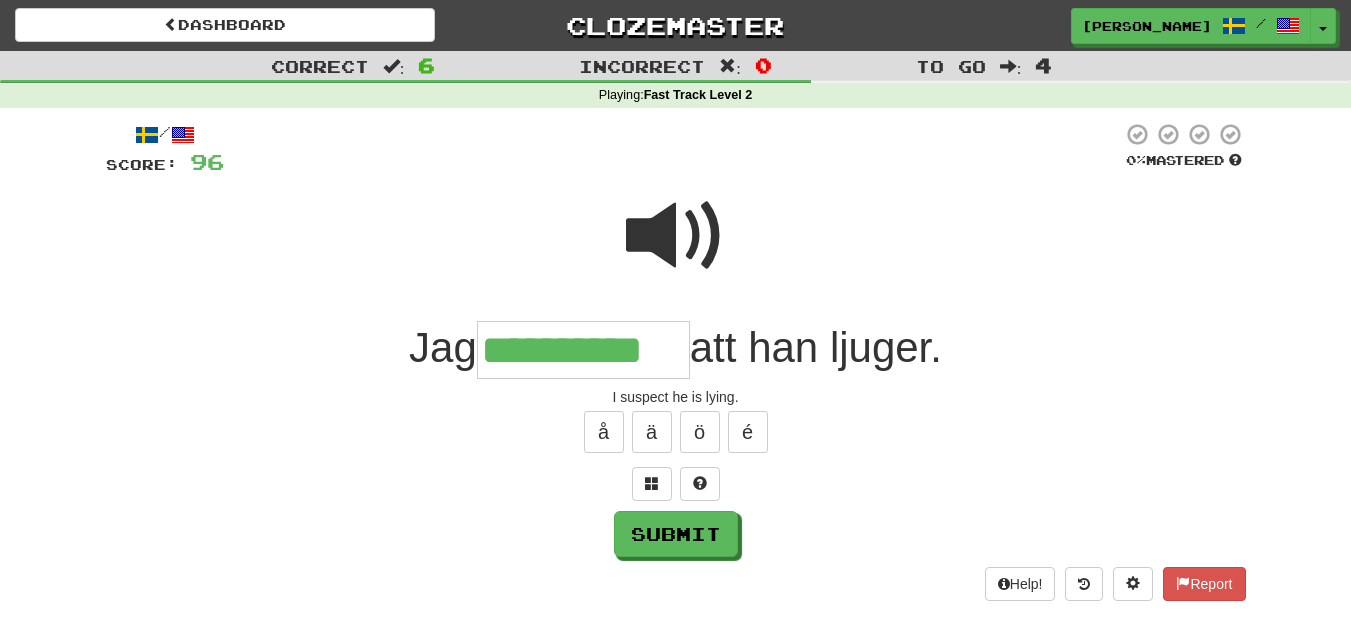 type on "**********" 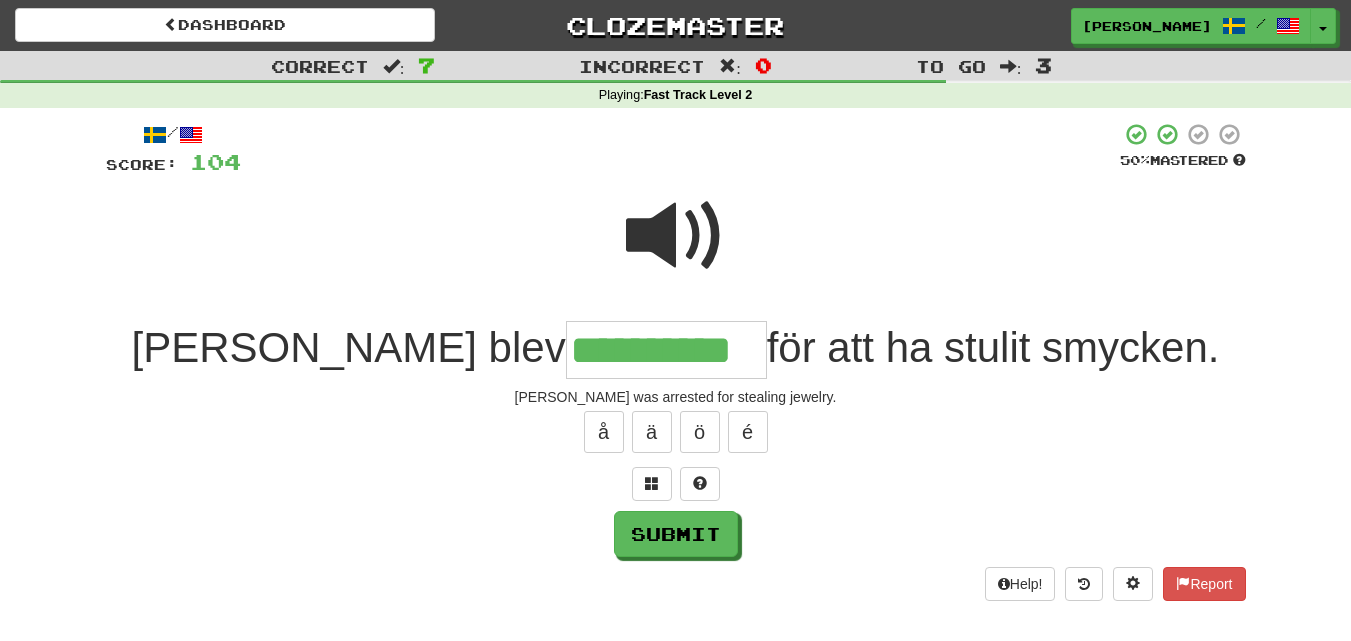 type on "**********" 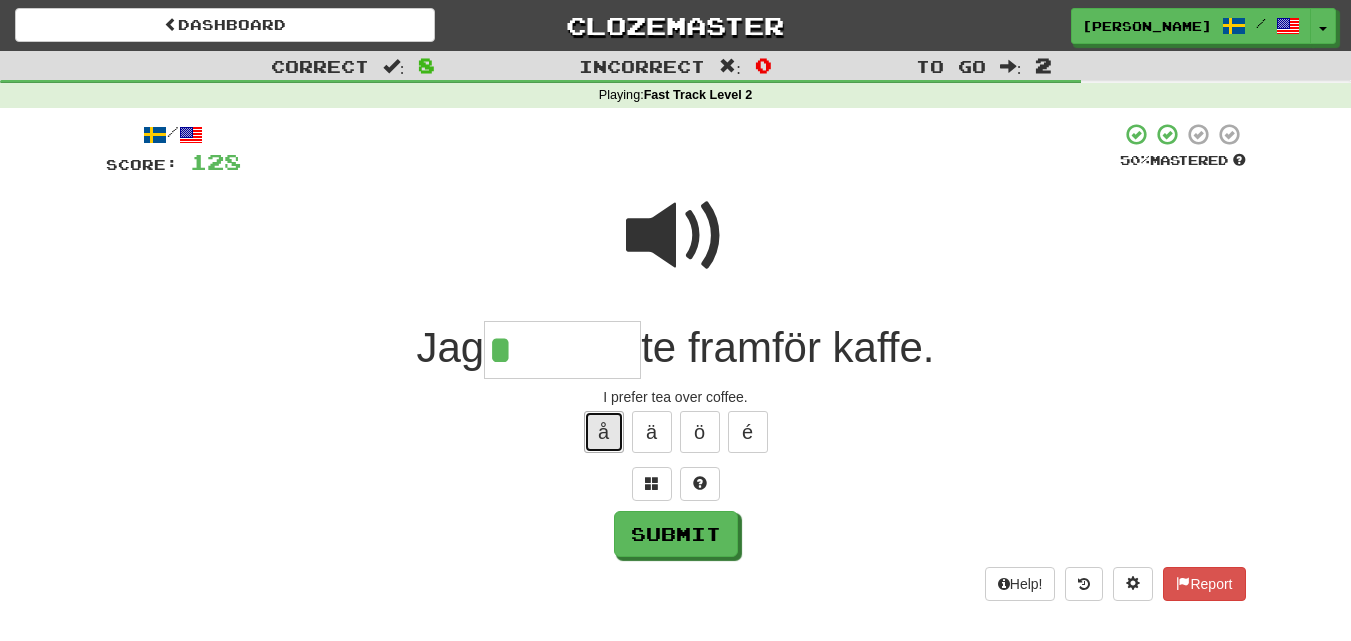 click on "å" at bounding box center (604, 432) 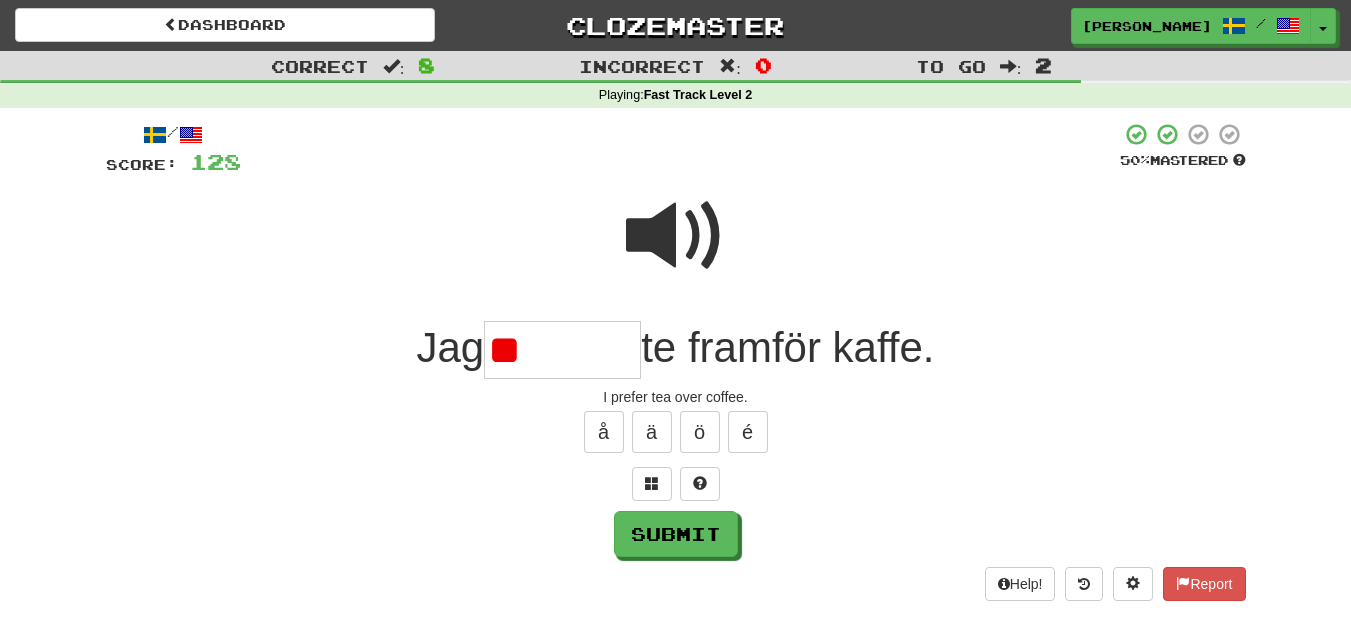 click at bounding box center [676, 236] 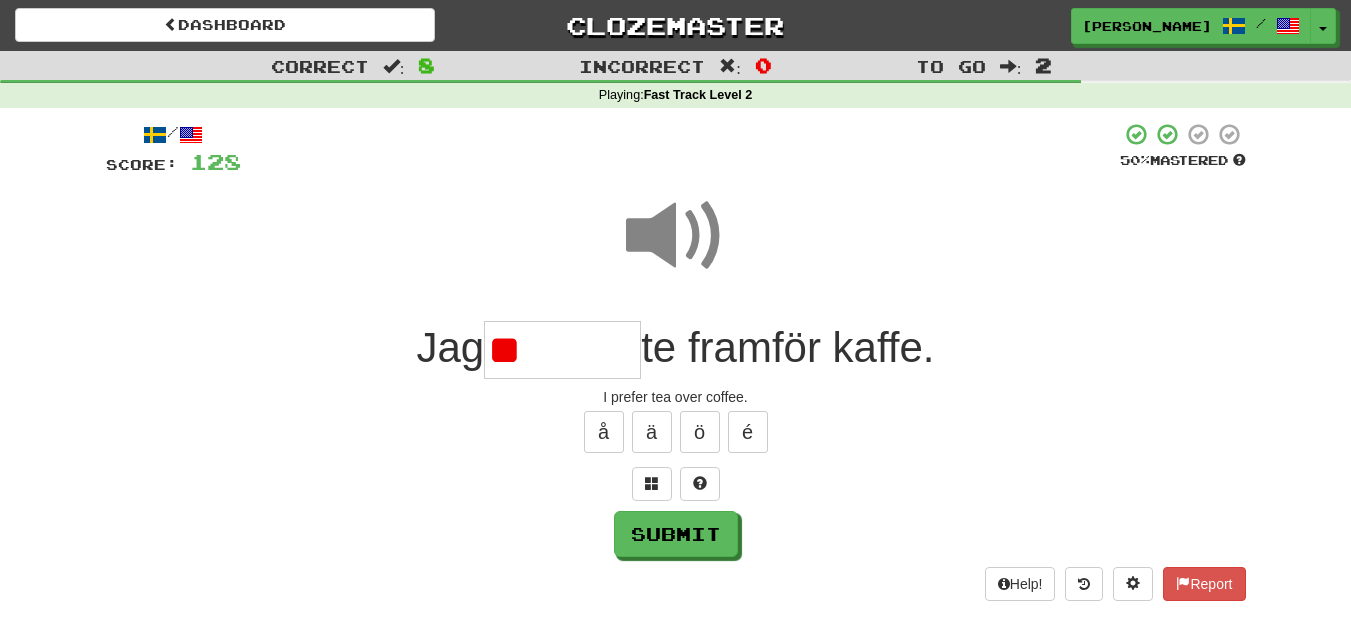 click on "**" at bounding box center [562, 350] 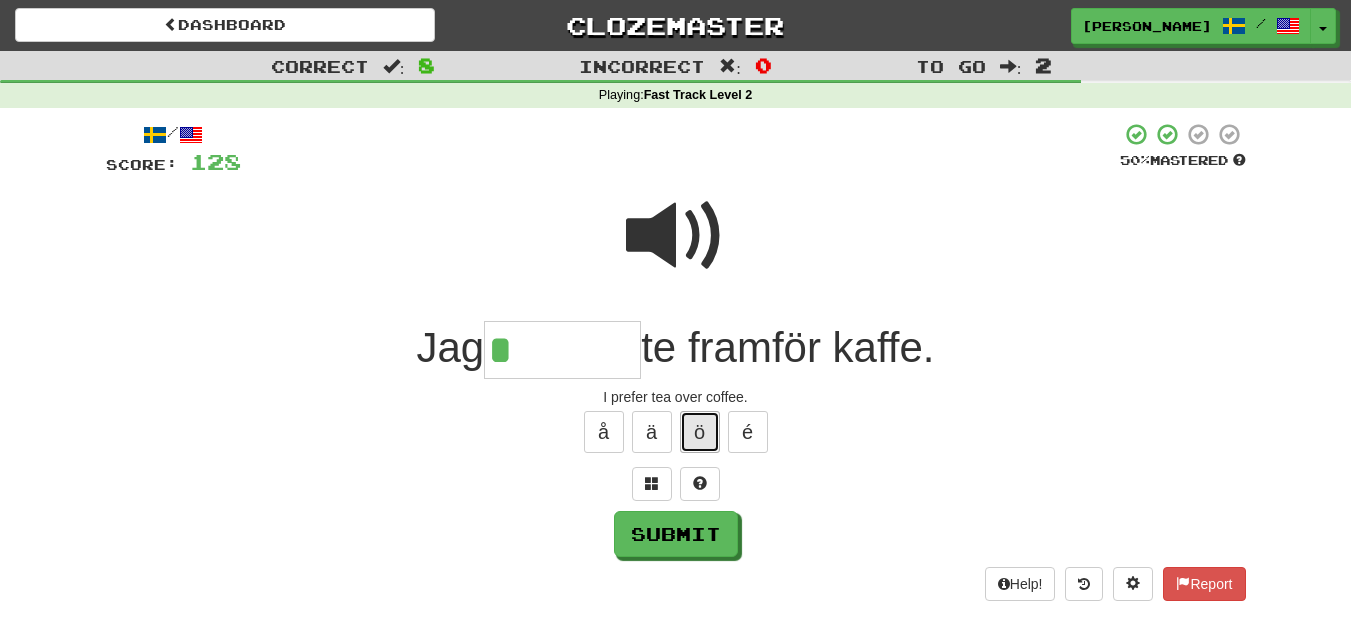 click on "ö" at bounding box center (700, 432) 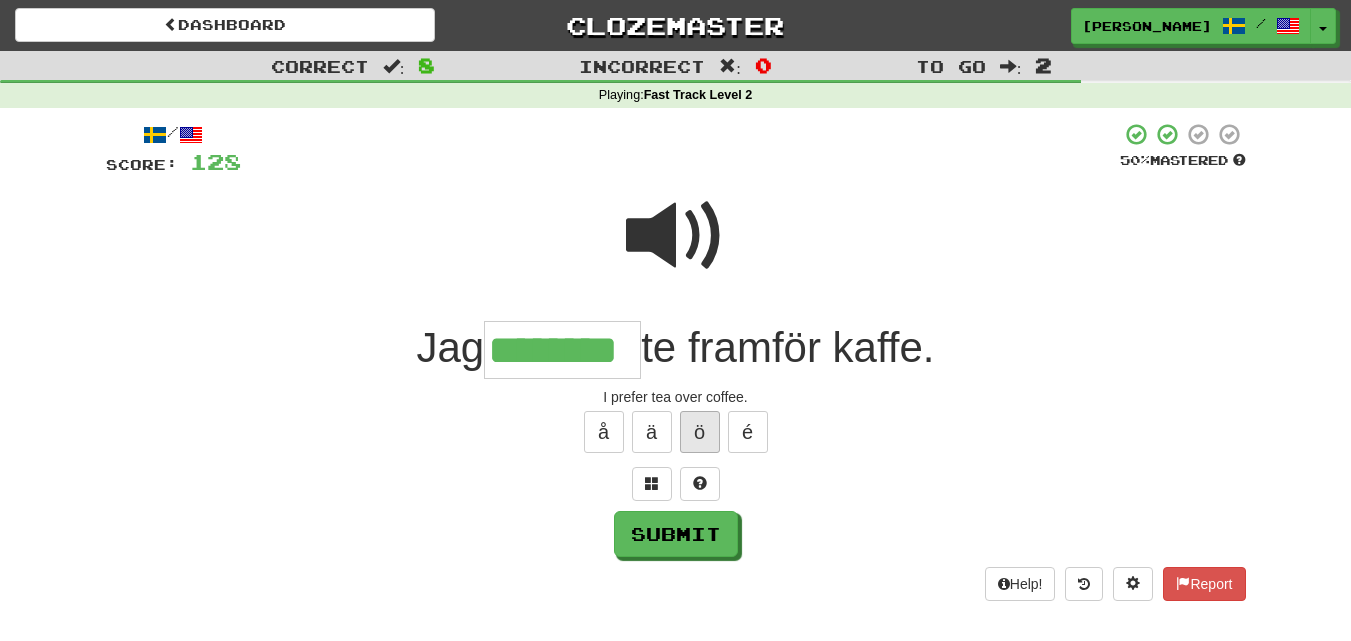 type on "********" 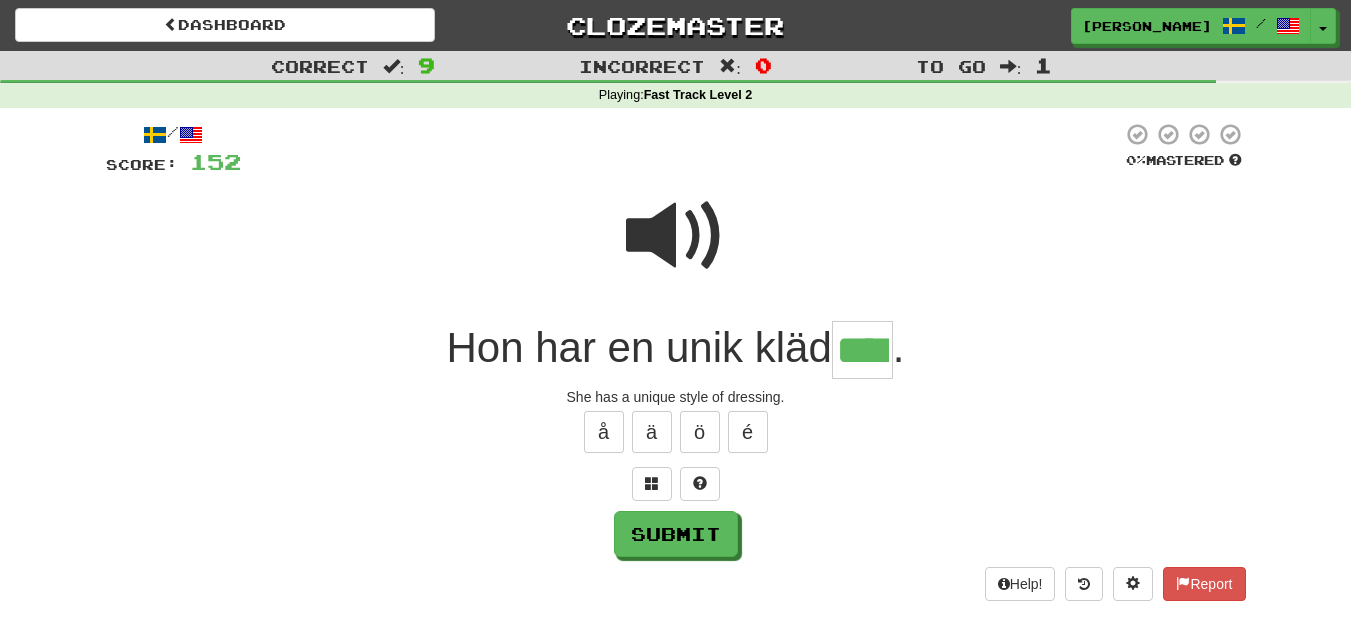 type on "****" 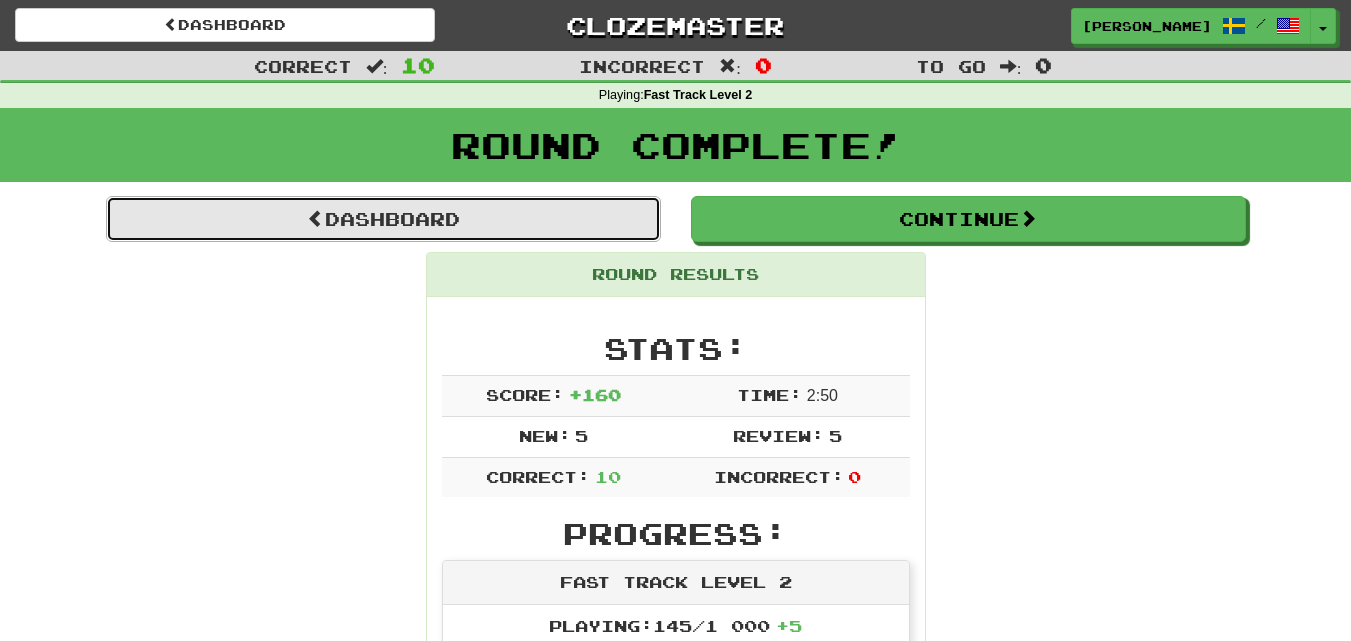 click on "Dashboard" at bounding box center (383, 219) 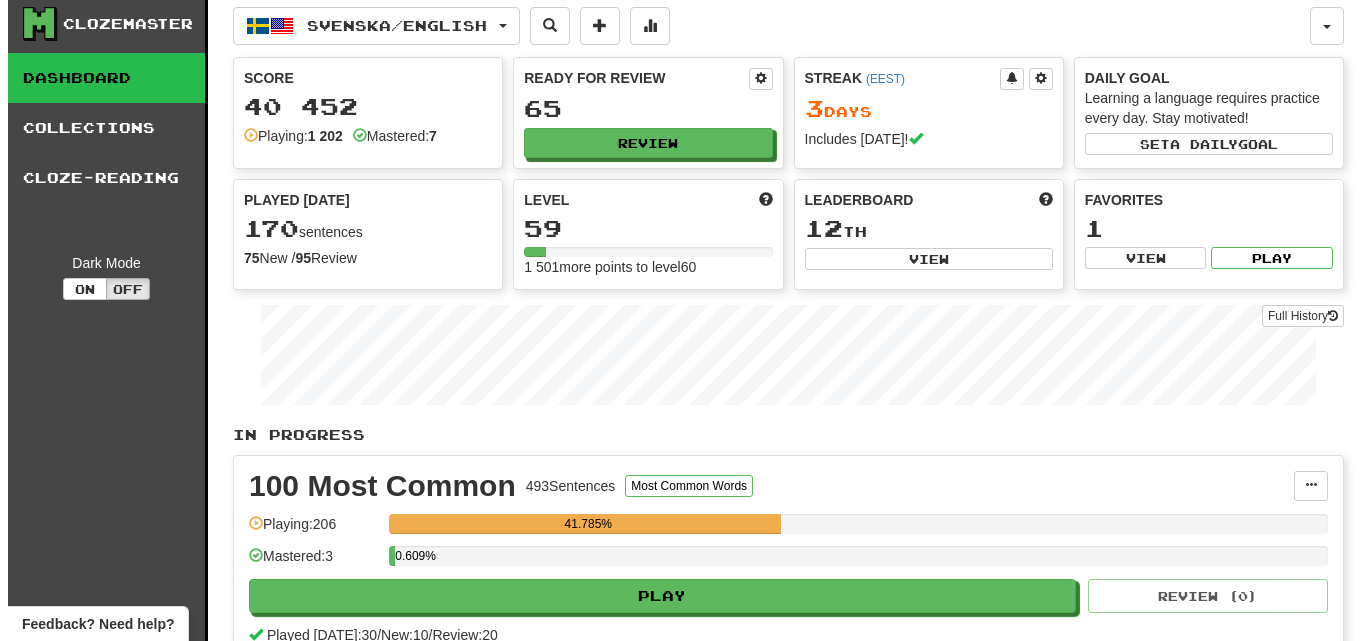 scroll, scrollTop: 0, scrollLeft: 0, axis: both 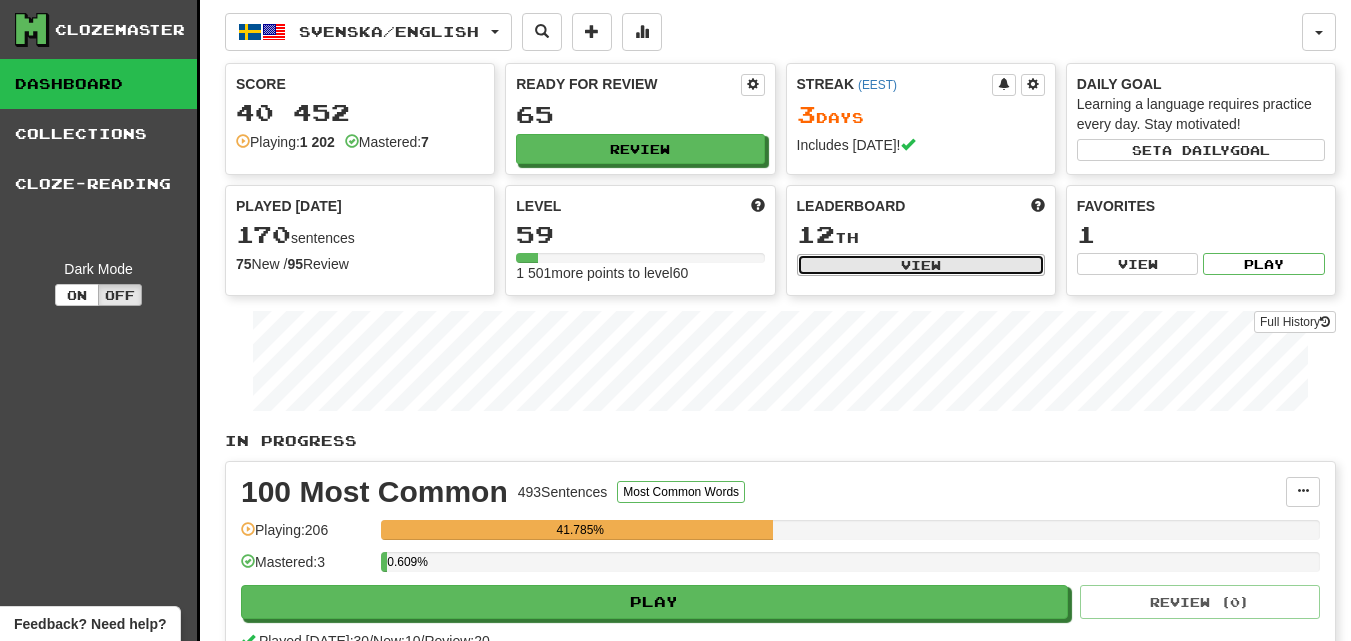 click on "View" at bounding box center [921, 265] 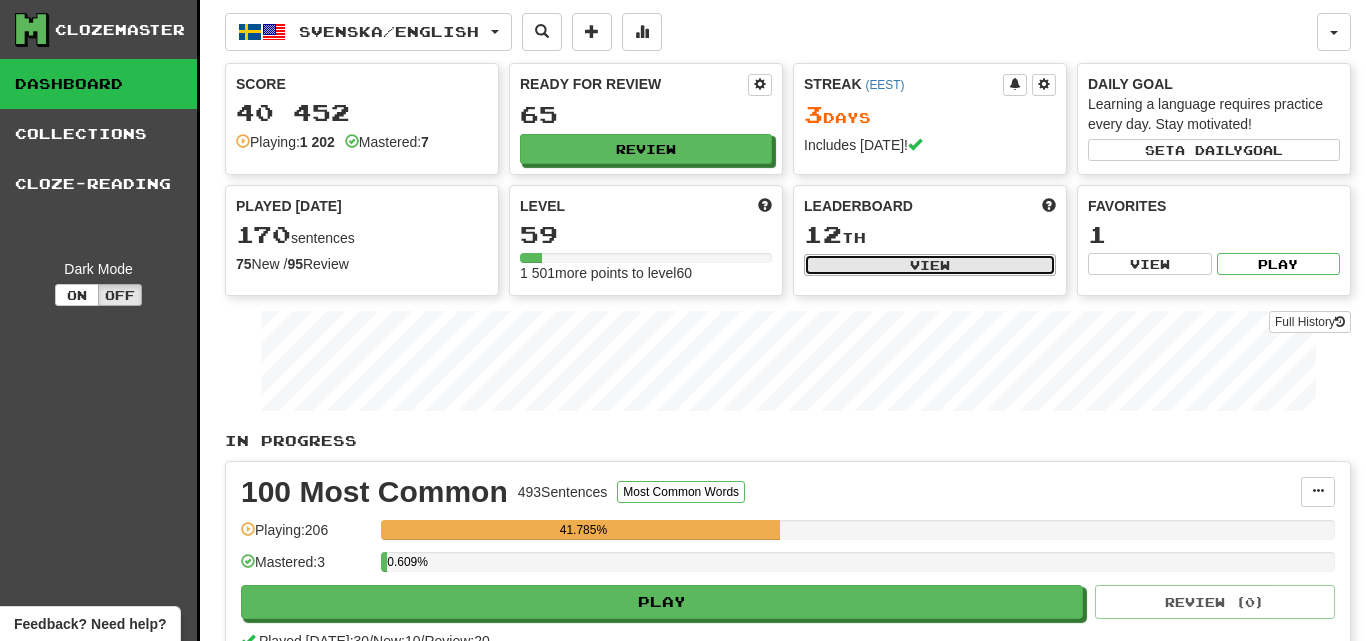 select on "**********" 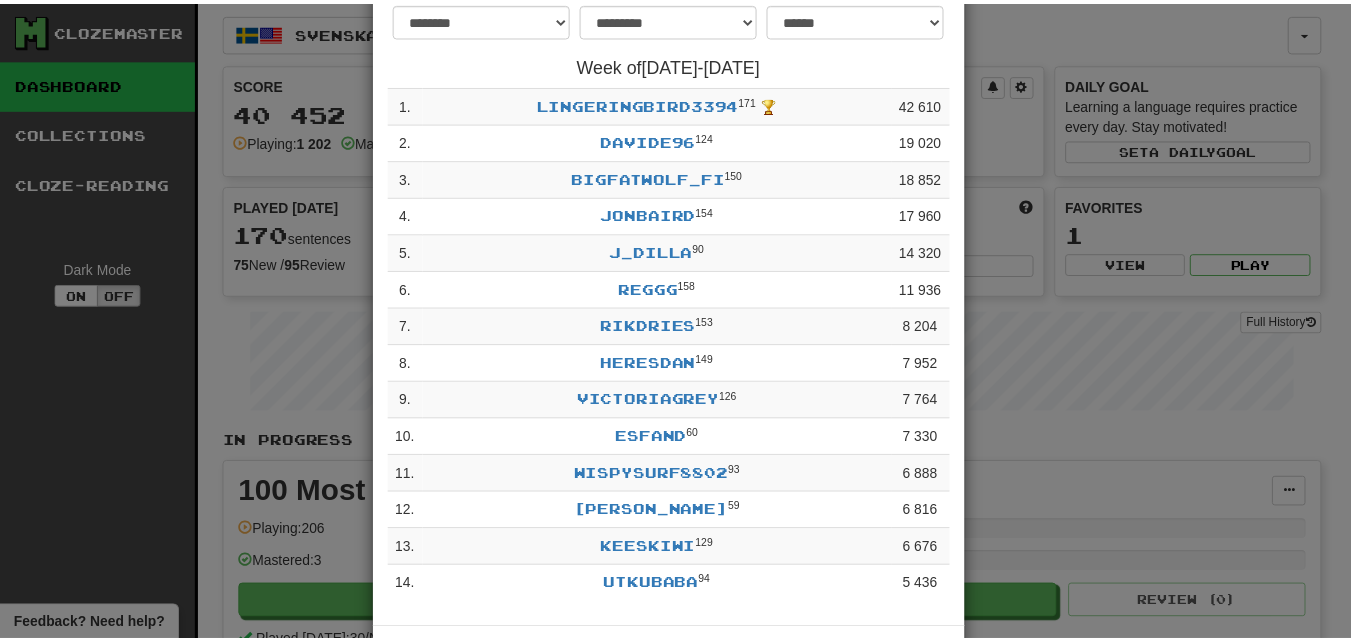 scroll, scrollTop: 0, scrollLeft: 0, axis: both 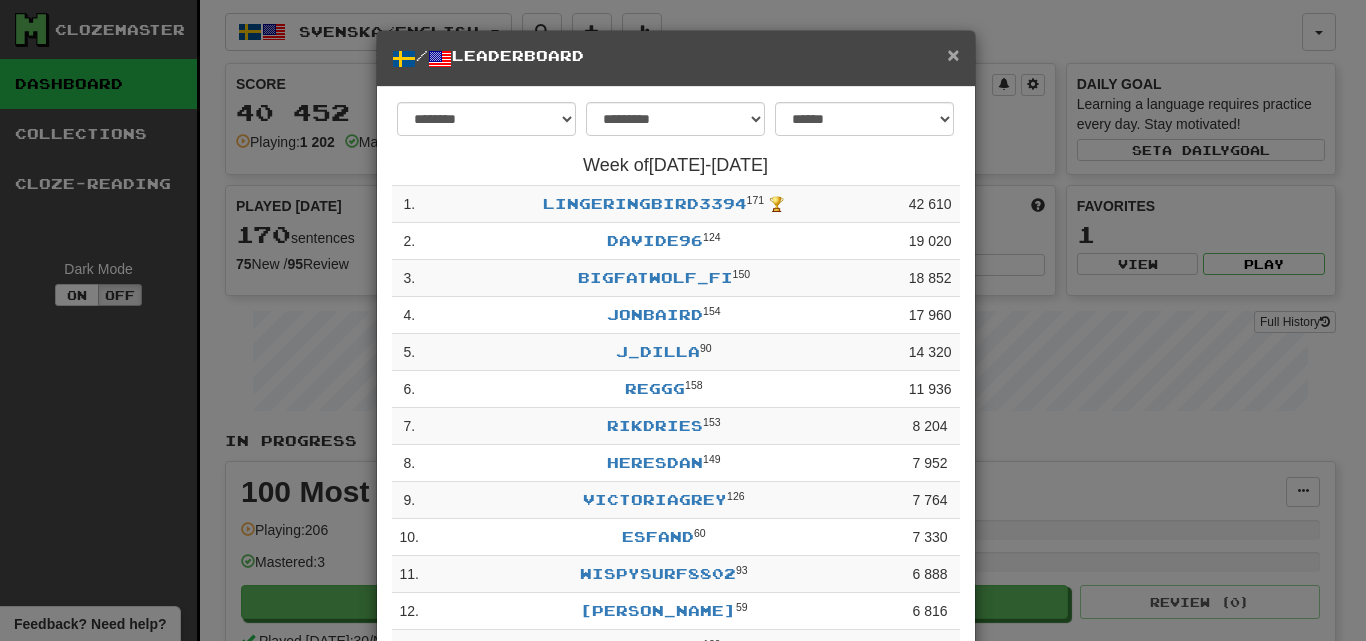 click on "×" at bounding box center (953, 54) 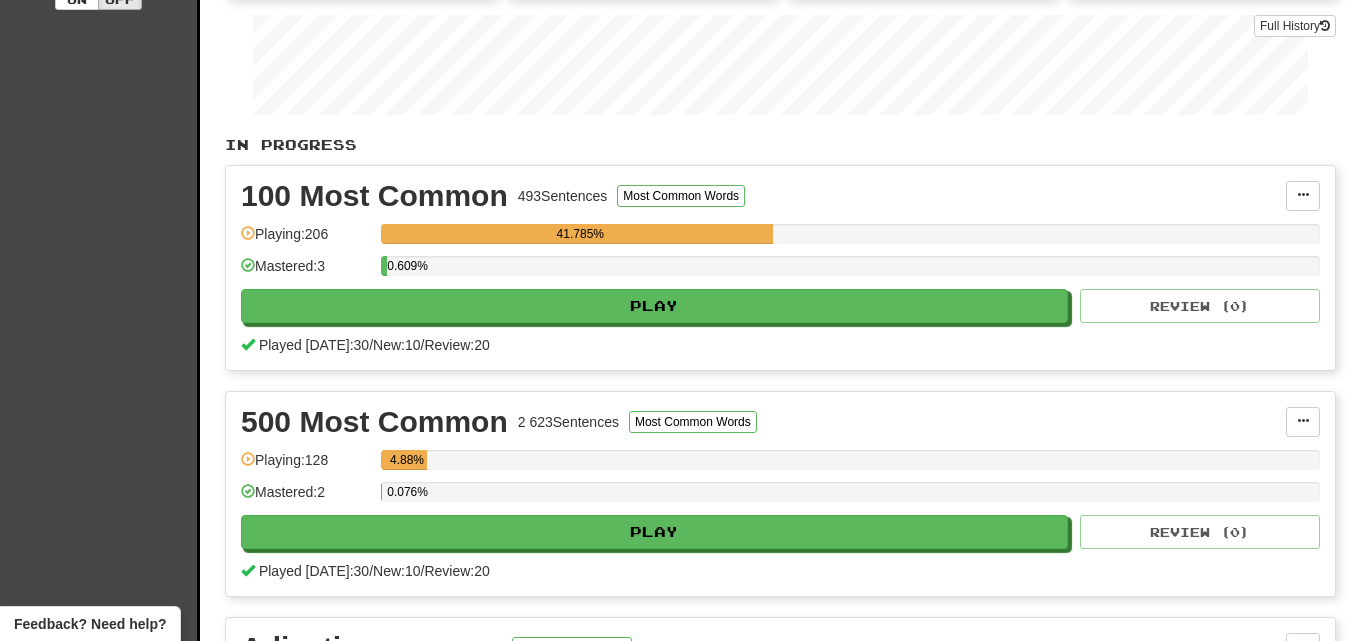 scroll, scrollTop: 300, scrollLeft: 0, axis: vertical 